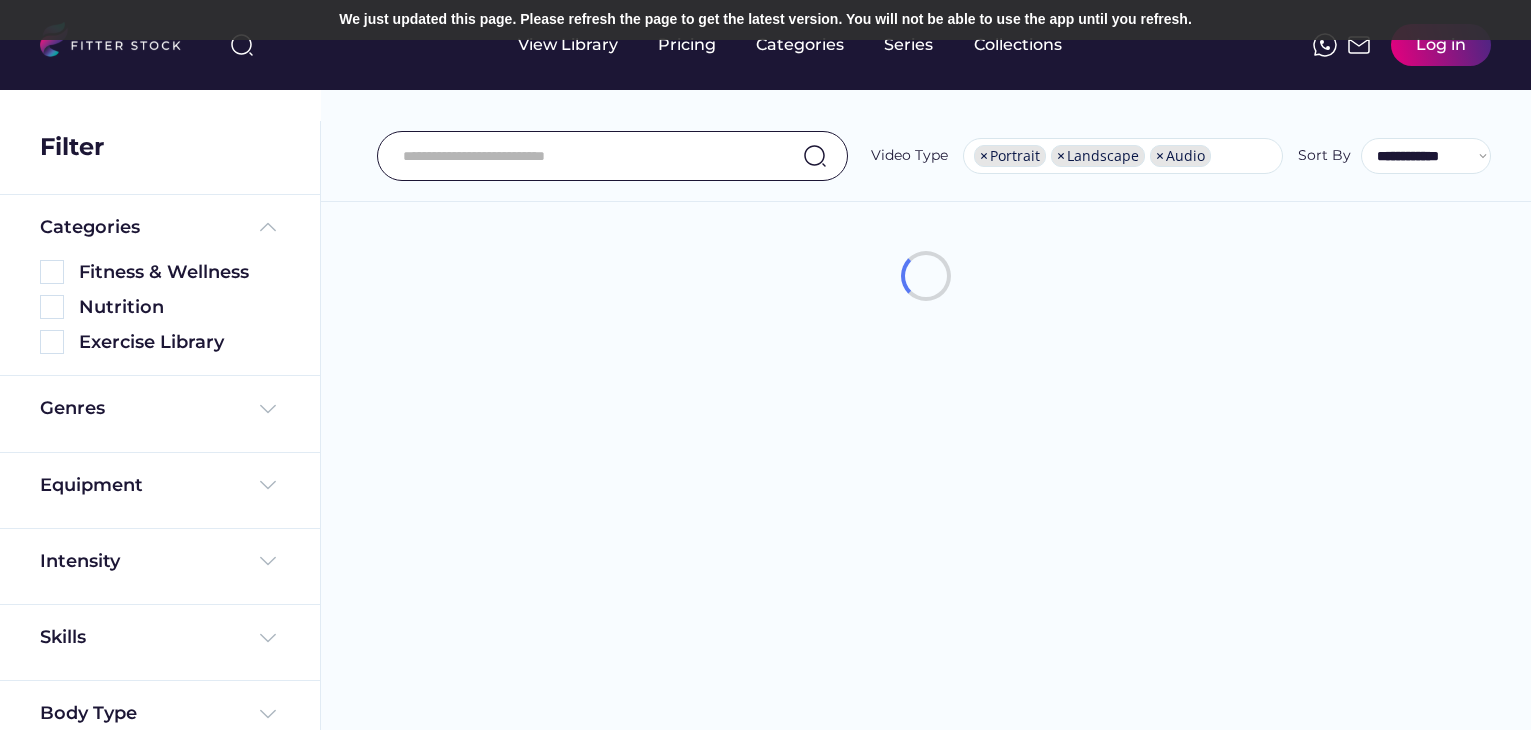 select on "**********" 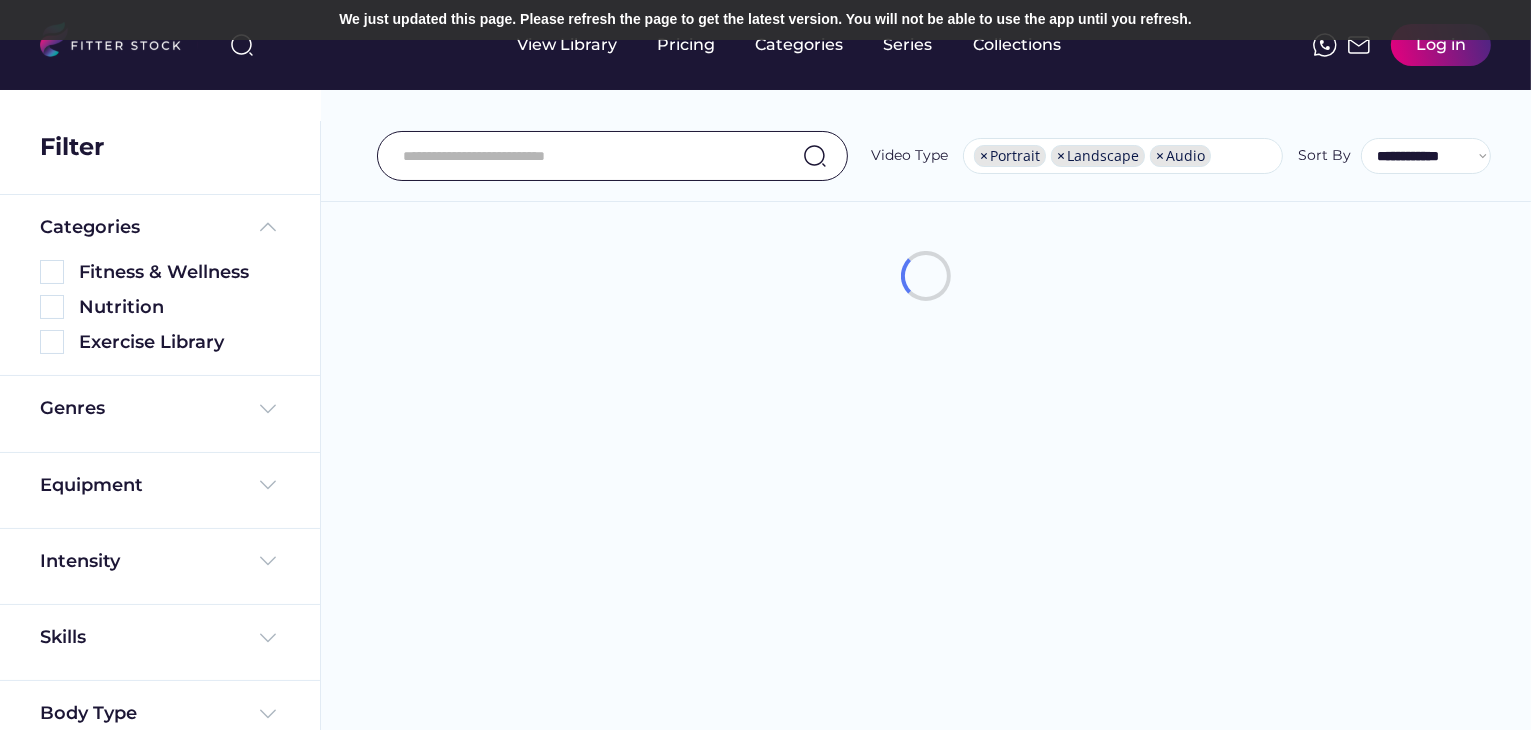 scroll, scrollTop: 34, scrollLeft: 0, axis: vertical 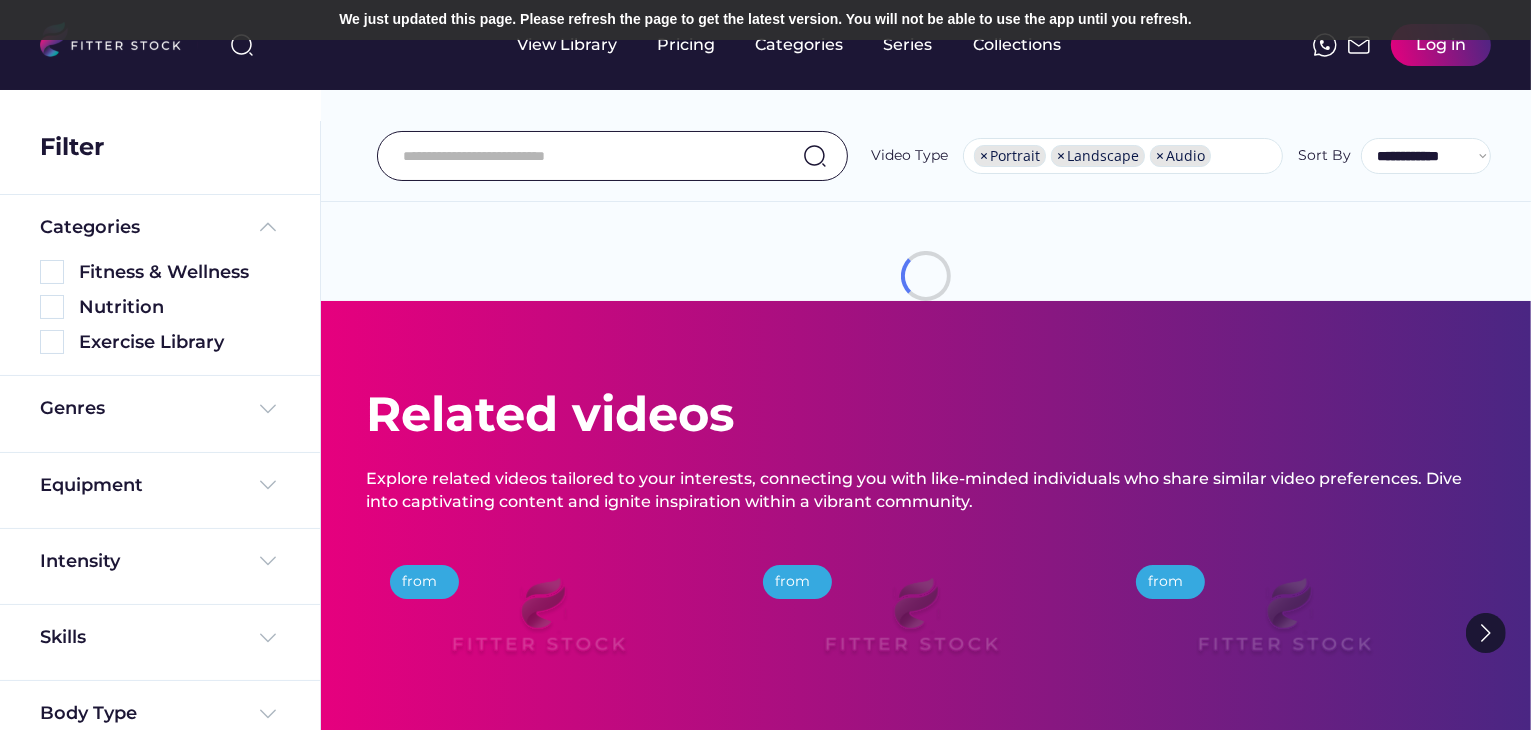 click at bounding box center (587, 156) 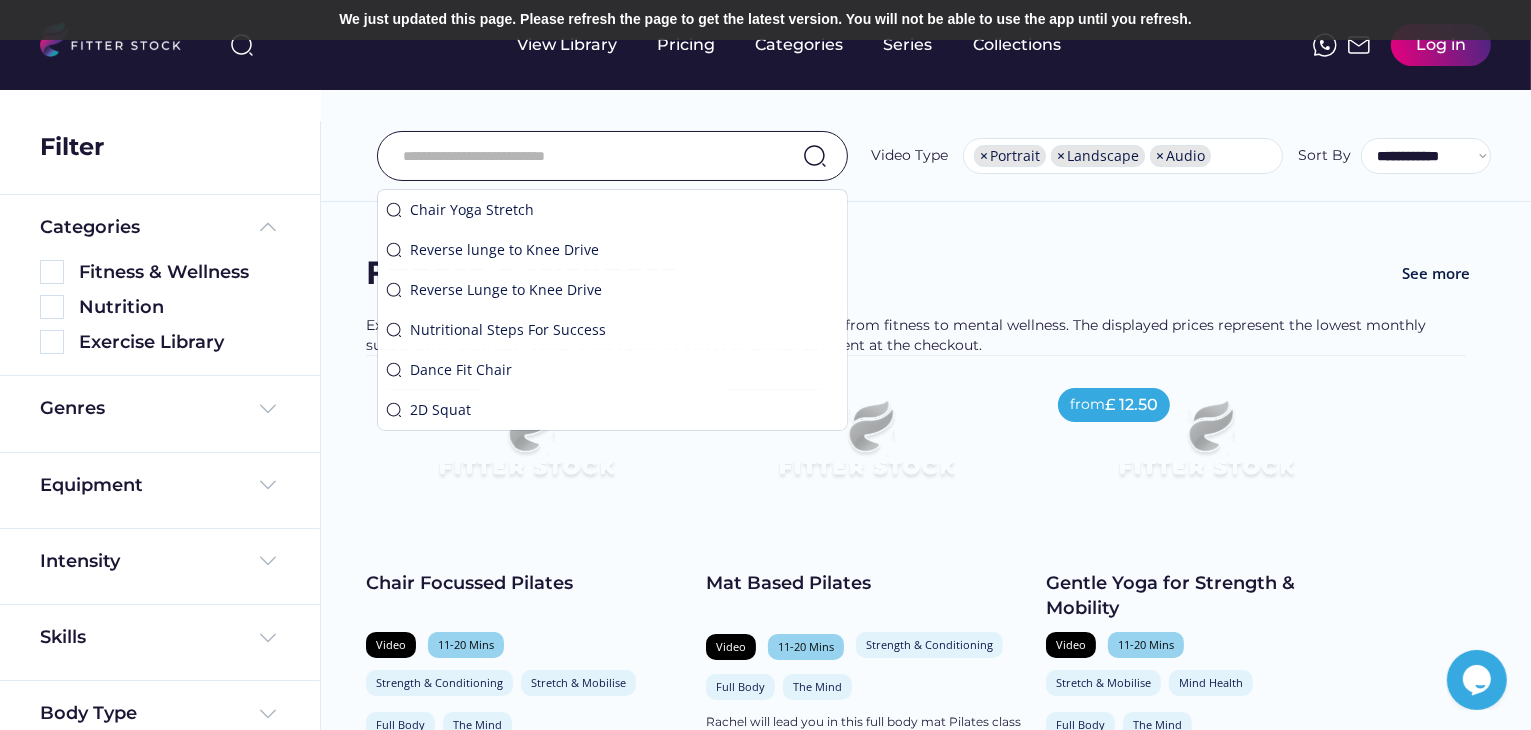 scroll, scrollTop: 0, scrollLeft: 0, axis: both 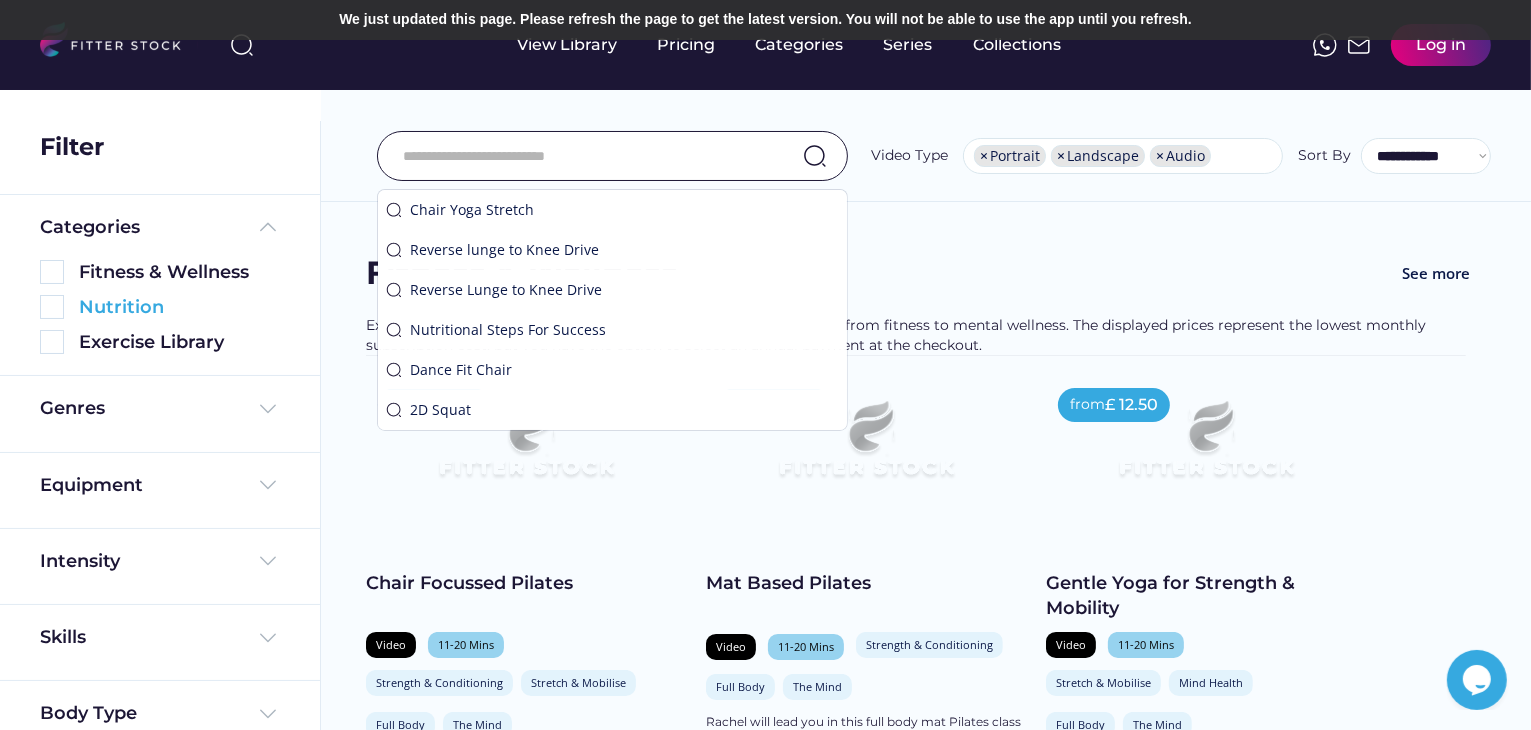 click at bounding box center (52, 307) 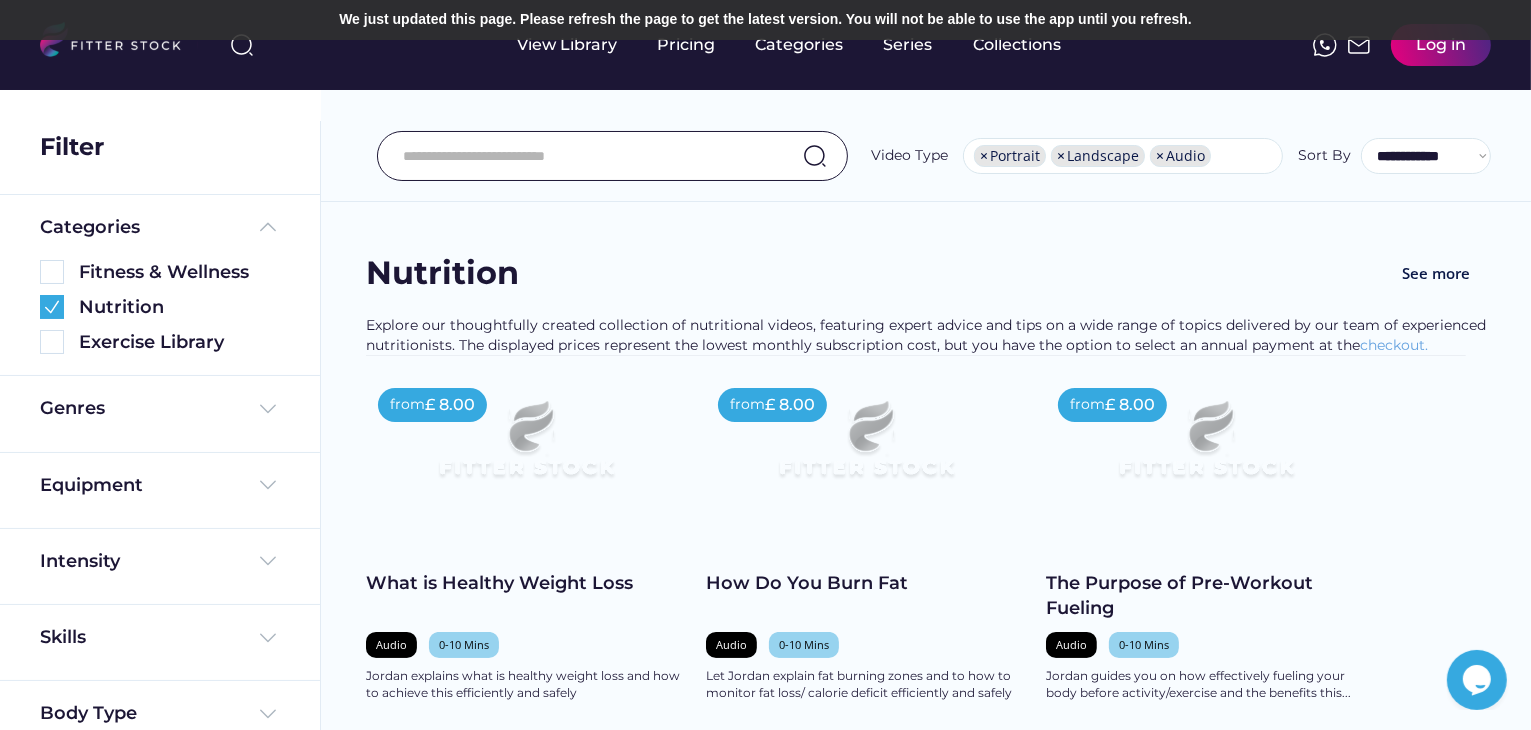 click at bounding box center [587, 156] 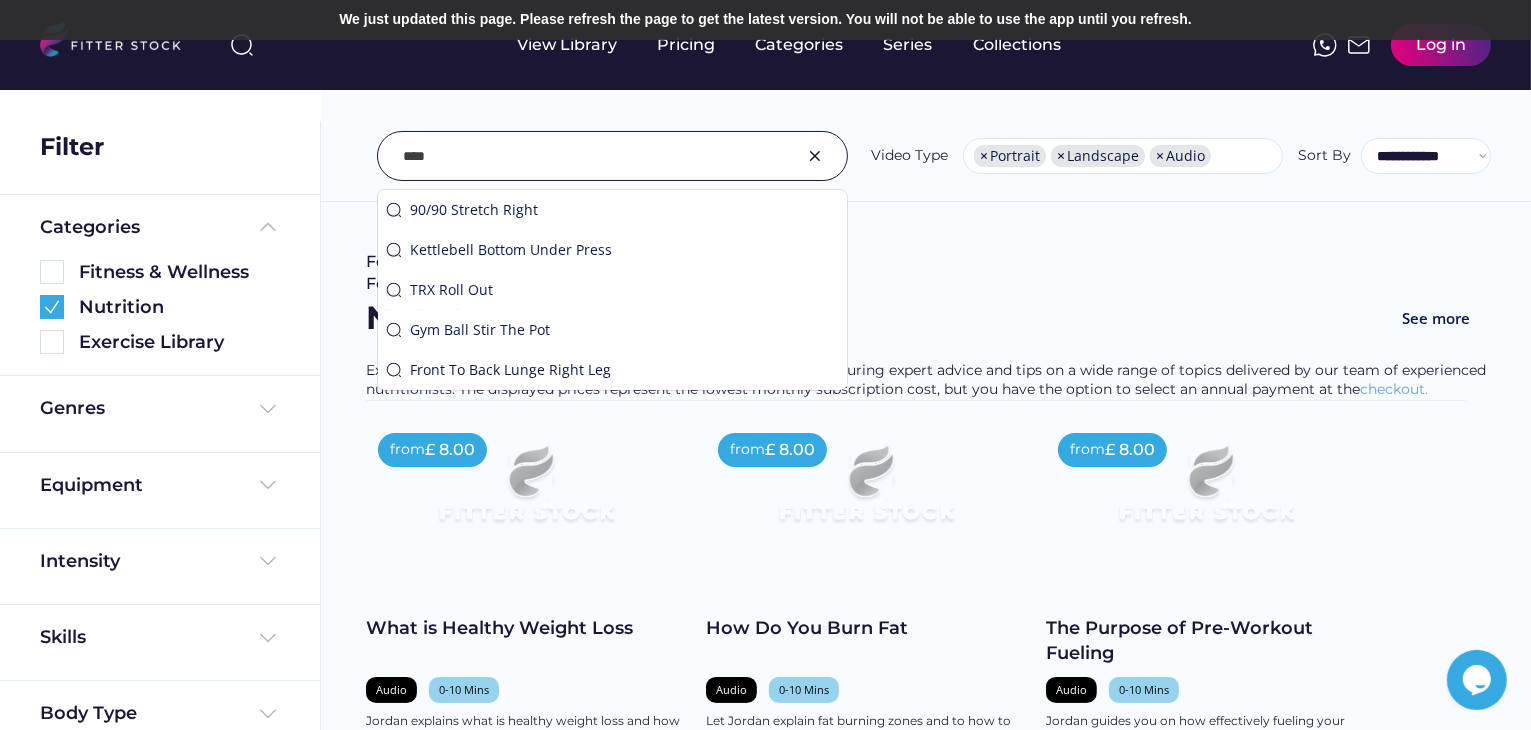 type on "****" 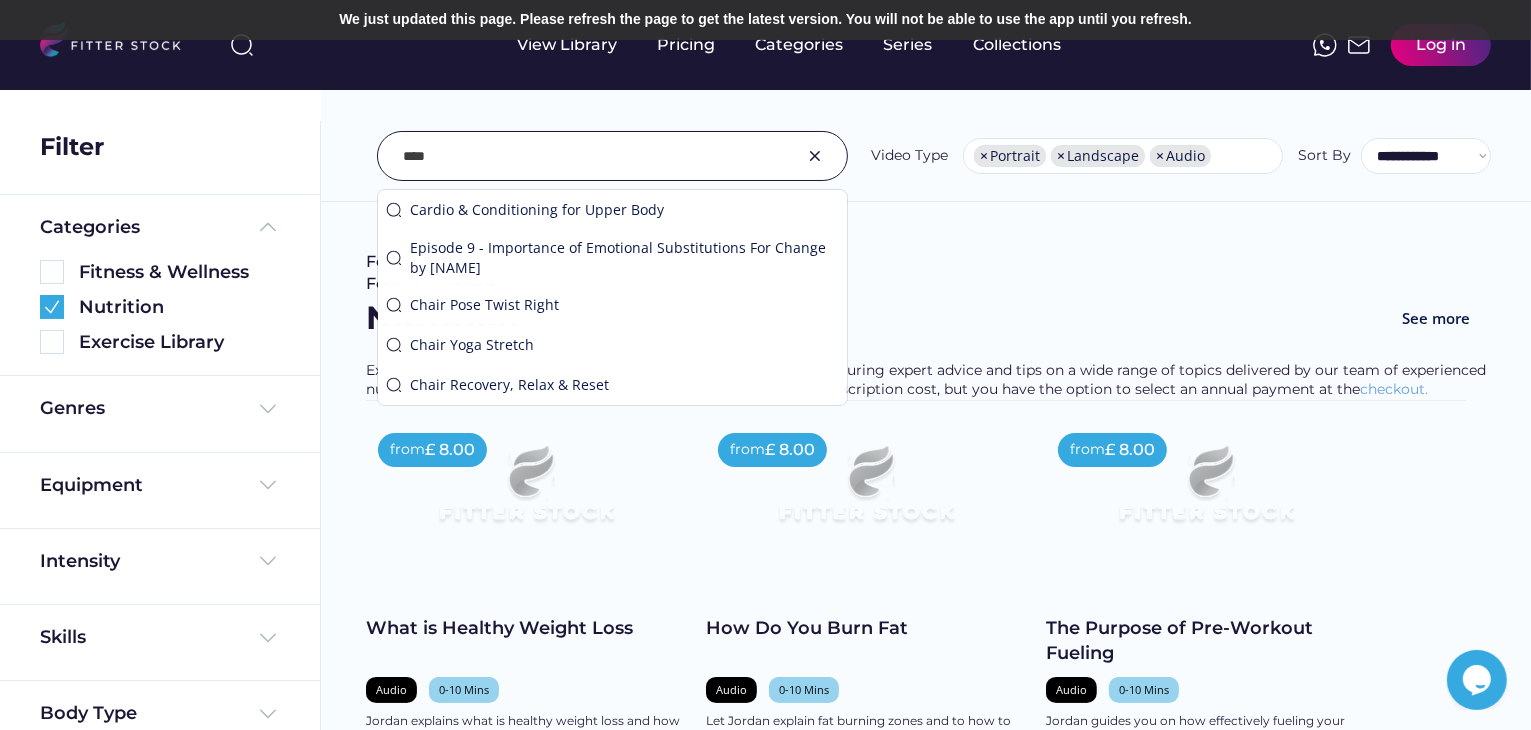 click at bounding box center [587, 156] 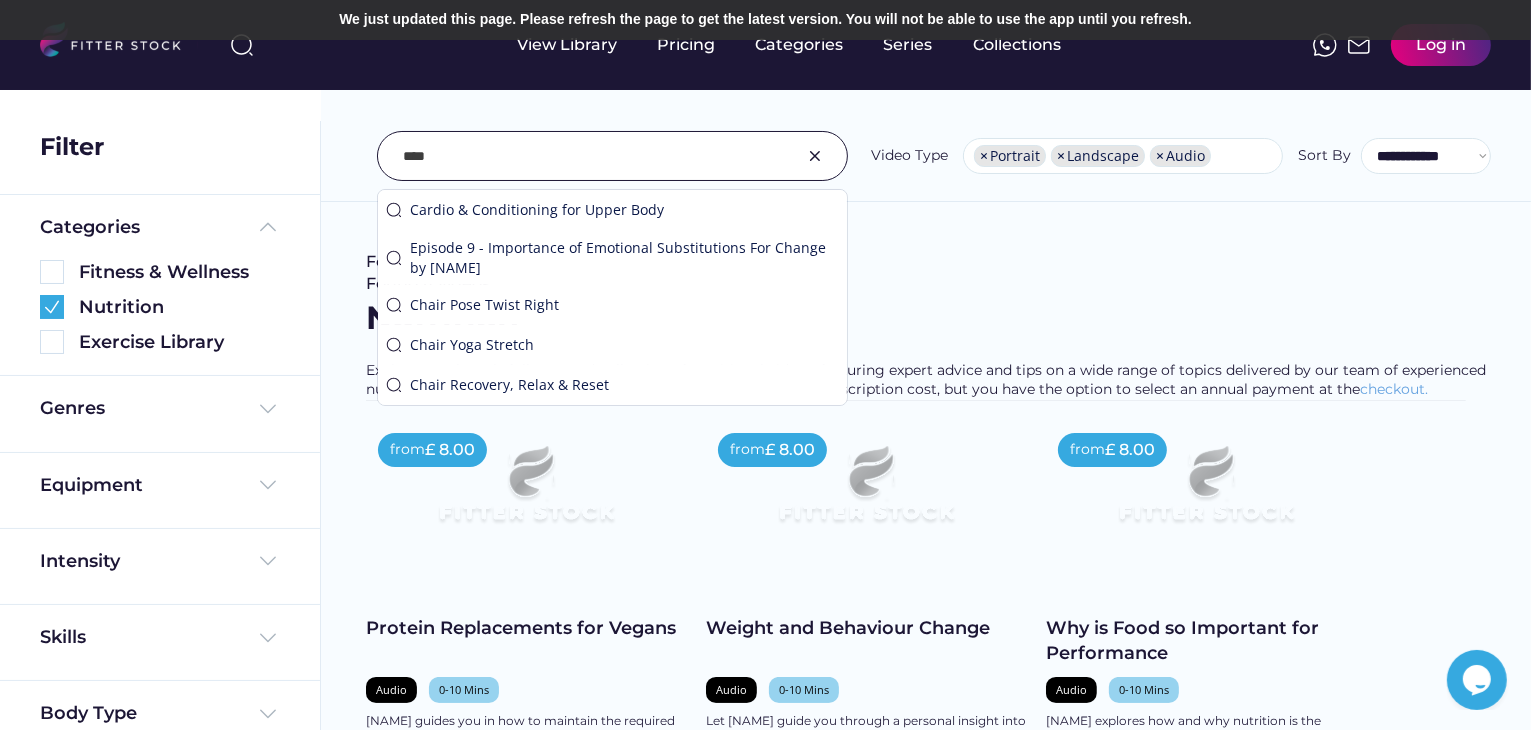 drag, startPoint x: 975, startPoint y: 274, endPoint x: 816, endPoint y: 228, distance: 165.52039 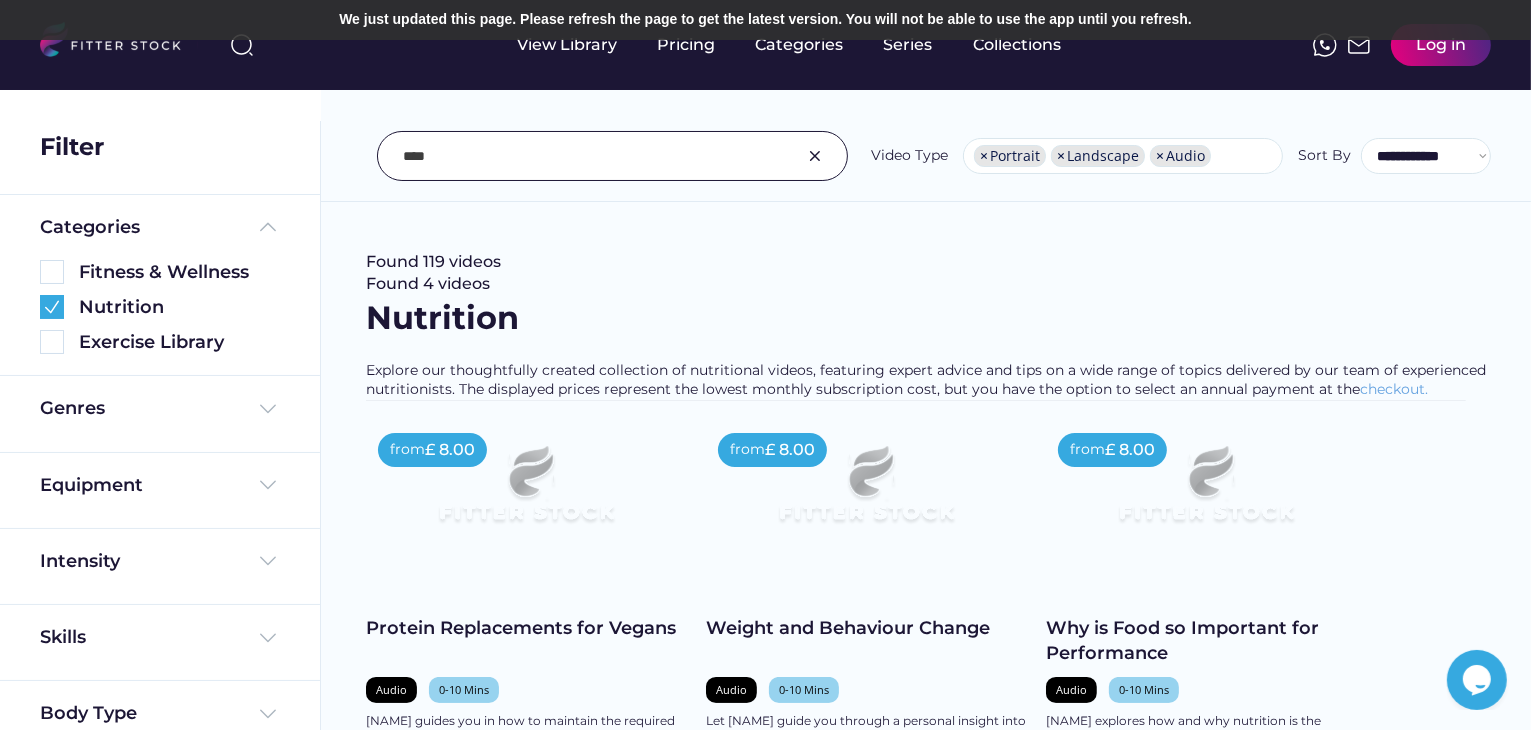click at bounding box center [587, 156] 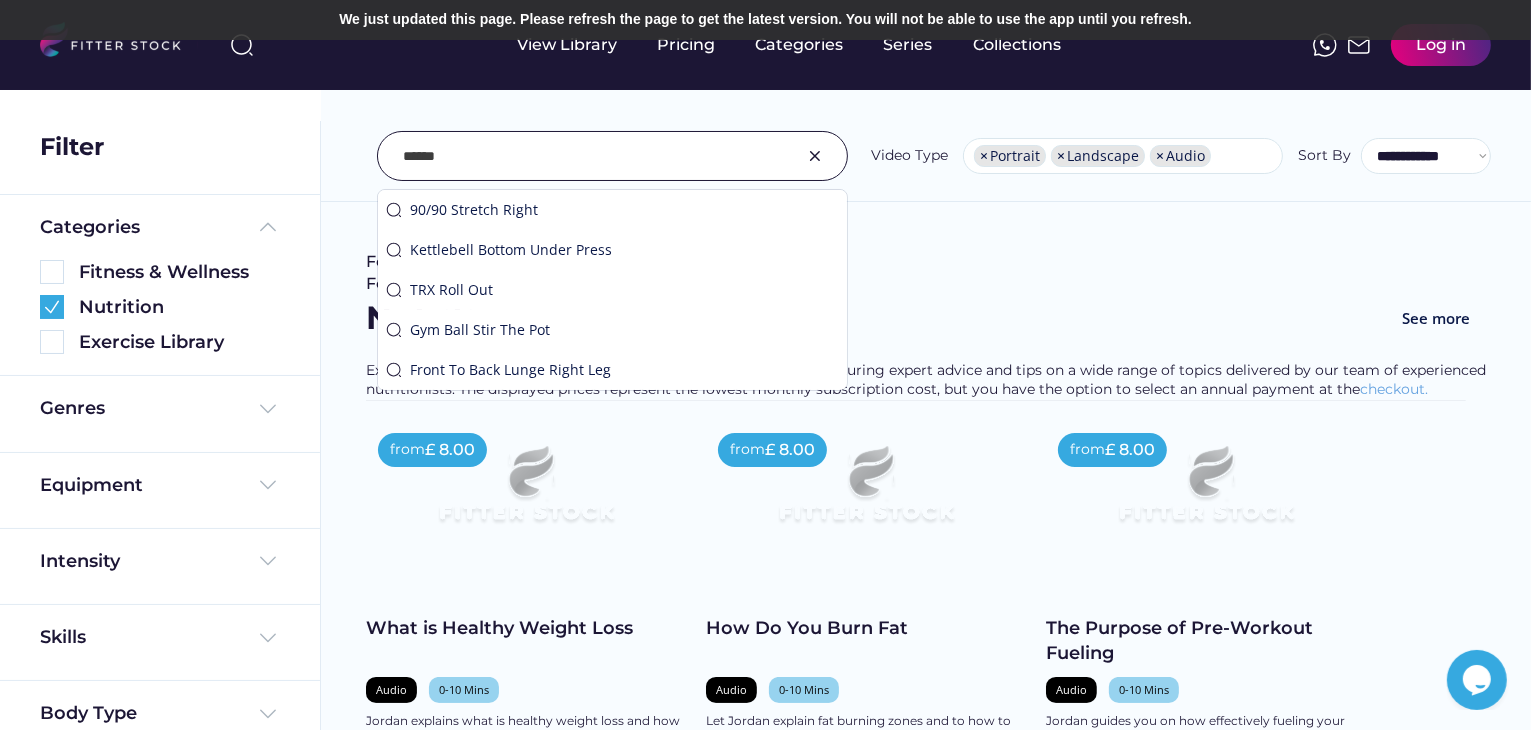 type on "******" 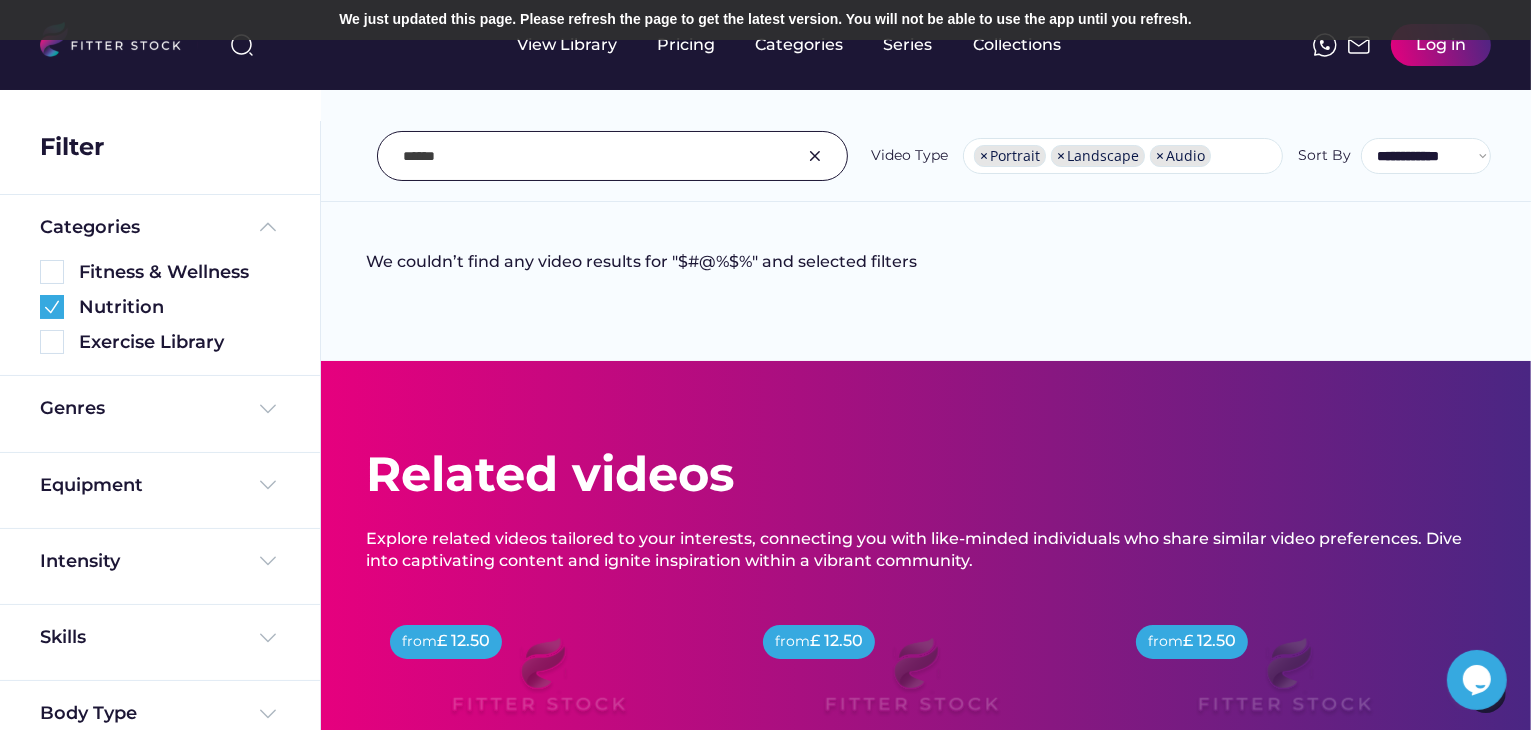 click at bounding box center (587, 156) 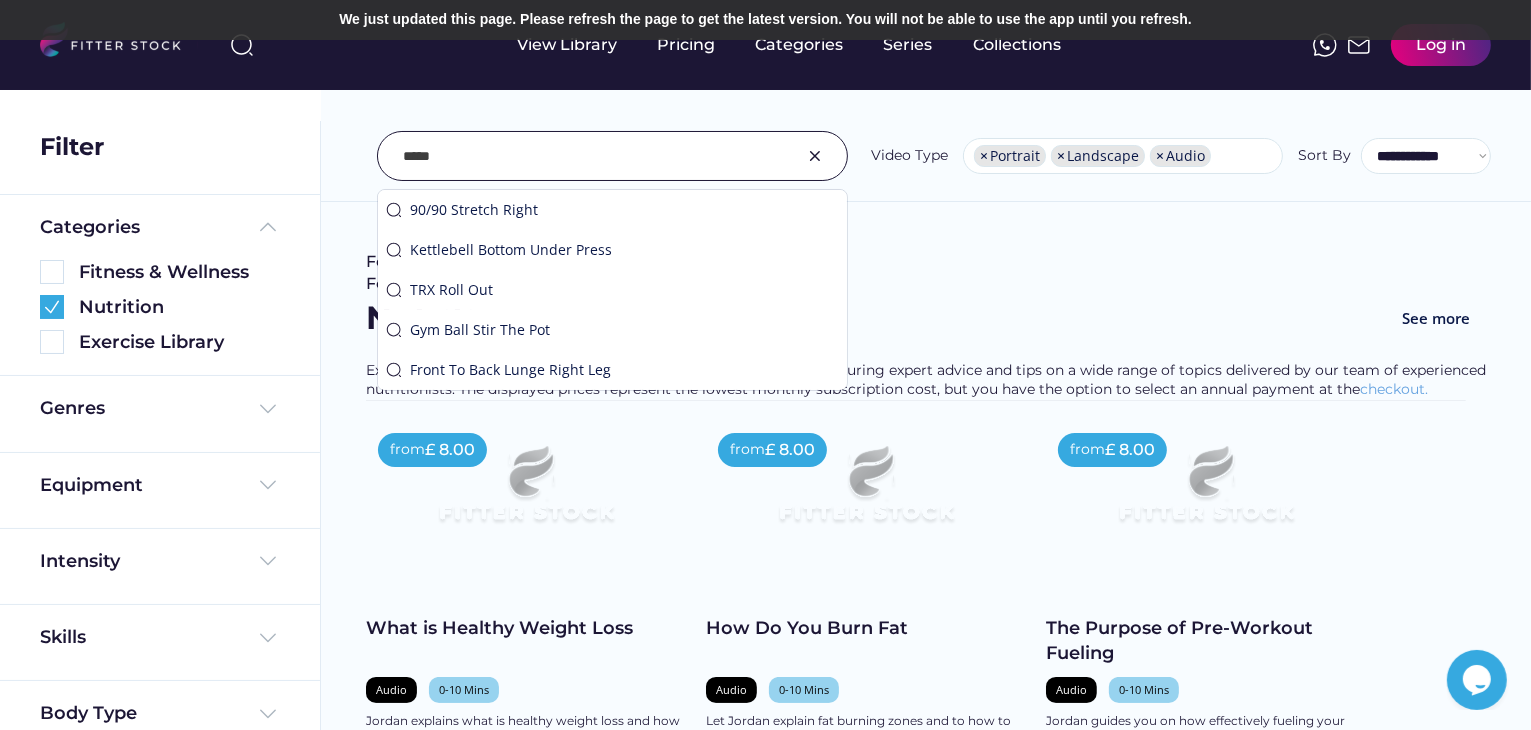 type on "*****" 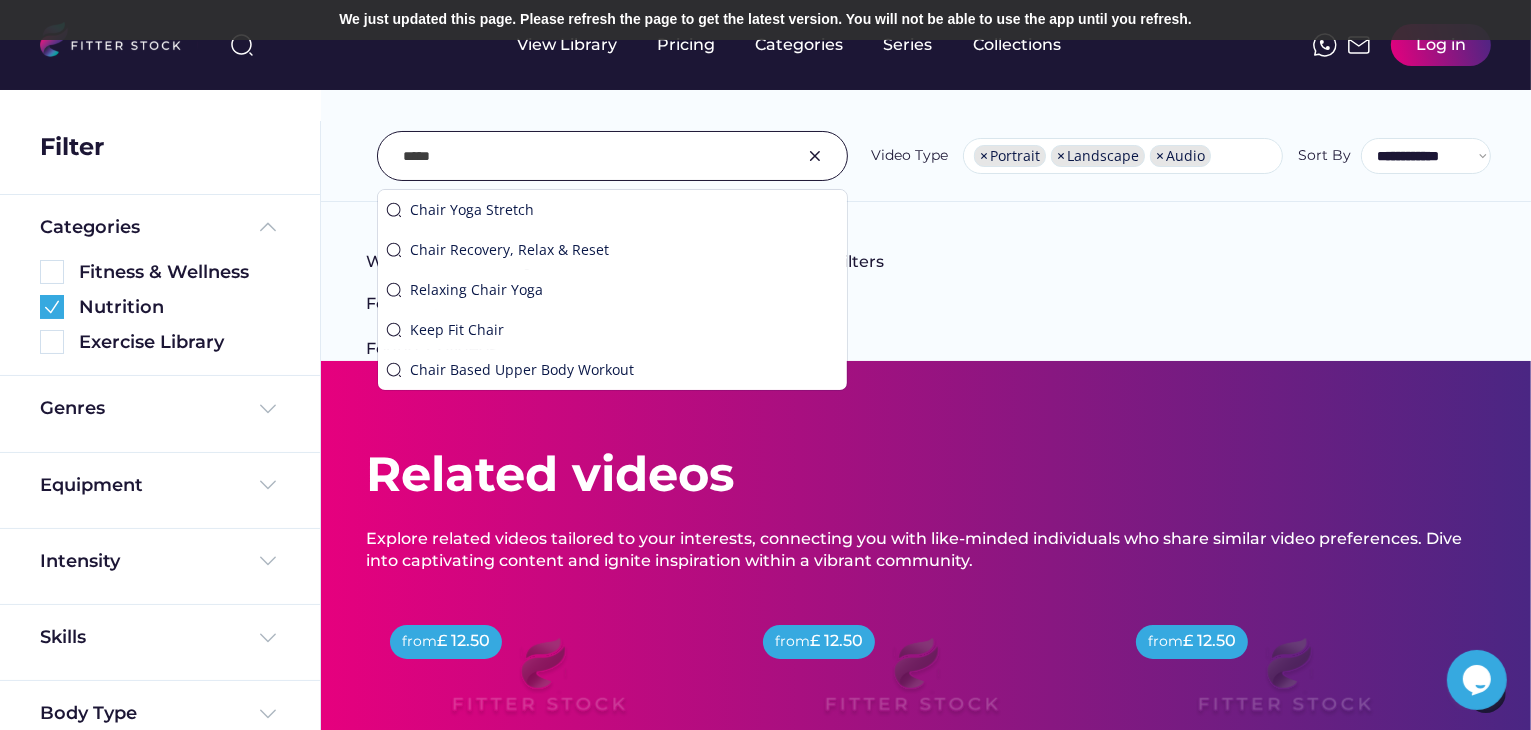 click on "**********" at bounding box center [926, 111] 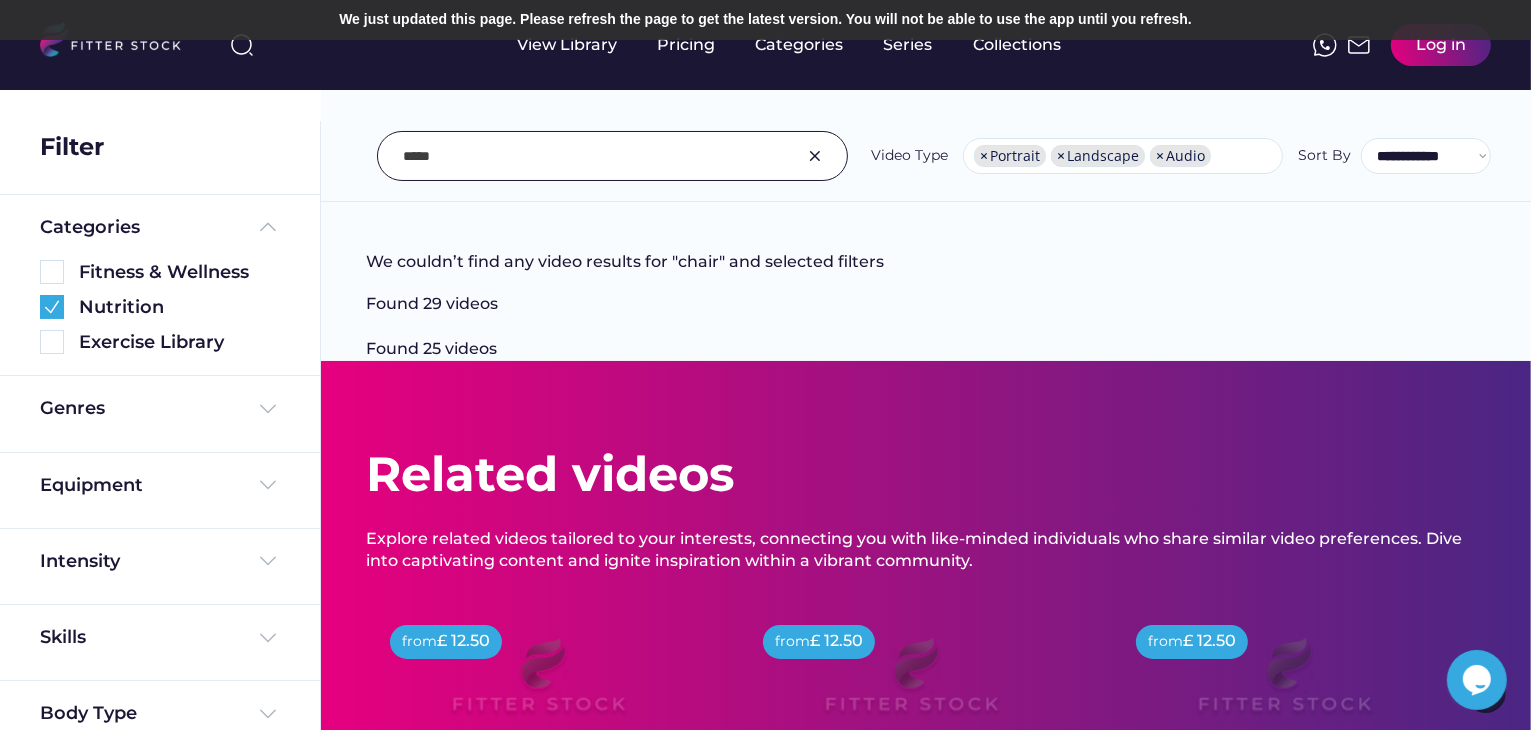 click at bounding box center (587, 156) 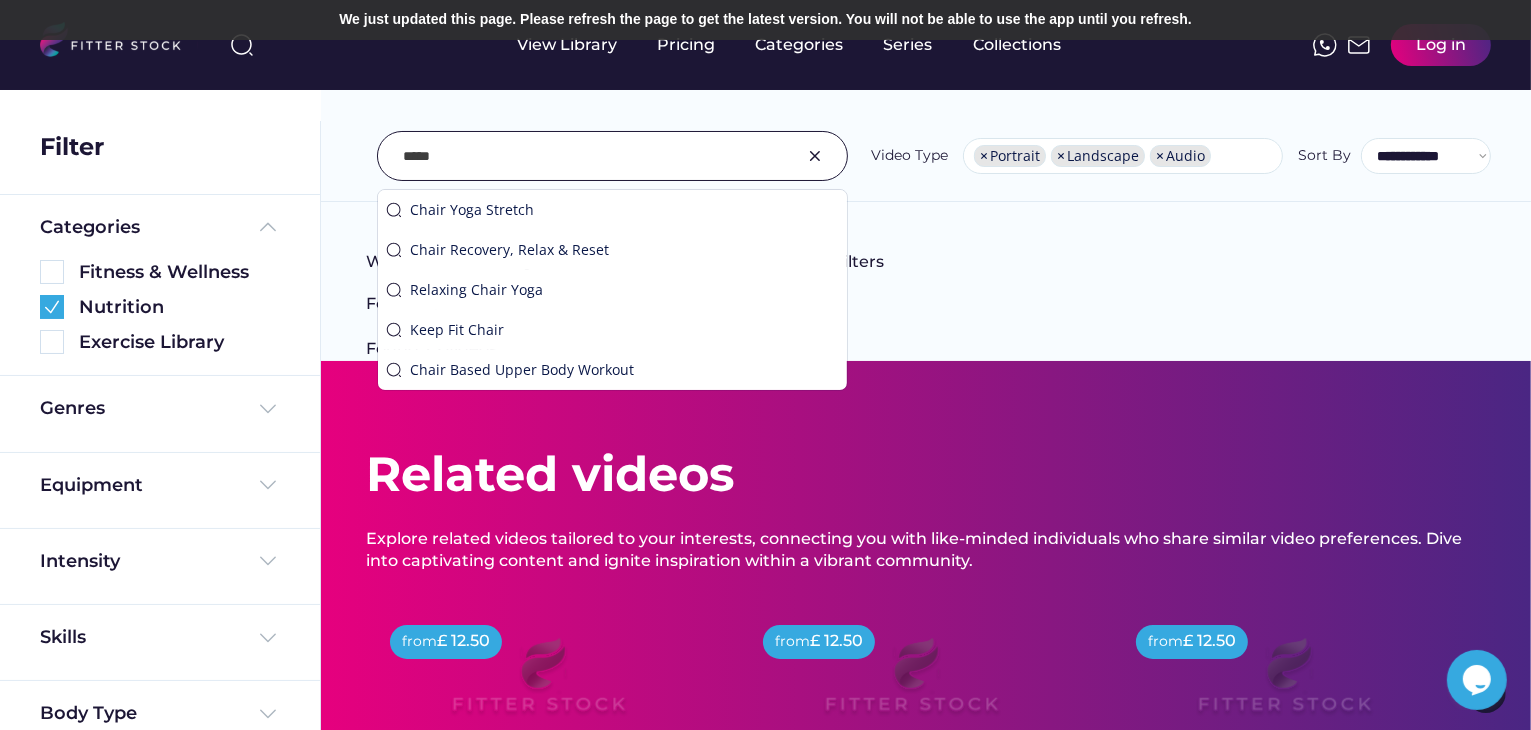 click at bounding box center (587, 156) 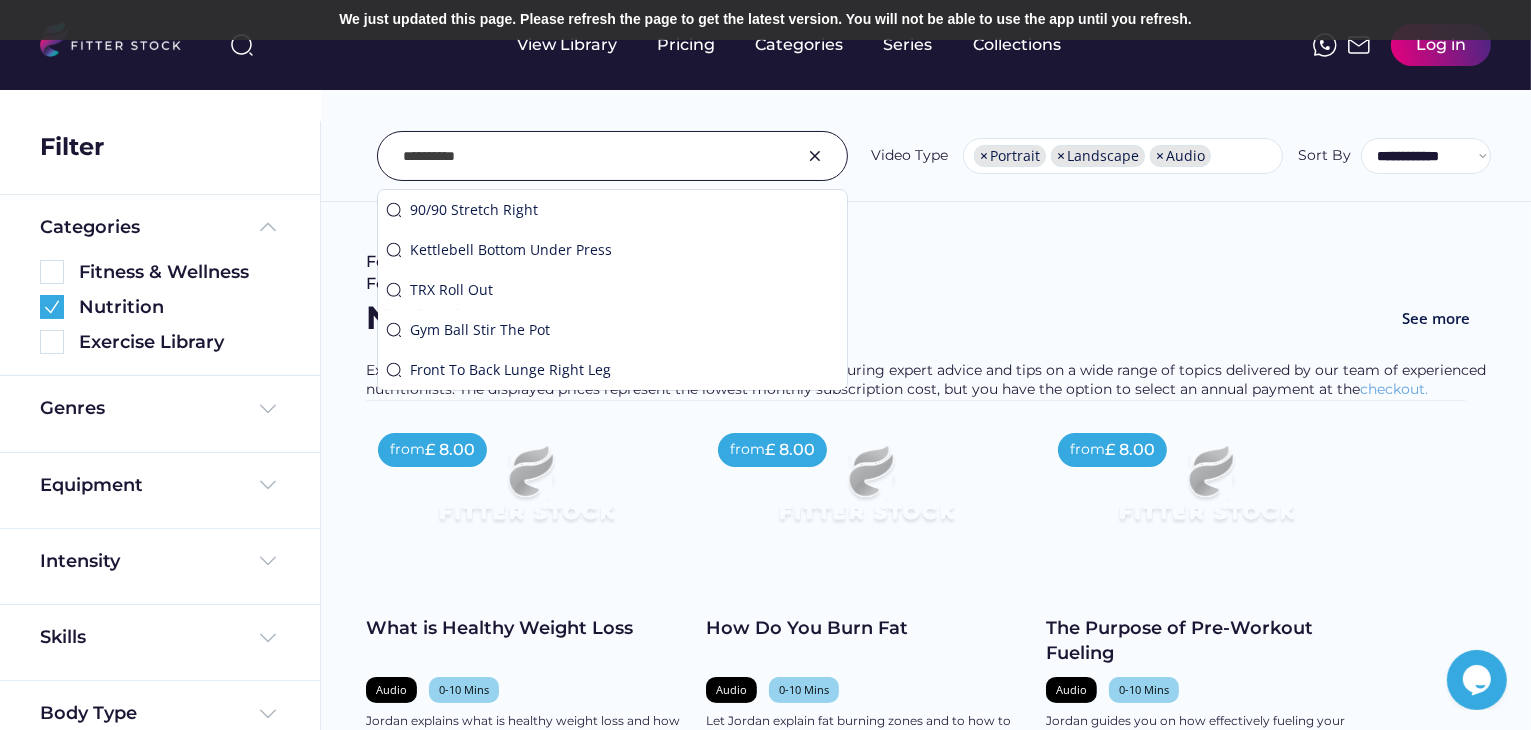 type on "**********" 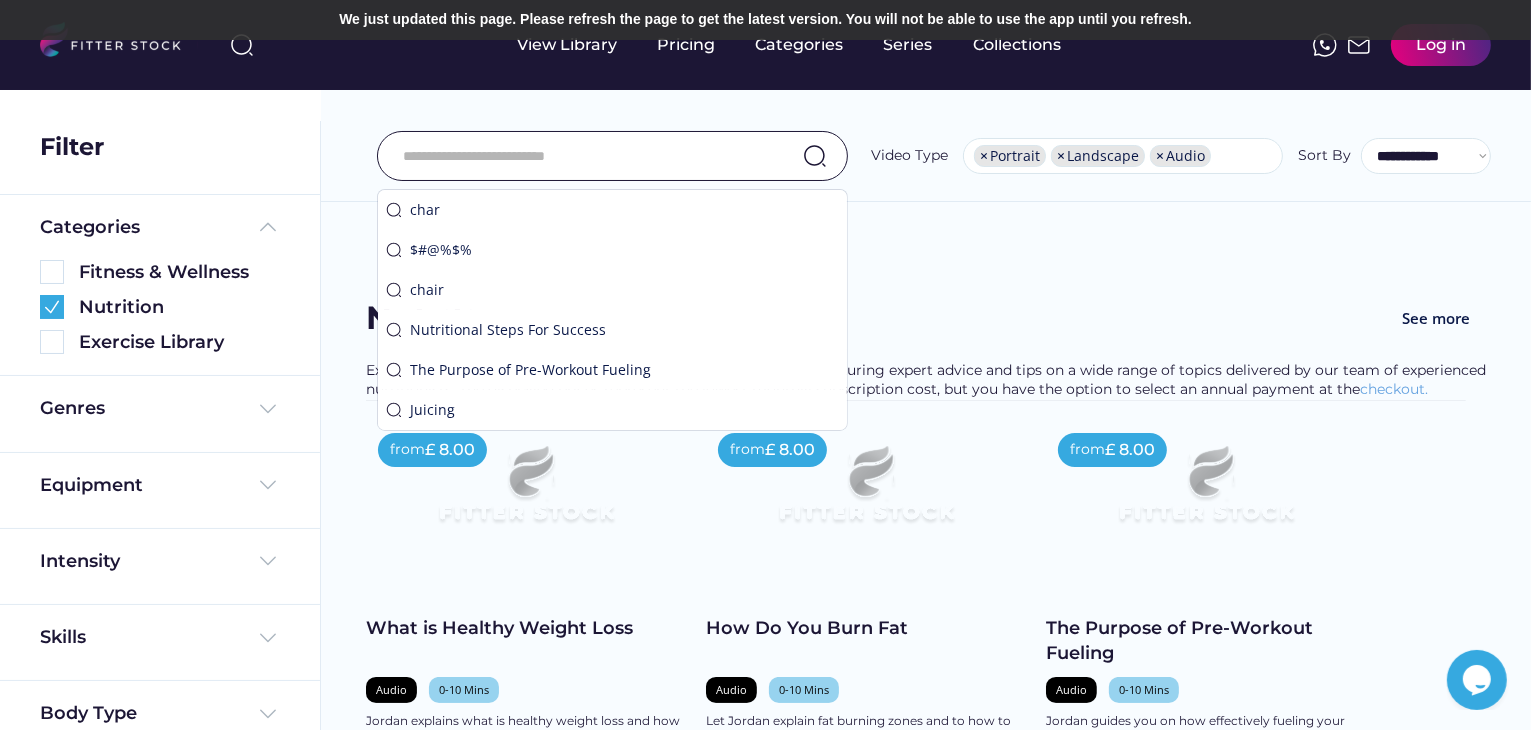 click at bounding box center (587, 156) 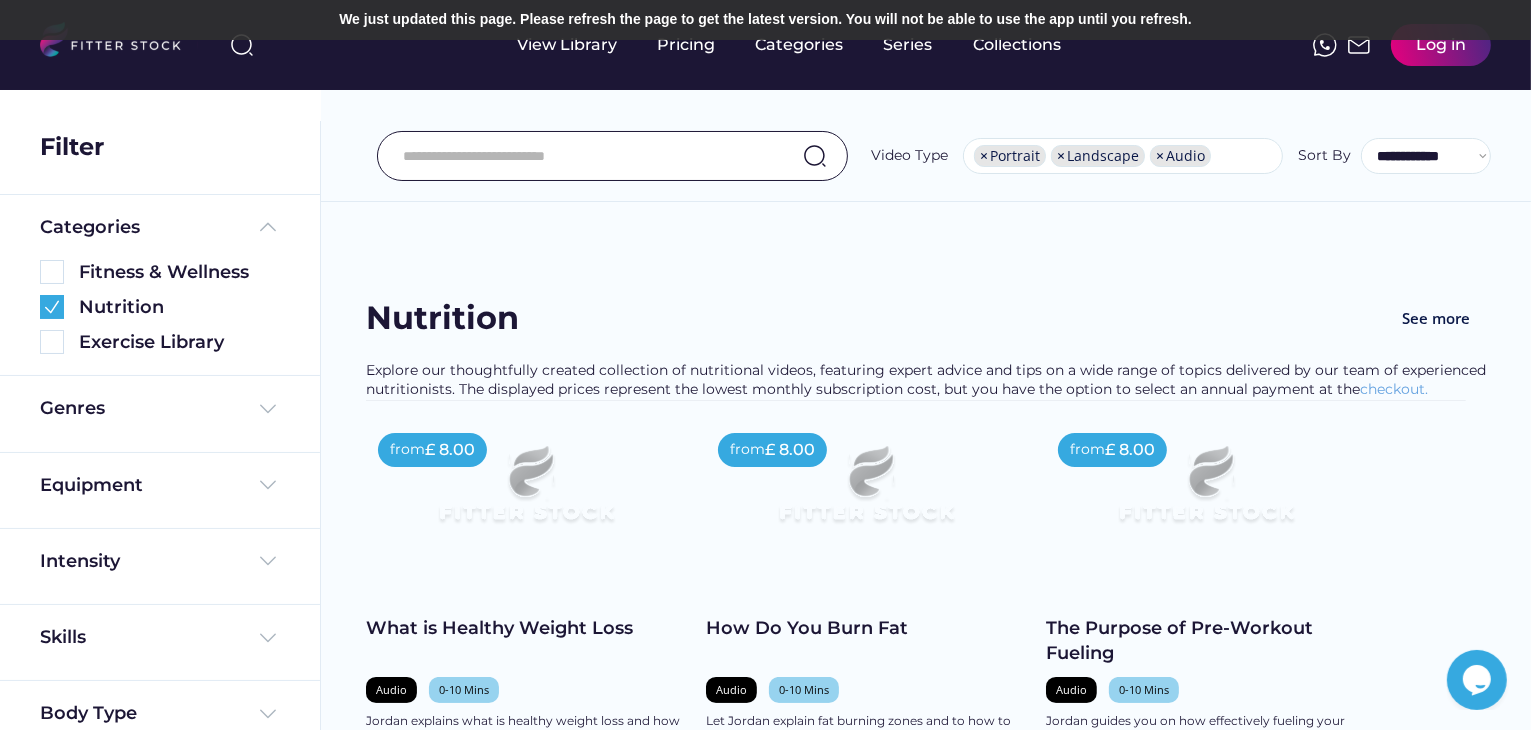 click at bounding box center (587, 156) 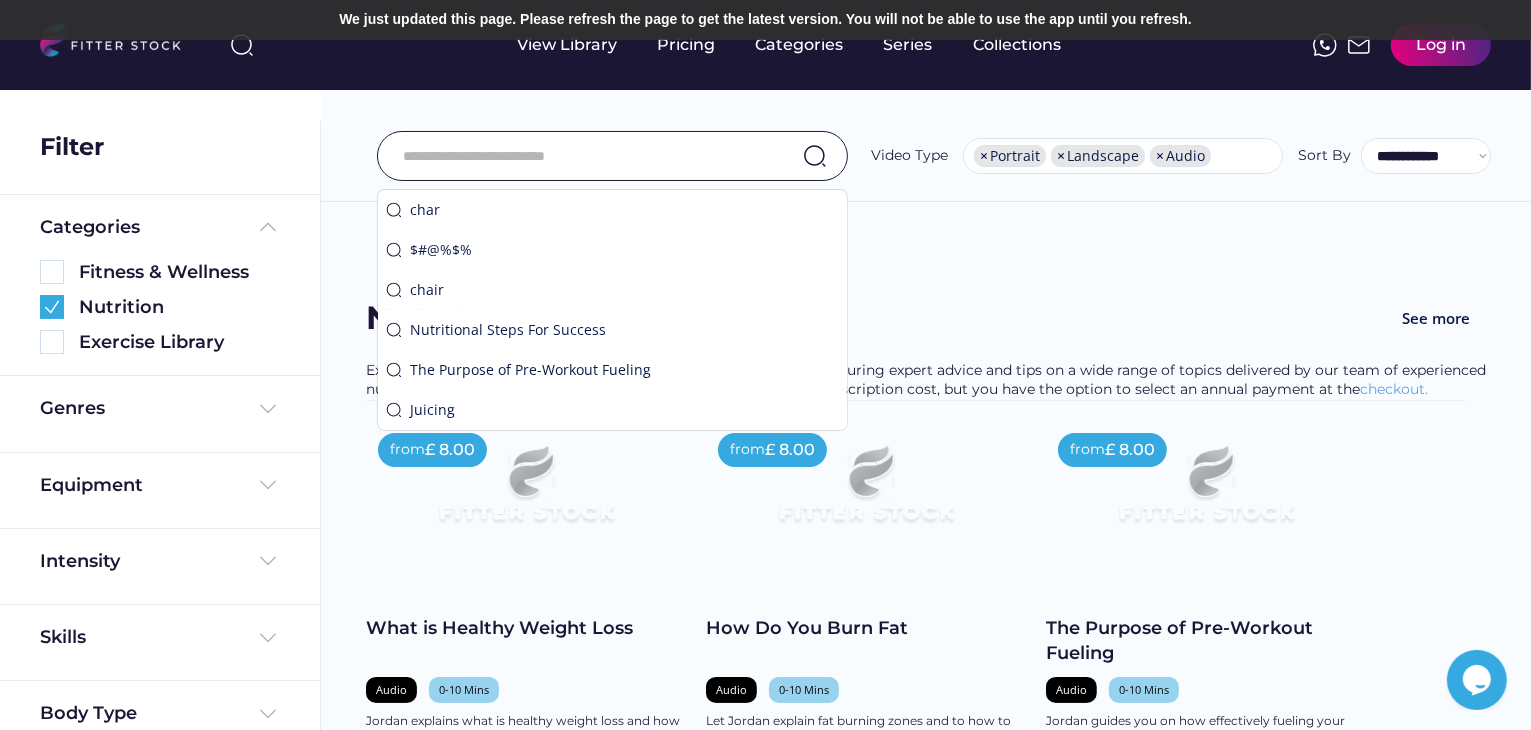 click on "Found 234 videos Fitness & Wellness See more  Explore our workout library filled with engaging and varied content, from fitness to mental wellness. The displayed prices represent the lowest monthly subscription cost, but you have the option to select an annual payment at the checkout. from  £ 12.50 Chair Focussed Pilates Video 11-20 Mins Strength & Conditioning Stretch & Mobilise Full Body The Mind In Rachel's chair Pilates class you will target each area of the body whilst seated. This
class is designed to activate your core through a series of fun and creative movements which will leave you feeling stronger and more mobile. This class also focuses on posture and alignment filling you with confidence and giving you that motivation to take on the rest of your day!
shopping_cart
Add to Cart from  £ 12.50 Mat Based Pilates Video 11-20 Mins Strength & Conditioning Full Body The Mind
shopping_cart
Add to Cart from  £ 12.50 Gentle Yoga for Strength & Mobility Video" at bounding box center [926, 262] 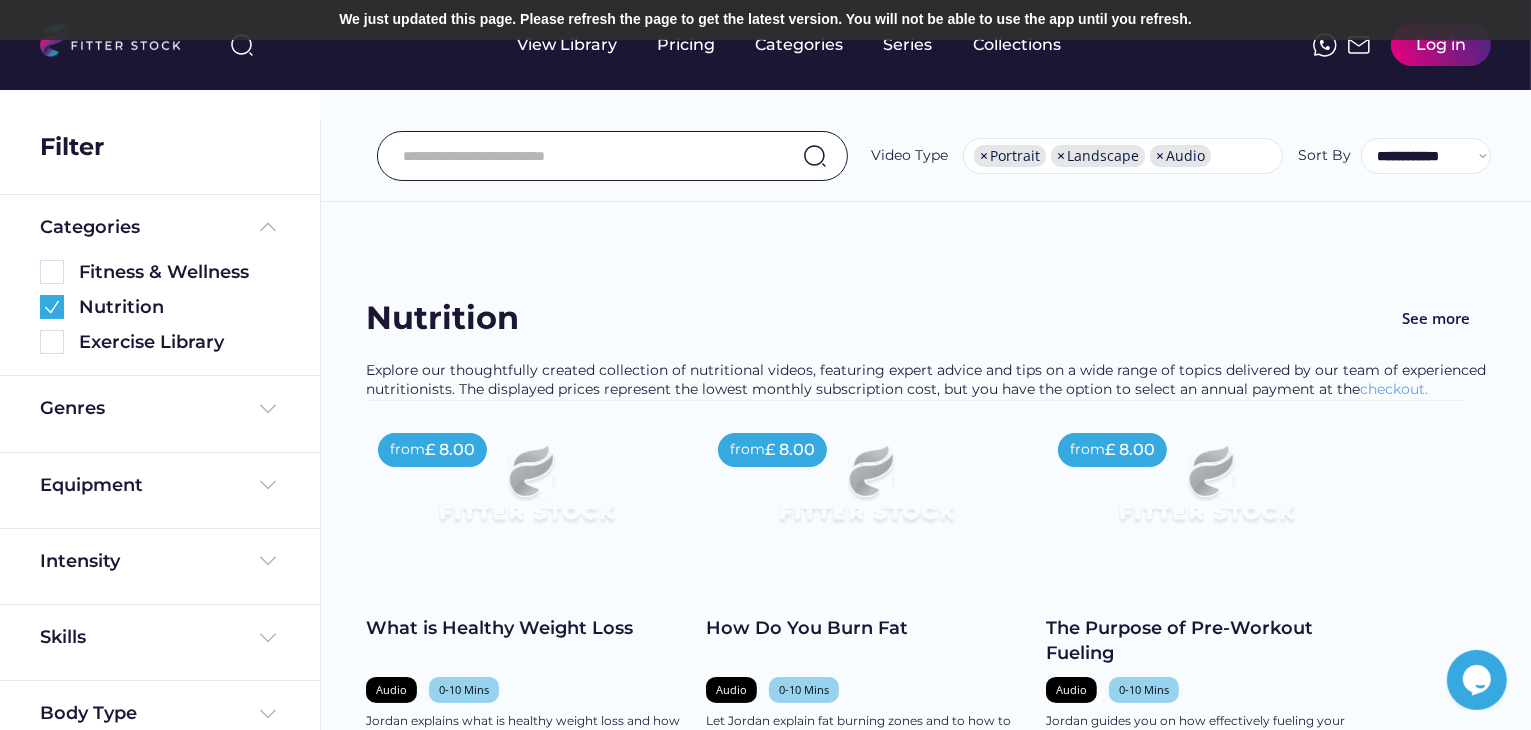click at bounding box center [587, 156] 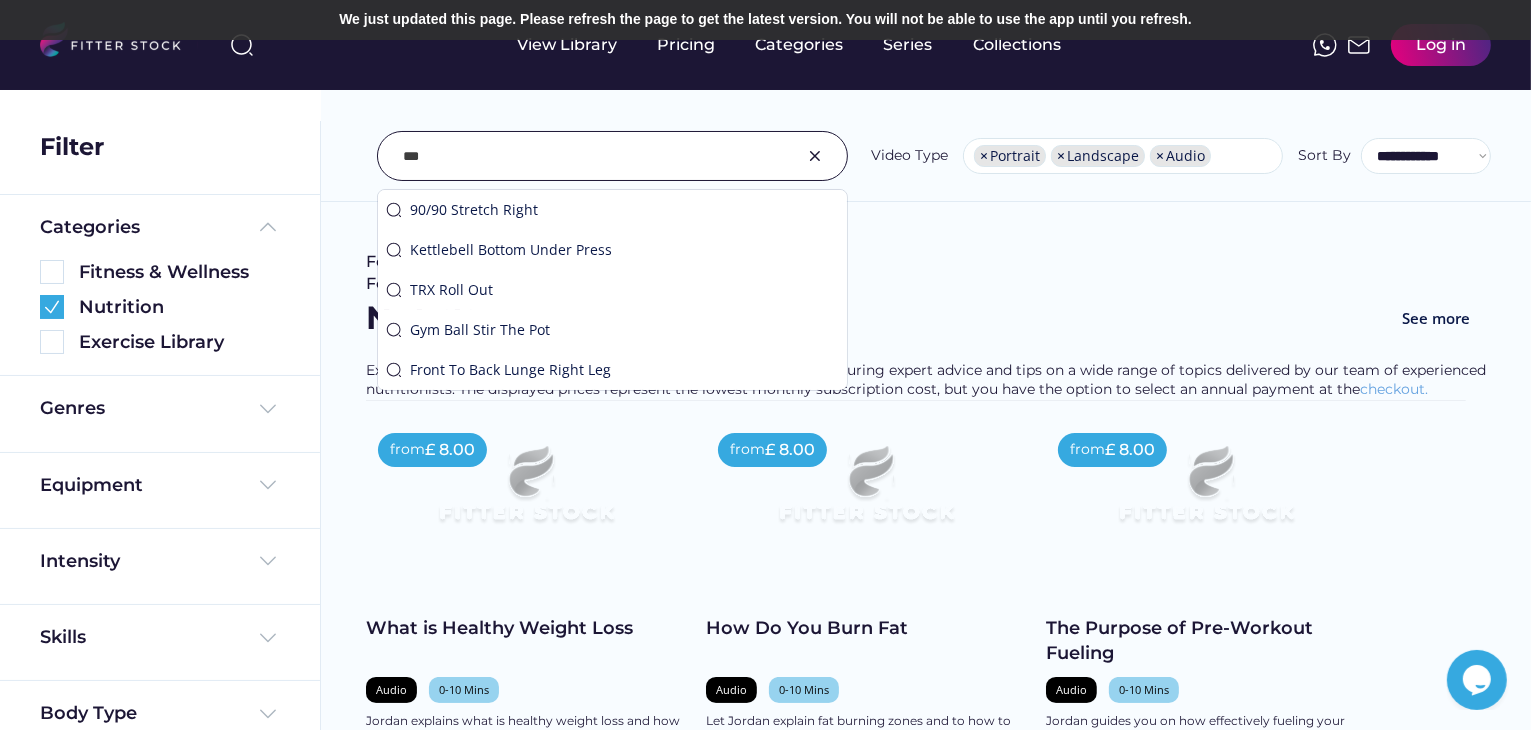 type on "****" 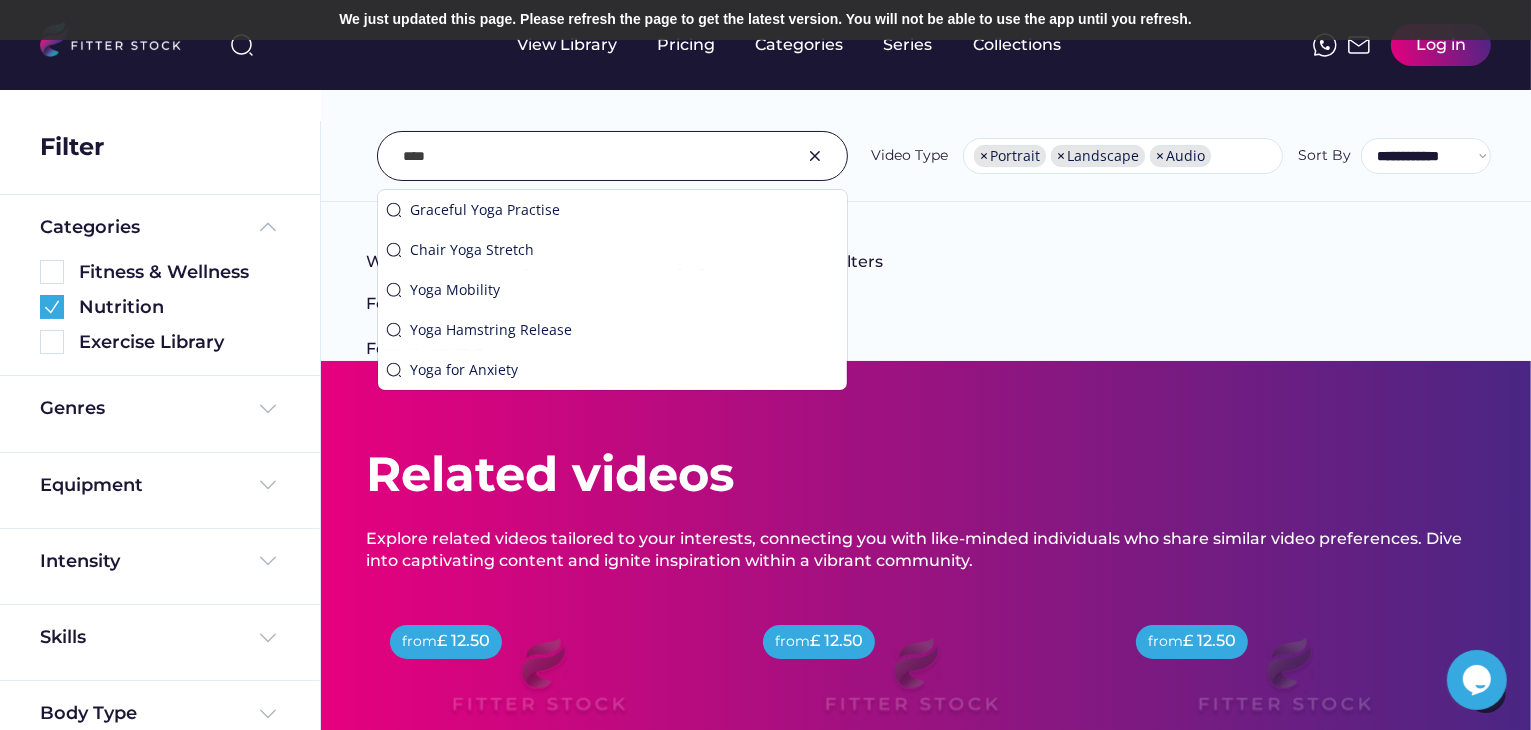 click at bounding box center (587, 156) 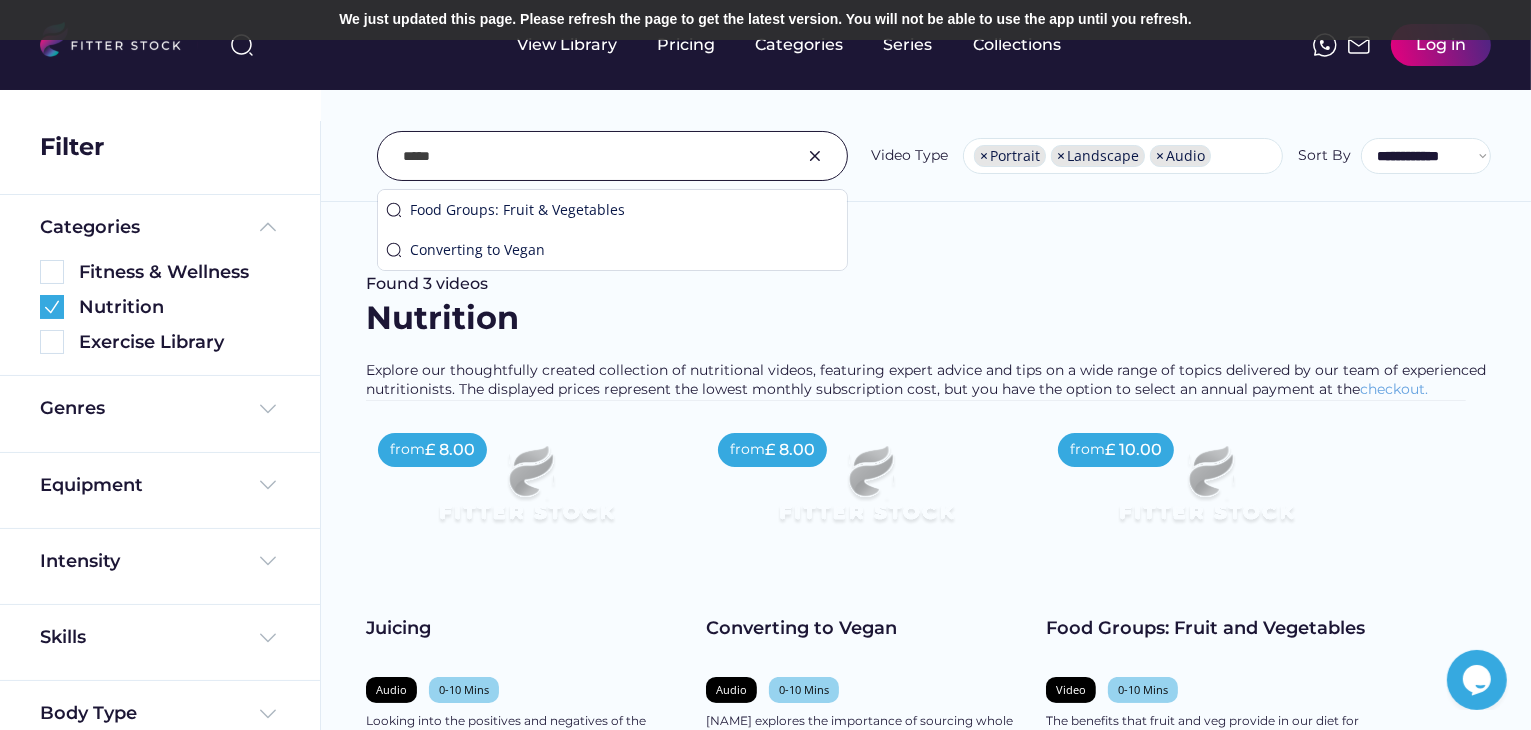 type on "*****" 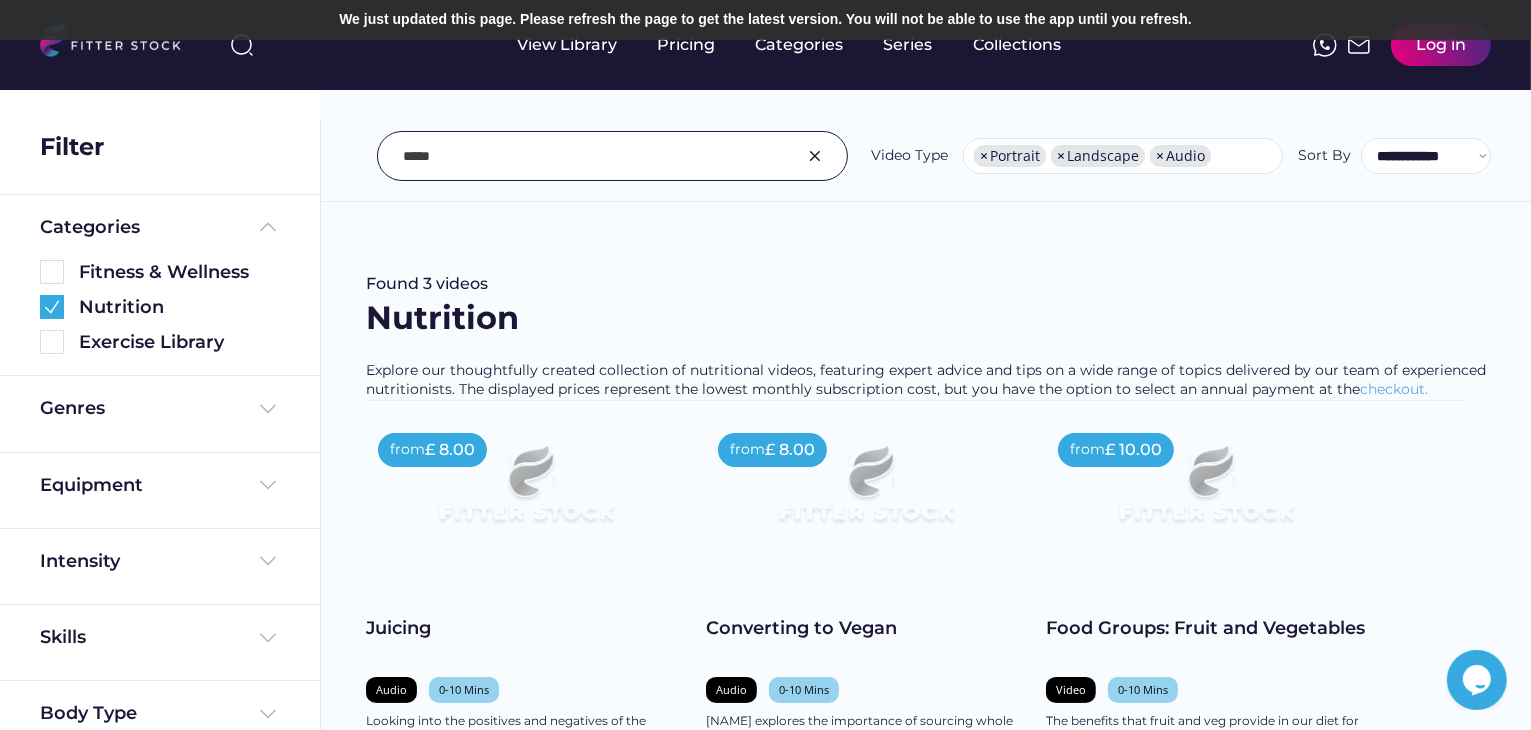 click at bounding box center (815, 156) 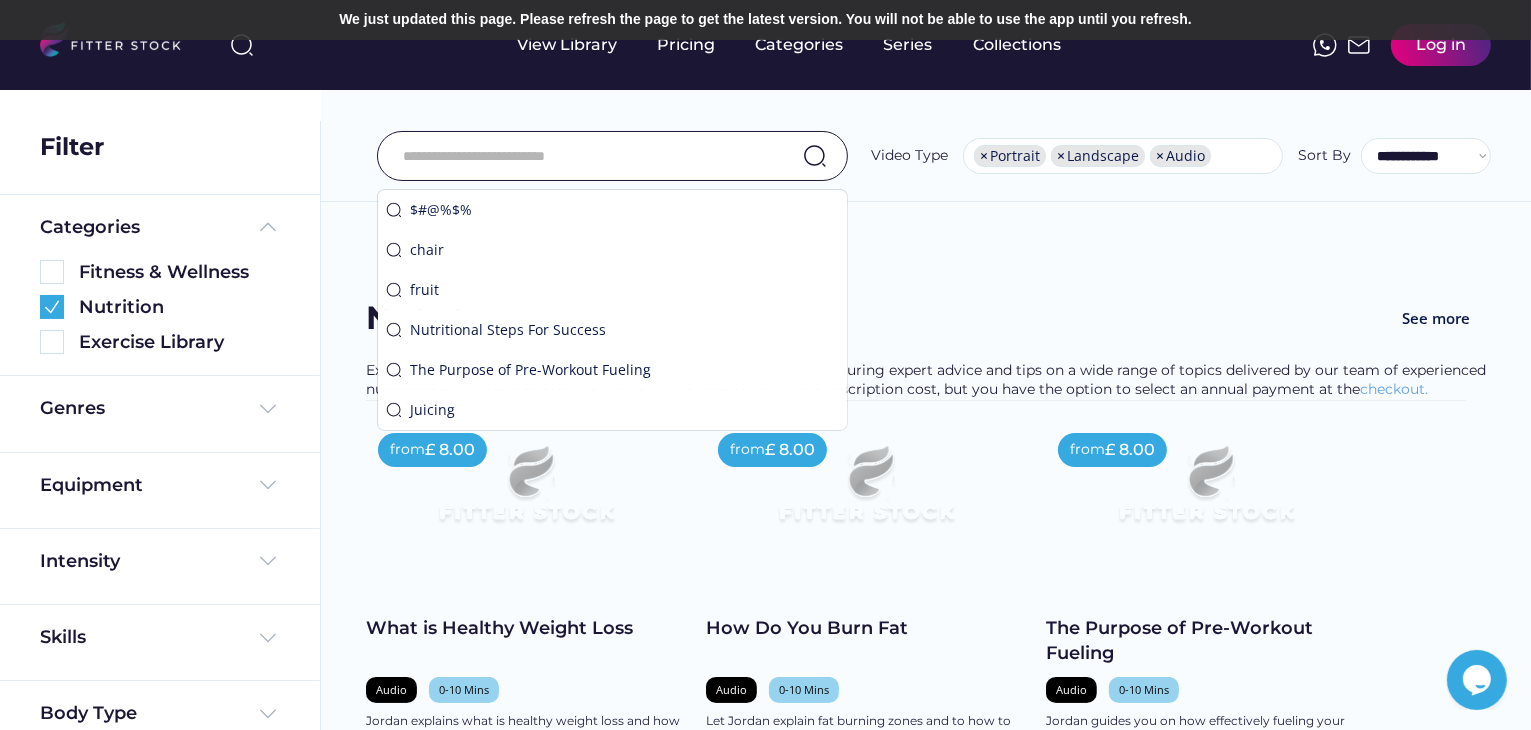 click on "We couldn’t find any video results for selected filters Found 234 videos Fitness & Wellness See more  Explore our workout library filled with engaging and varied content, from fitness to mental wellness. The displayed prices represent the lowest monthly subscription cost, but you have the option to select an annual payment at the checkout. from  £ 12.50 Chair Focussed Pilates Video 11-20 Mins Strength & Conditioning Stretch & Mobilise Full Body The Mind In Rachel's chair Pilates class you will target each area of the body whilst seated. This
class is designed to activate your core through a series of fun and creative movements which will leave you feeling stronger and more mobile. This class also focuses on posture and alignment filling you with confidence and giving you that motivation to take on the rest of your day!
shopping_cart
Add to Cart from  £ 12.50 Mat Based Pilates Video 11-20 Mins Strength & Conditioning Full Body The Mind
shopping_cart
Add to Cart" at bounding box center [925, 1291] 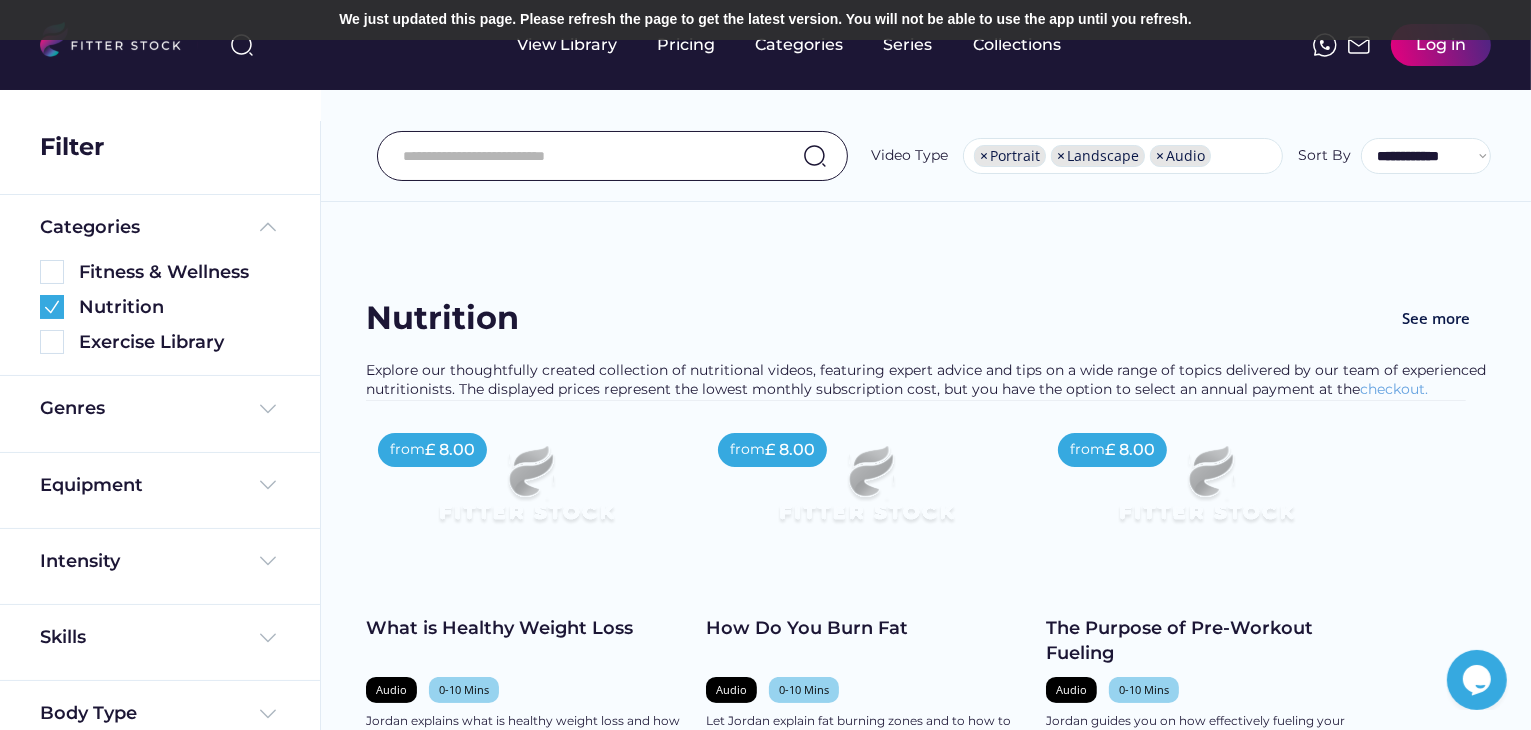 click at bounding box center (587, 156) 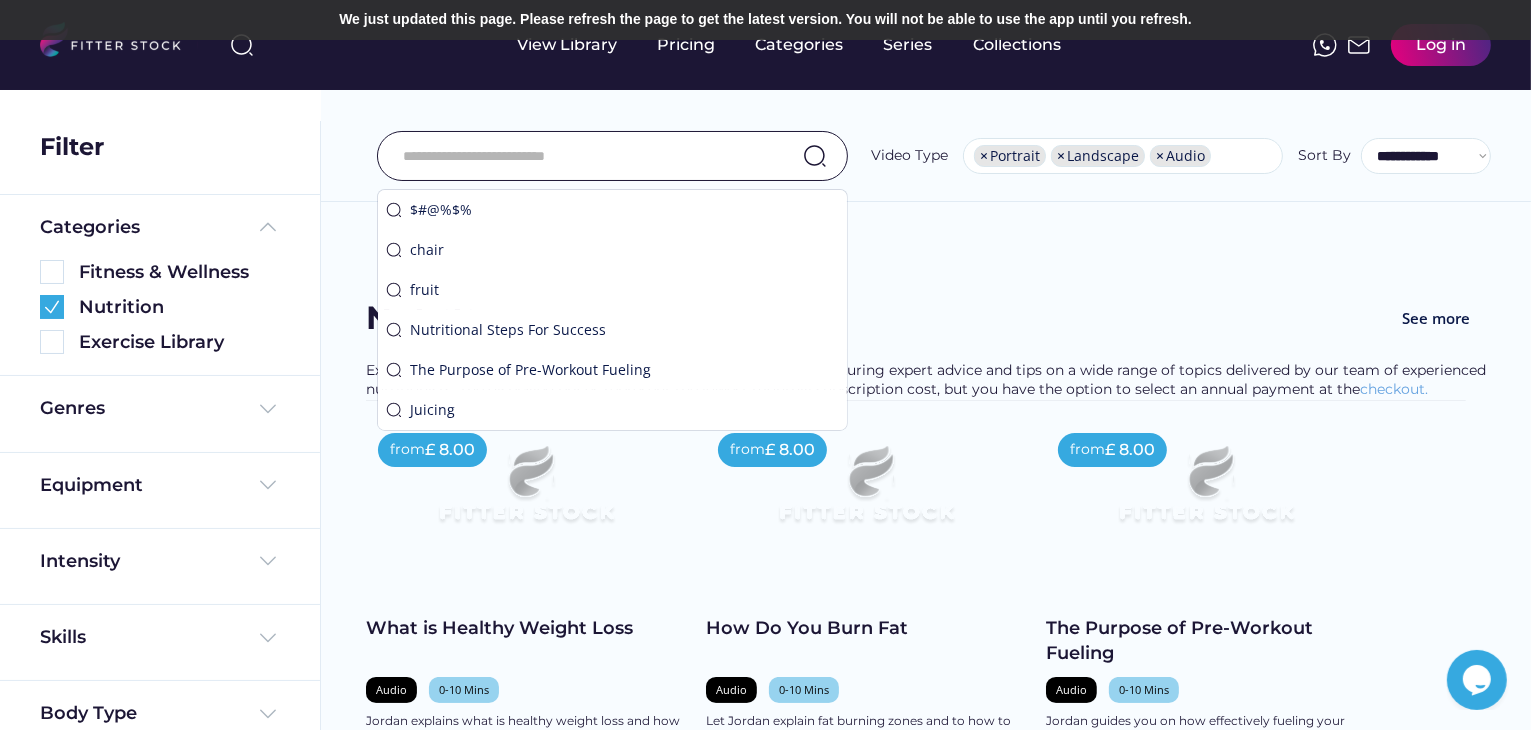 click on "Nutrition See more" at bounding box center (926, 328) 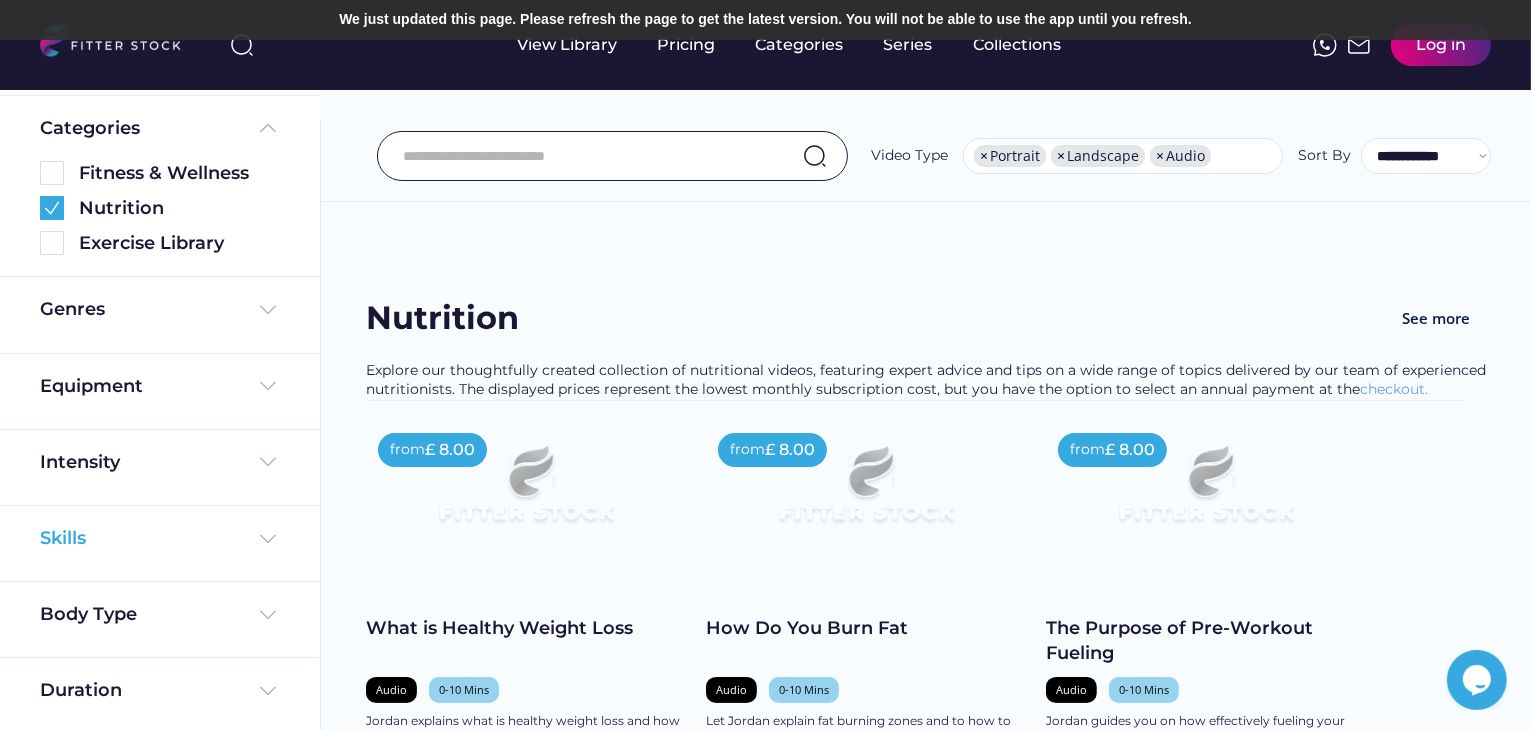 scroll, scrollTop: 102, scrollLeft: 0, axis: vertical 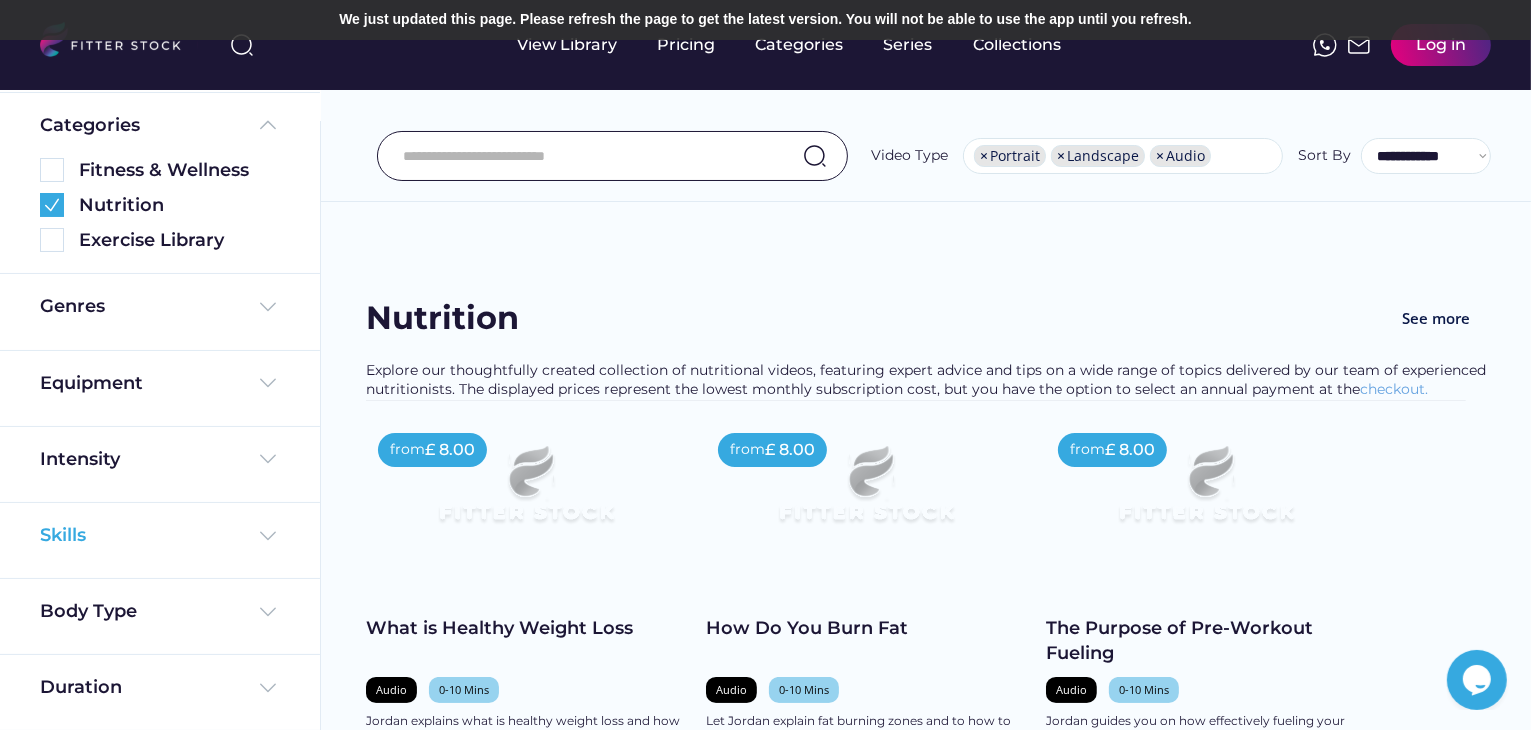 click at bounding box center (268, 536) 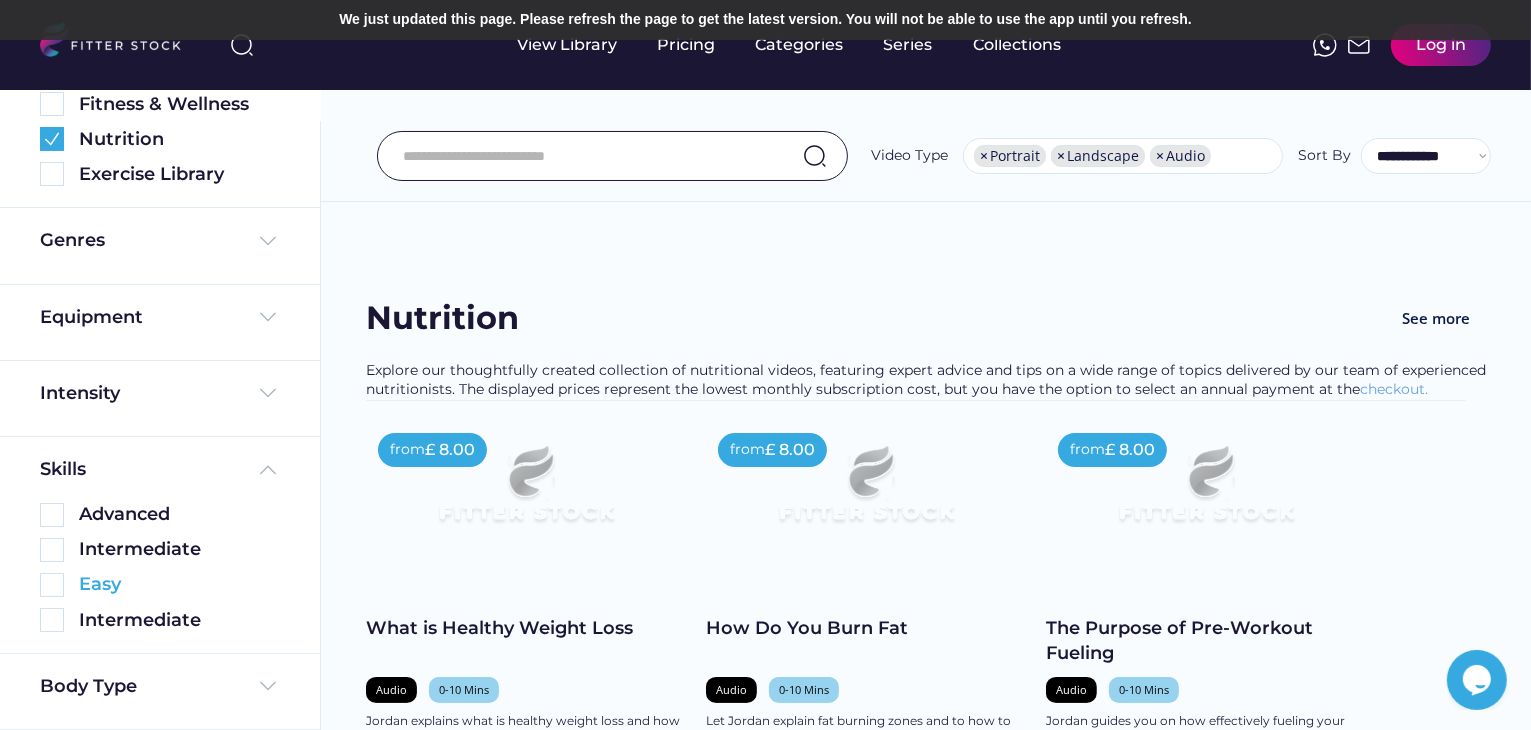 scroll, scrollTop: 202, scrollLeft: 0, axis: vertical 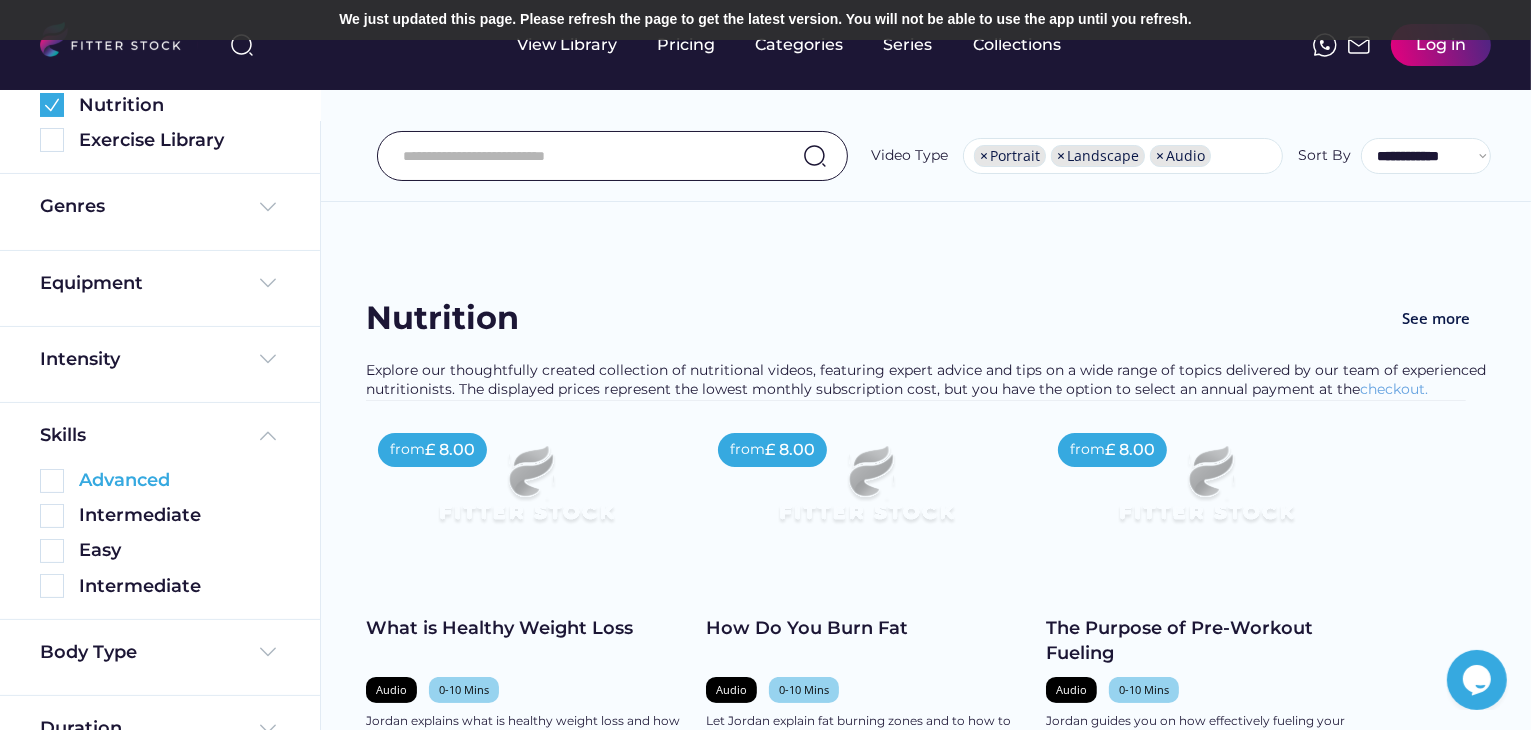 click at bounding box center [52, 481] 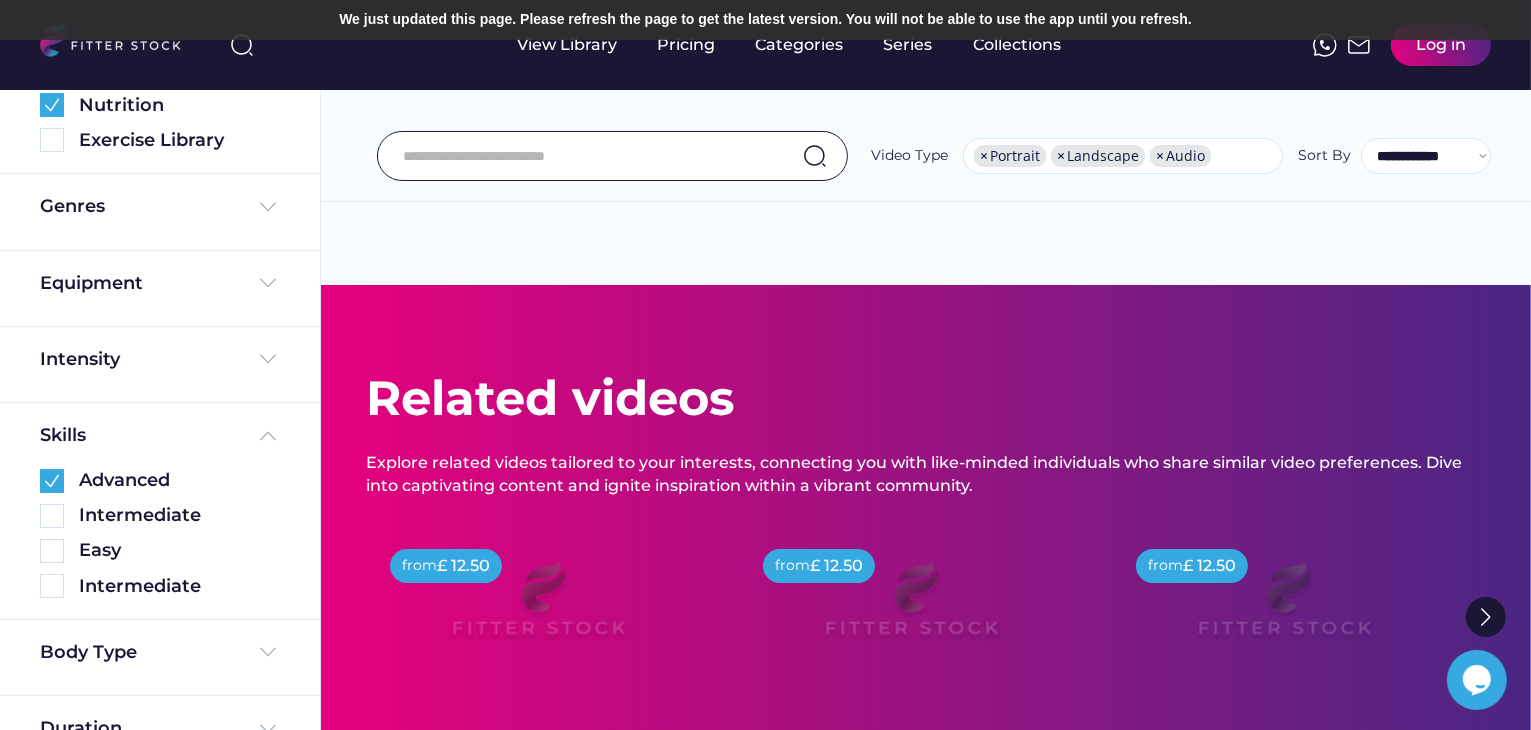 scroll, scrollTop: 0, scrollLeft: 0, axis: both 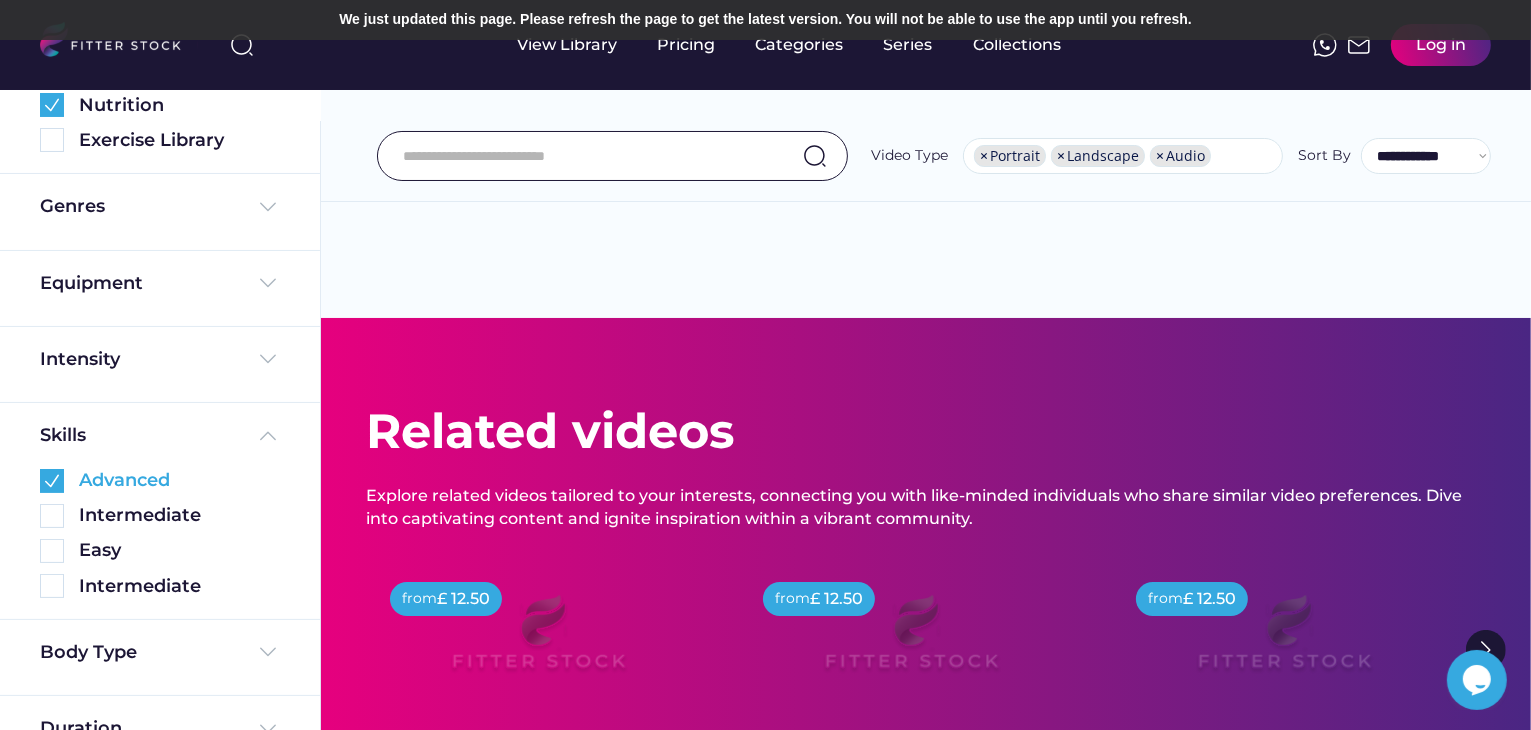 click at bounding box center (52, 481) 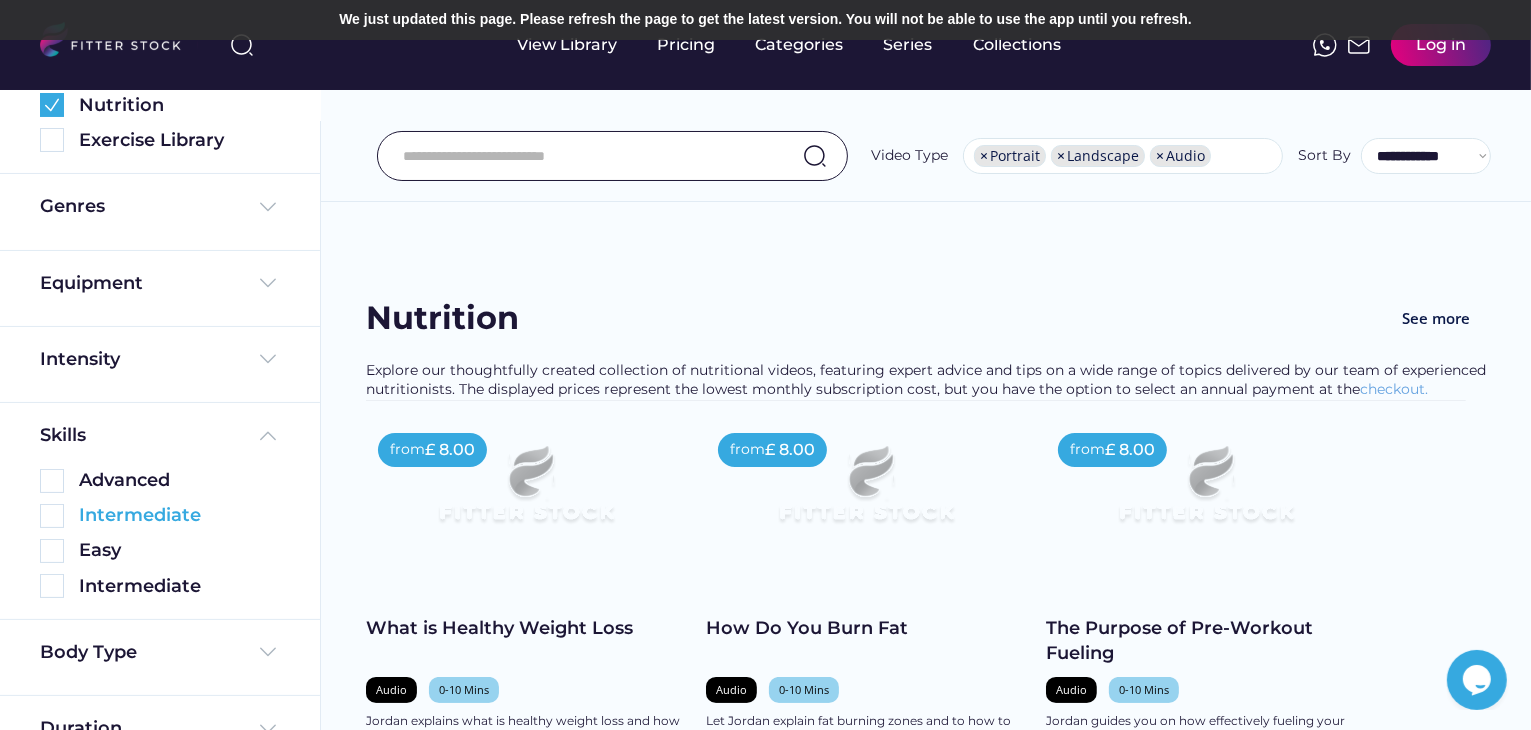 click at bounding box center (52, 516) 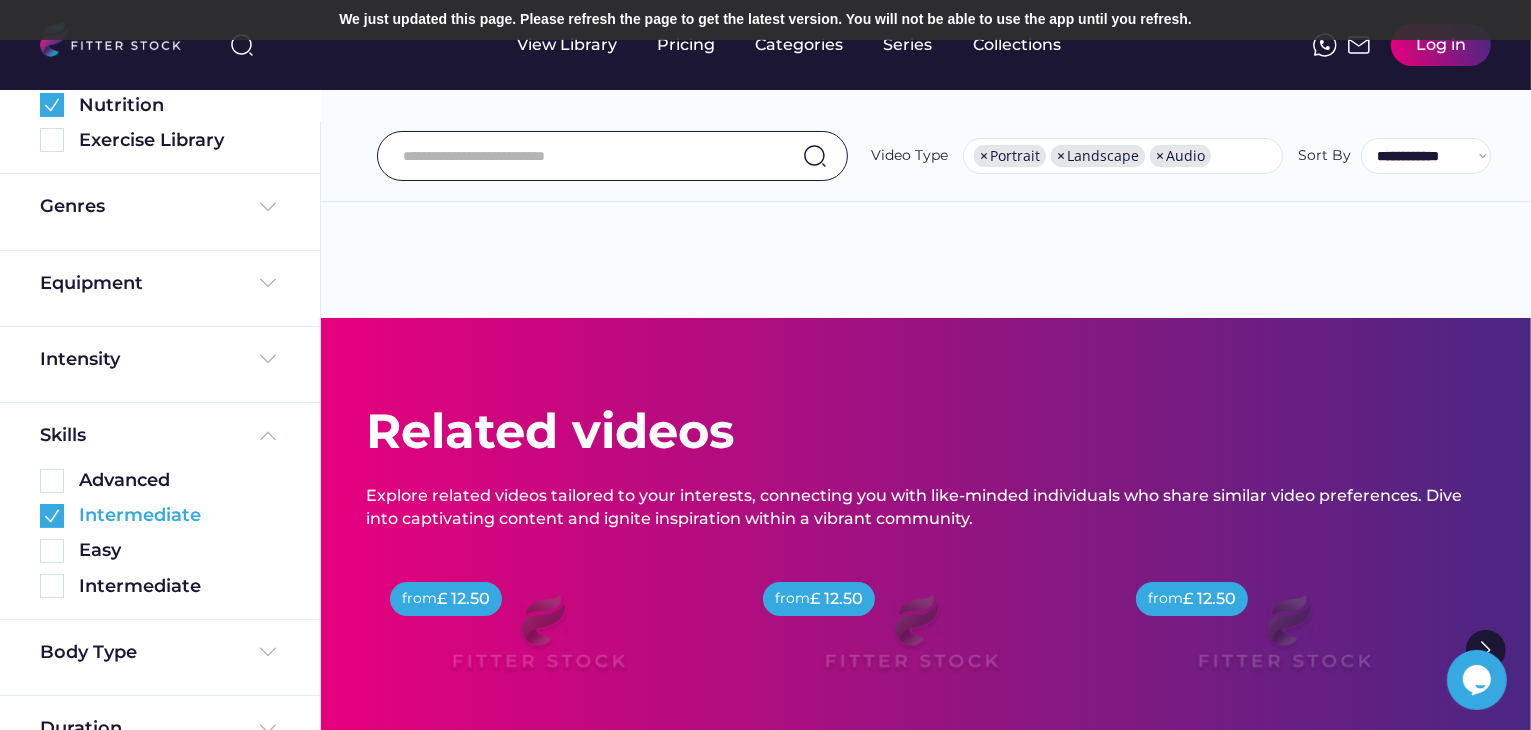 click at bounding box center (52, 516) 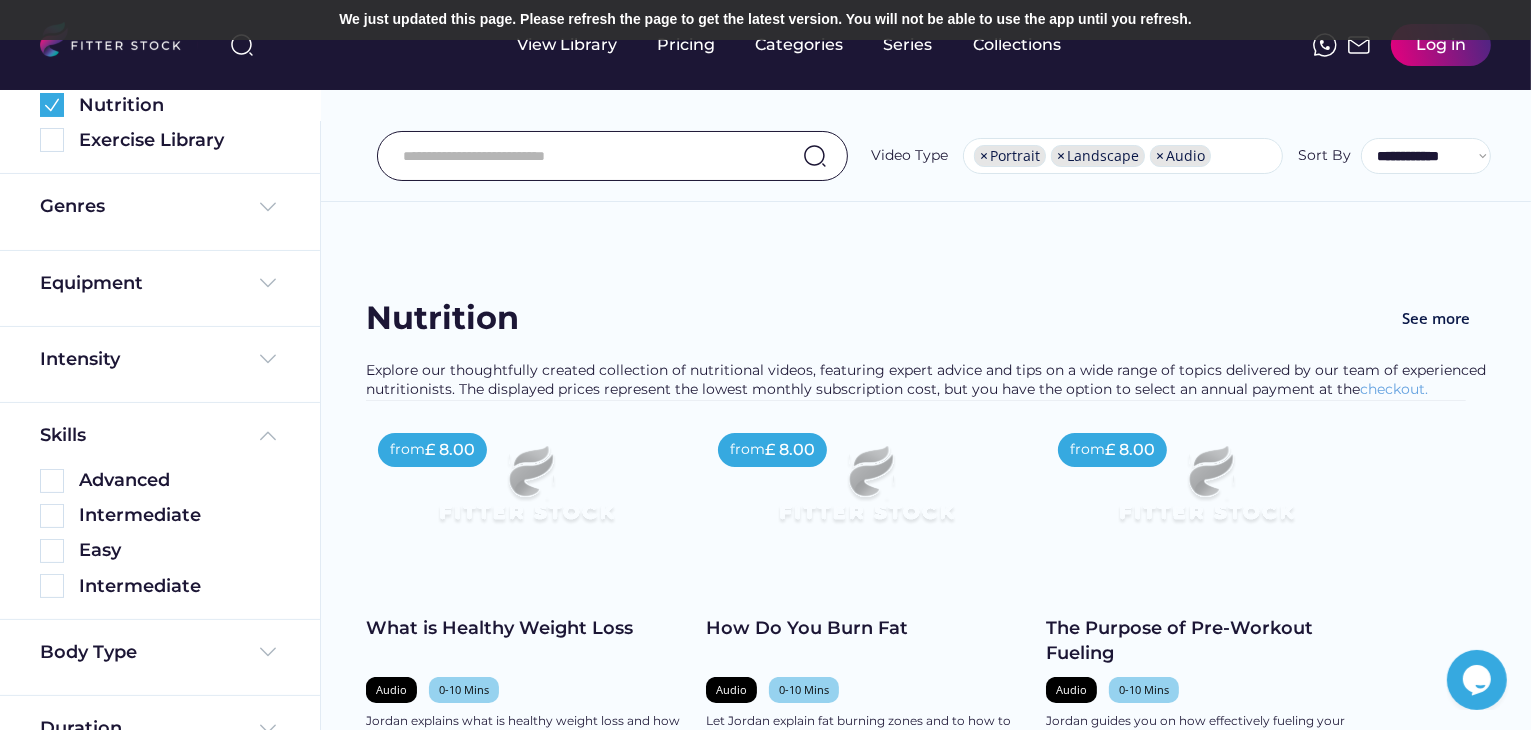 scroll, scrollTop: 102, scrollLeft: 0, axis: vertical 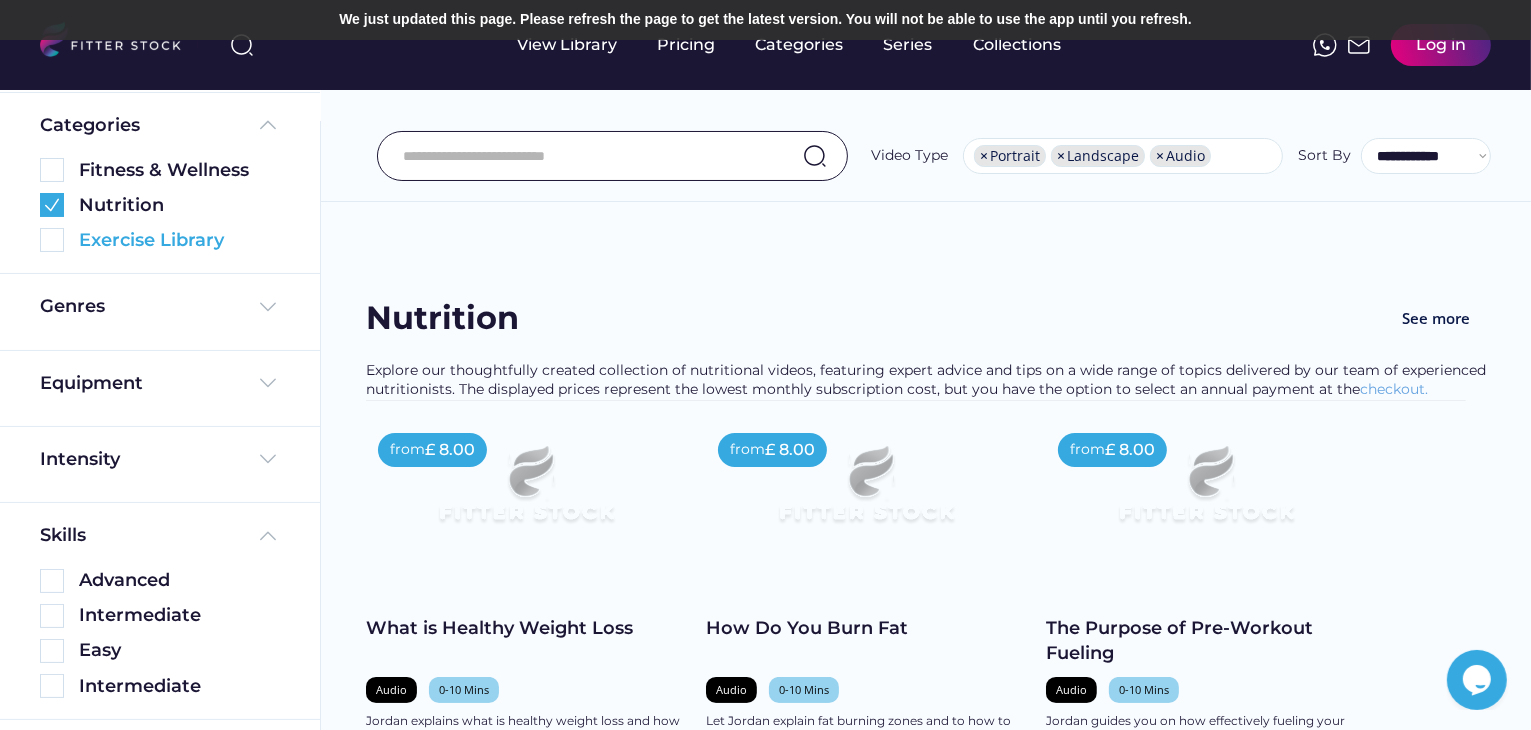 click at bounding box center [52, 240] 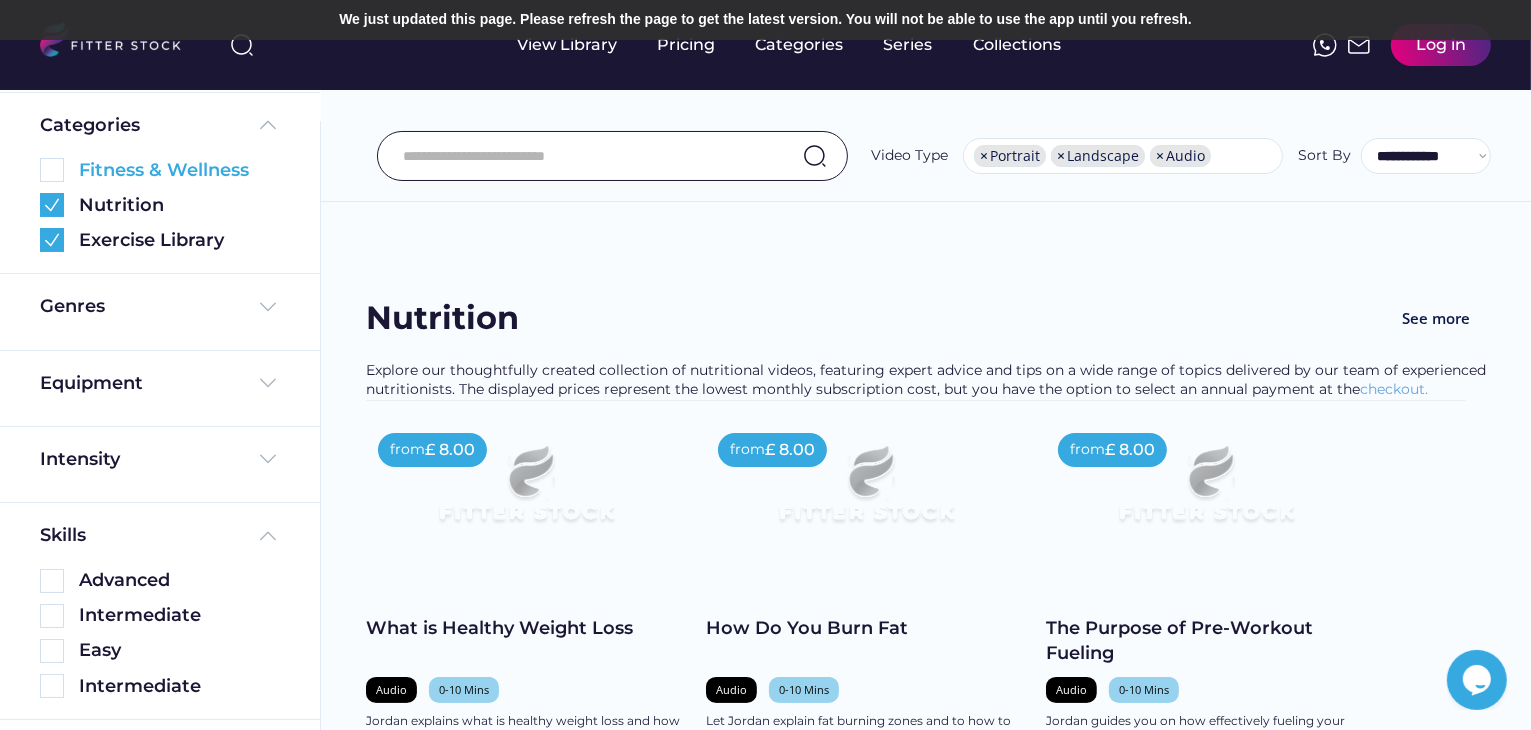 click at bounding box center (52, 170) 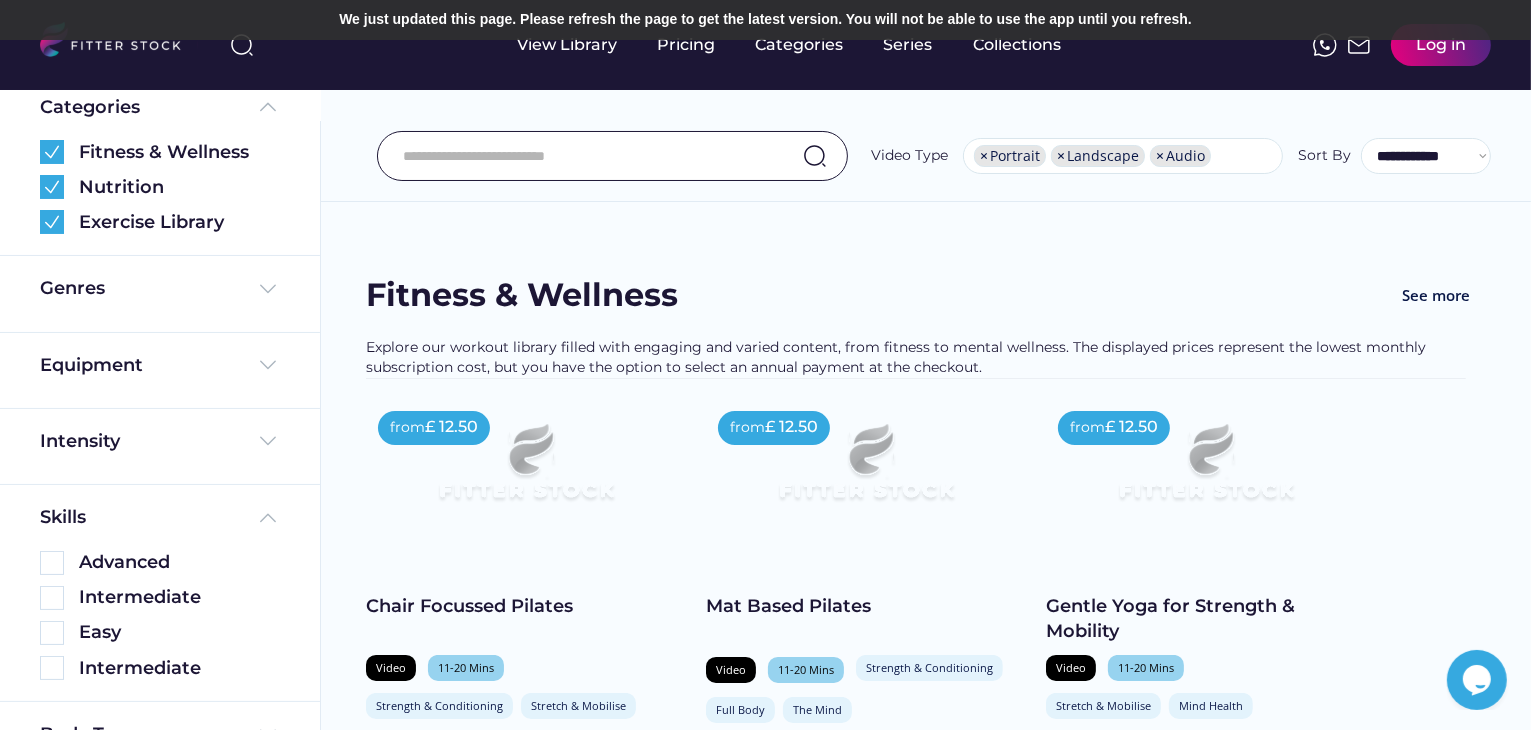 scroll, scrollTop: 243, scrollLeft: 0, axis: vertical 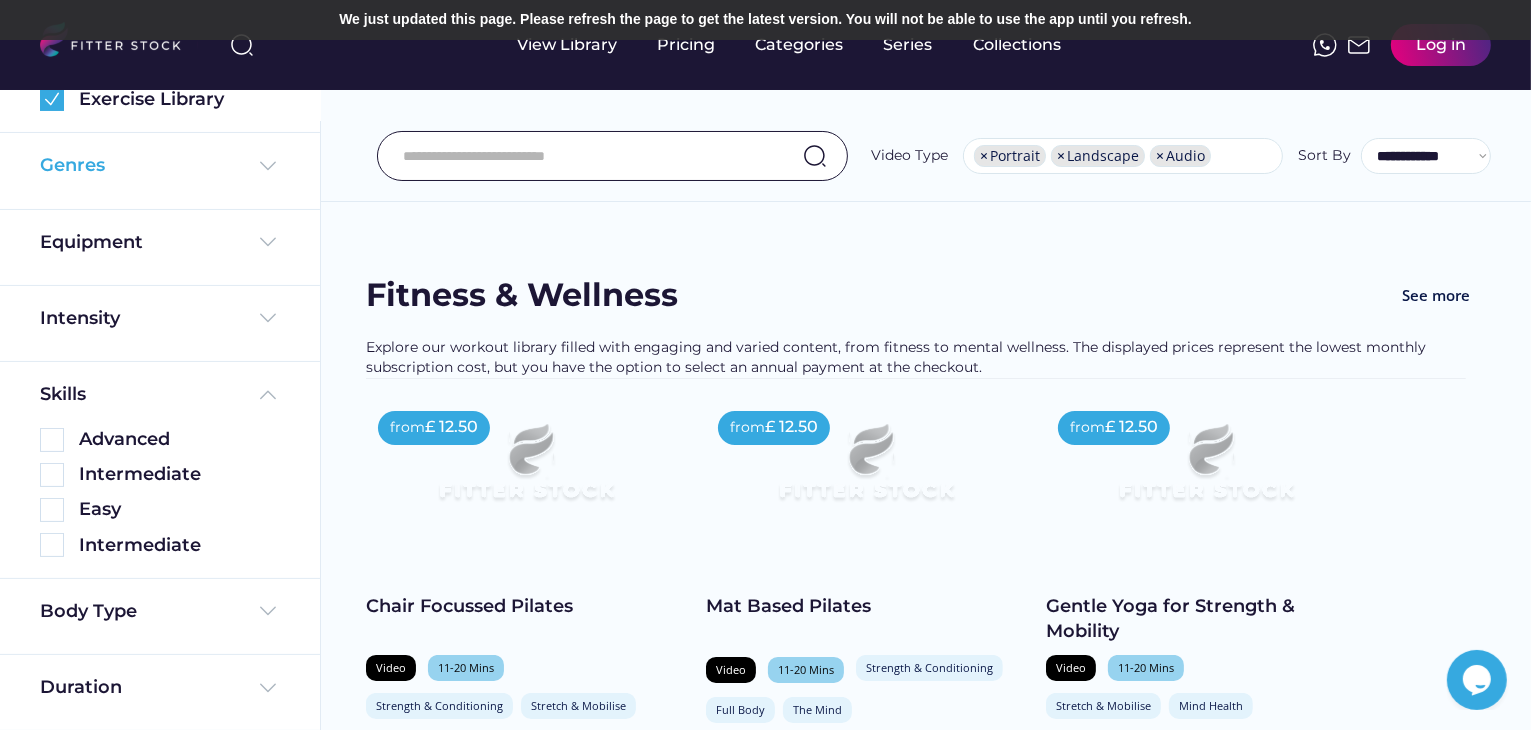 click at bounding box center (268, 166) 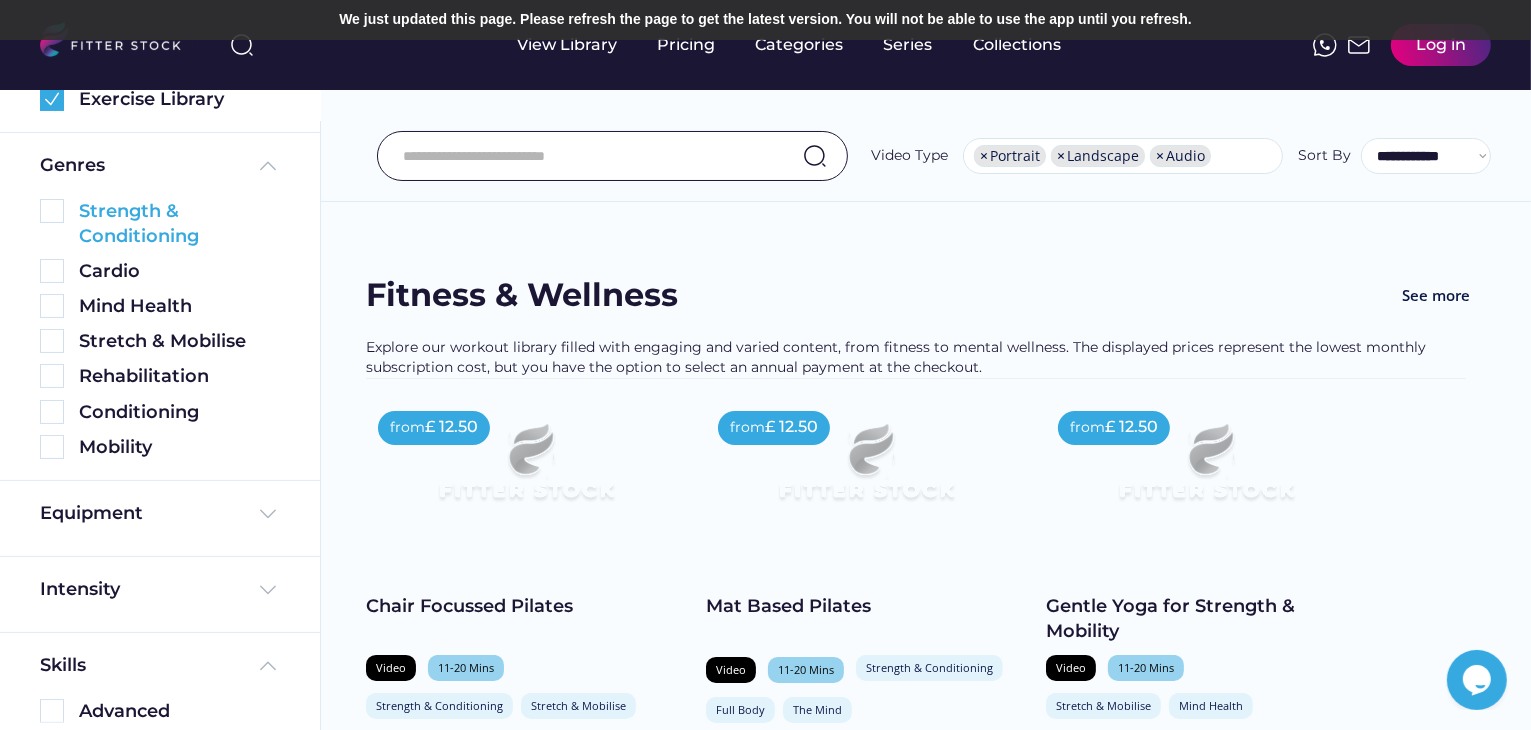 click on "Strength & Conditioning" at bounding box center [179, 224] 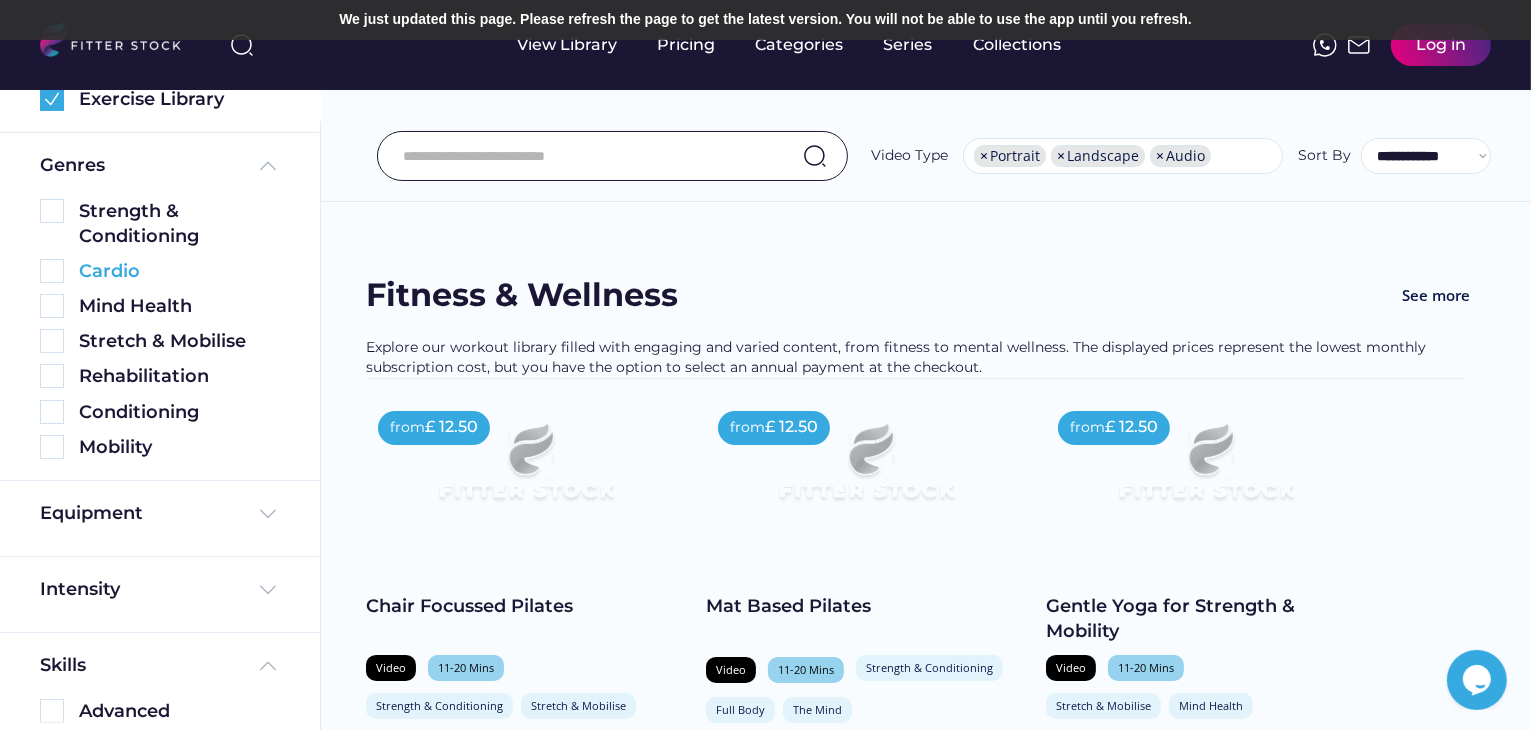 click at bounding box center [52, 271] 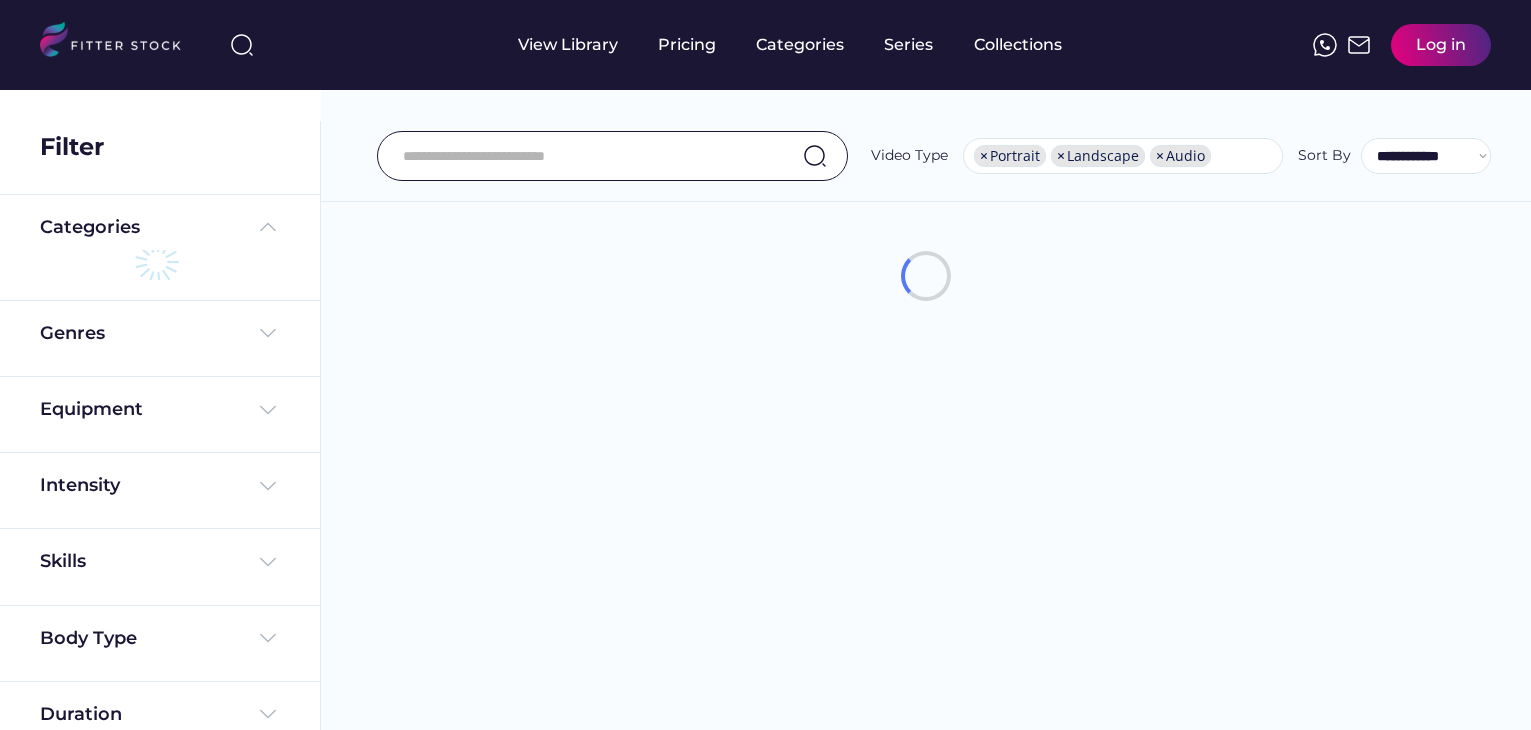 select on "**********" 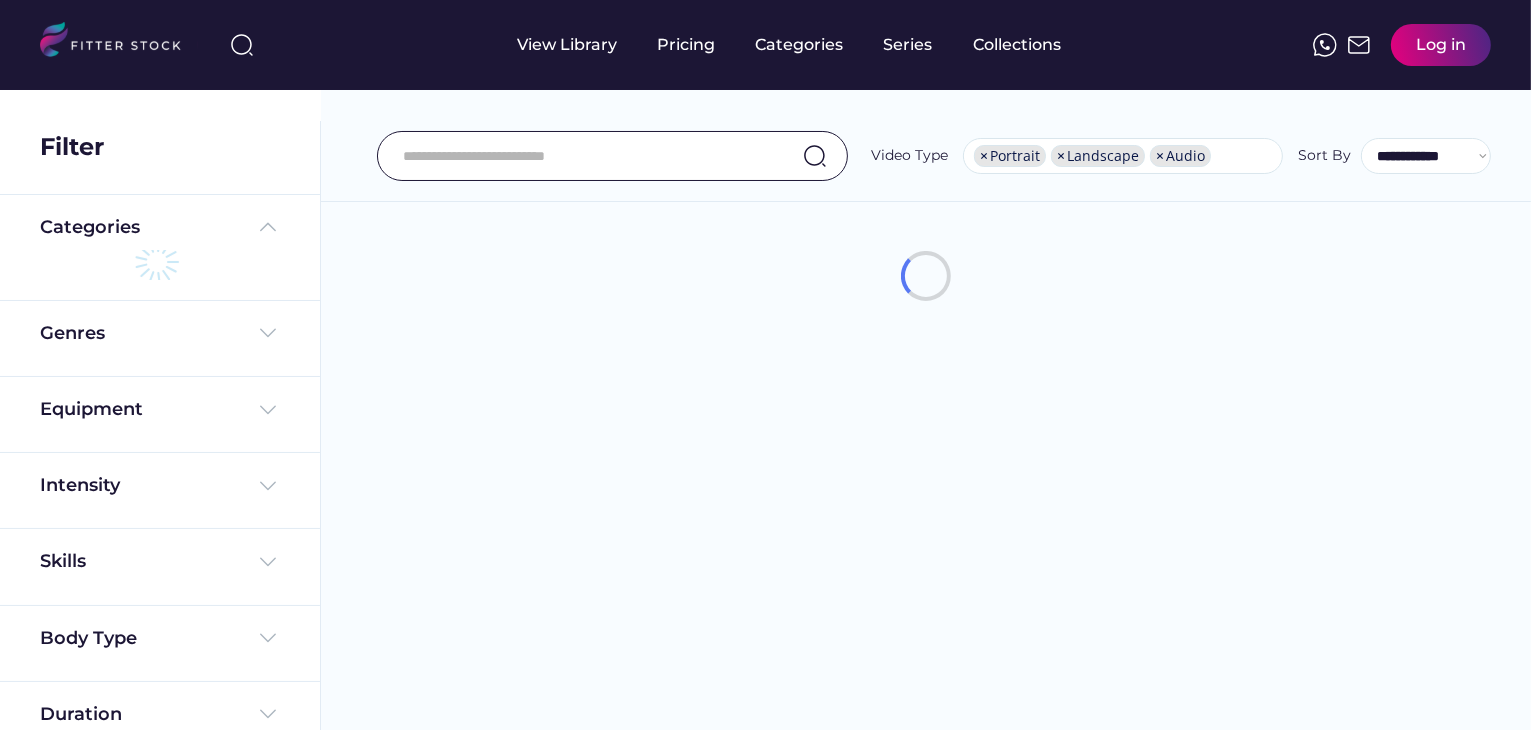scroll, scrollTop: 0, scrollLeft: 0, axis: both 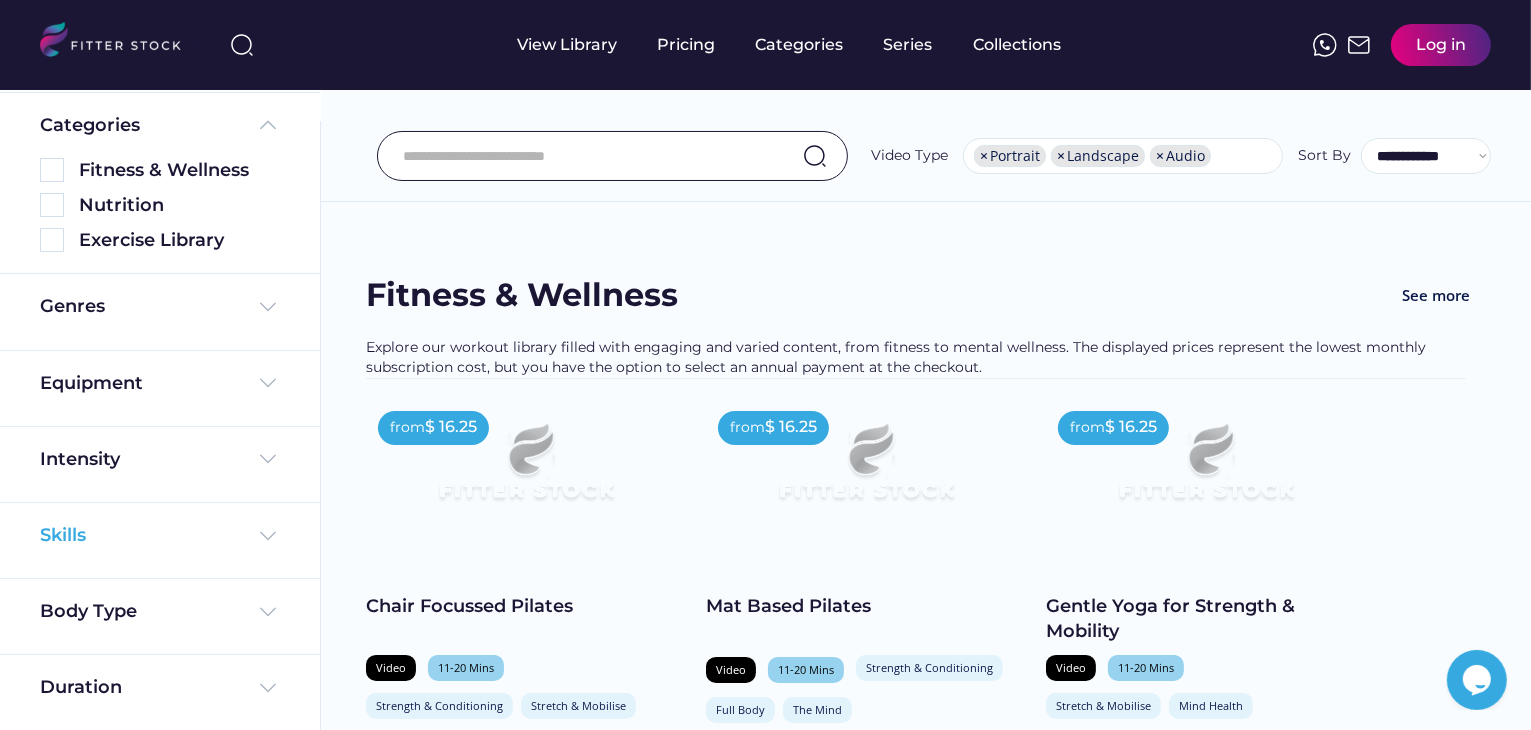 click at bounding box center (268, 536) 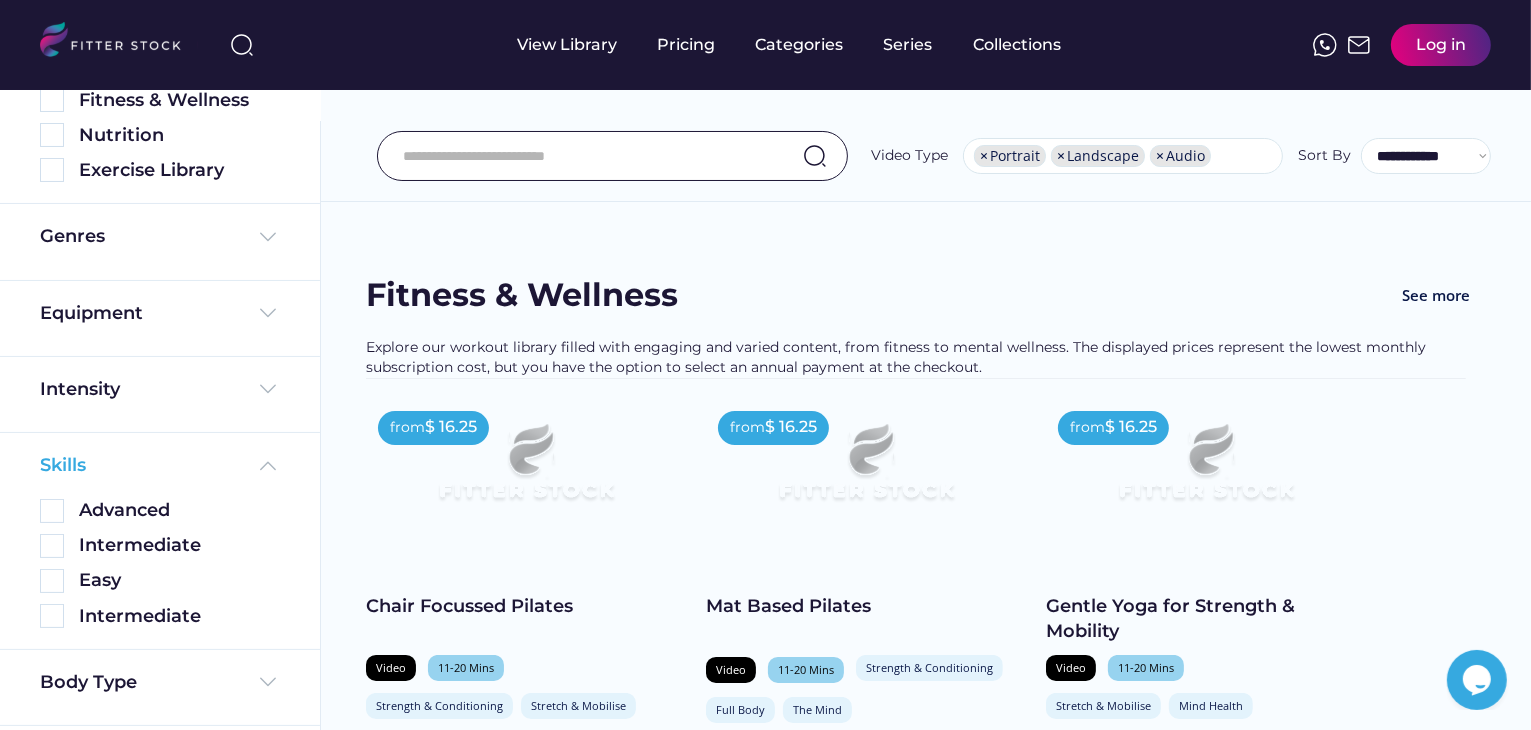 scroll, scrollTop: 202, scrollLeft: 0, axis: vertical 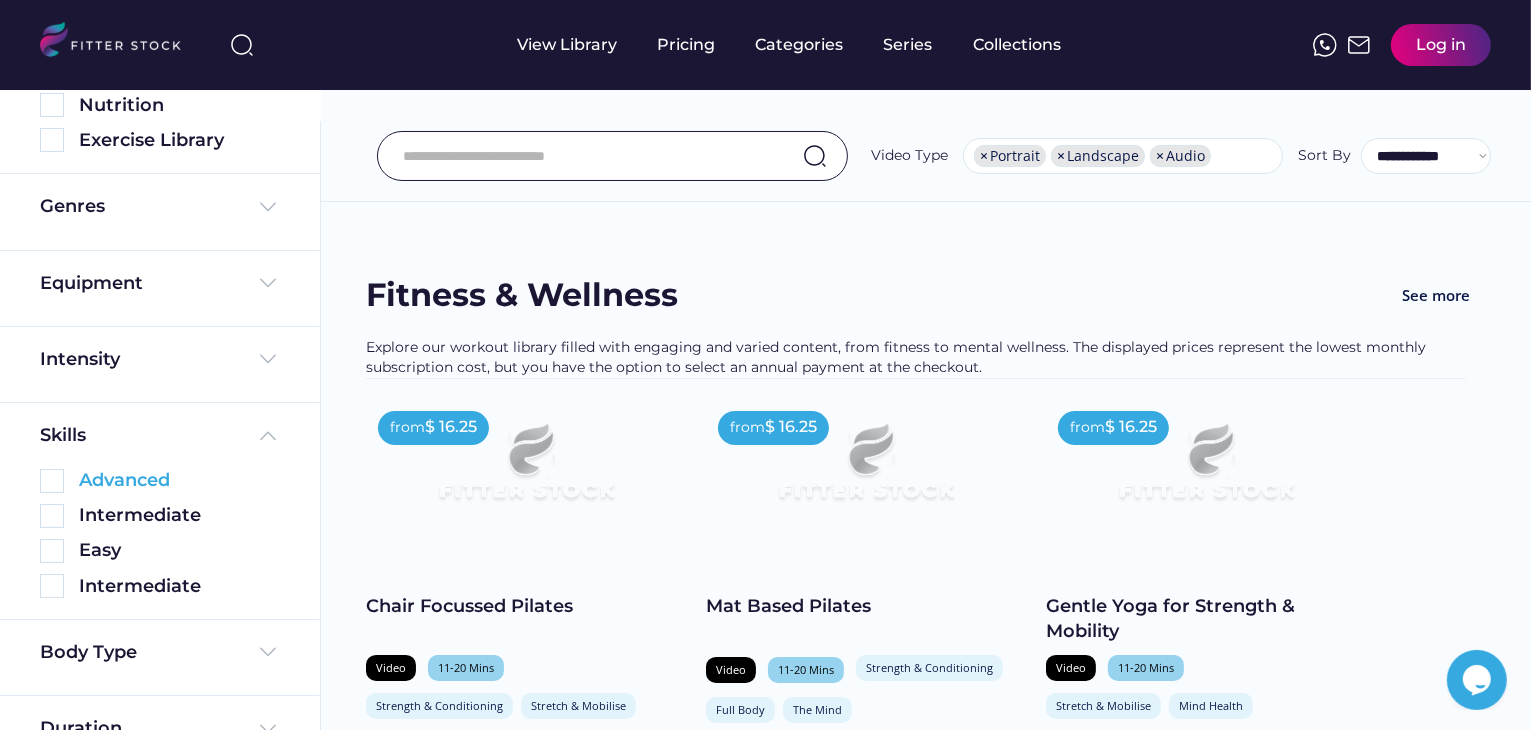 click at bounding box center (52, 481) 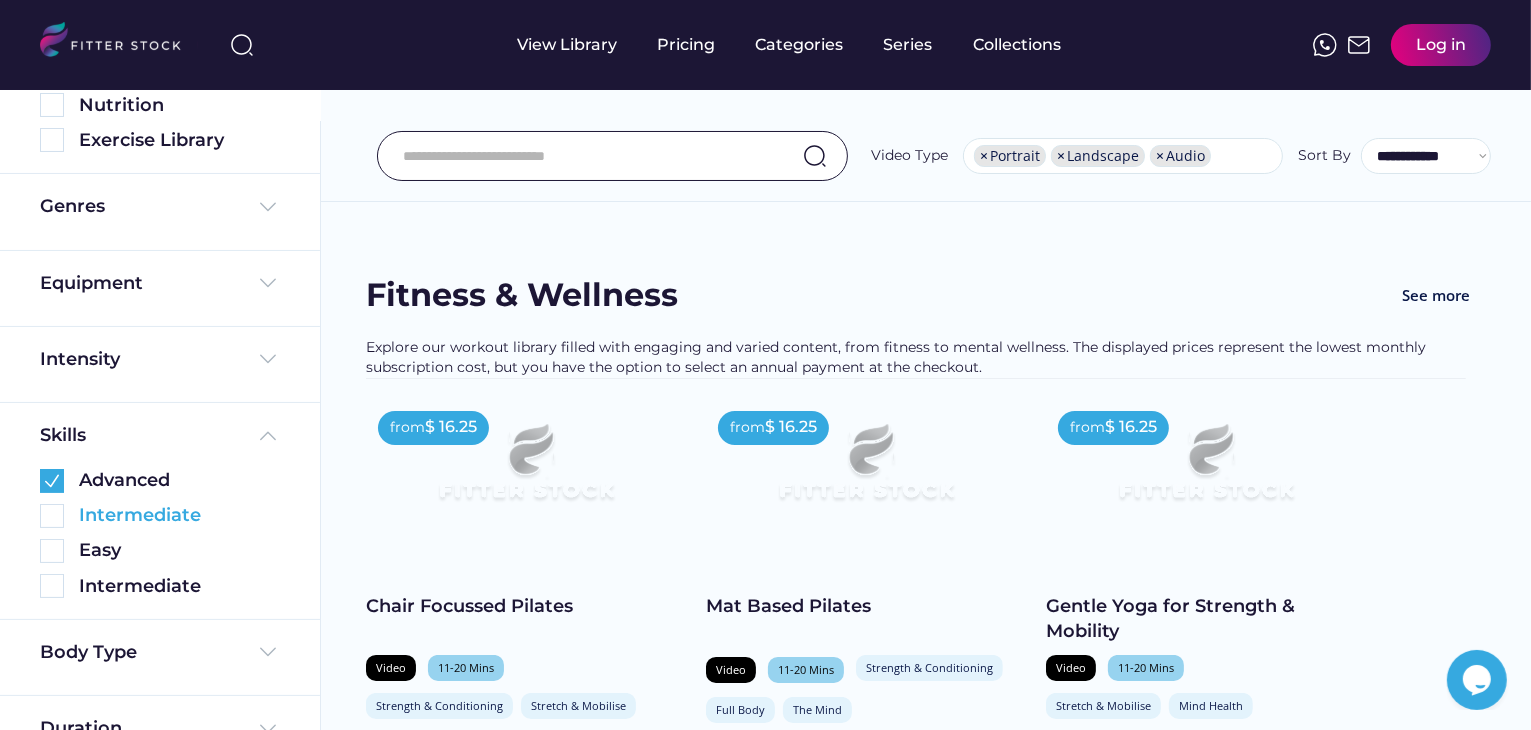 click at bounding box center (52, 516) 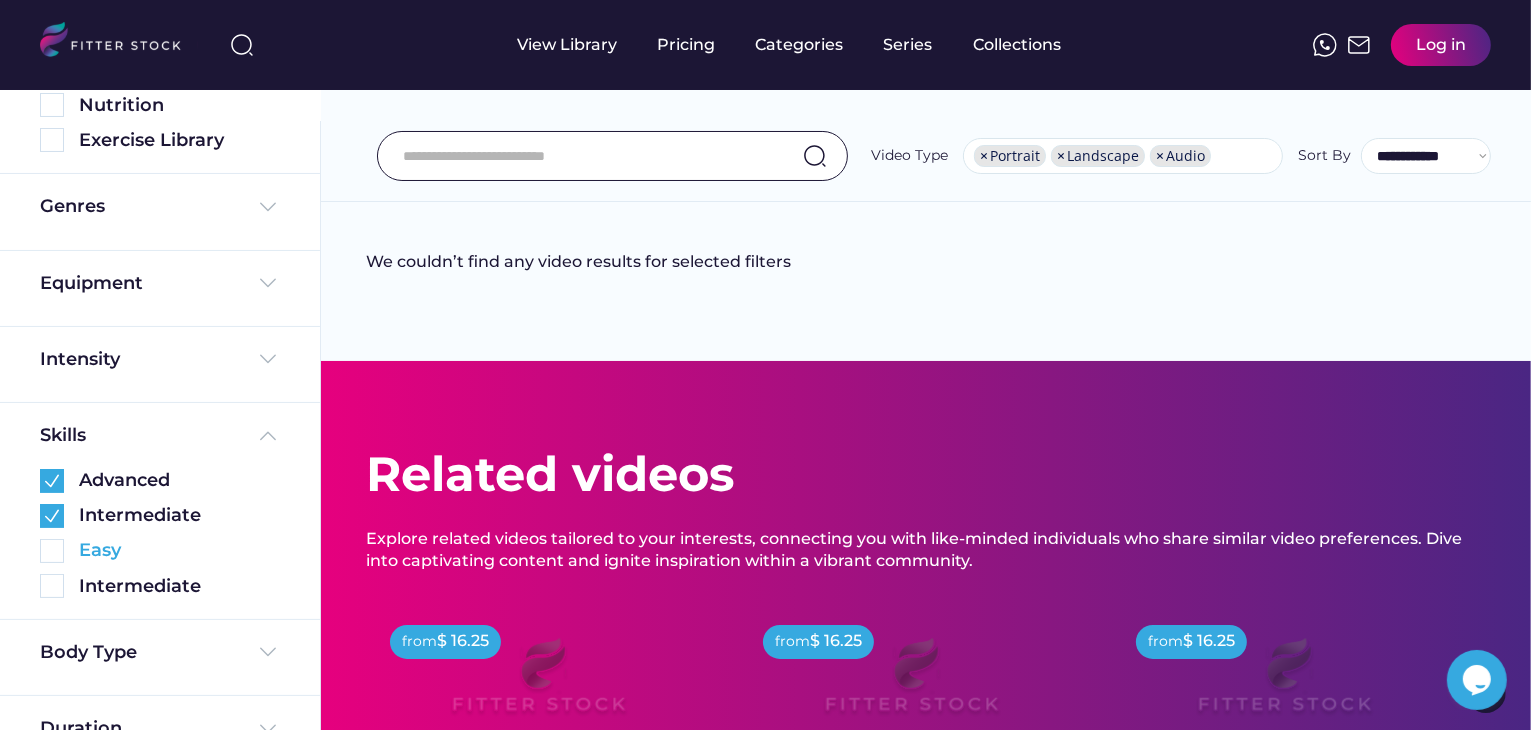click at bounding box center (52, 551) 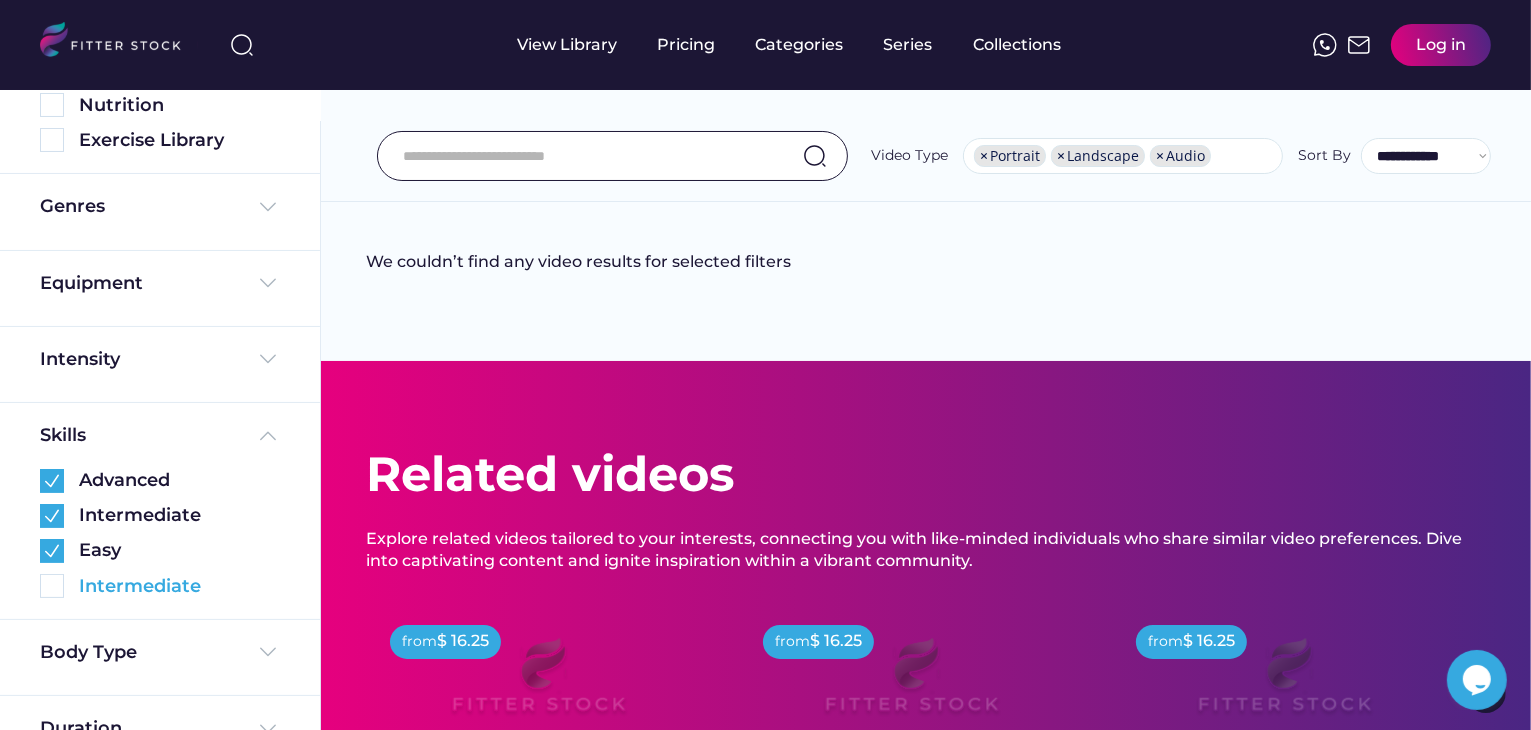 click at bounding box center (52, 586) 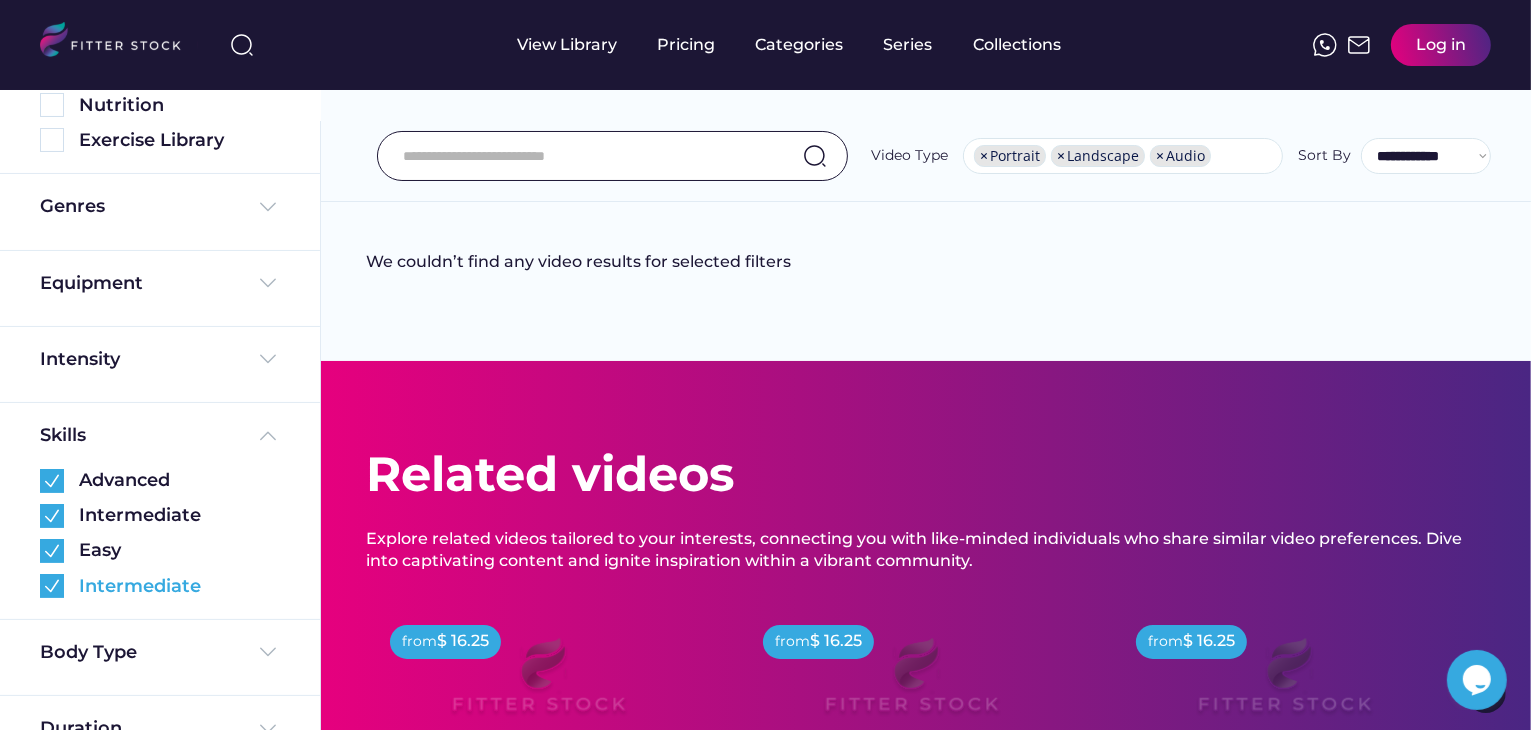 click at bounding box center [52, 586] 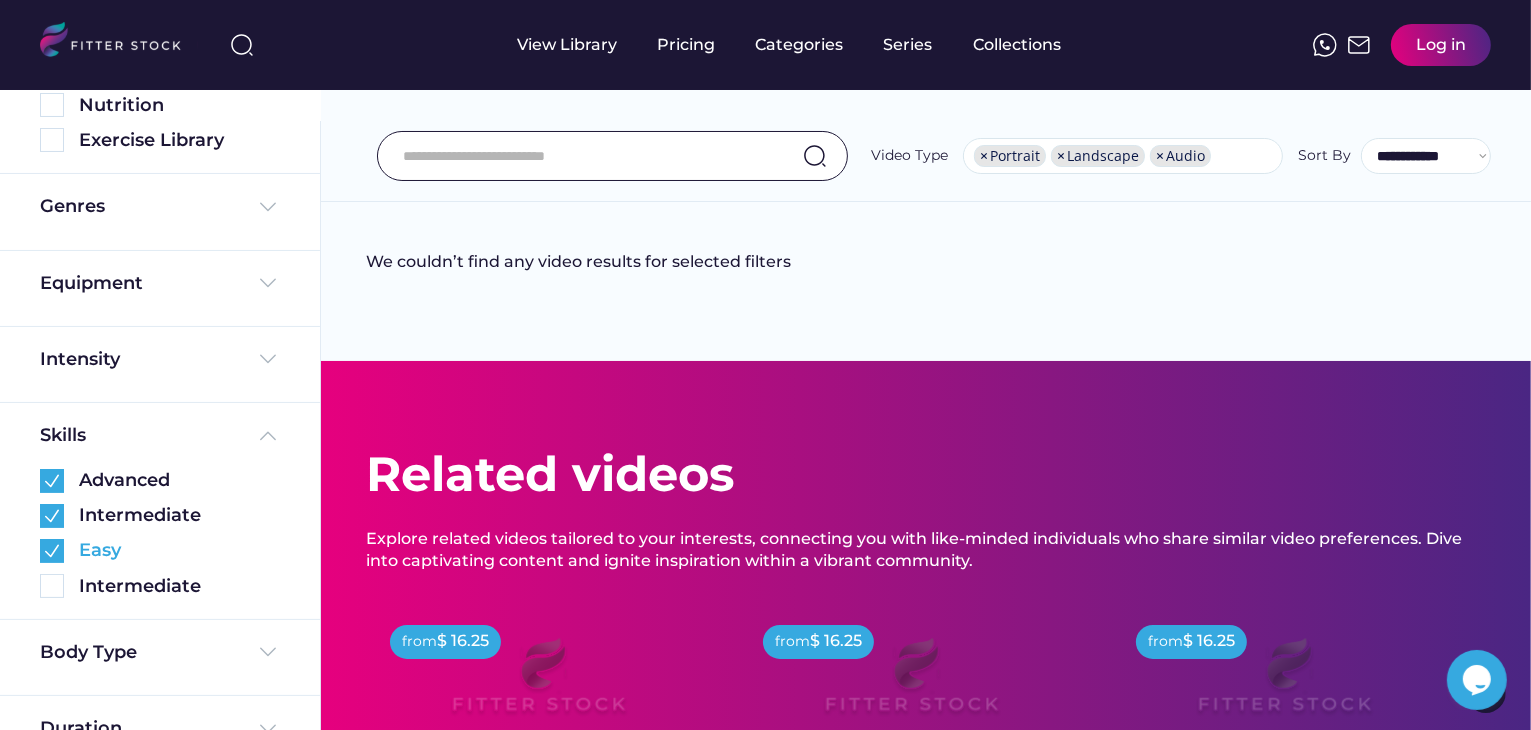 click at bounding box center [52, 551] 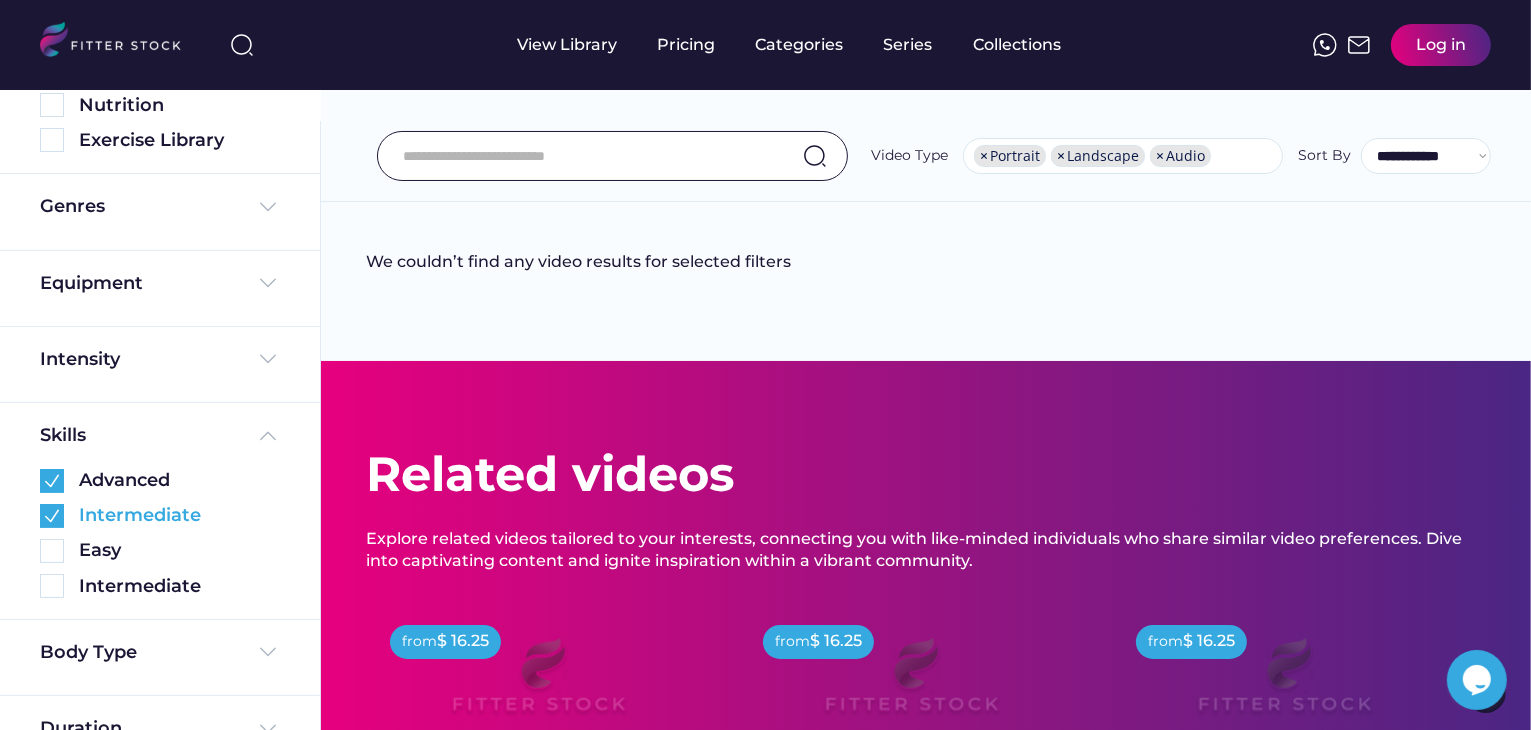 click at bounding box center (52, 516) 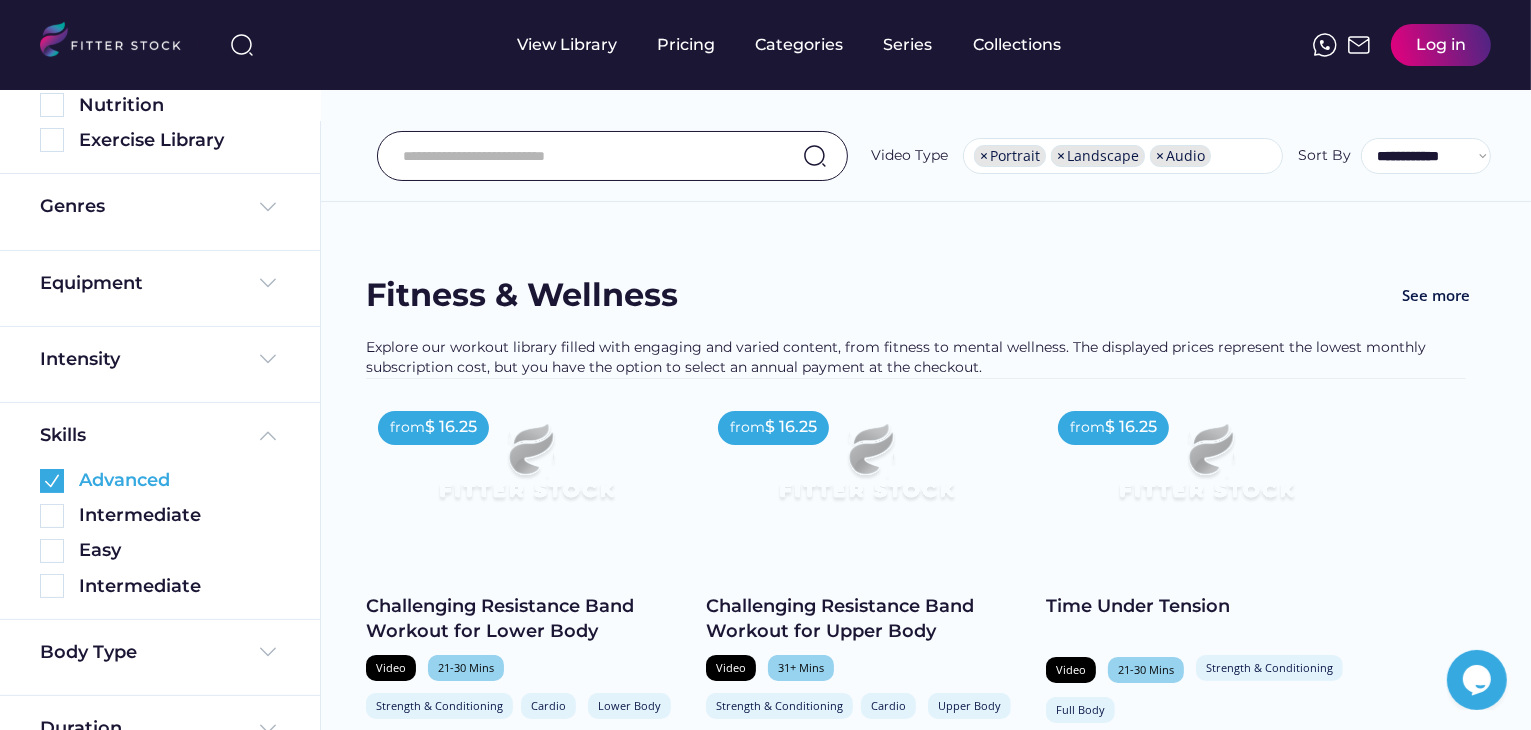 click at bounding box center (52, 481) 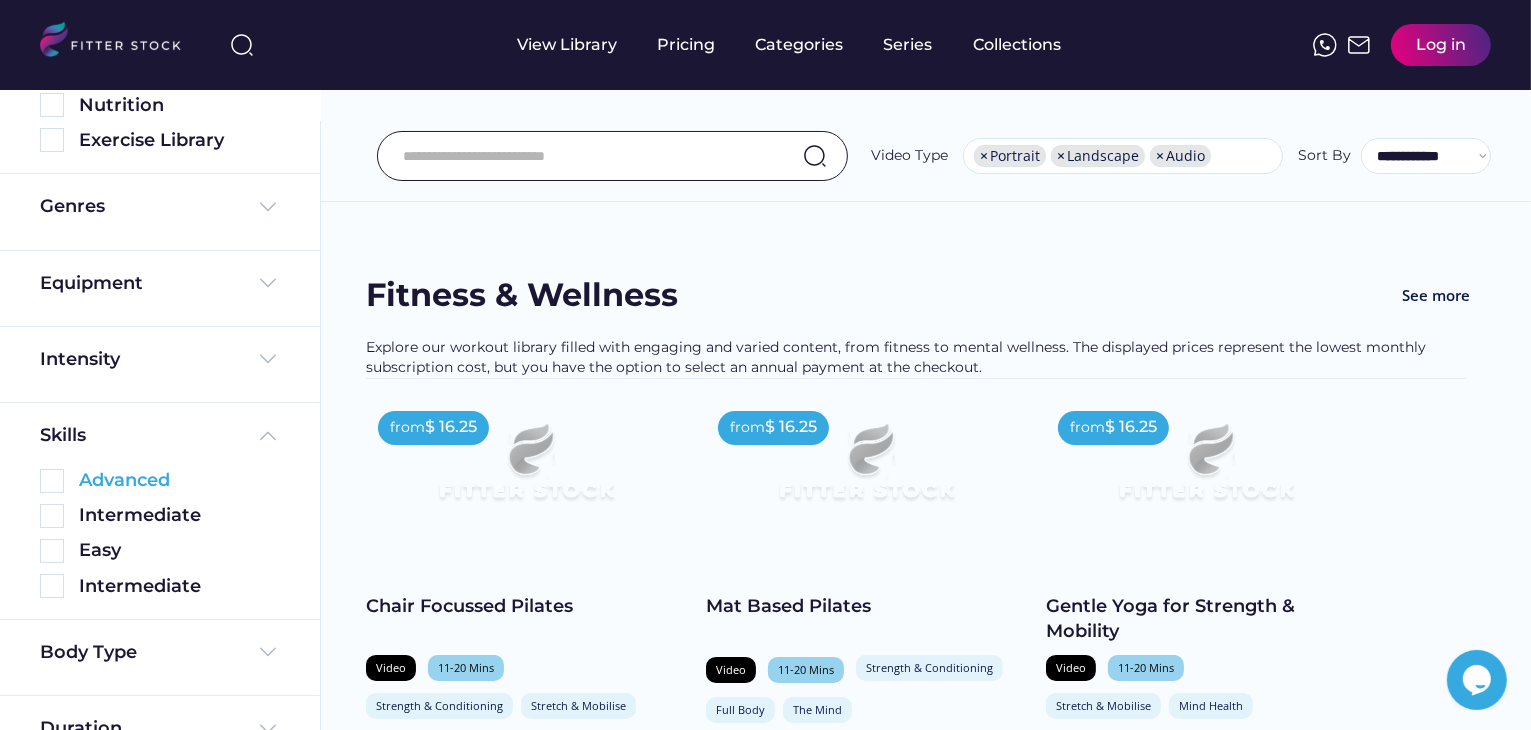 click at bounding box center [52, 481] 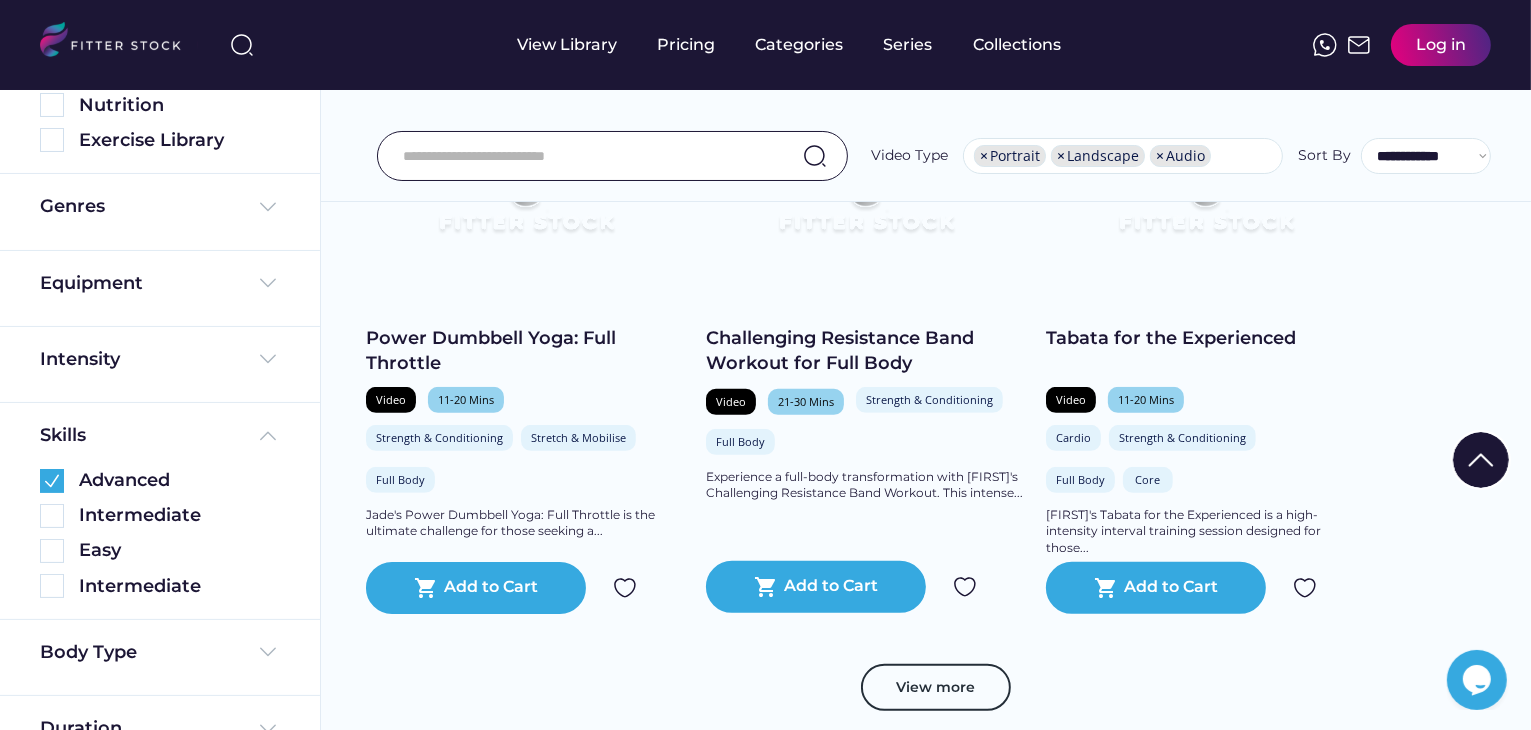 scroll, scrollTop: 300, scrollLeft: 0, axis: vertical 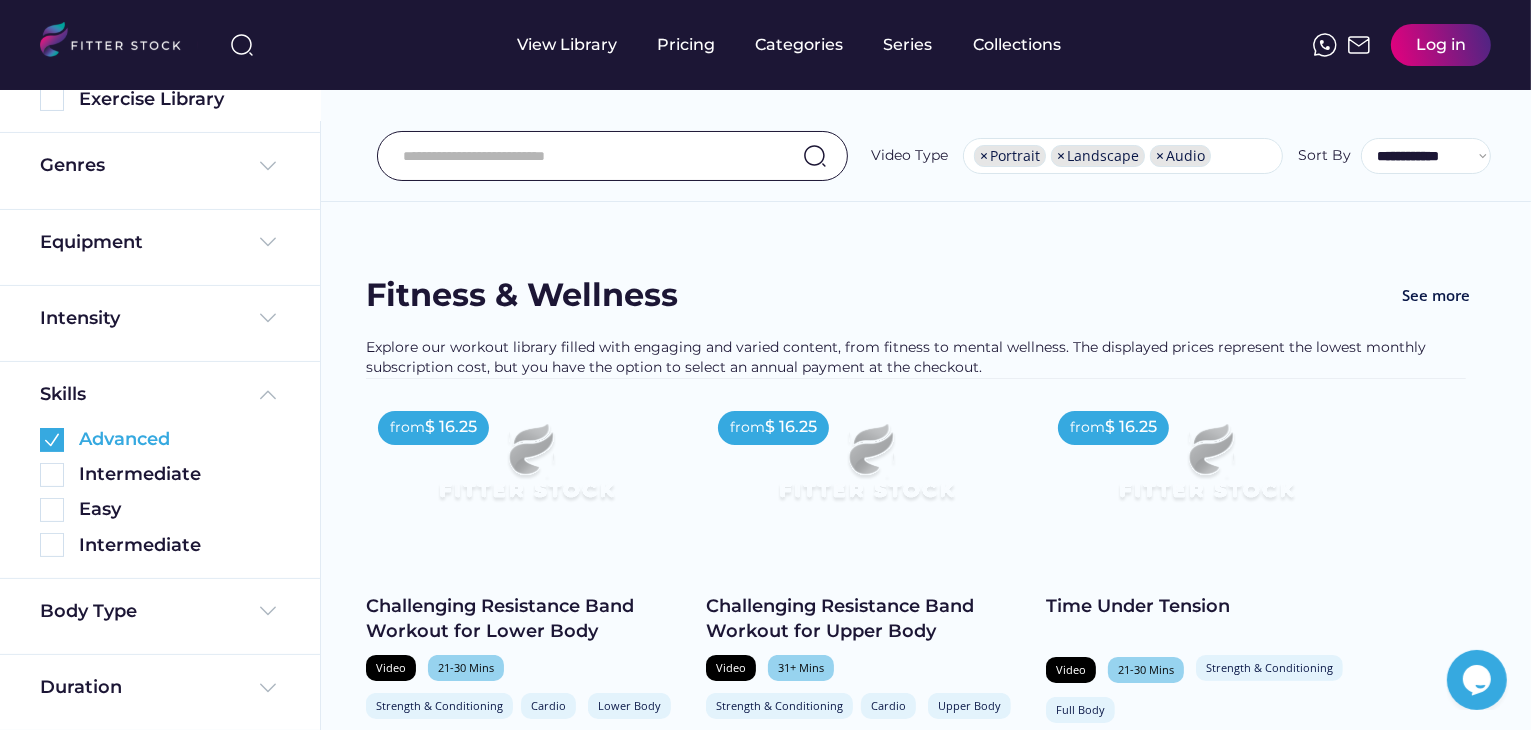 click at bounding box center (52, 440) 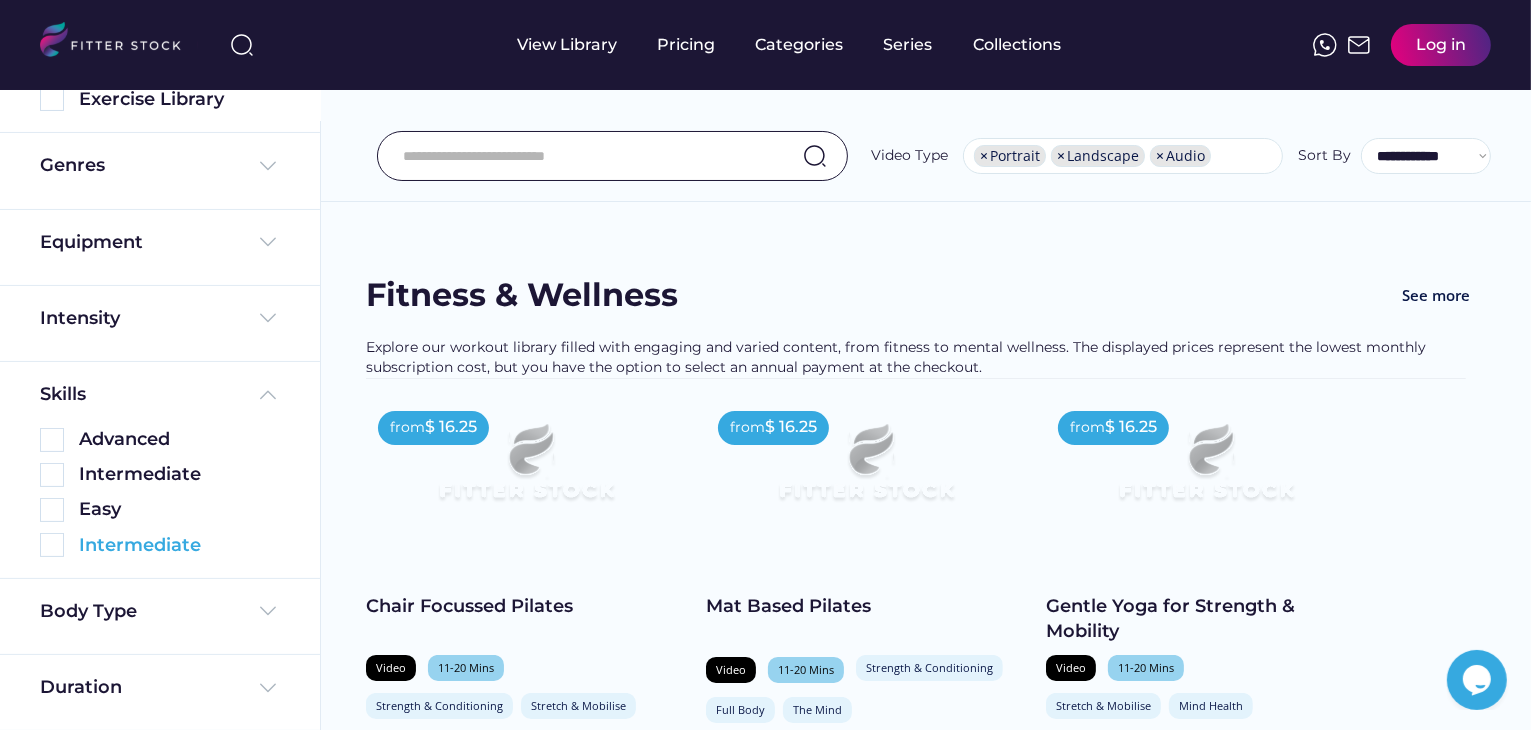 click at bounding box center [52, 545] 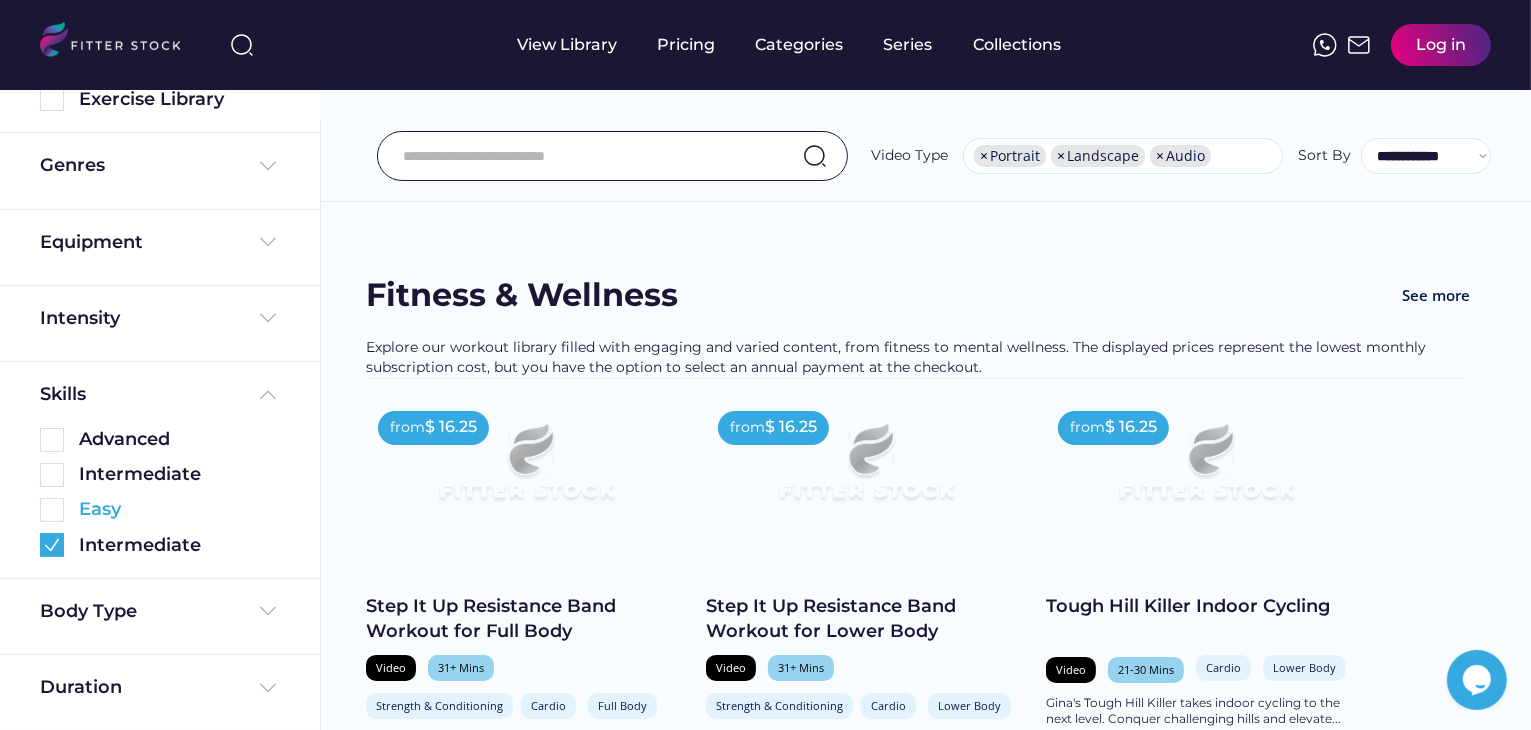 click at bounding box center [52, 510] 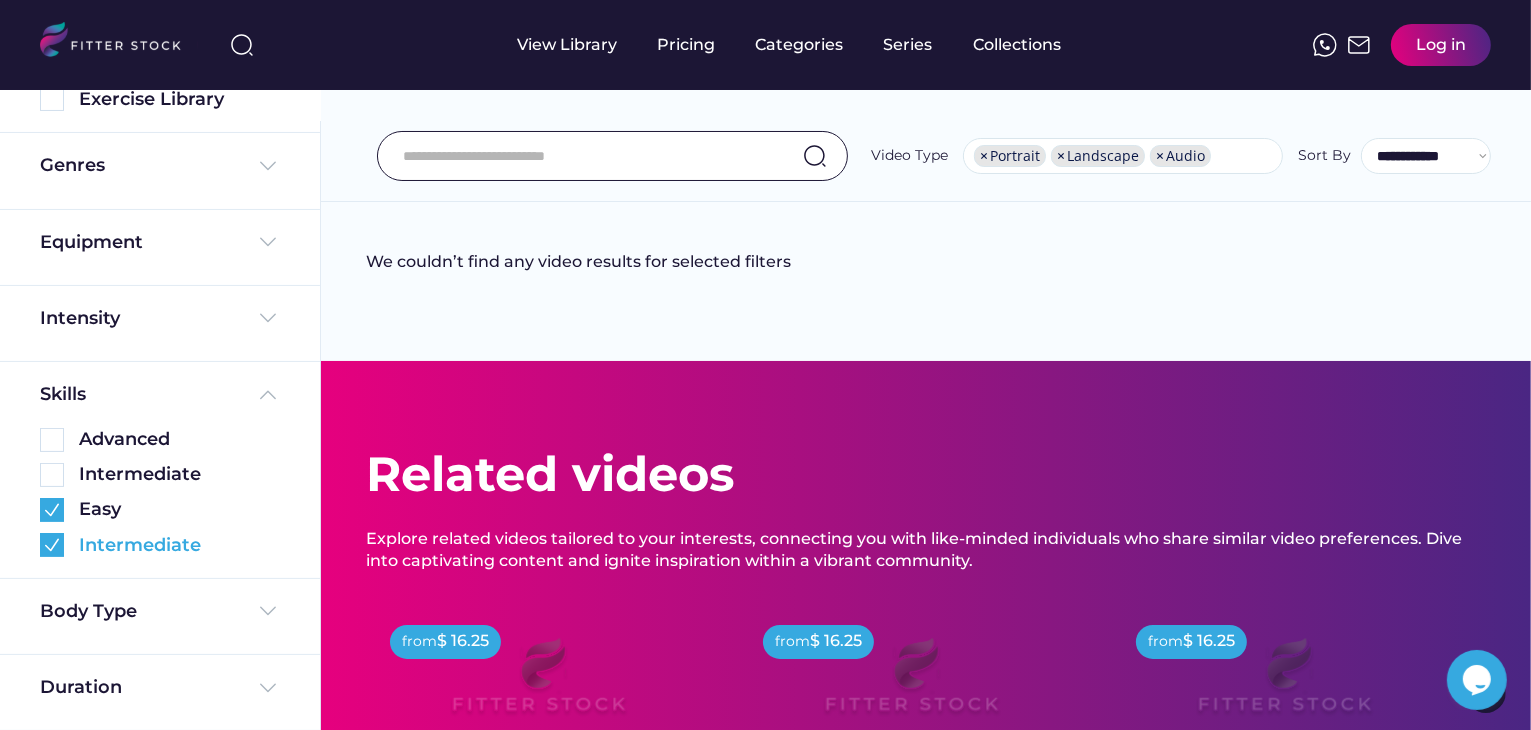 click at bounding box center [52, 545] 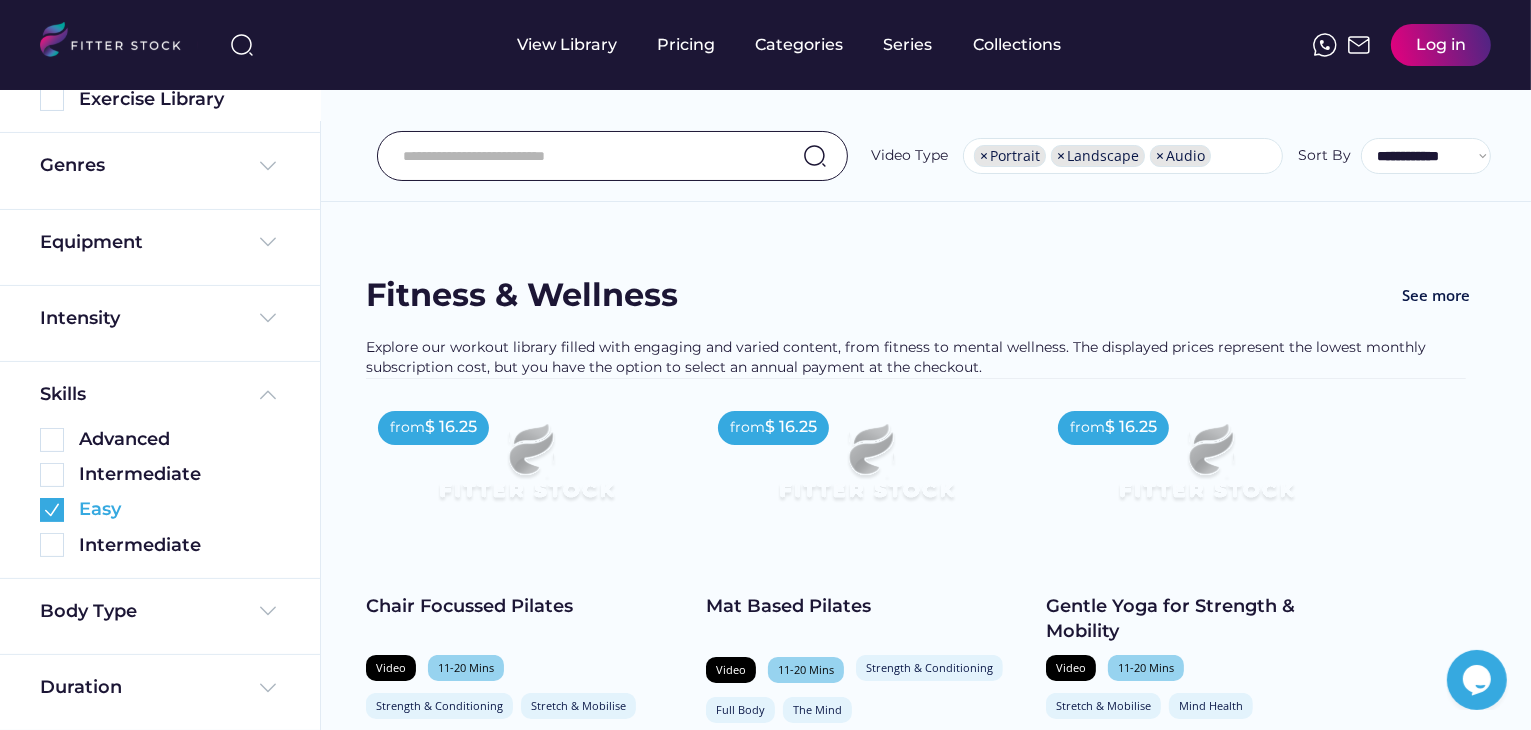 click at bounding box center (52, 510) 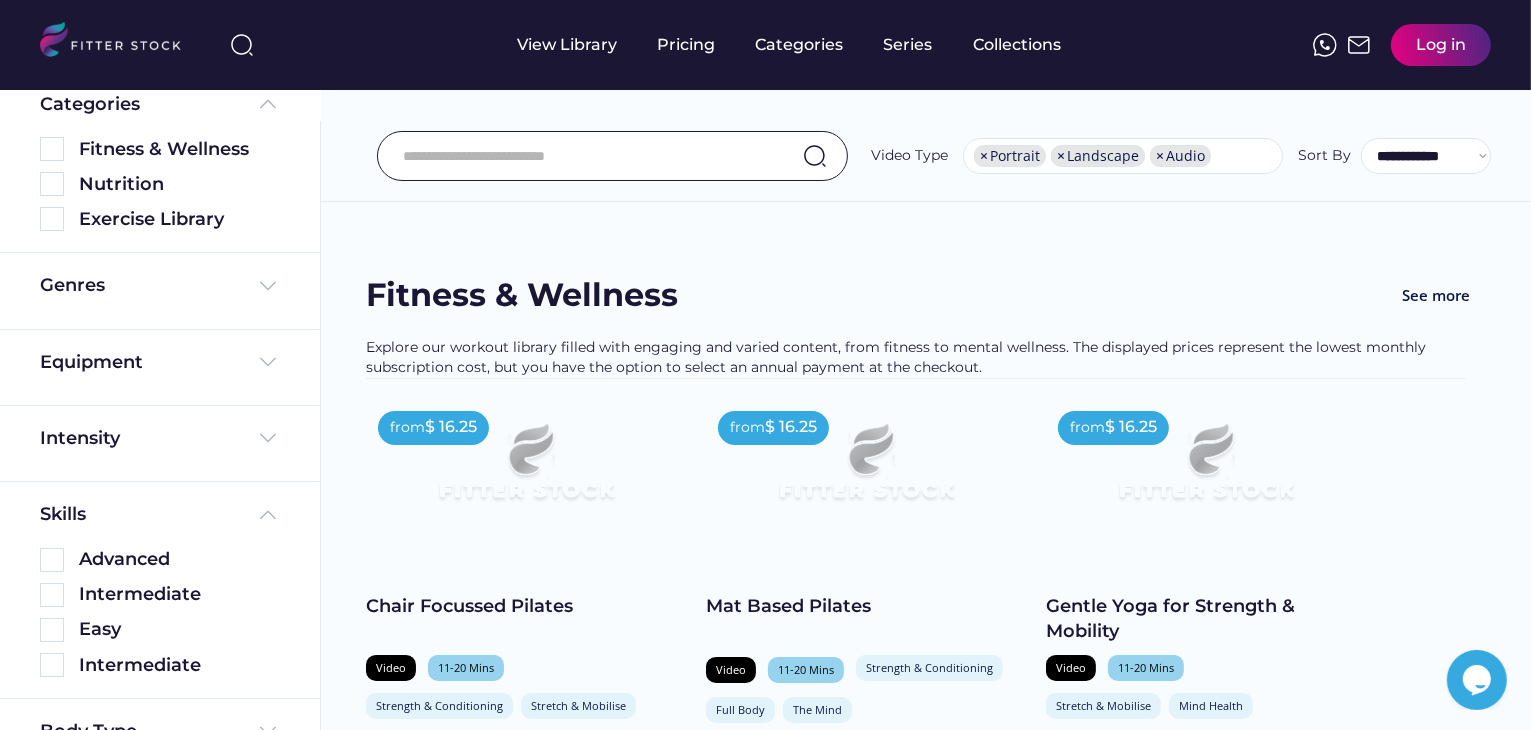 scroll, scrollTop: 0, scrollLeft: 0, axis: both 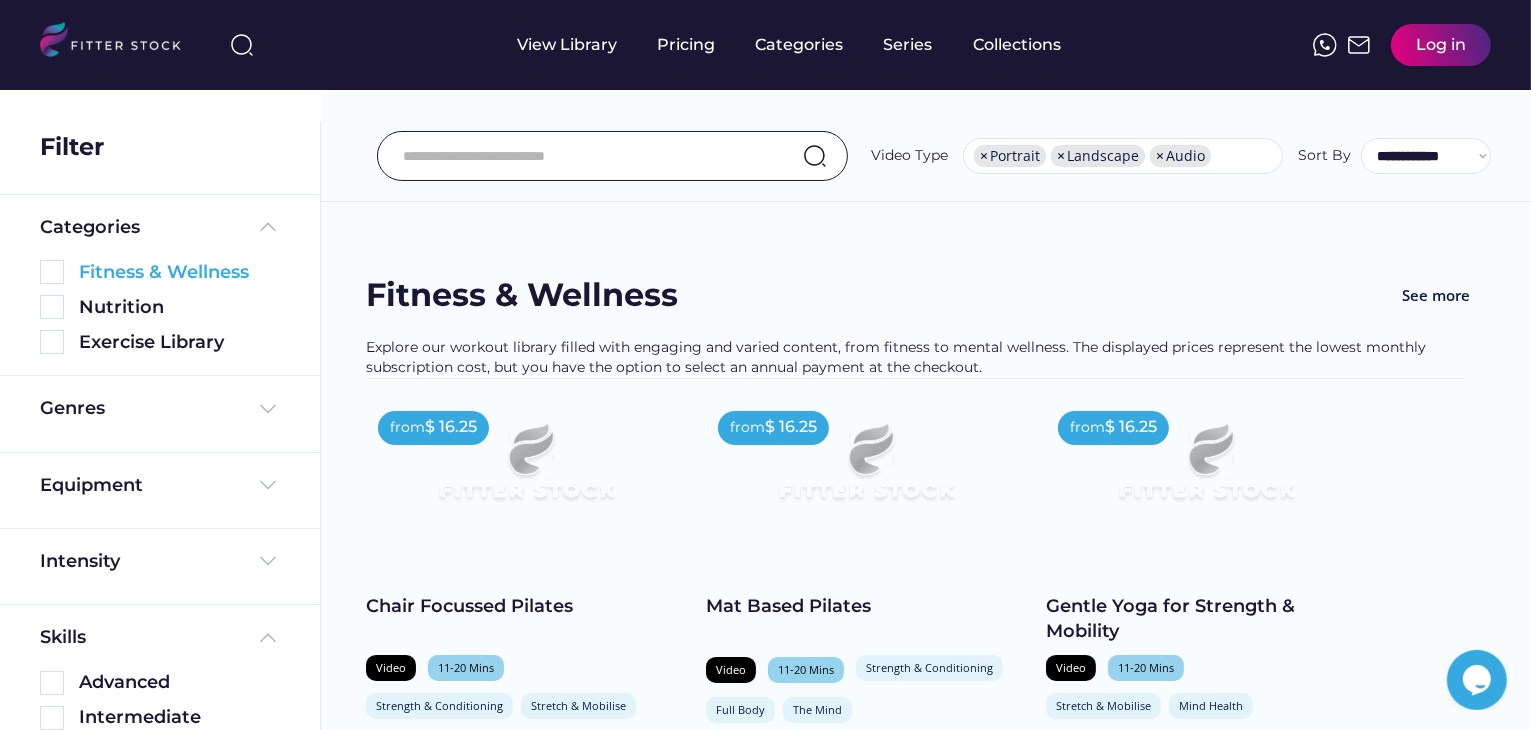 click at bounding box center [52, 272] 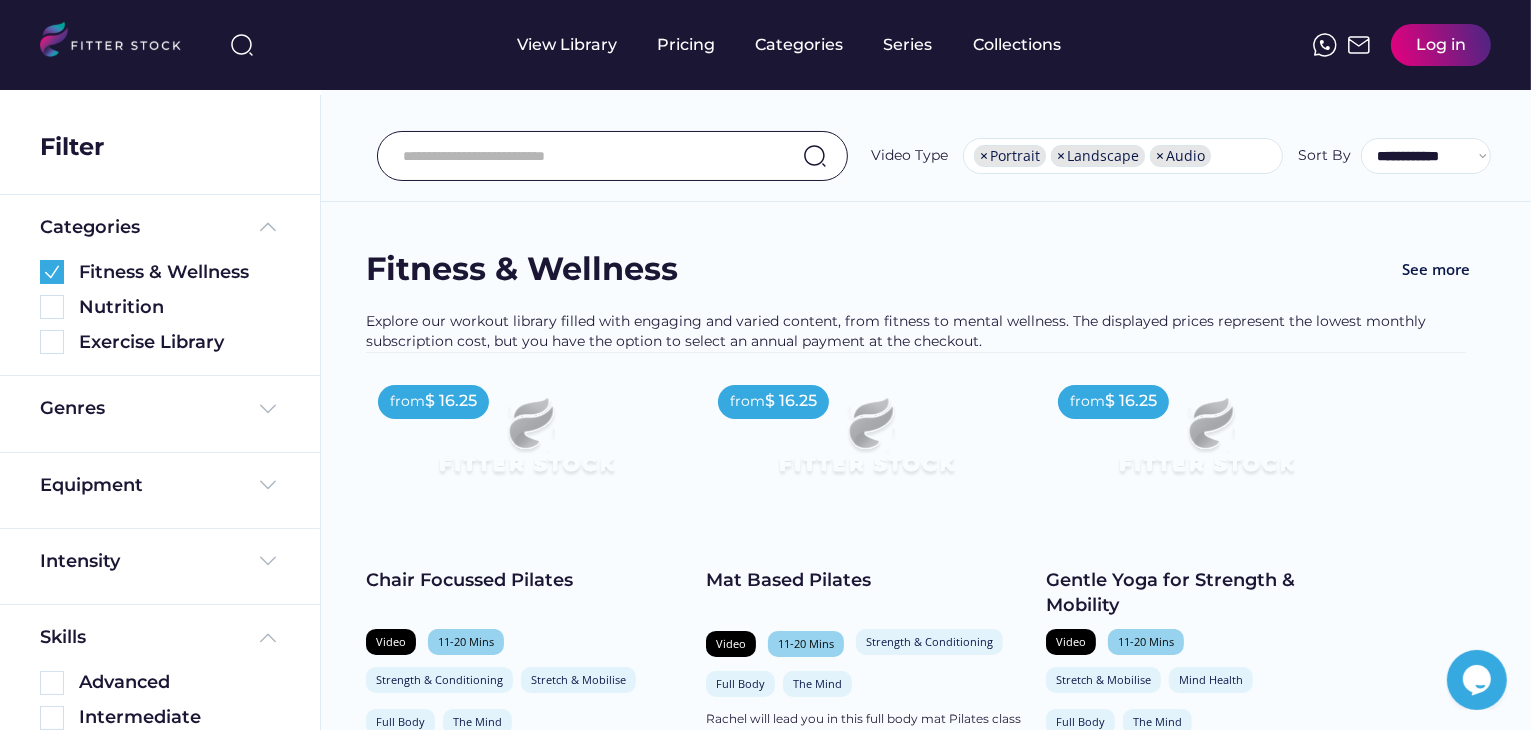 scroll, scrollTop: 0, scrollLeft: 0, axis: both 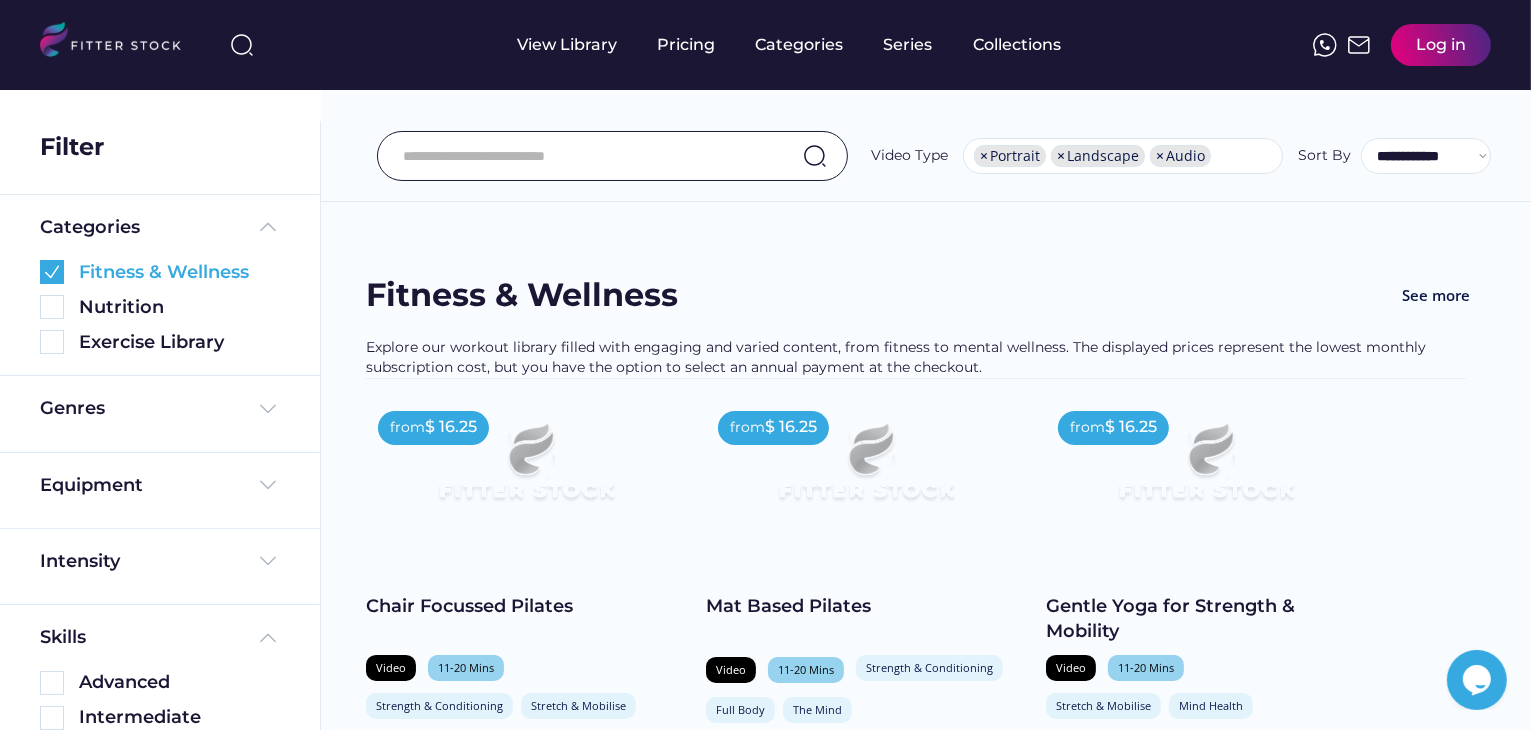 click at bounding box center [52, 272] 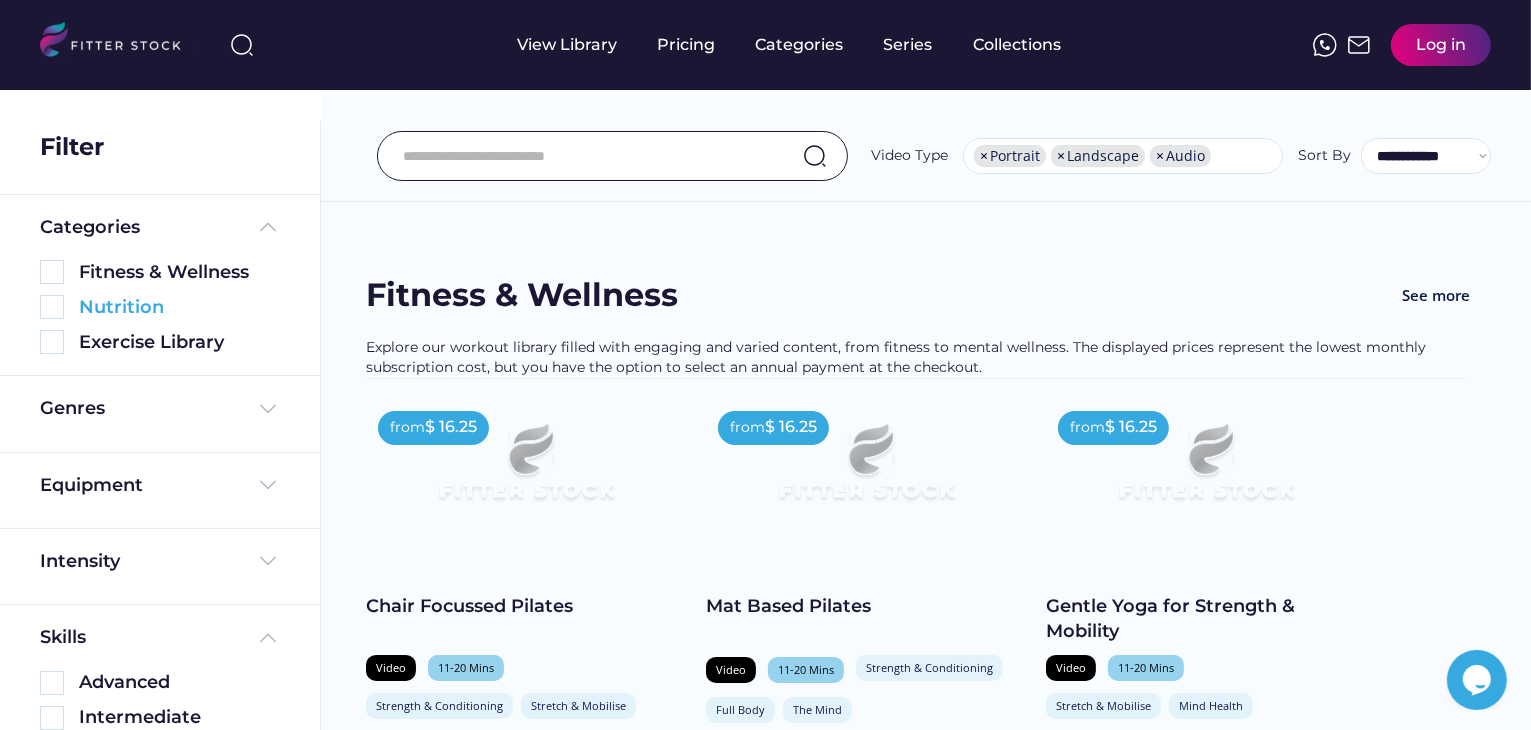 click at bounding box center [52, 307] 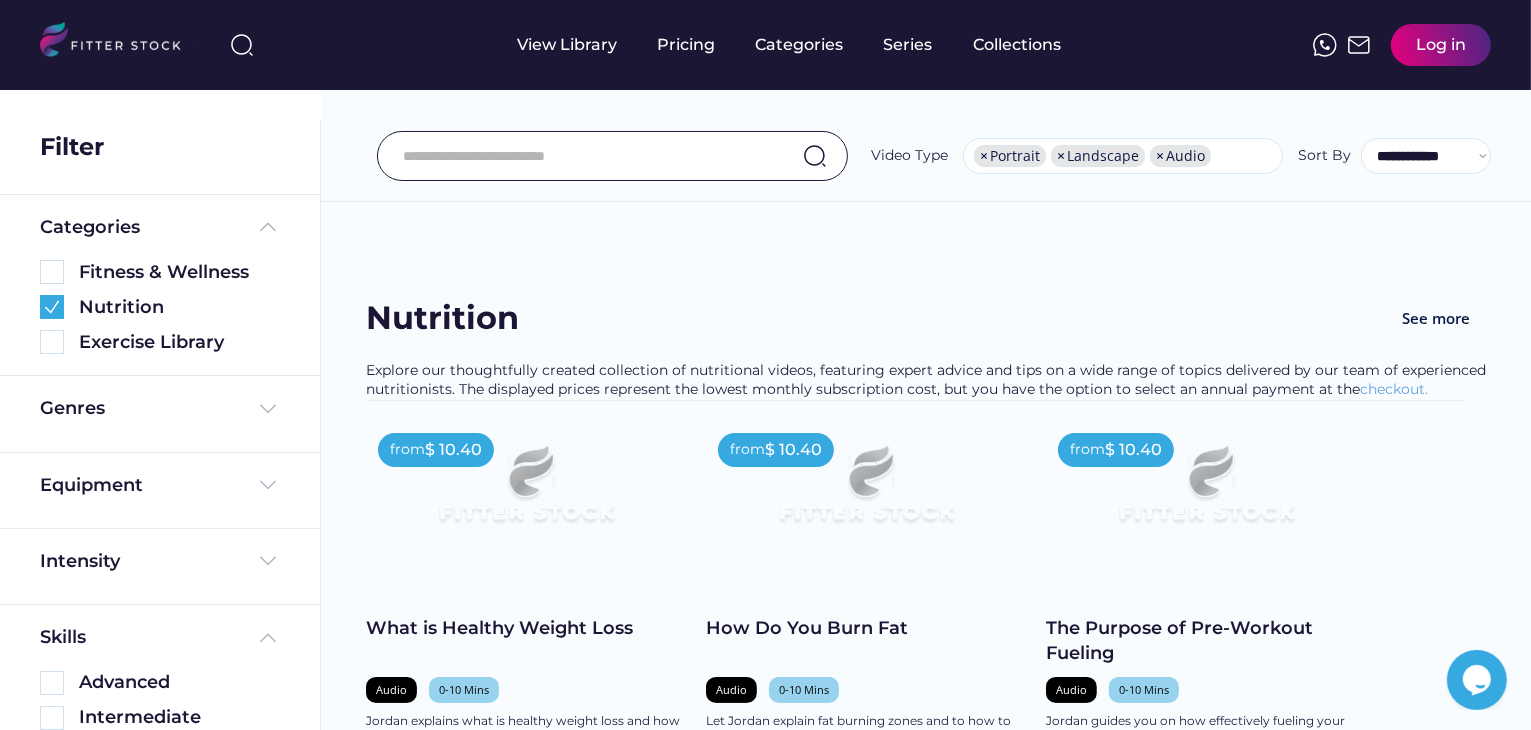 click on "Nutrition" at bounding box center [160, 302] 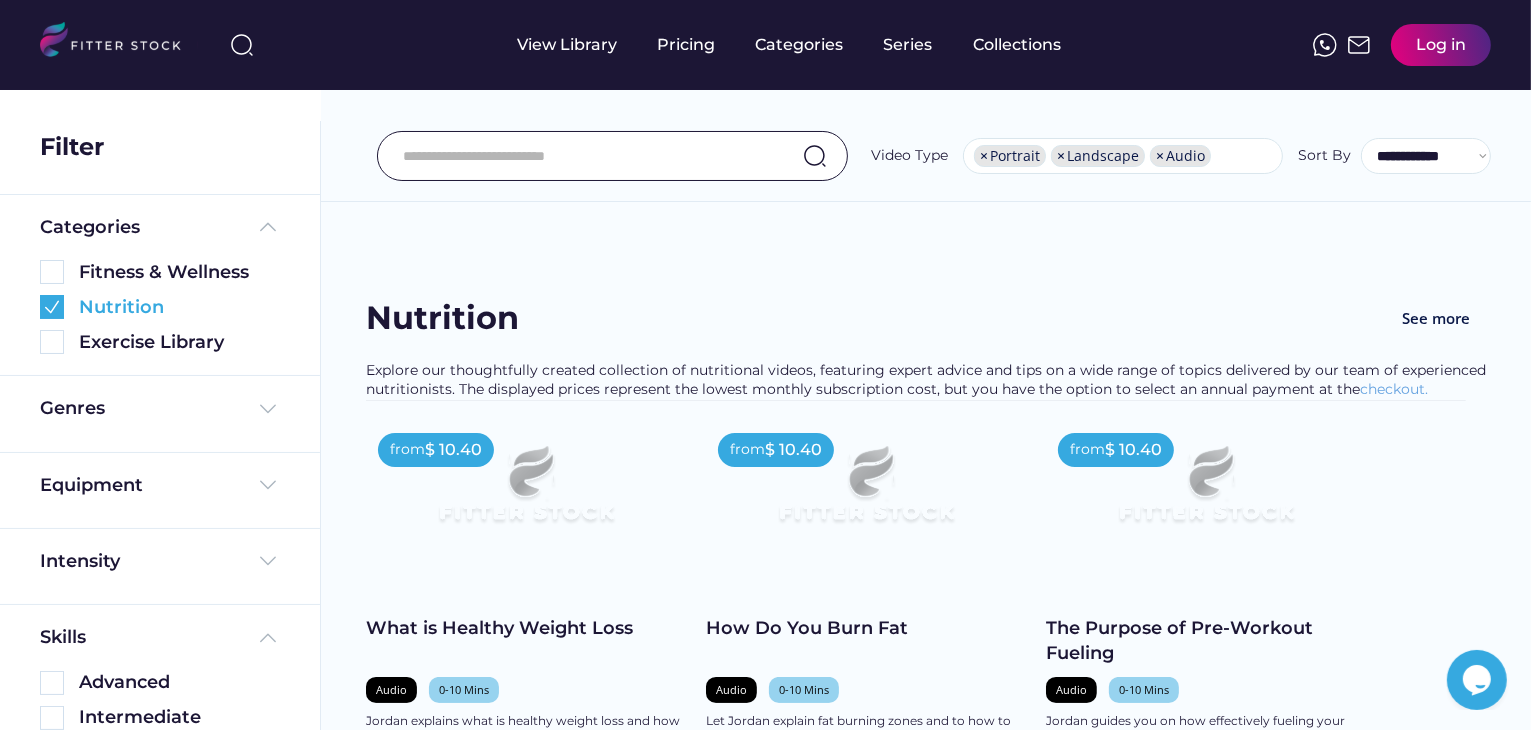 click at bounding box center (52, 307) 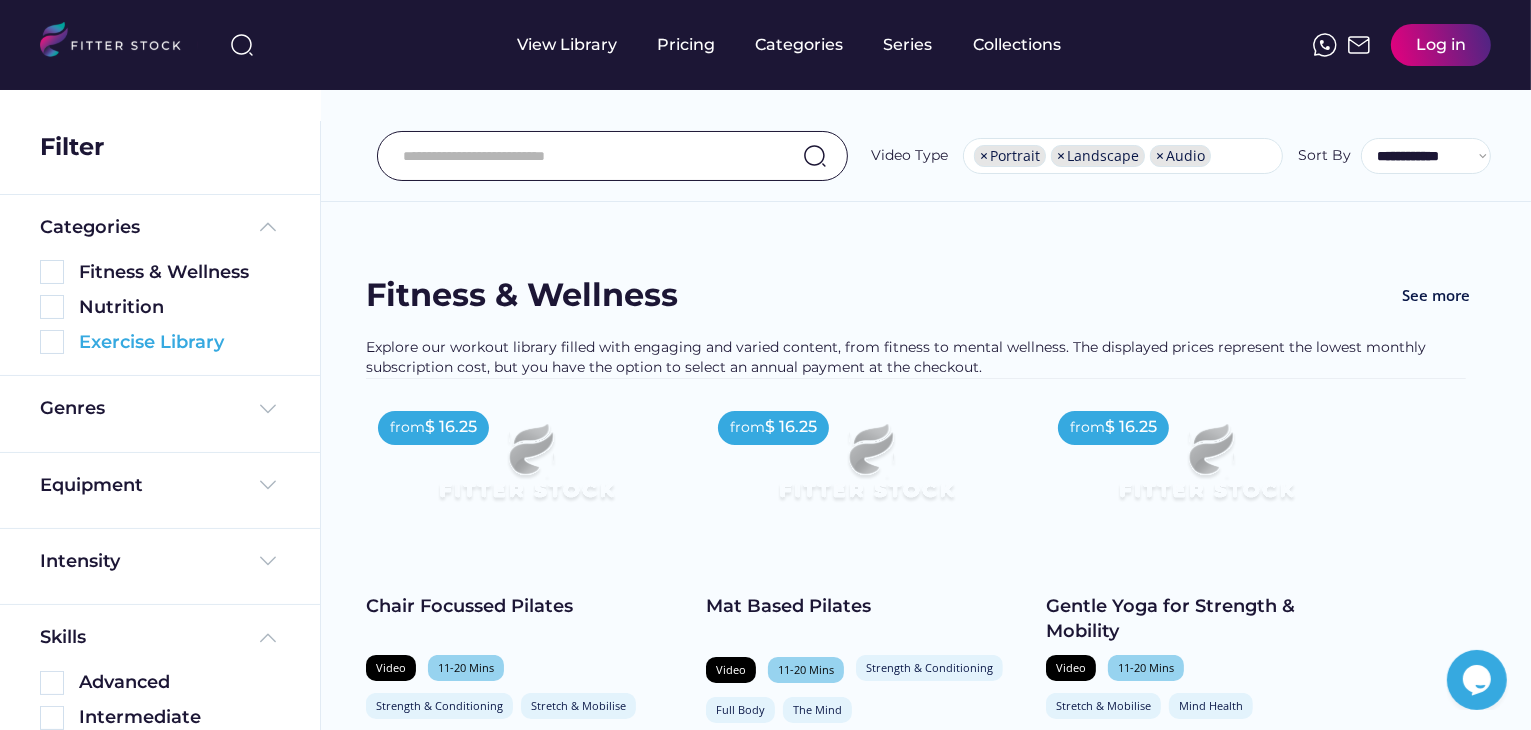 click at bounding box center (52, 342) 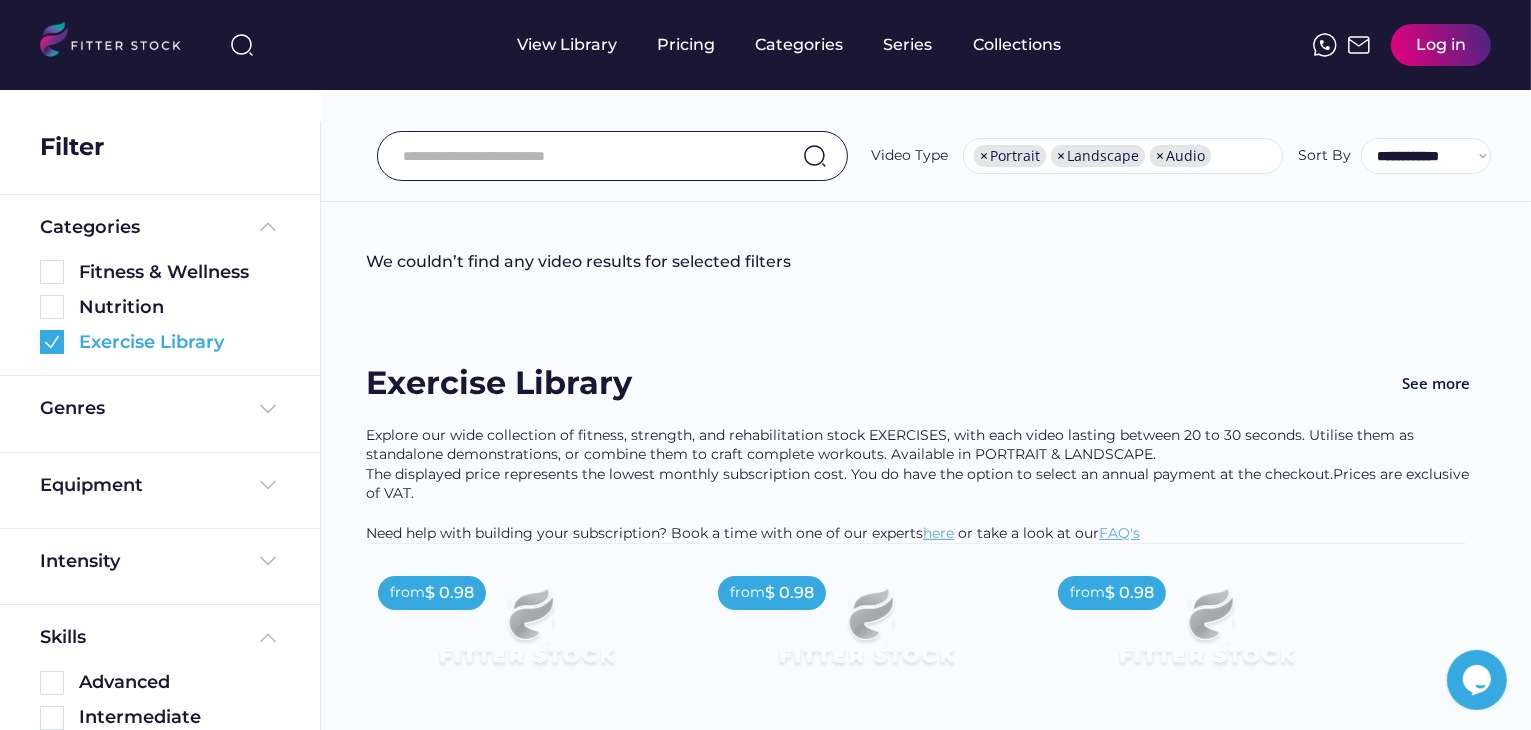 click at bounding box center (52, 342) 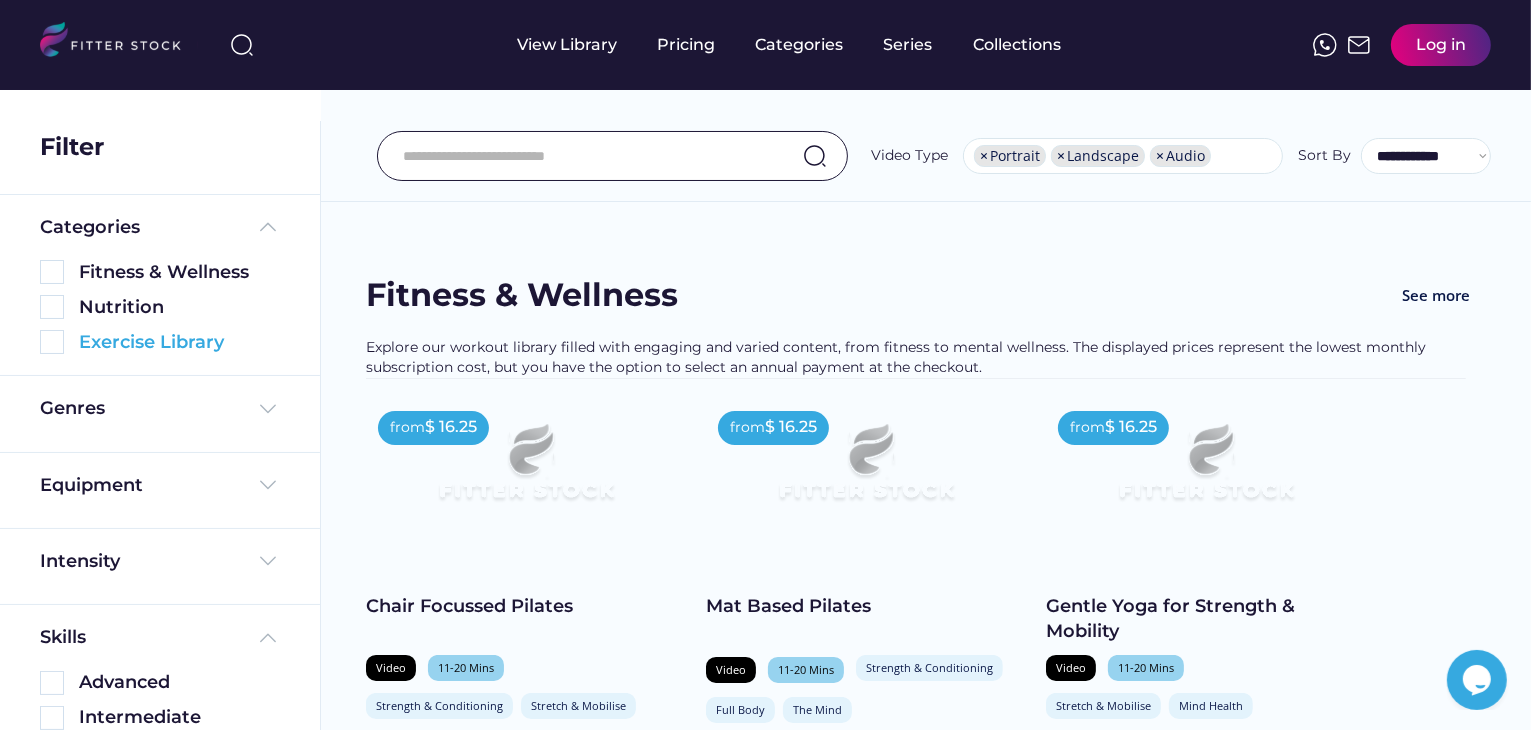 click at bounding box center [52, 342] 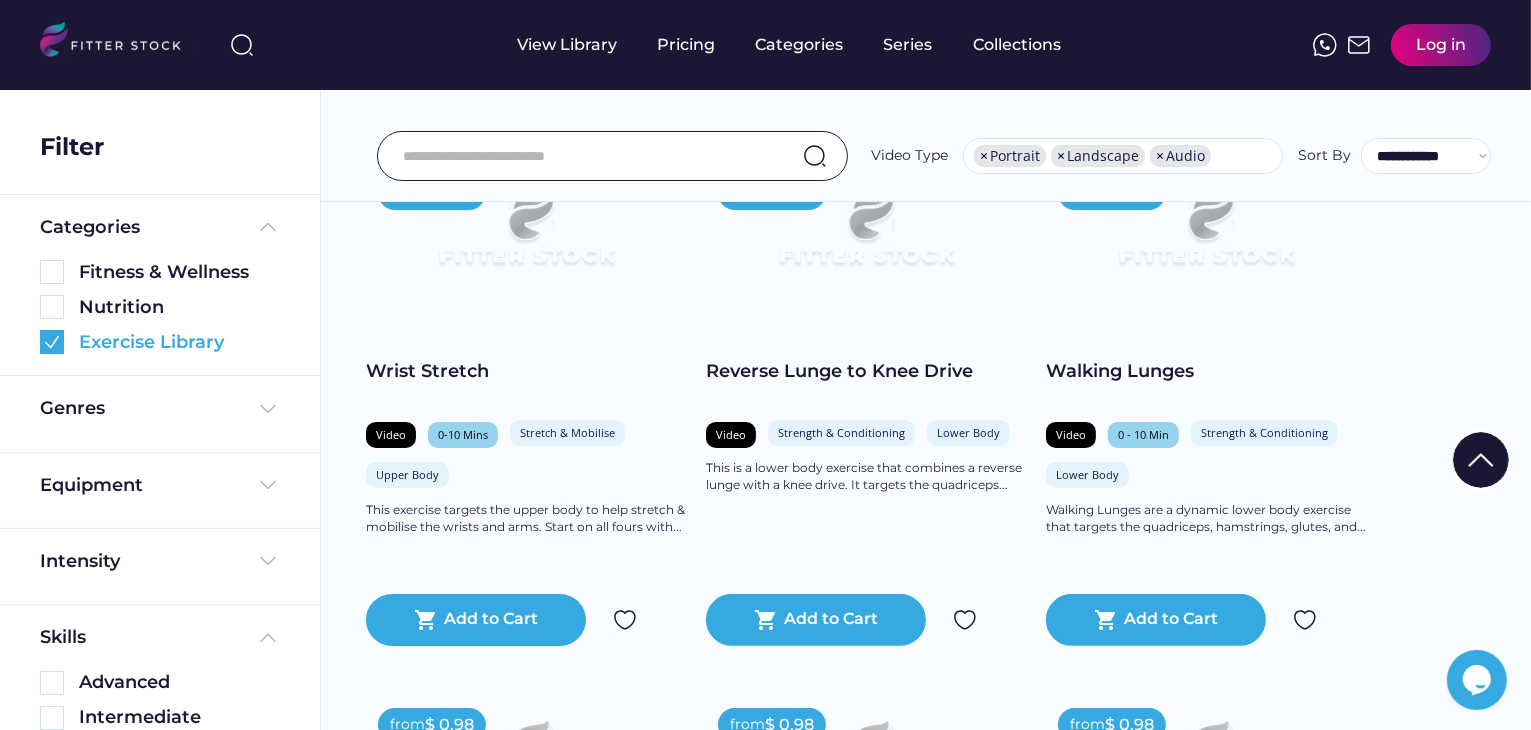 click at bounding box center (52, 342) 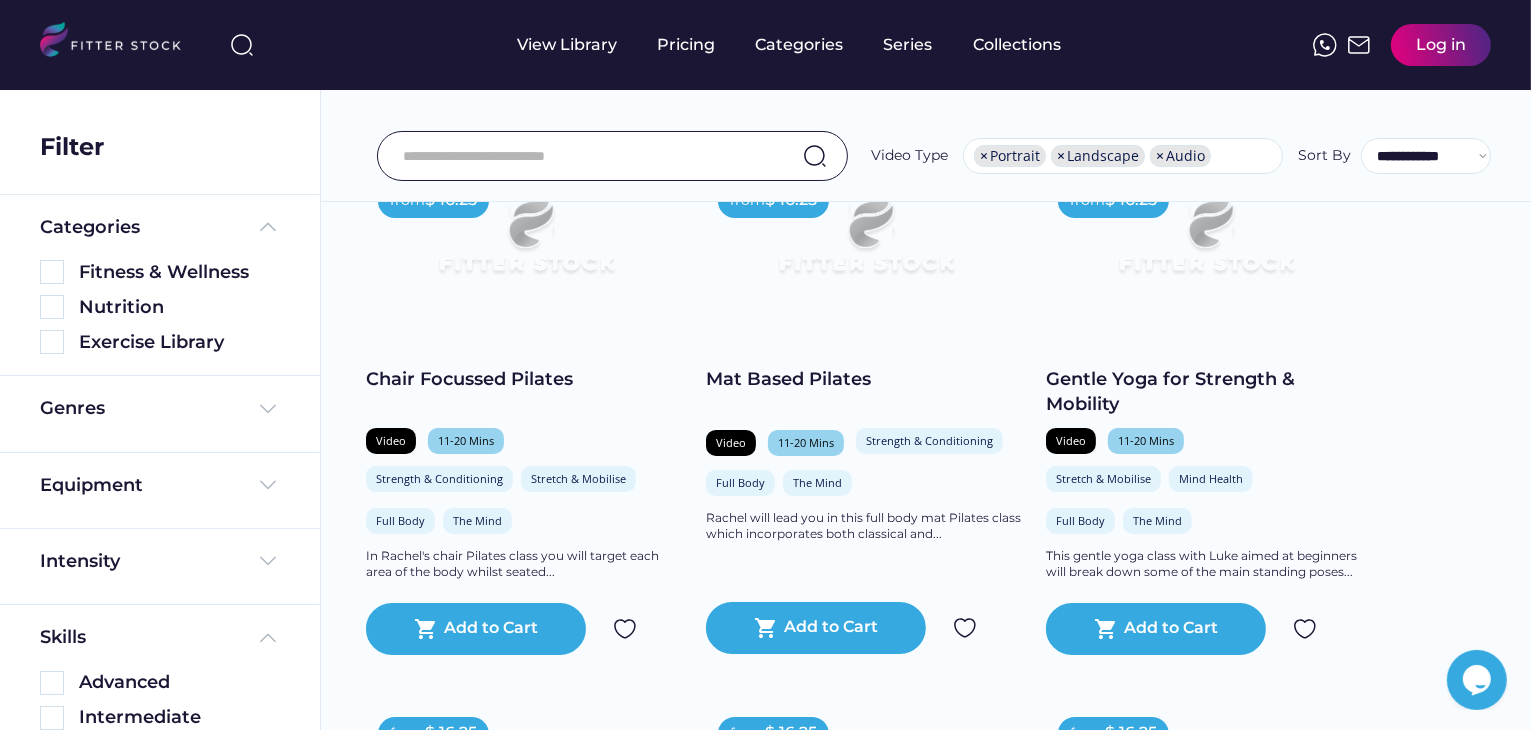scroll, scrollTop: 0, scrollLeft: 0, axis: both 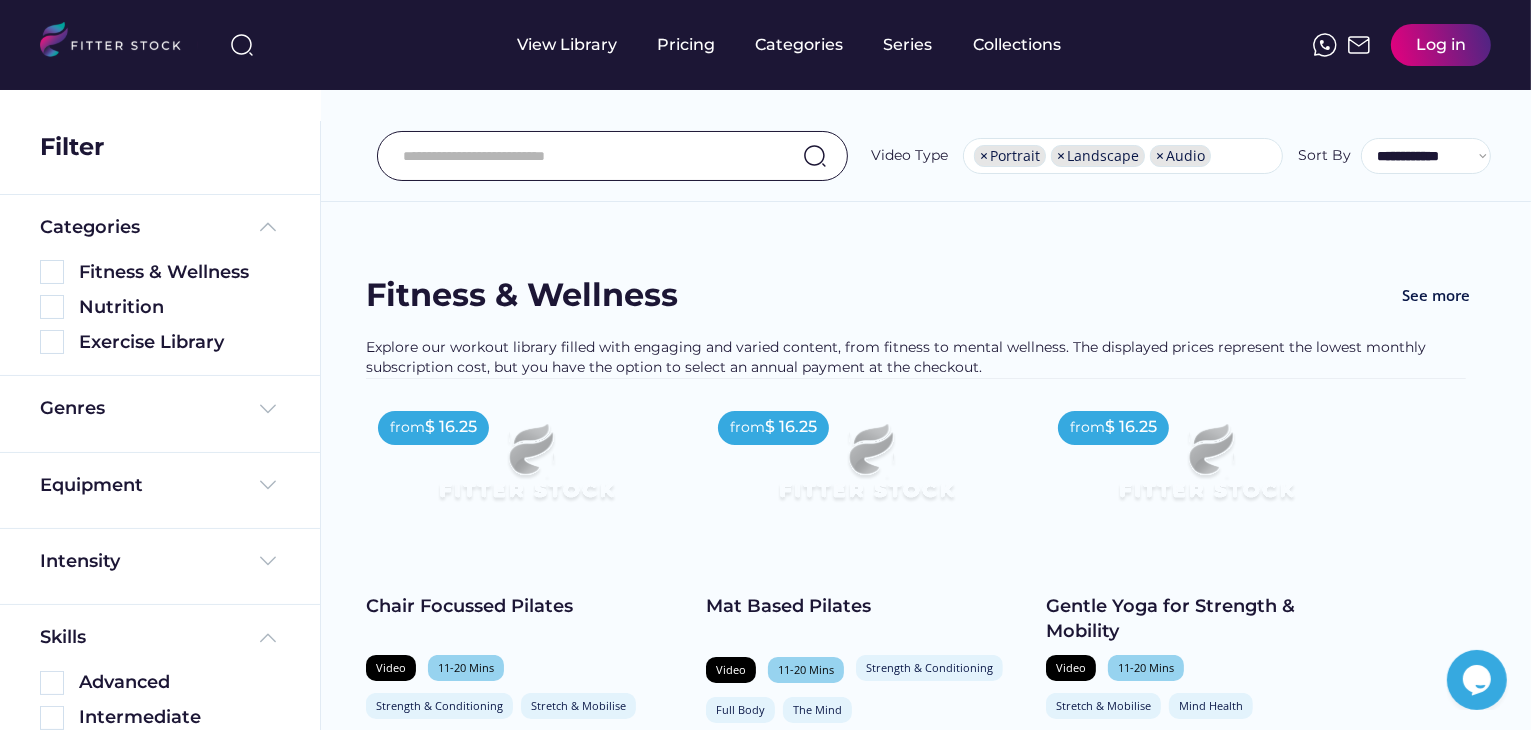 click at bounding box center (587, 156) 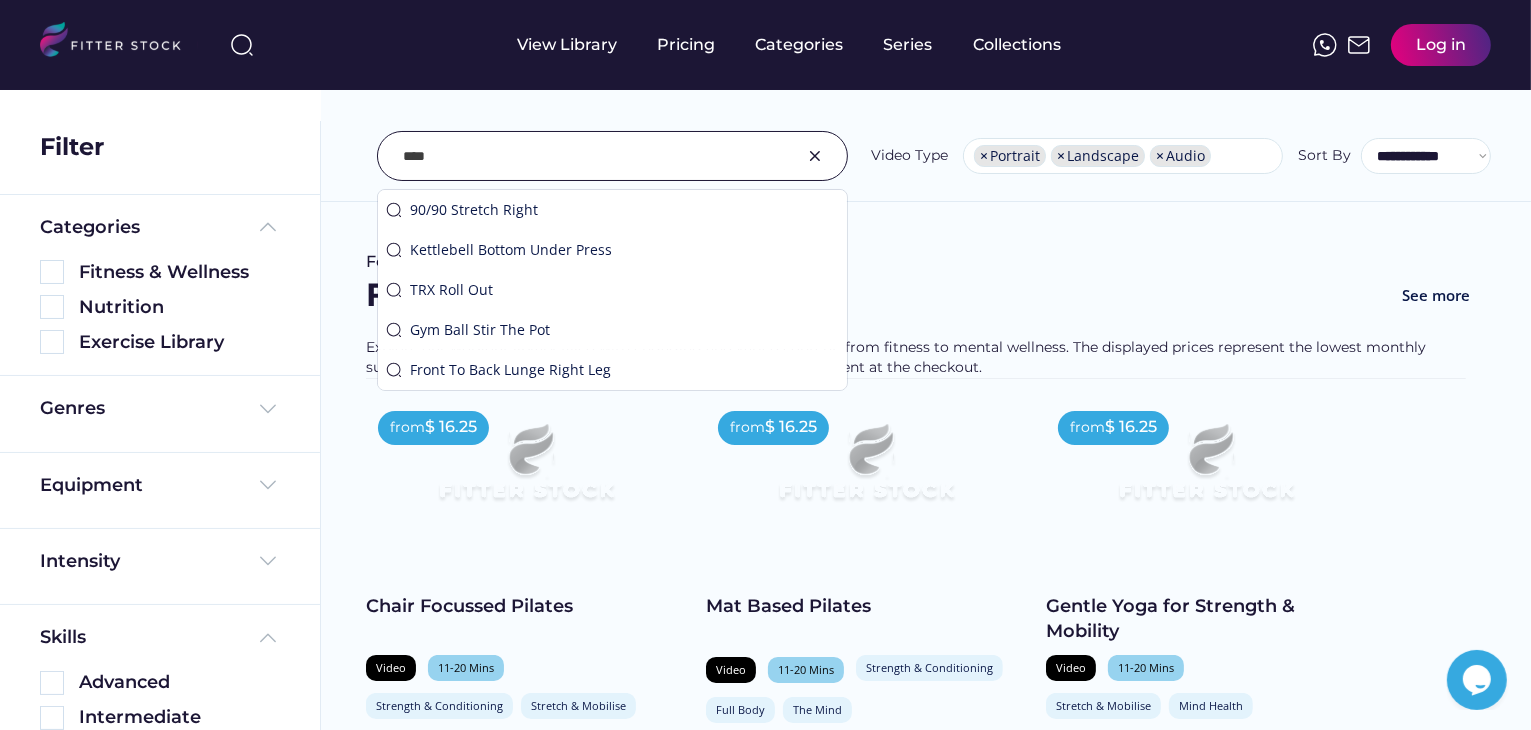 type on "*****" 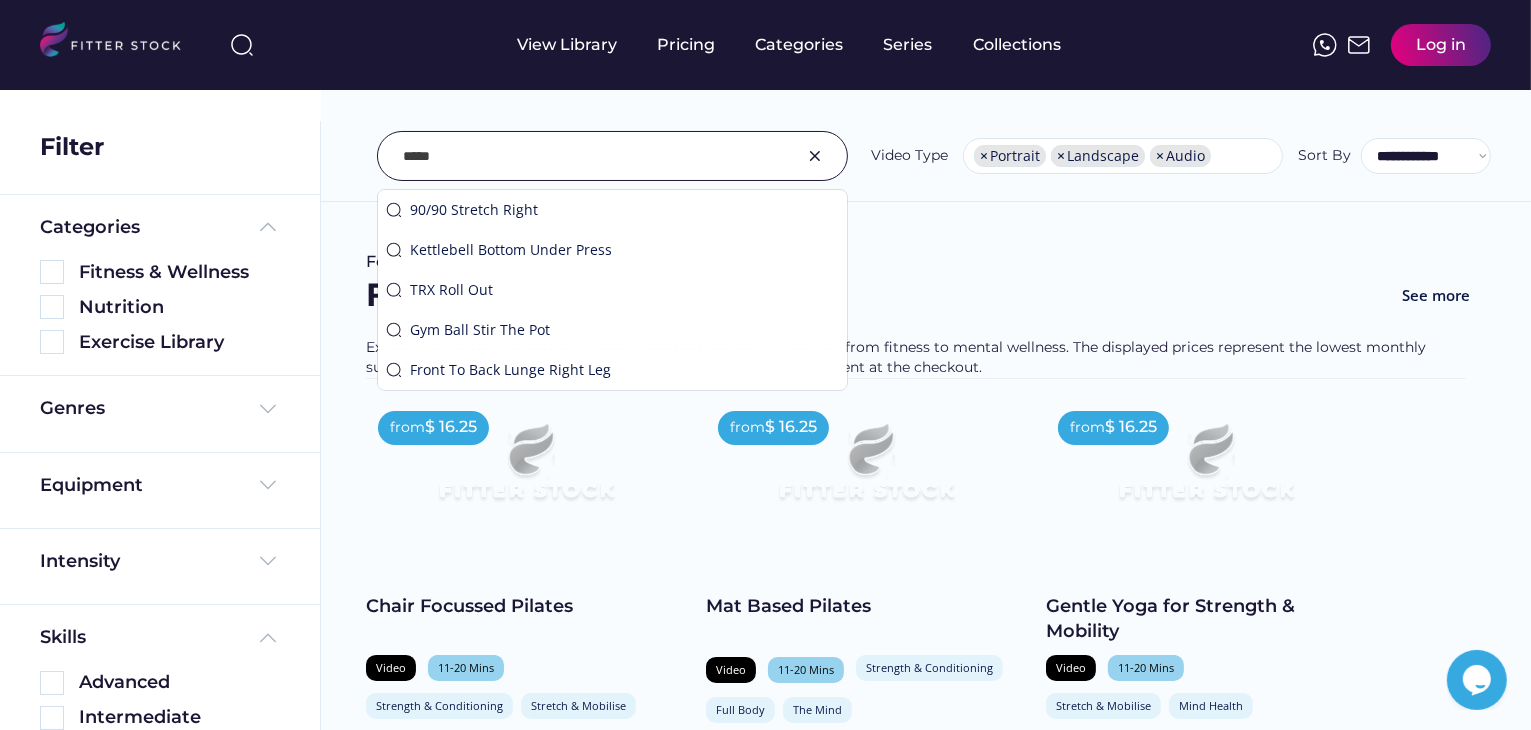 click at bounding box center [587, 156] 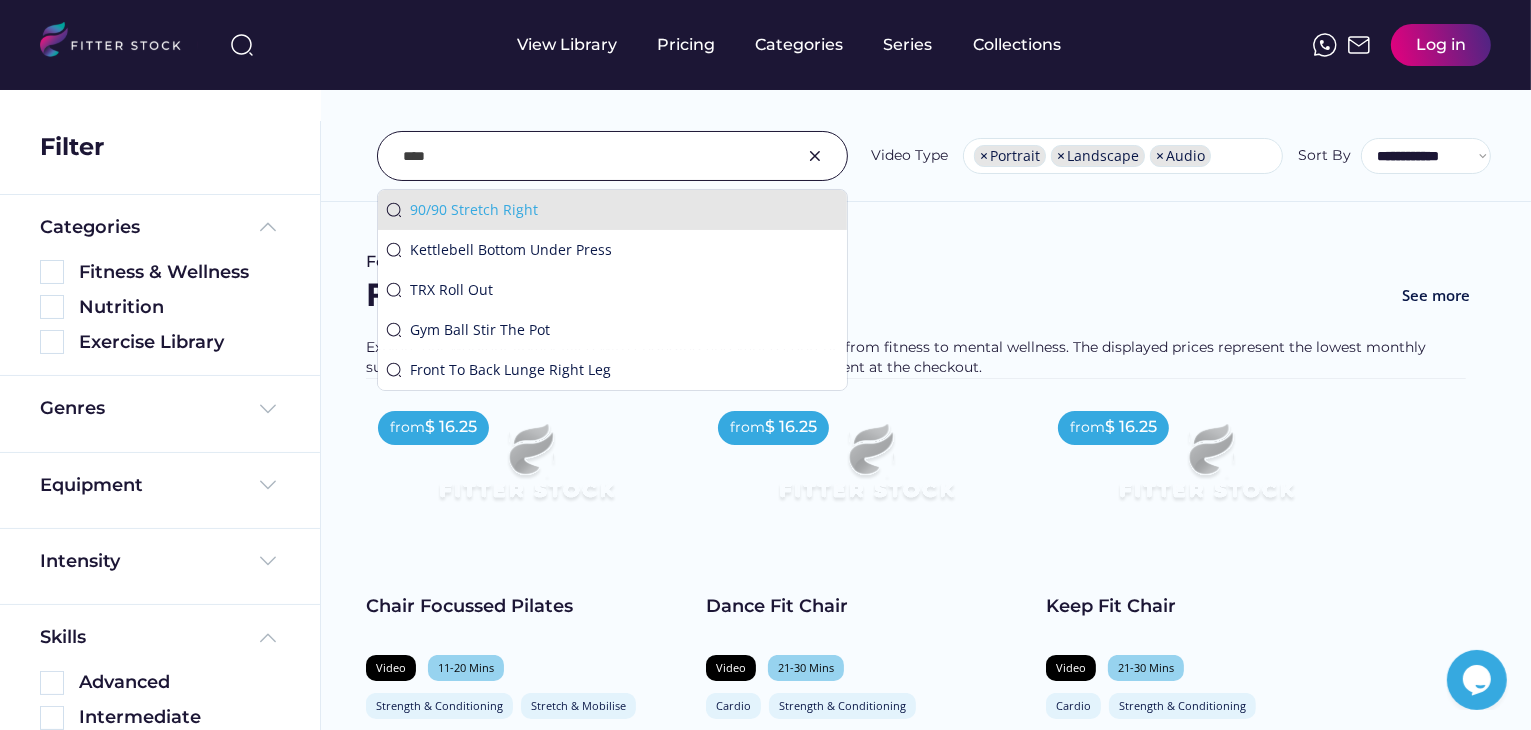 click on "90/90 Stretch Right" at bounding box center [624, 210] 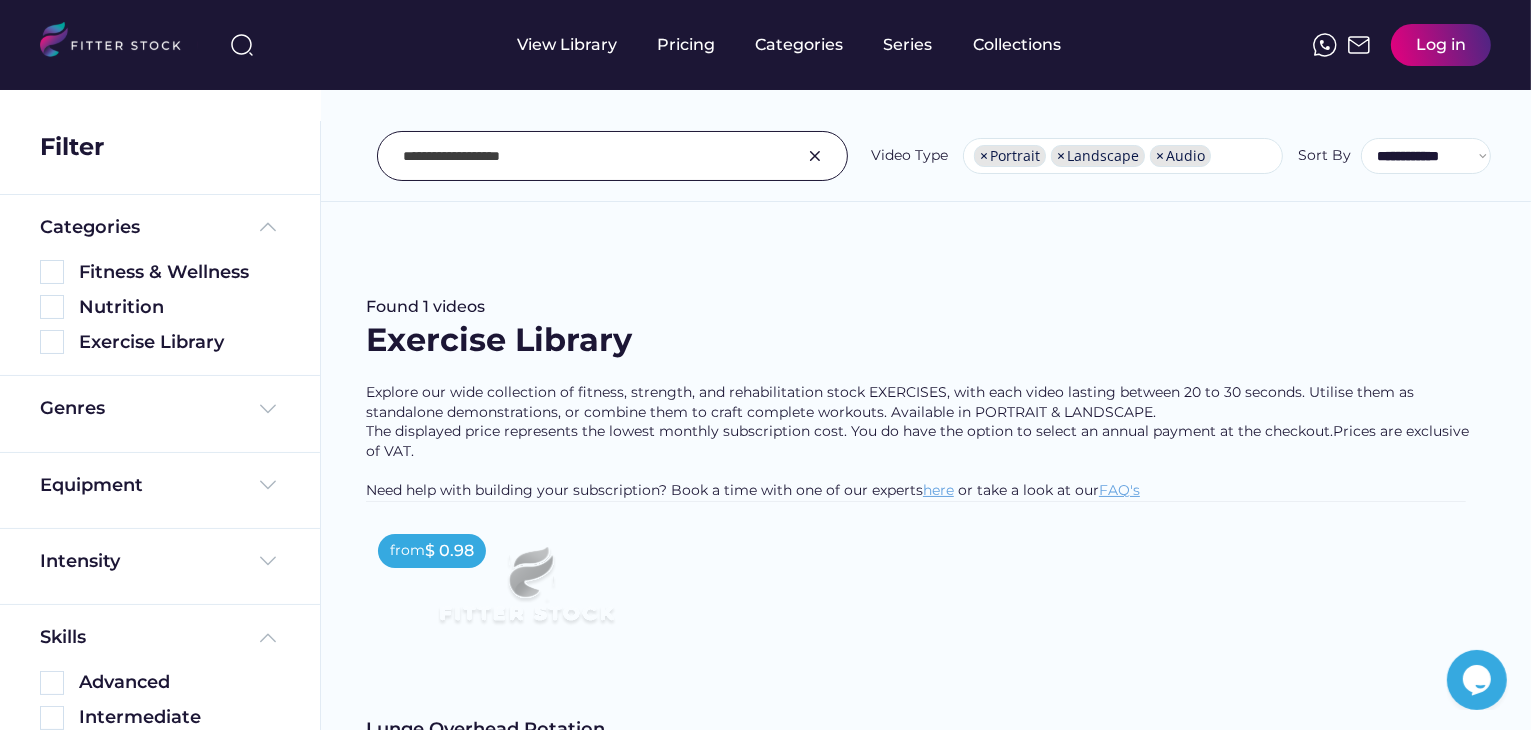 drag, startPoint x: 824, startPoint y: 157, endPoint x: 732, endPoint y: 153, distance: 92.086914 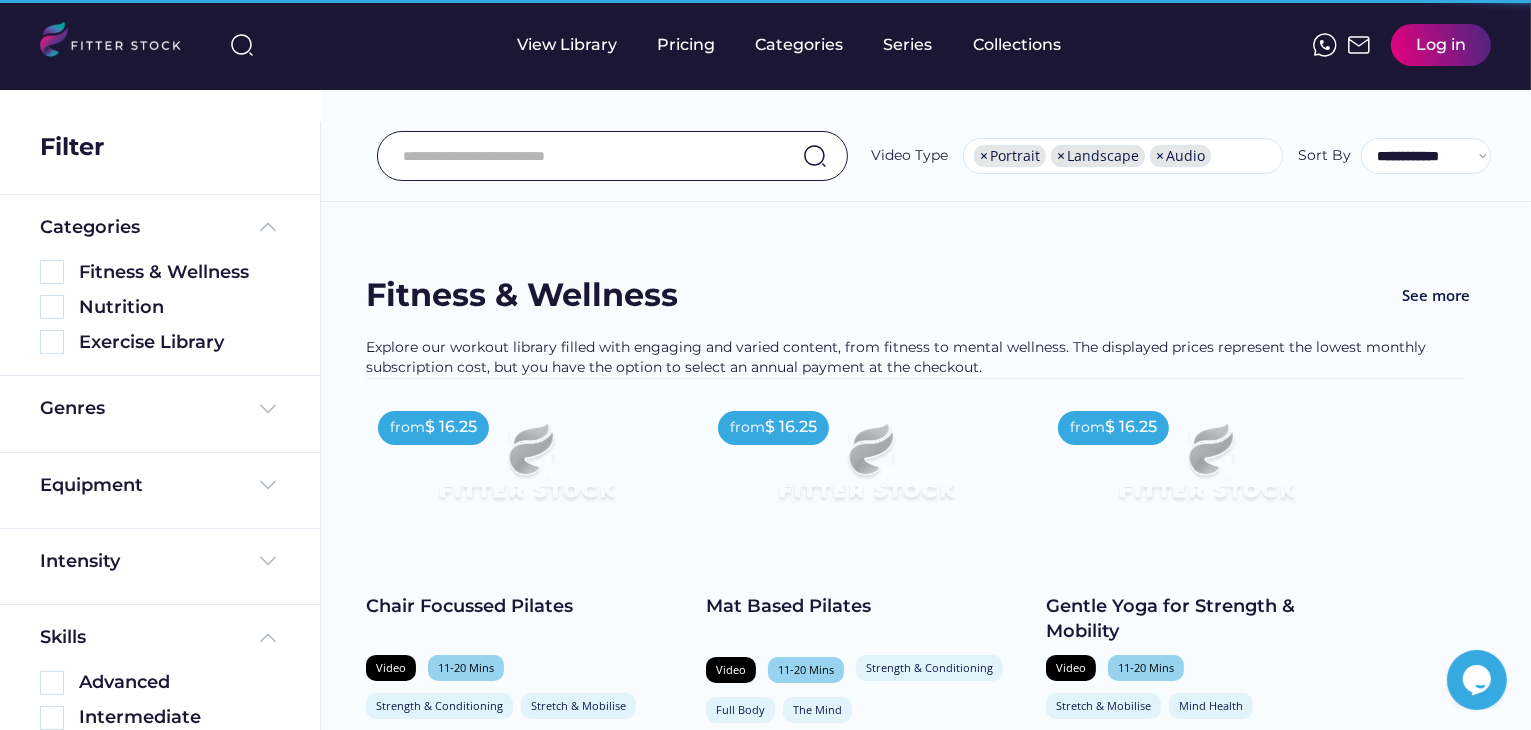 click at bounding box center (587, 156) 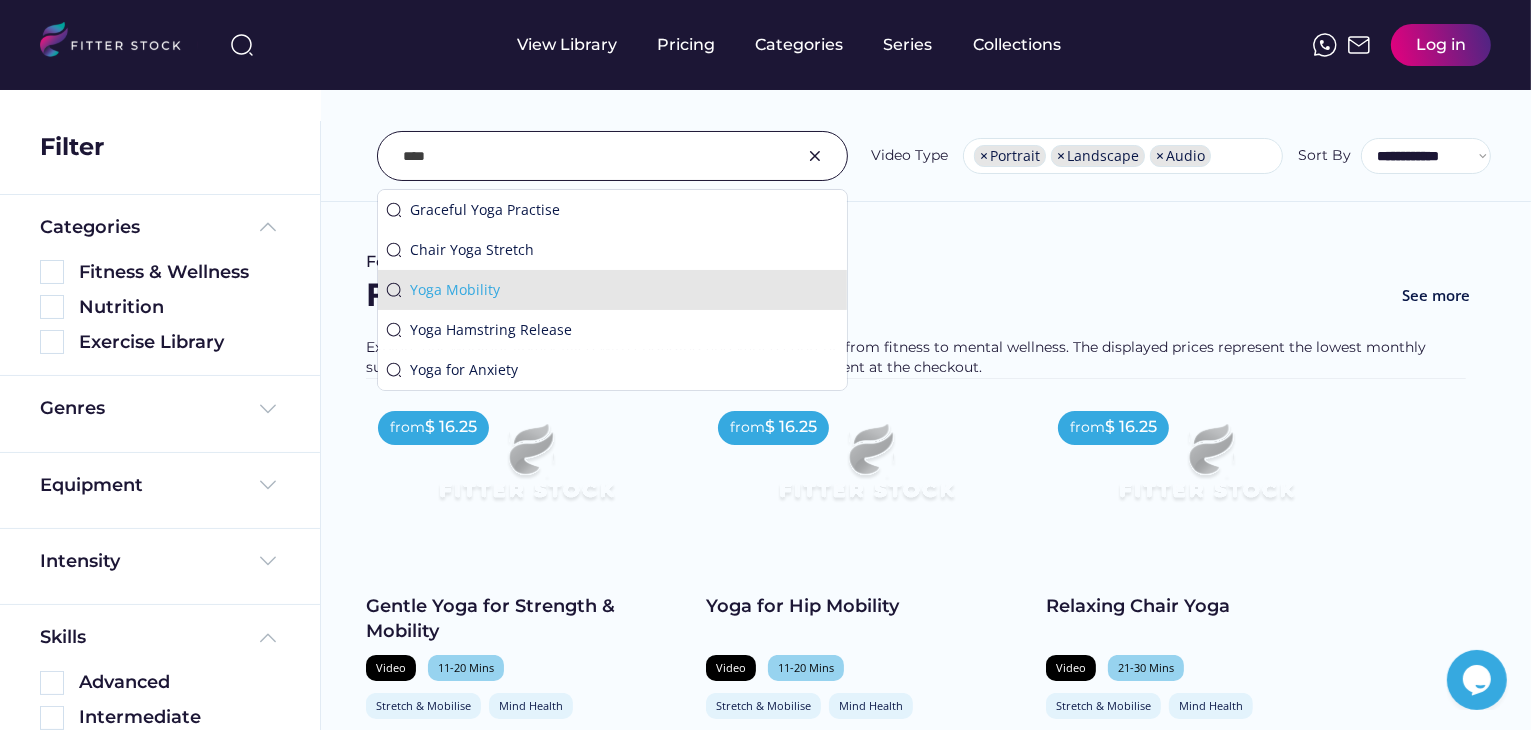 click on "Yoga Mobility" at bounding box center [624, 290] 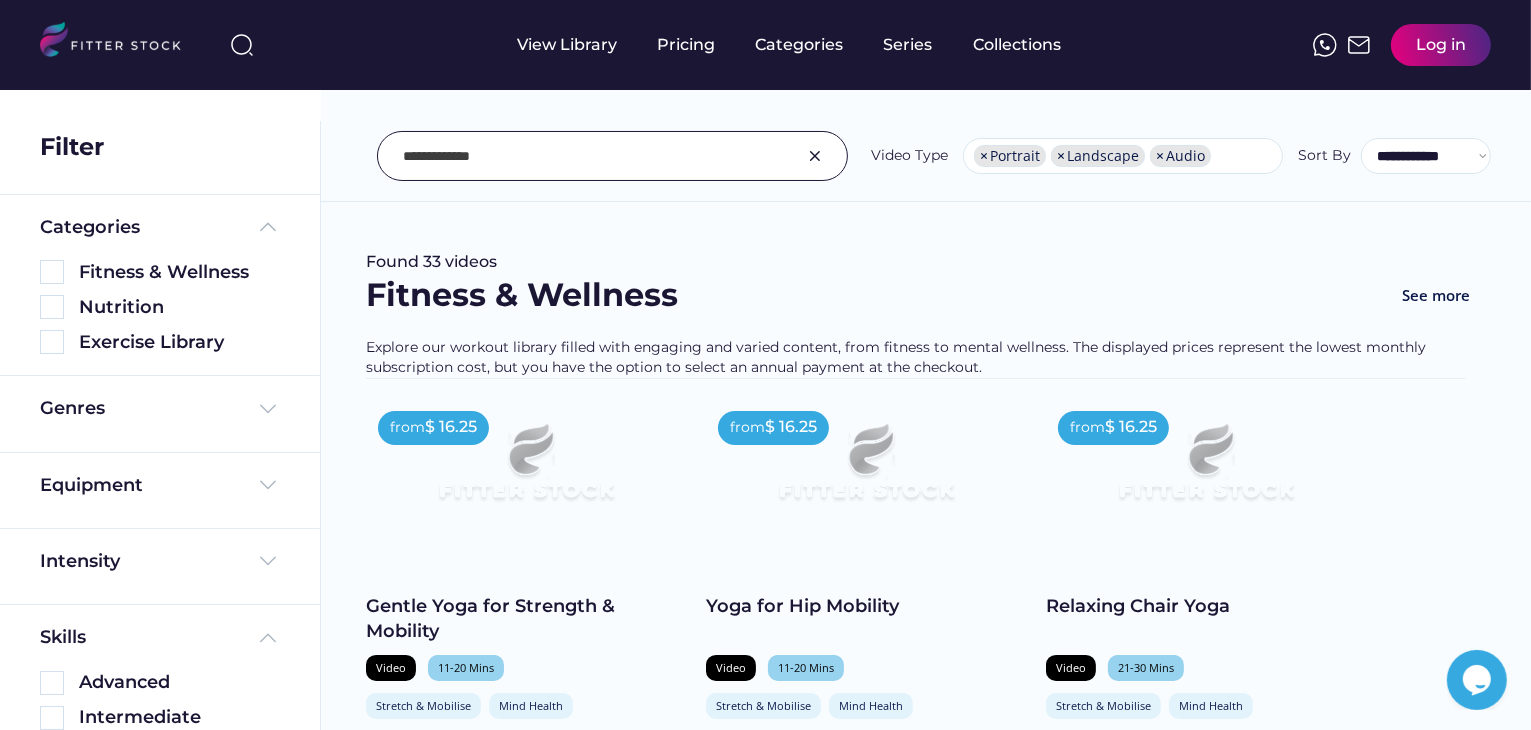 click at bounding box center [587, 156] 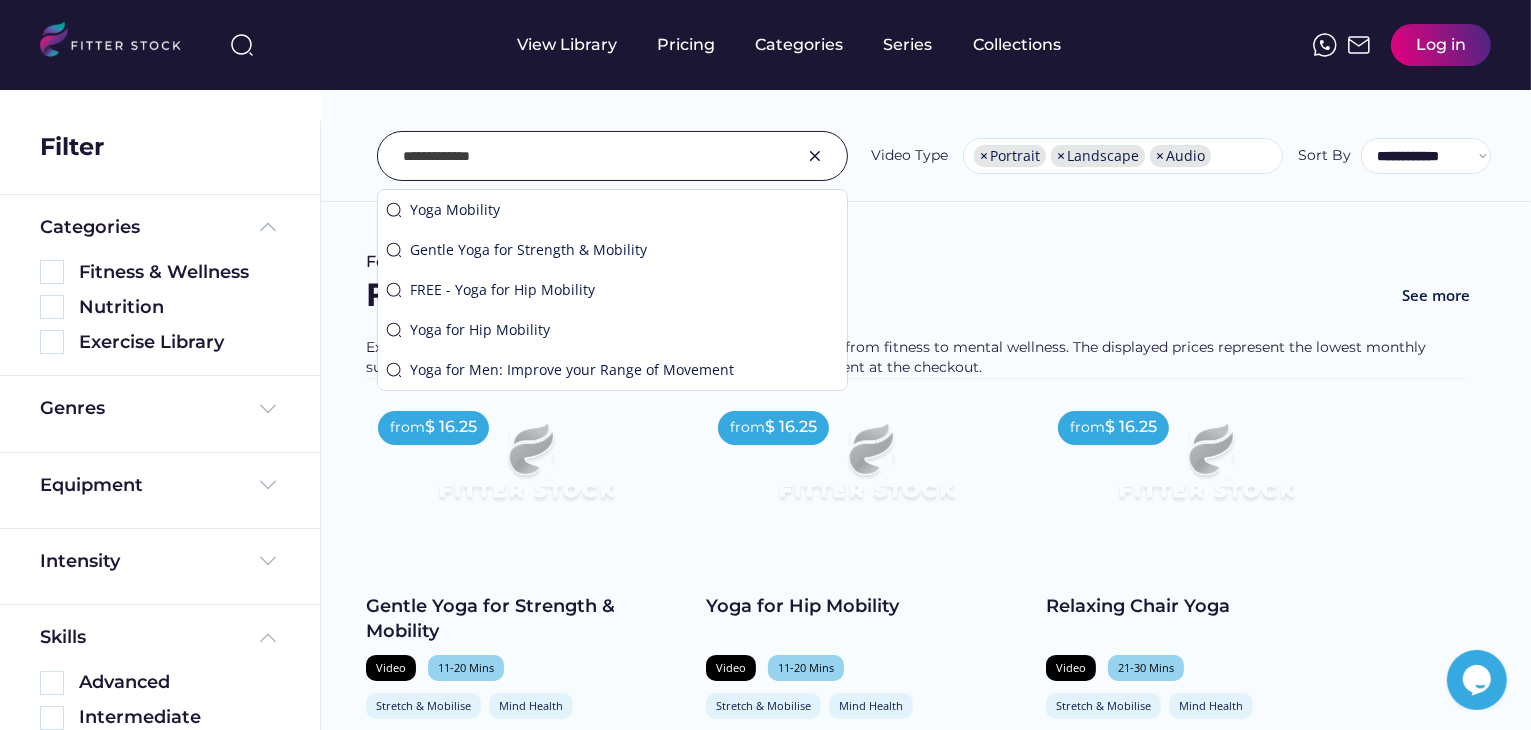 click on "**********" at bounding box center [926, 111] 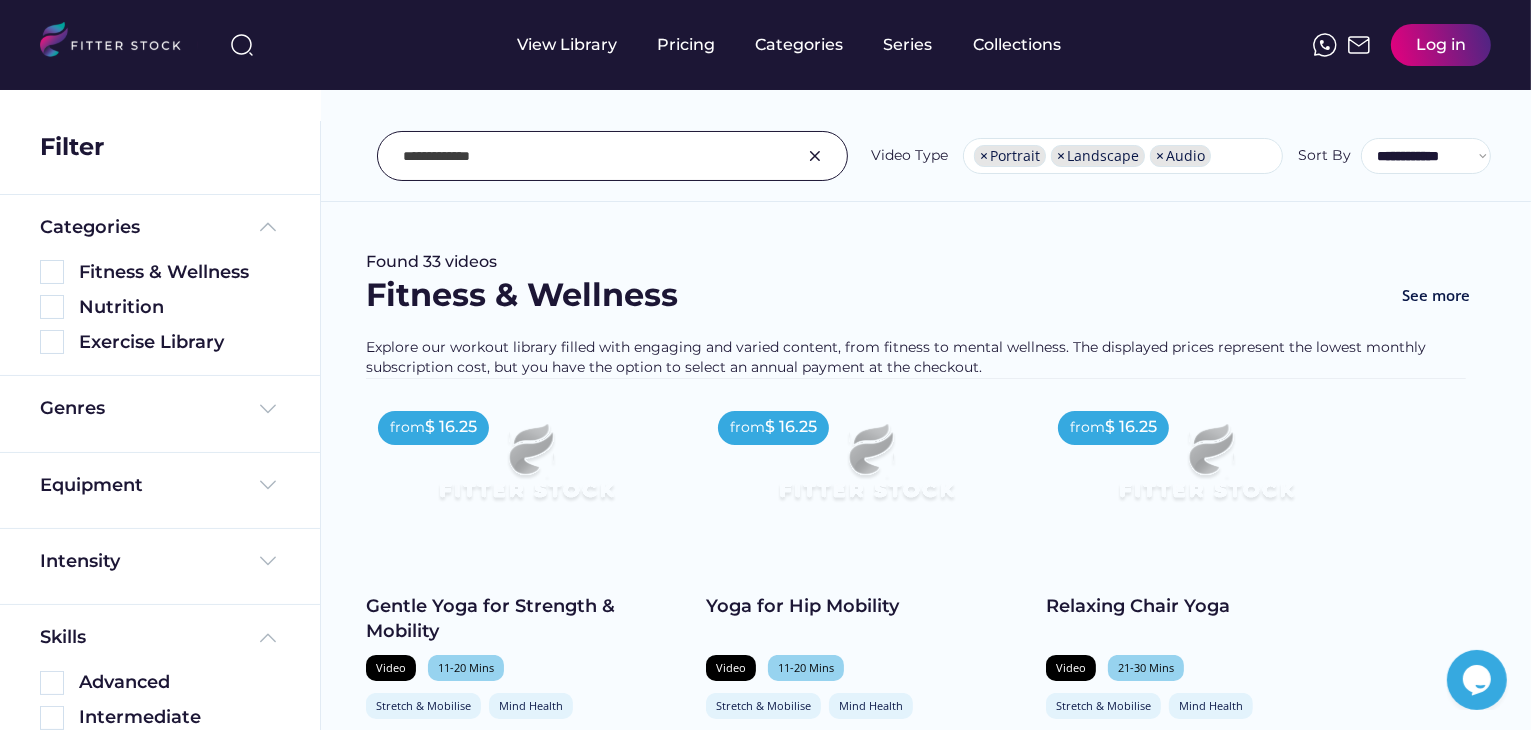 click on "We couldn’t find any video results for "yoga" Found 33 videos Fitness & Wellness See more  Explore our workout library filled with engaging and varied content, from fitness to mental wellness. The displayed prices represent the lowest monthly subscription cost, but you have the option to select an annual payment at the checkout. from  $ 16.25 Gentle Yoga for Strength & Mobility Video 11-20 Mins Stretch & Mobilise Mind Health Full Body The Mind This gentle yoga class with Luke aimed at beginners will break down some of the main standing poses...
shopping_cart
Add to Cart from  $ 16.25 Yoga for Hip Mobility Video 11-20 Mins Stretch & Mobilise Mind Health Lower Body The Mind In Luke's mobility focussed yoga class you’ll explore some deep stretches to help improve your flexibility...
shopping_cart
Add to Cart from  $ 16.25 Relaxing Chair Yoga Video 21-30 Mins Stretch & Mobilise Mind Health Full Body The Mind
shopping_cart
Add to Cart from" at bounding box center [925, 1659] 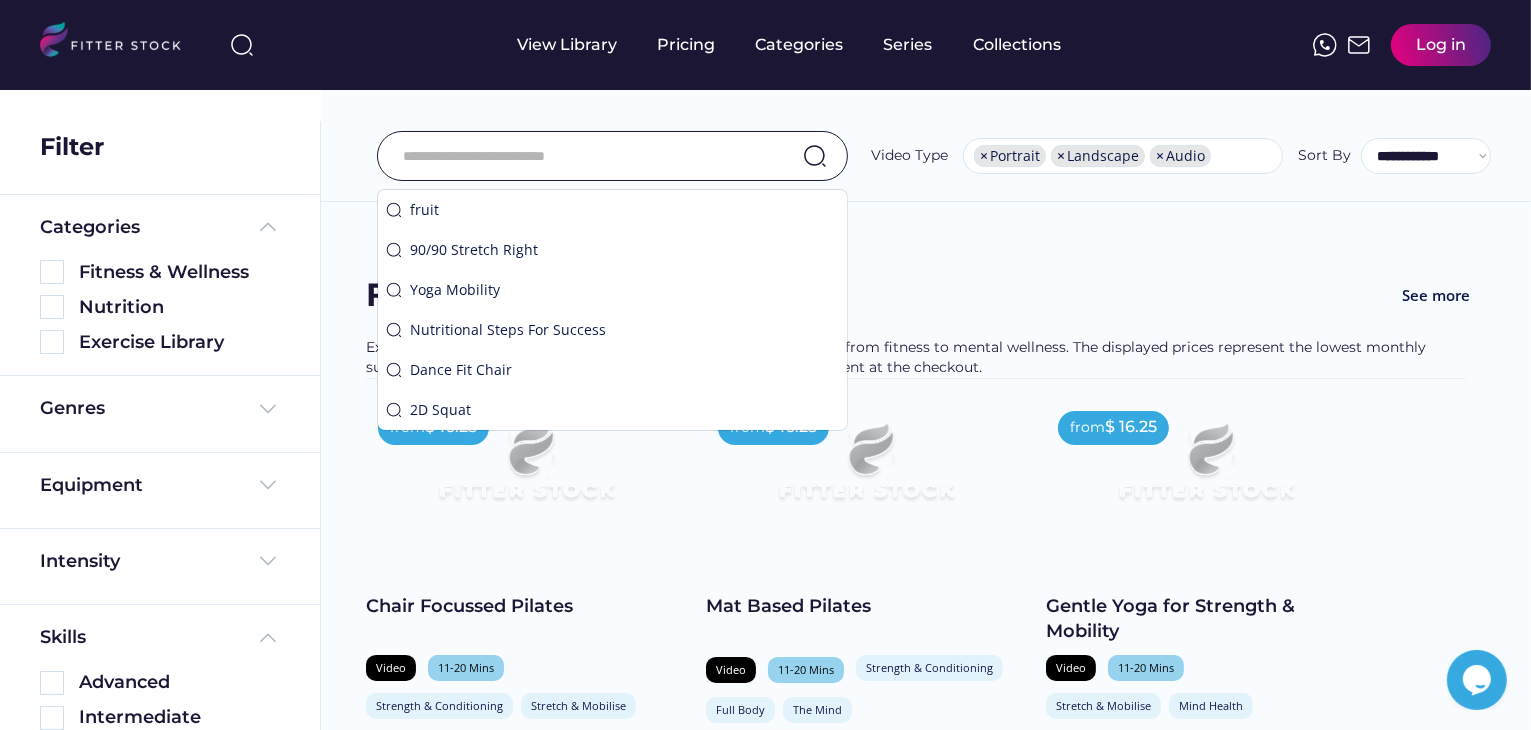 click at bounding box center [587, 156] 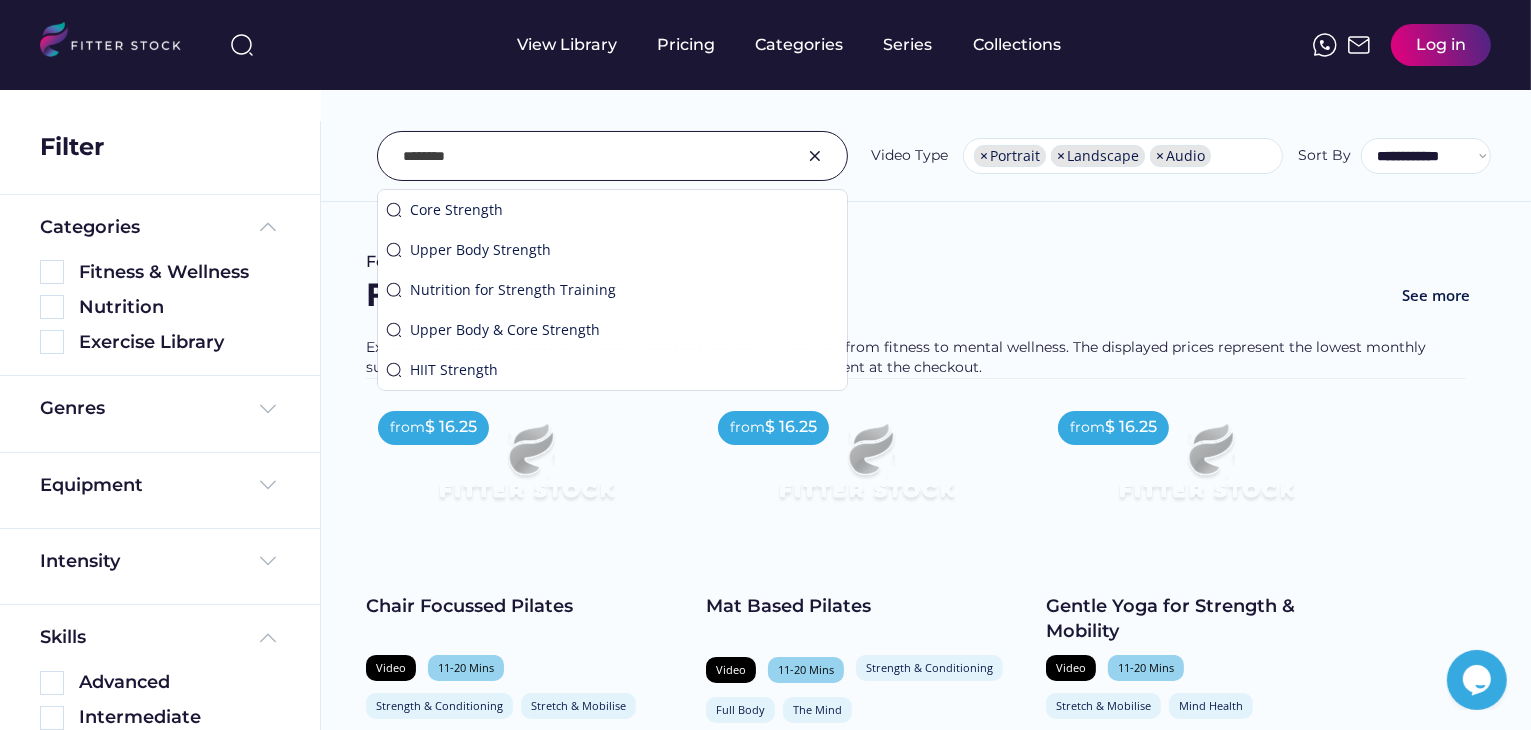type on "********" 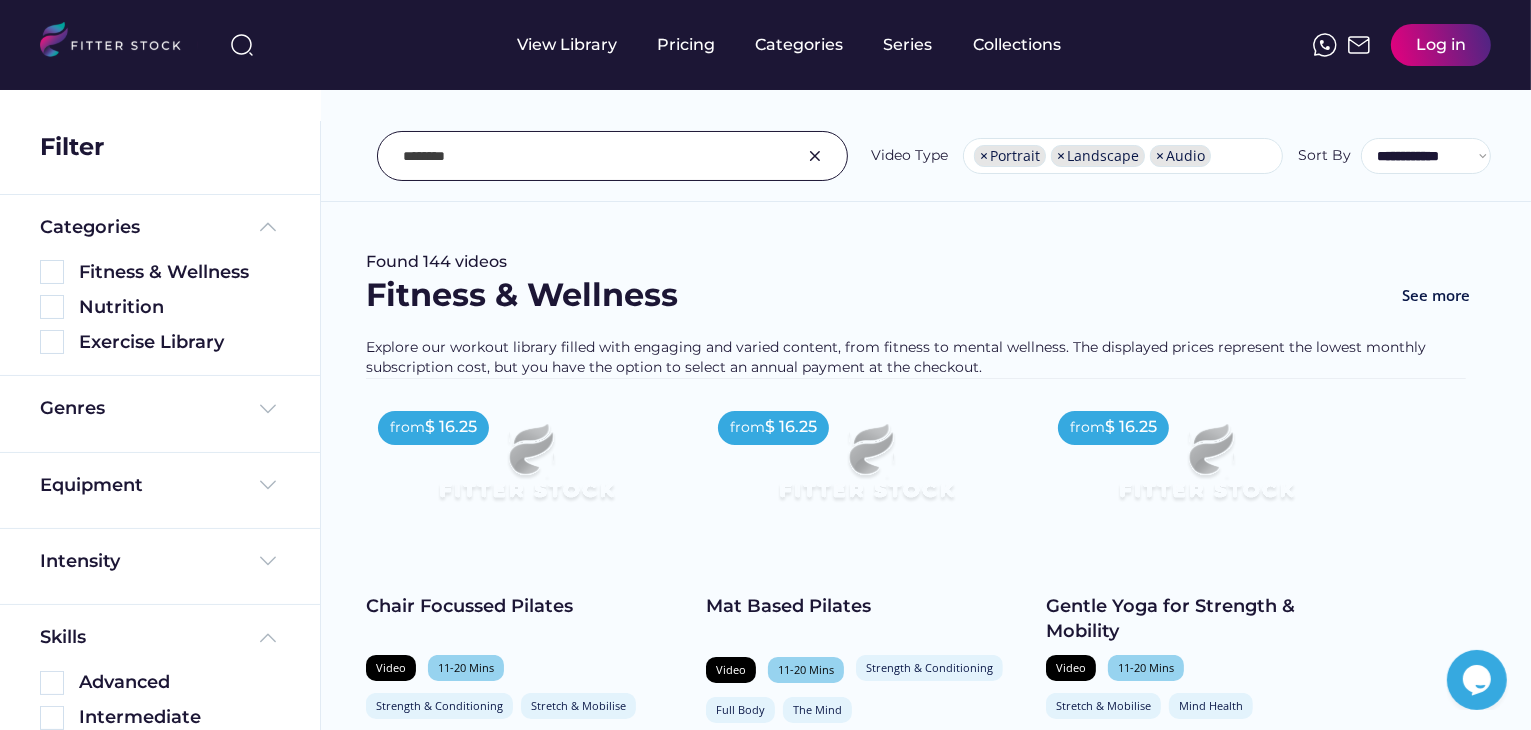 click at bounding box center [612, 156] 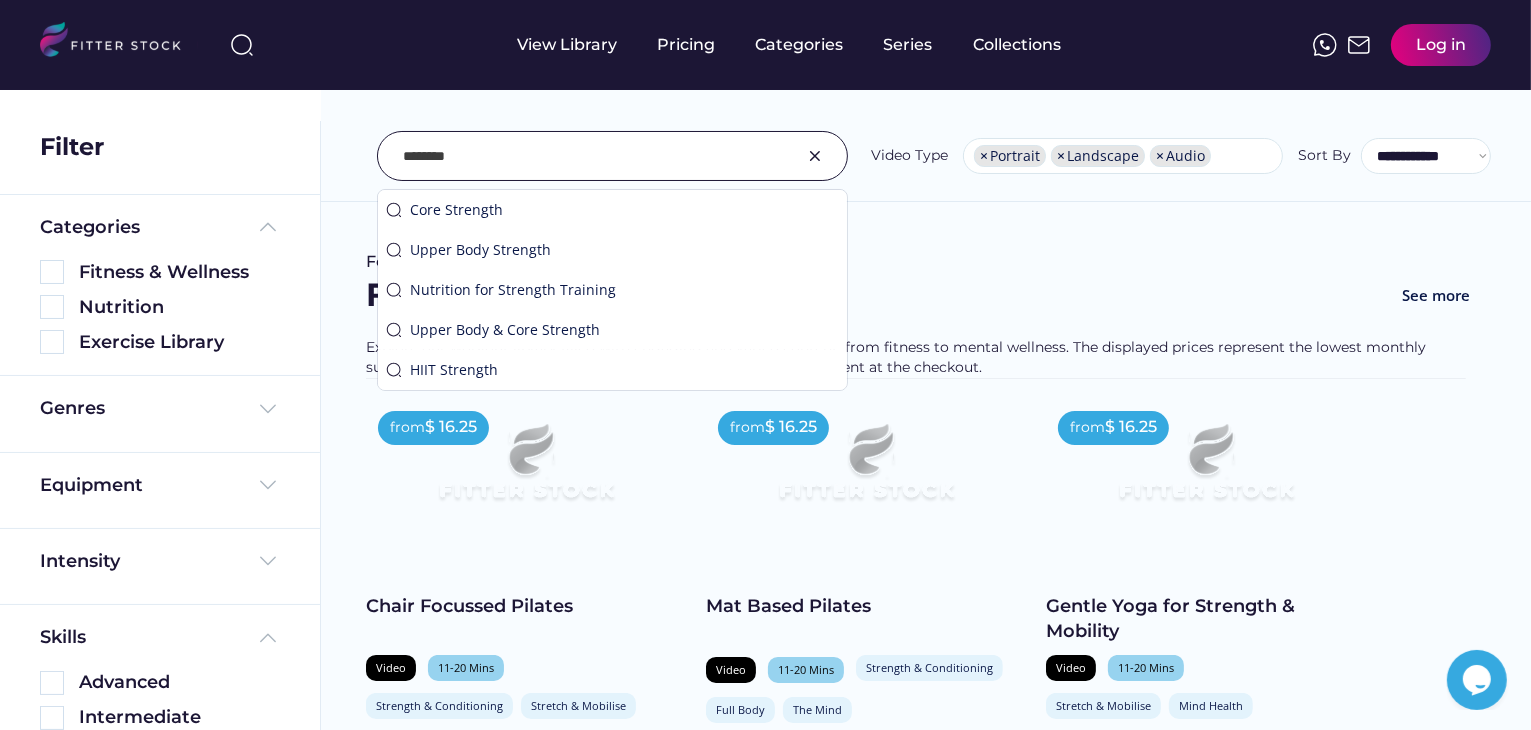 click at bounding box center (815, 156) 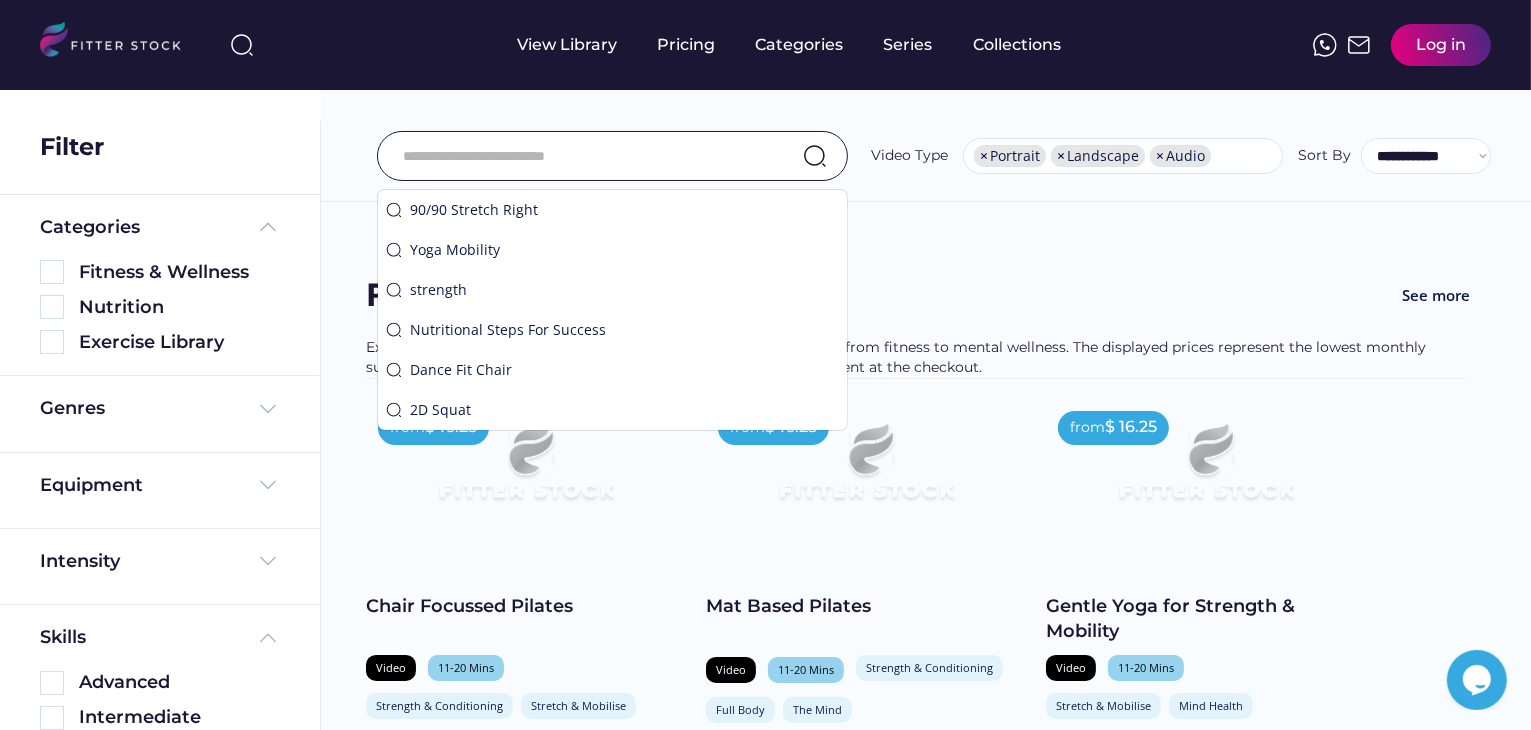 click at bounding box center (587, 156) 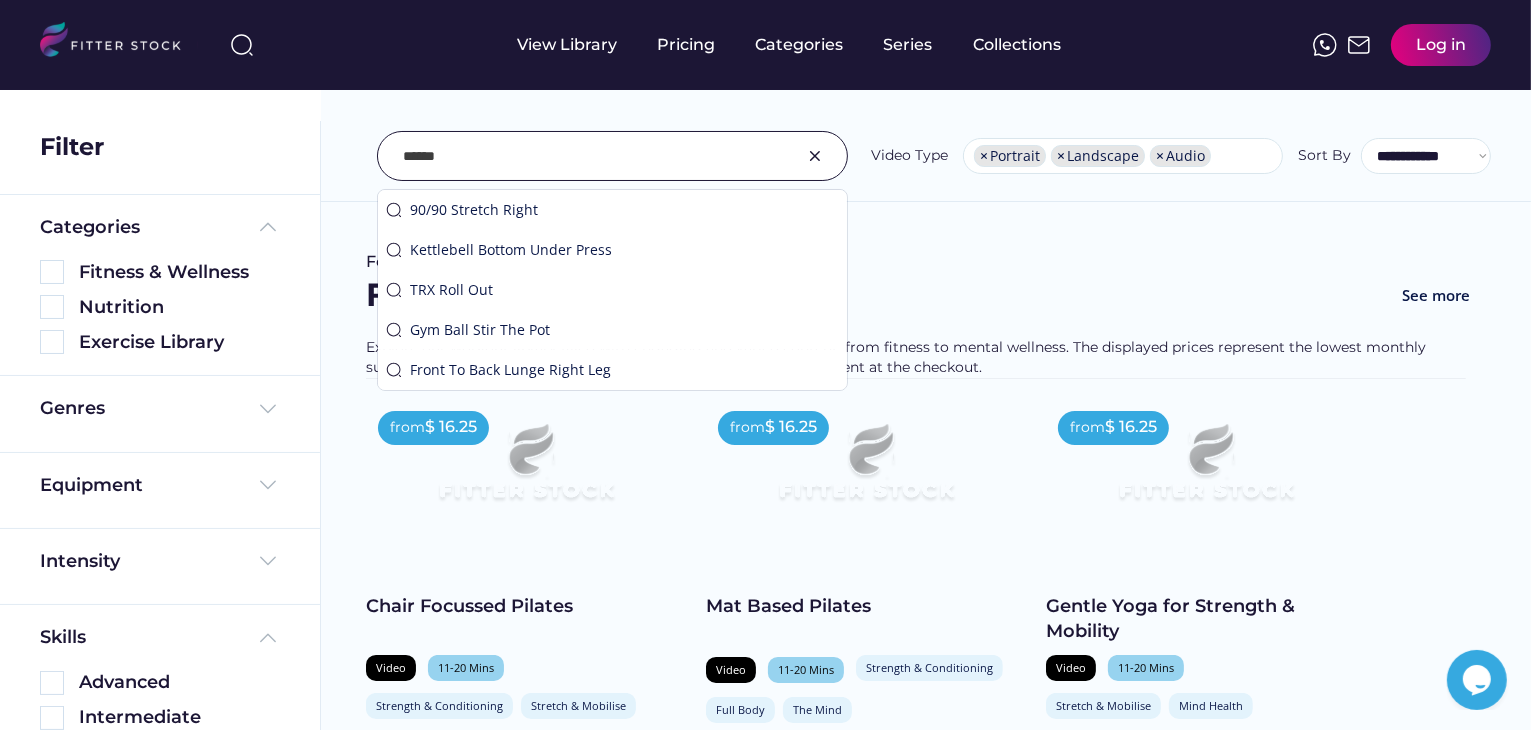 type on "******" 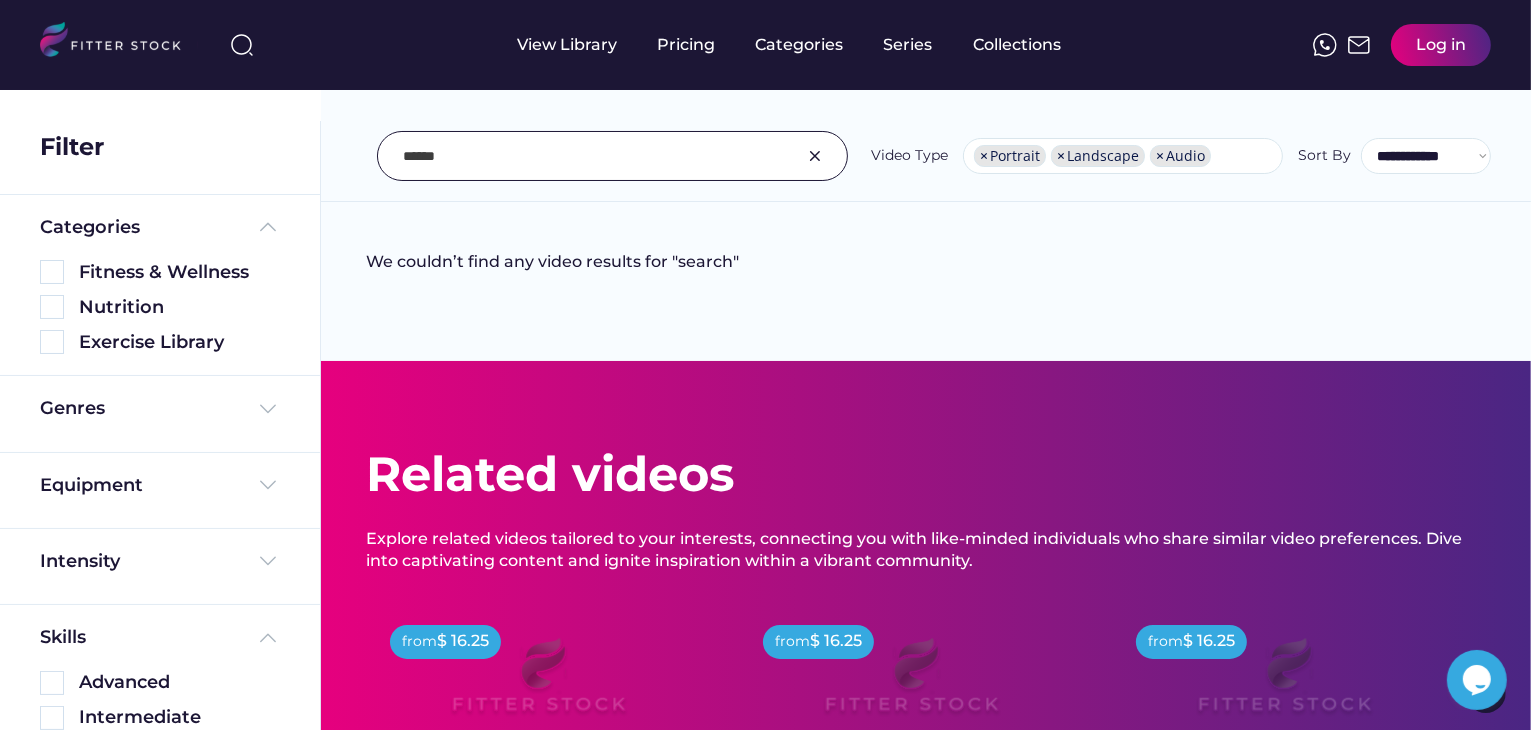 click at bounding box center [815, 156] 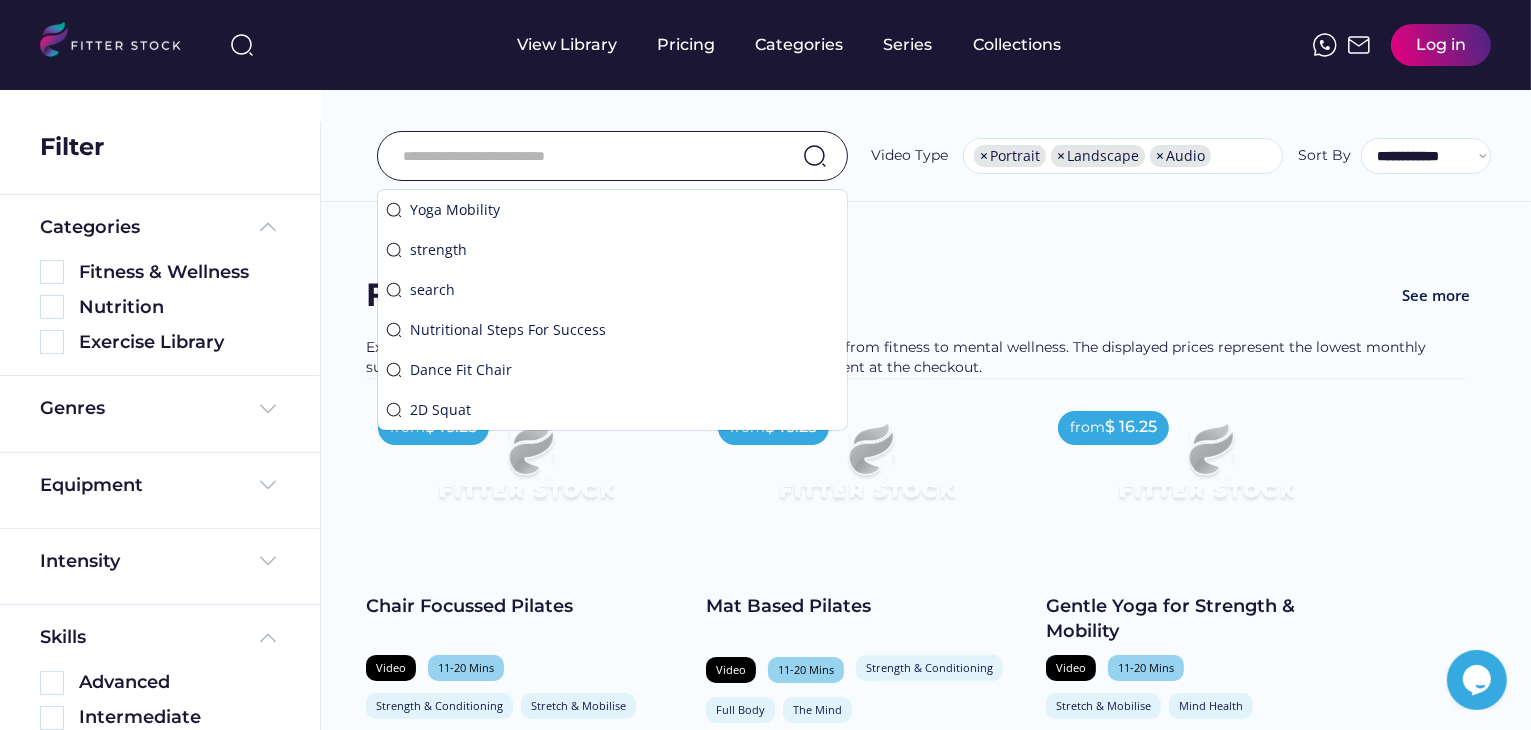 click at bounding box center [587, 156] 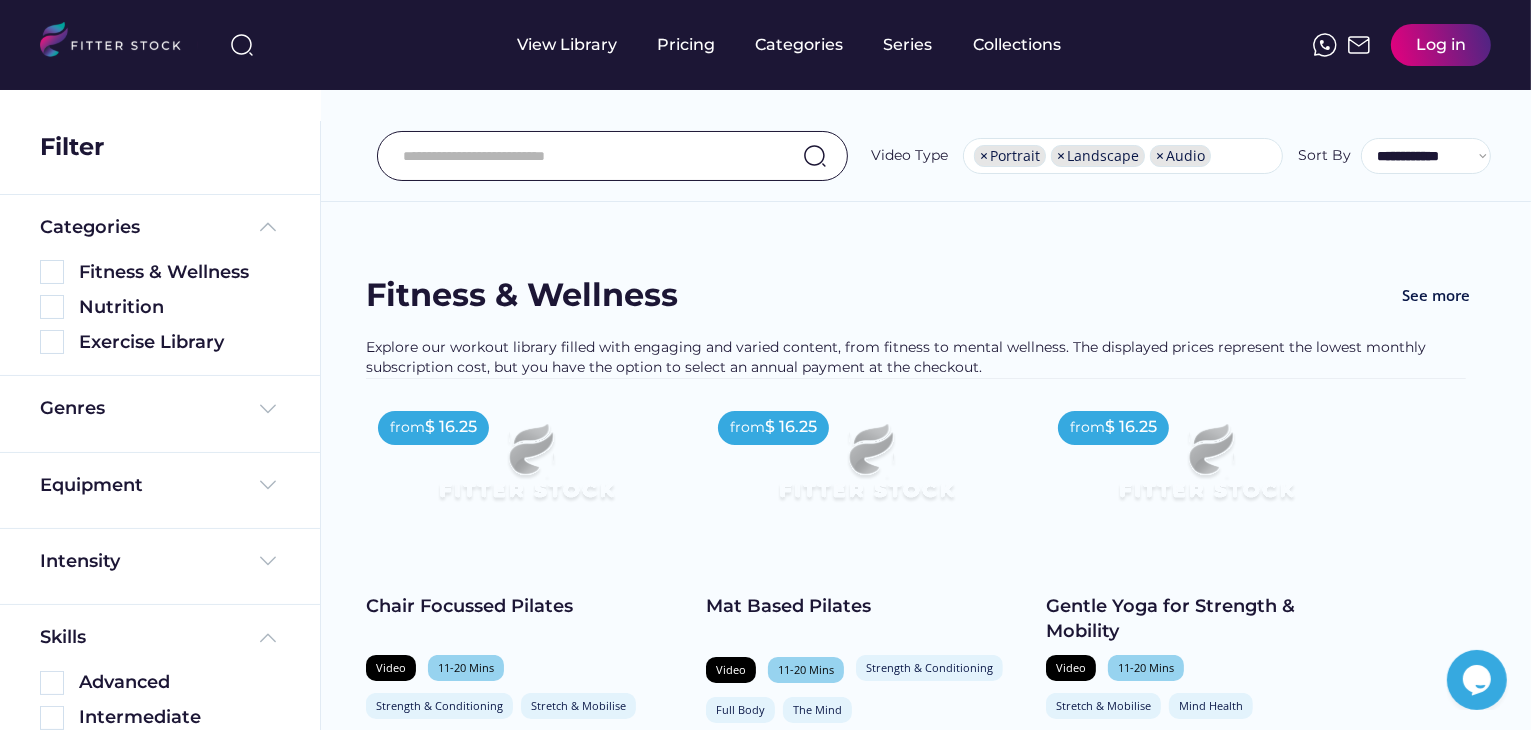 click at bounding box center [587, 156] 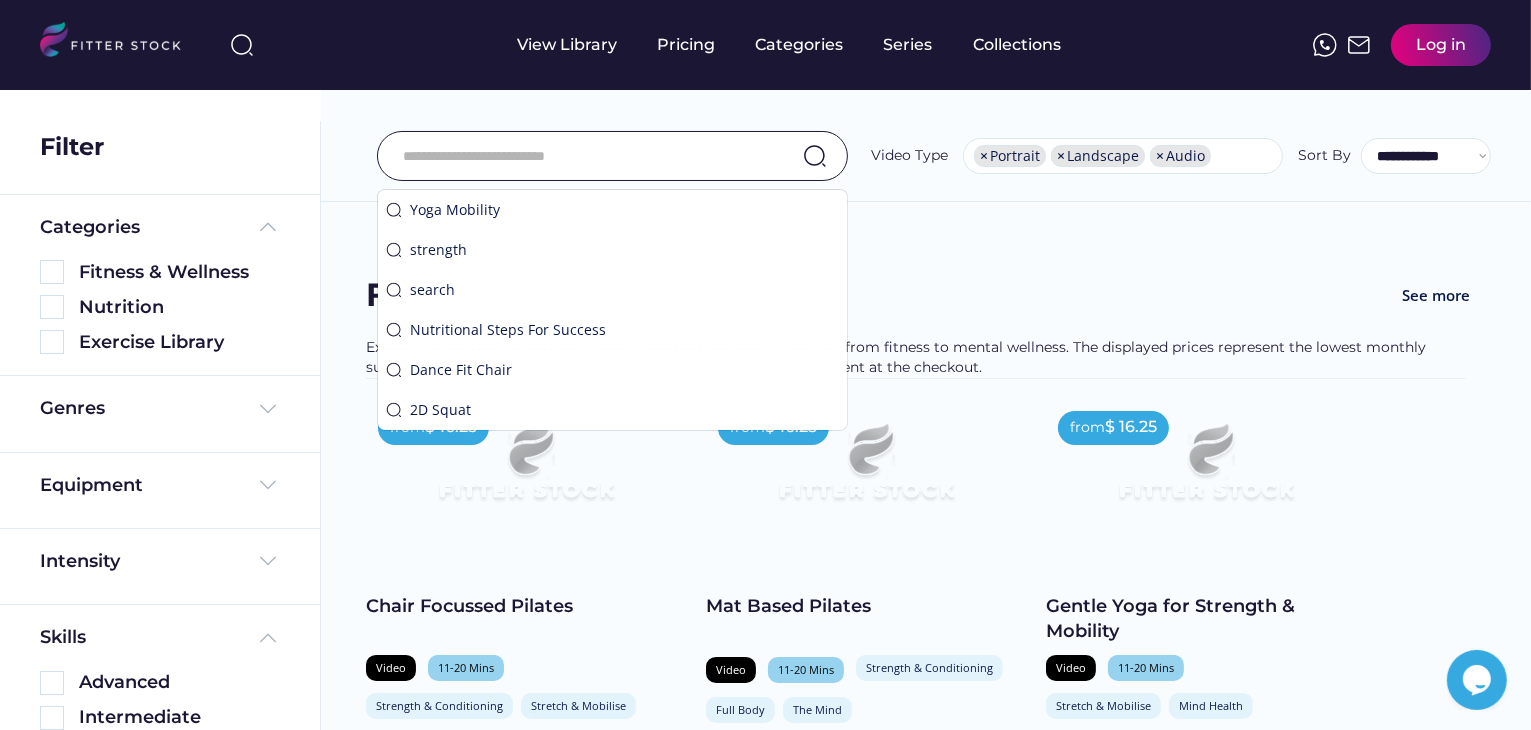click on "**********" at bounding box center [926, 111] 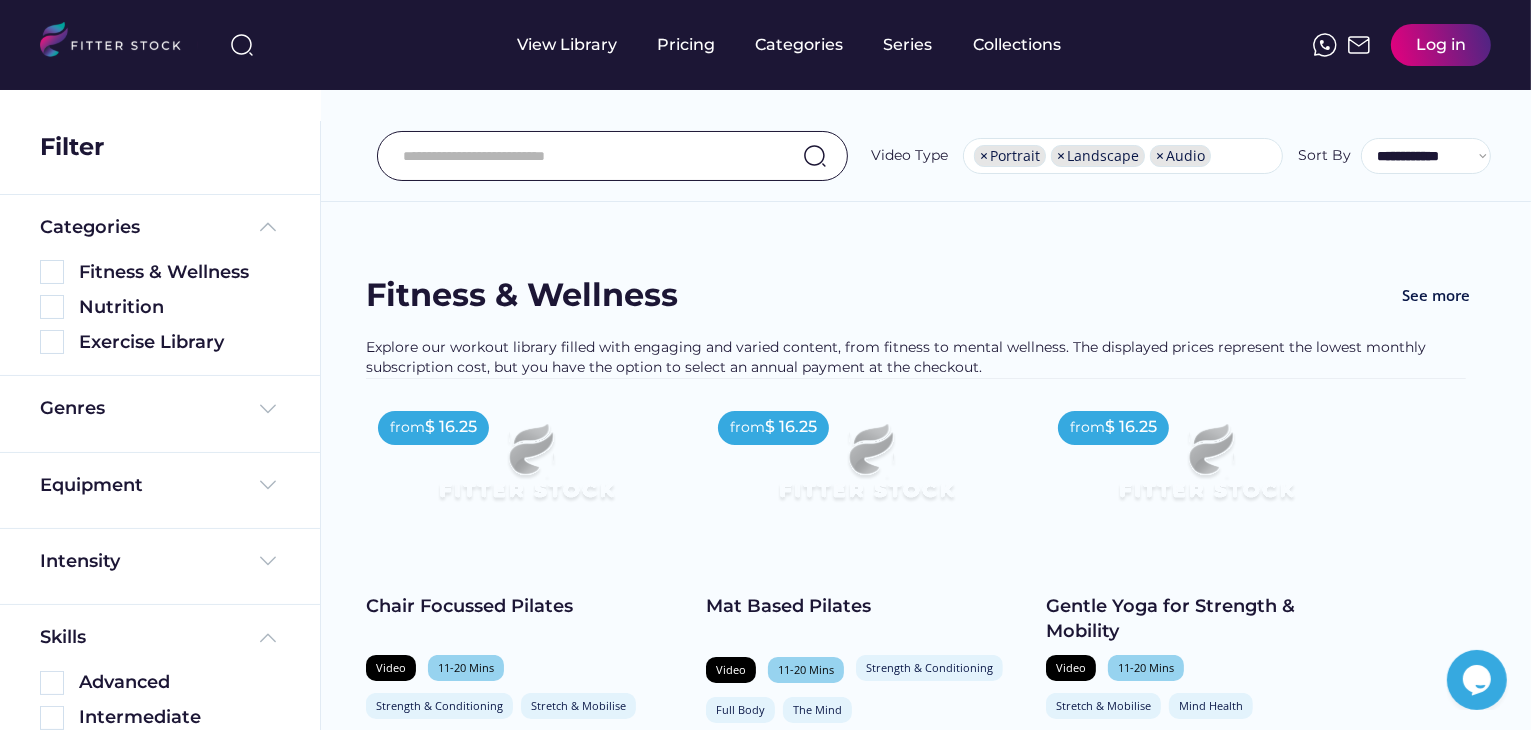 click on "Found 234 videos Fitness & Wellness See more  Explore our workout library filled with engaging and varied content, from fitness to mental wellness. The displayed prices represent the lowest monthly subscription cost, but you have the option to select an annual payment at the checkout. from  $ 16.25 Chair Focussed Pilates Video 11-20 Mins Strength & Conditioning Stretch & Mobilise Full Body The Mind In Rachel's chair Pilates class you will target each area of the body whilst seated...
shopping_cart
Add to Cart from  $ 16.25 Mat Based Pilates Video 11-20 Mins Strength & Conditioning Mind Health Full Body The Mind Rachel will lead you in this full body mat Pilates class which incorporates both classical and...
shopping_cart
Add to Cart from  $ 16.25 Gentle Yoga for Strength & Mobility Video 11-20 Mins Stretch & Mobilise Mind Health Full Body The Mind This gentle yoga class with Luke aimed at beginners will break down some of the main standing poses...
from" at bounding box center [926, 891] 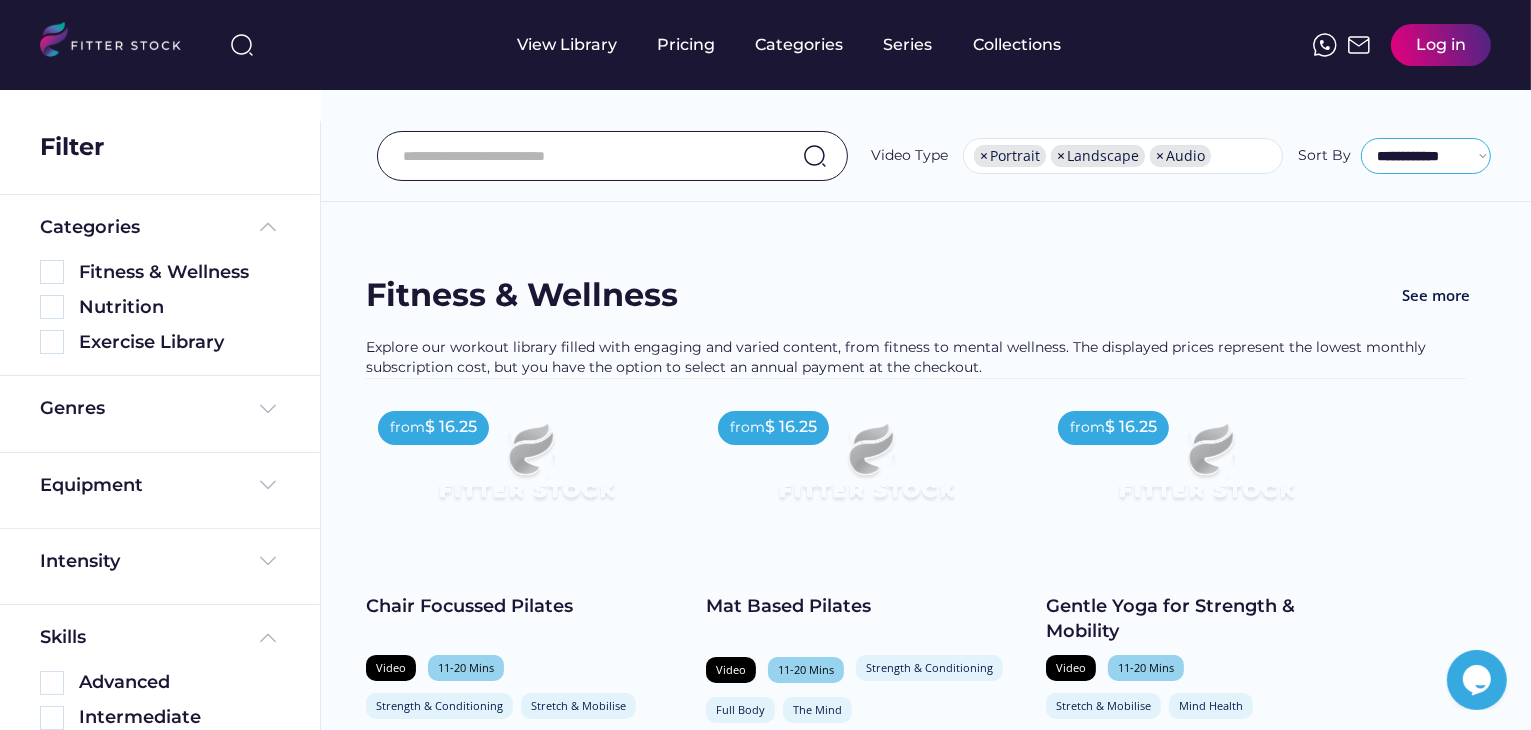 click on "**********" at bounding box center [1426, 156] 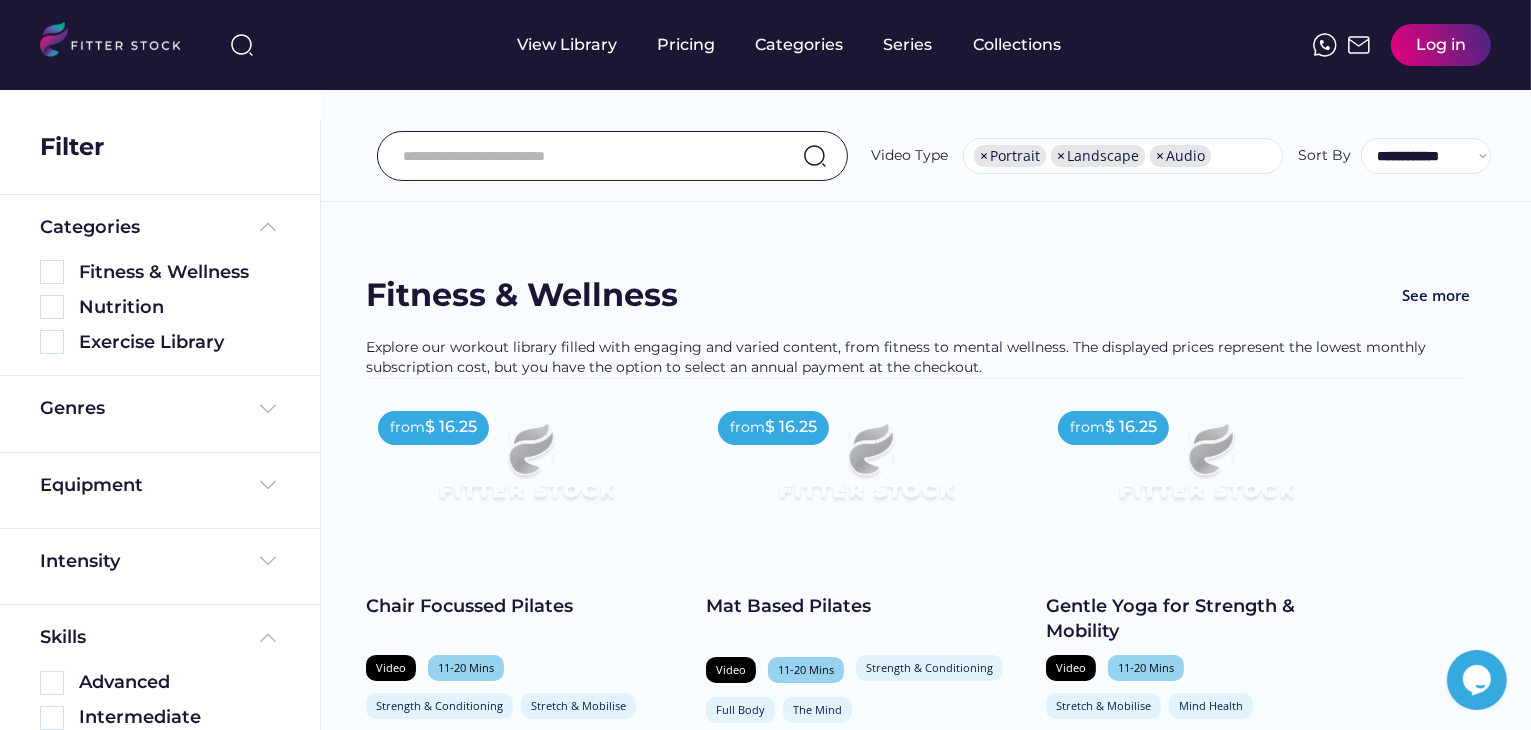 click on "Fitness & Wellness See more" at bounding box center [926, 305] 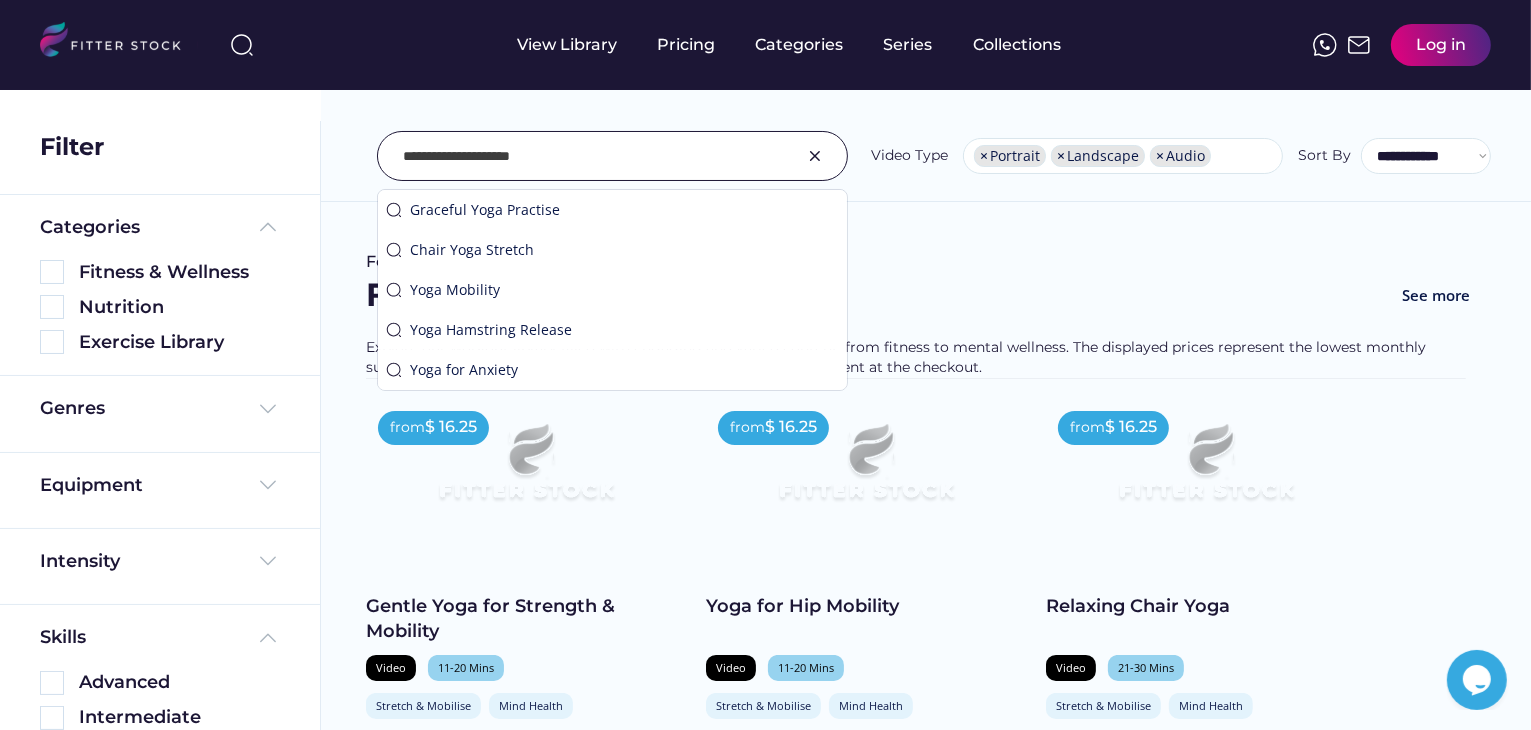 type on "**********" 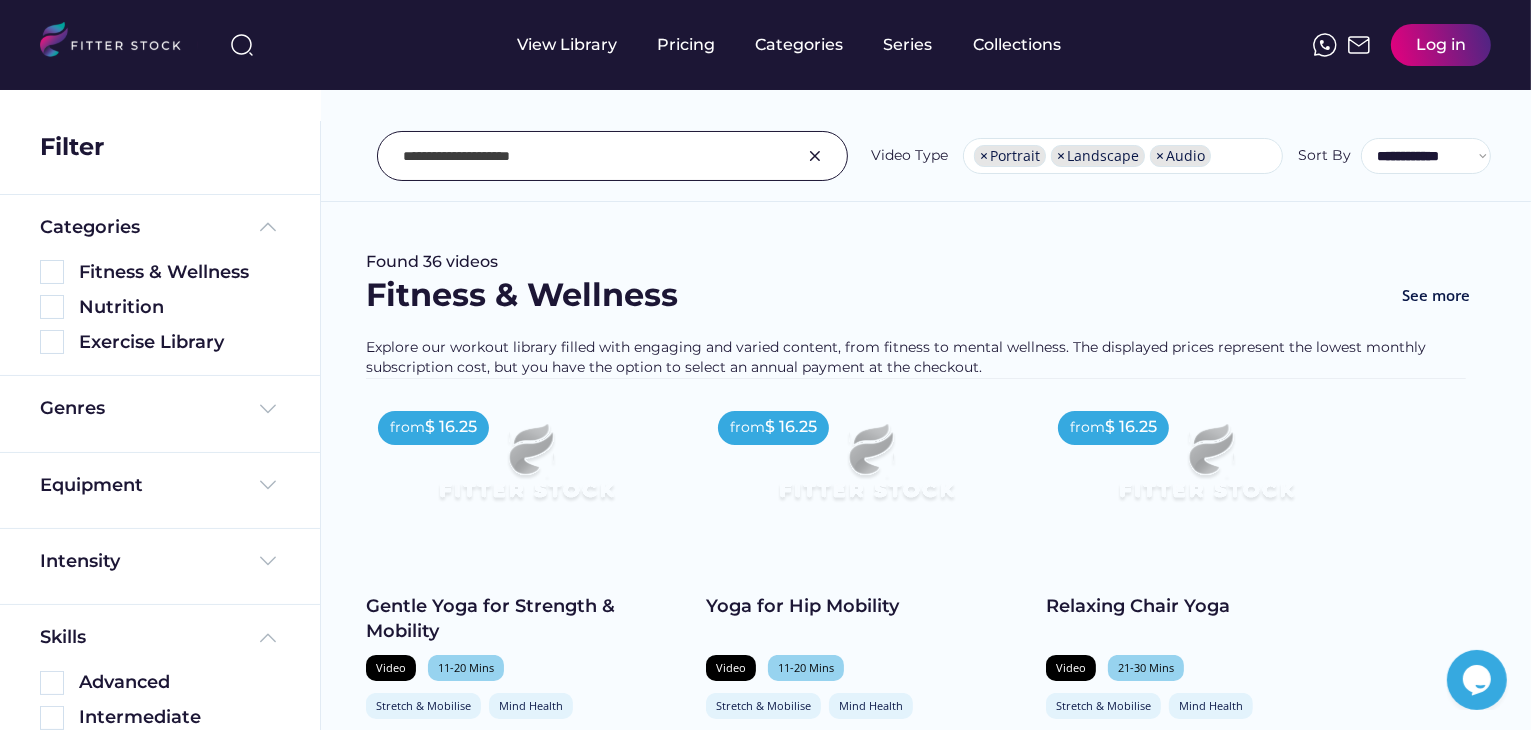 click at bounding box center [587, 156] 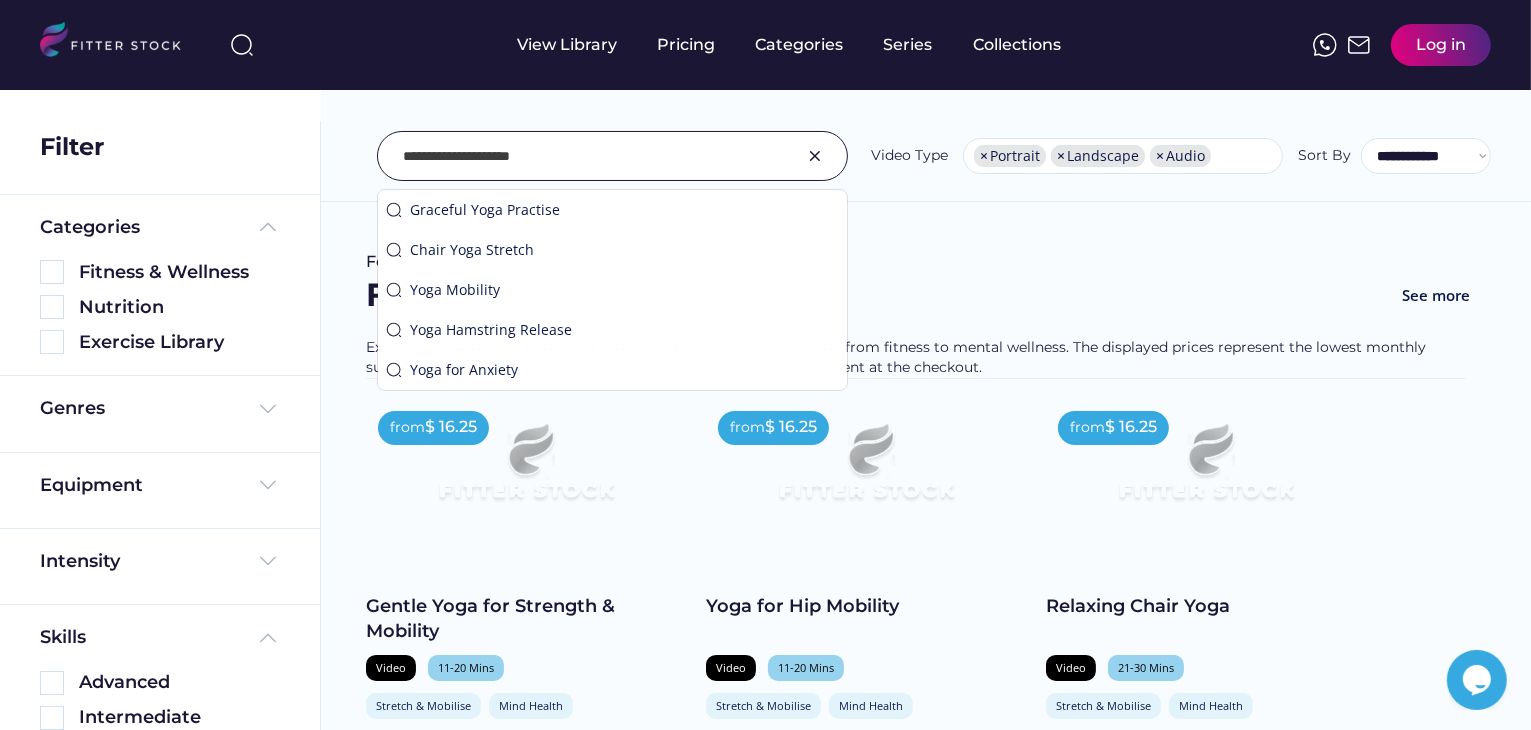 click on "Fitness & Wellness See more" at bounding box center [926, 305] 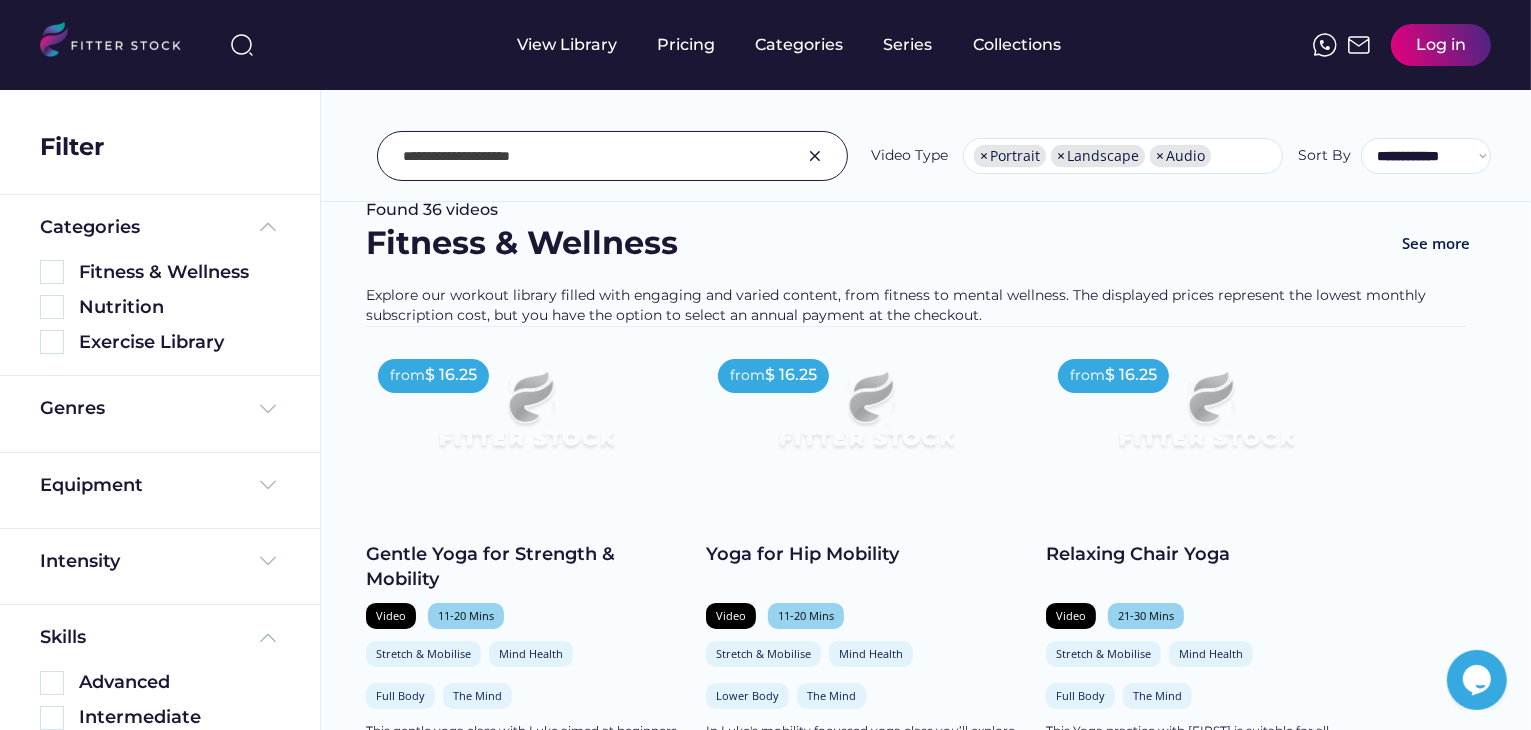 scroll, scrollTop: 100, scrollLeft: 0, axis: vertical 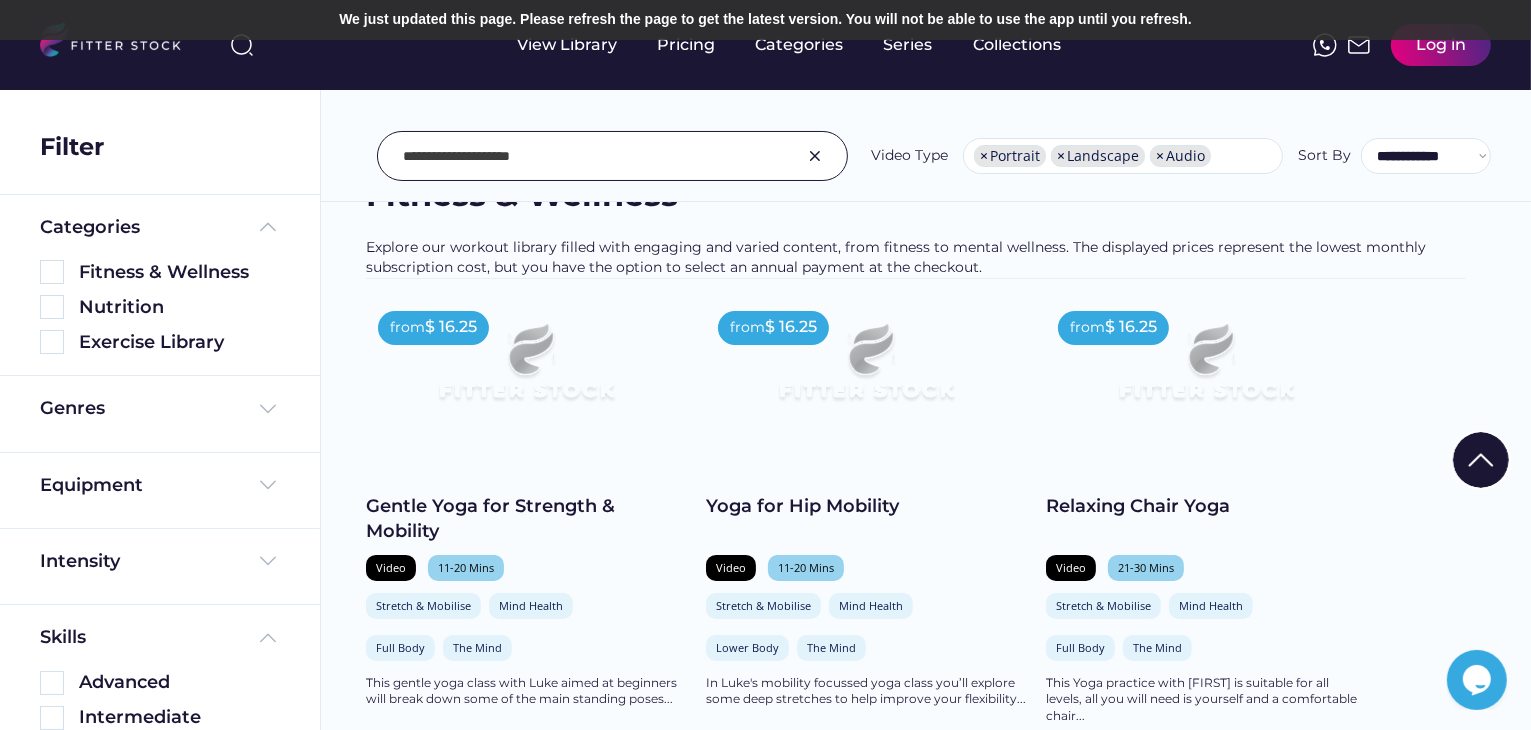 click at bounding box center [587, 156] 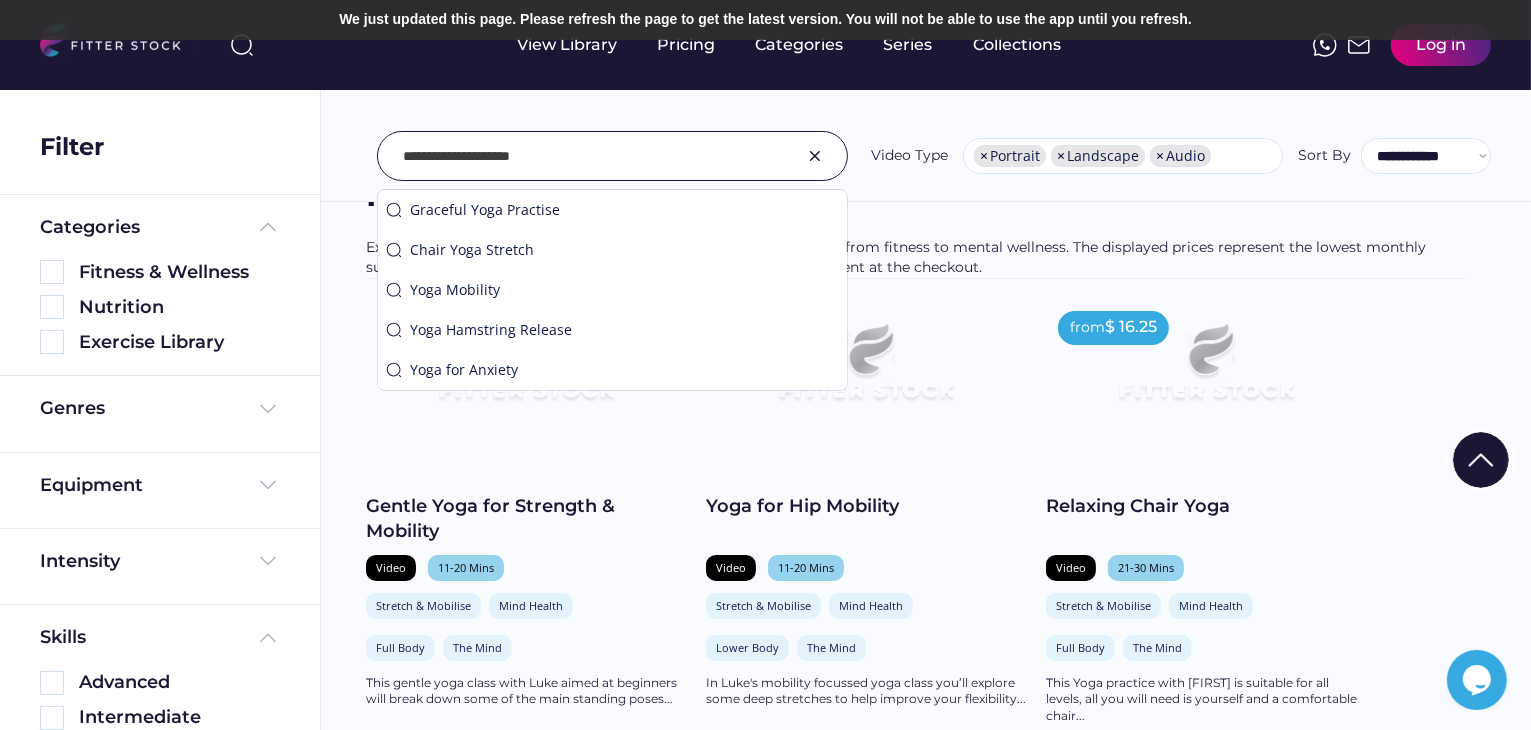 click at bounding box center (815, 156) 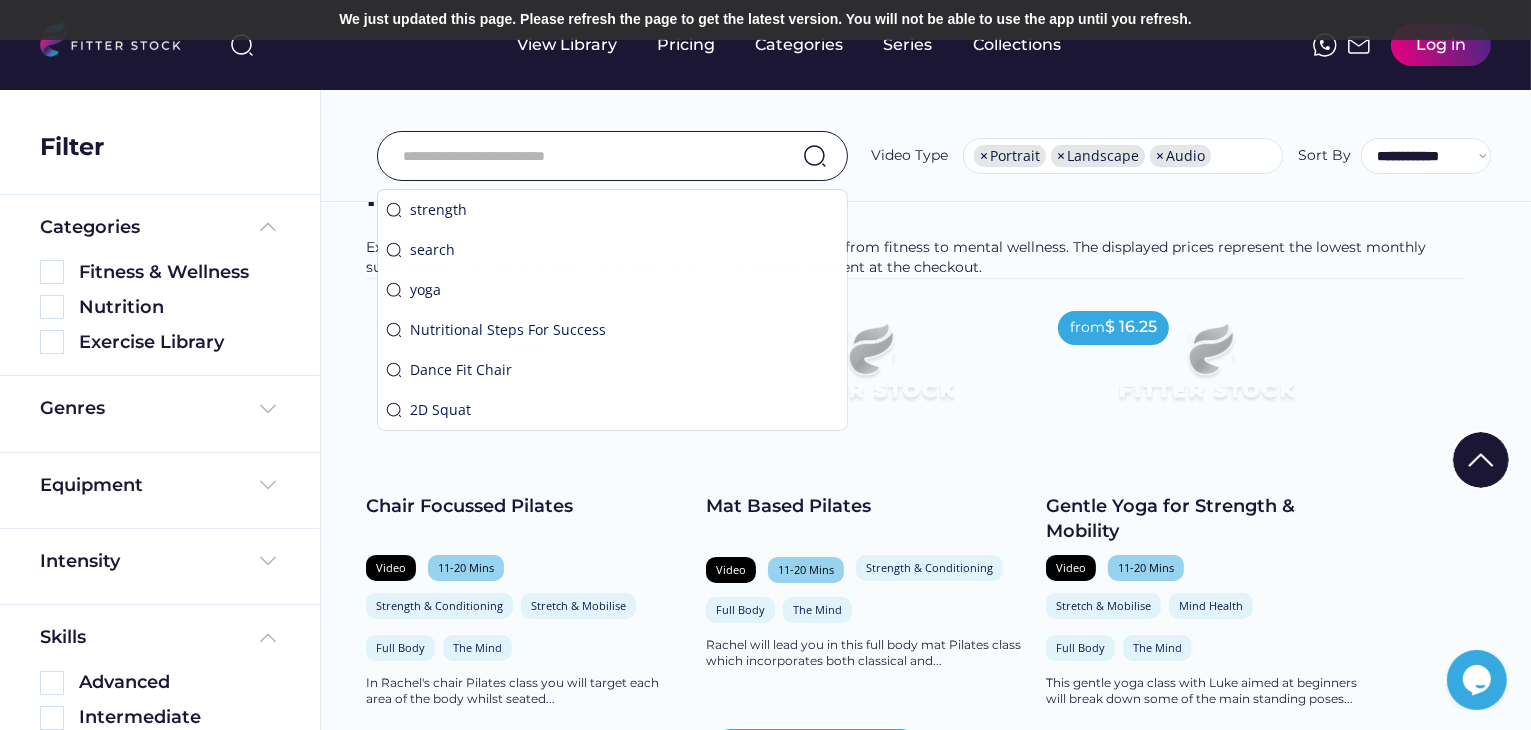 click on "**********" at bounding box center [926, 111] 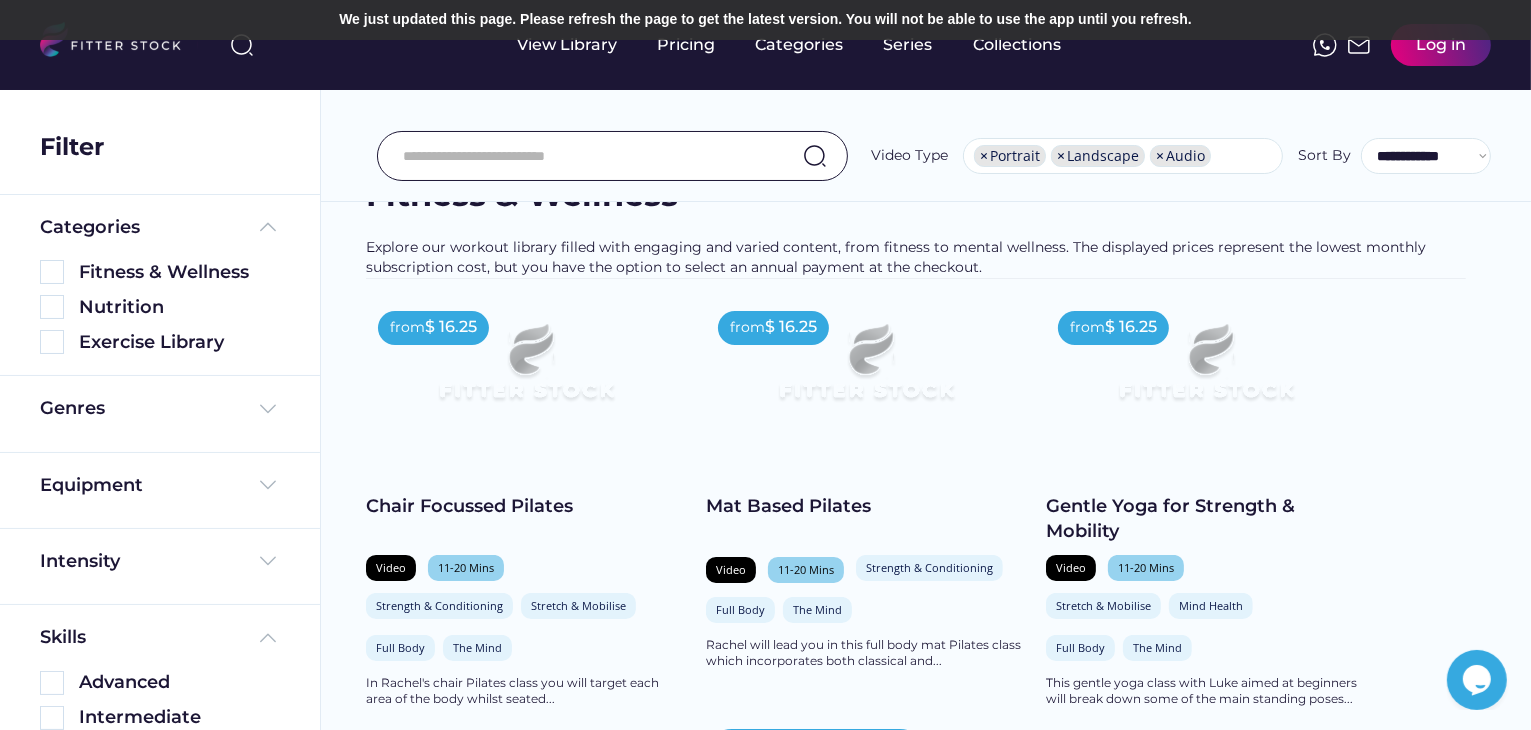 scroll, scrollTop: 0, scrollLeft: 0, axis: both 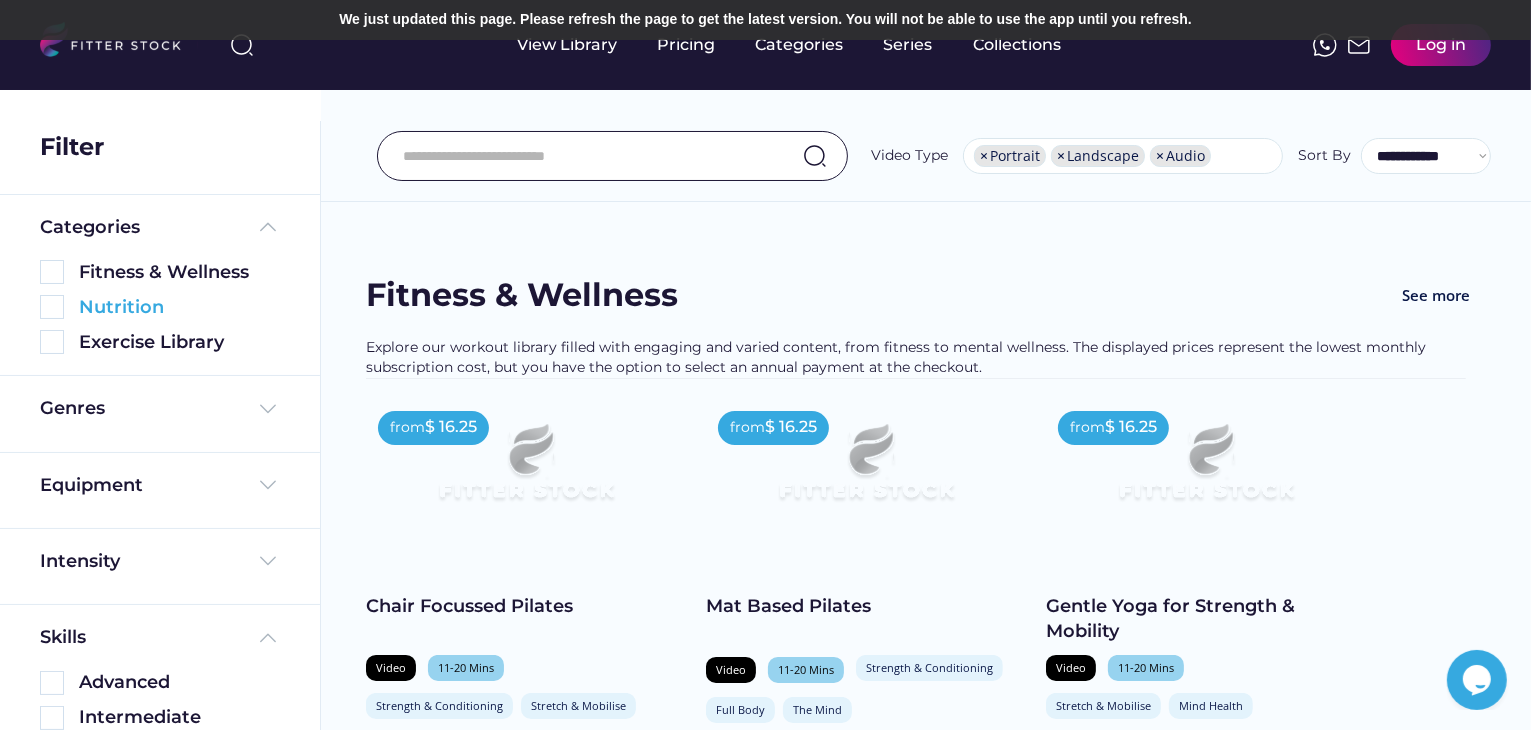 click at bounding box center (52, 307) 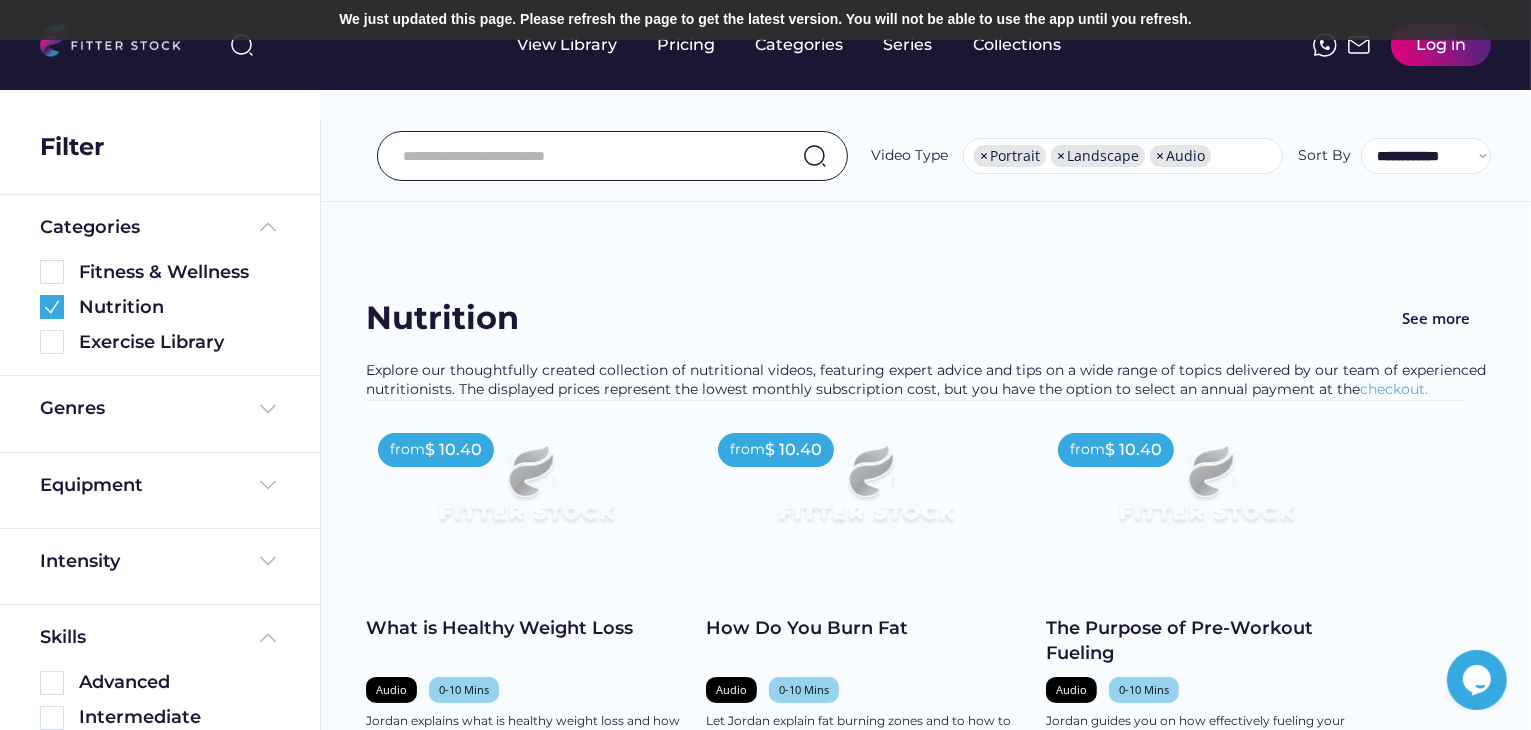 click at bounding box center (587, 156) 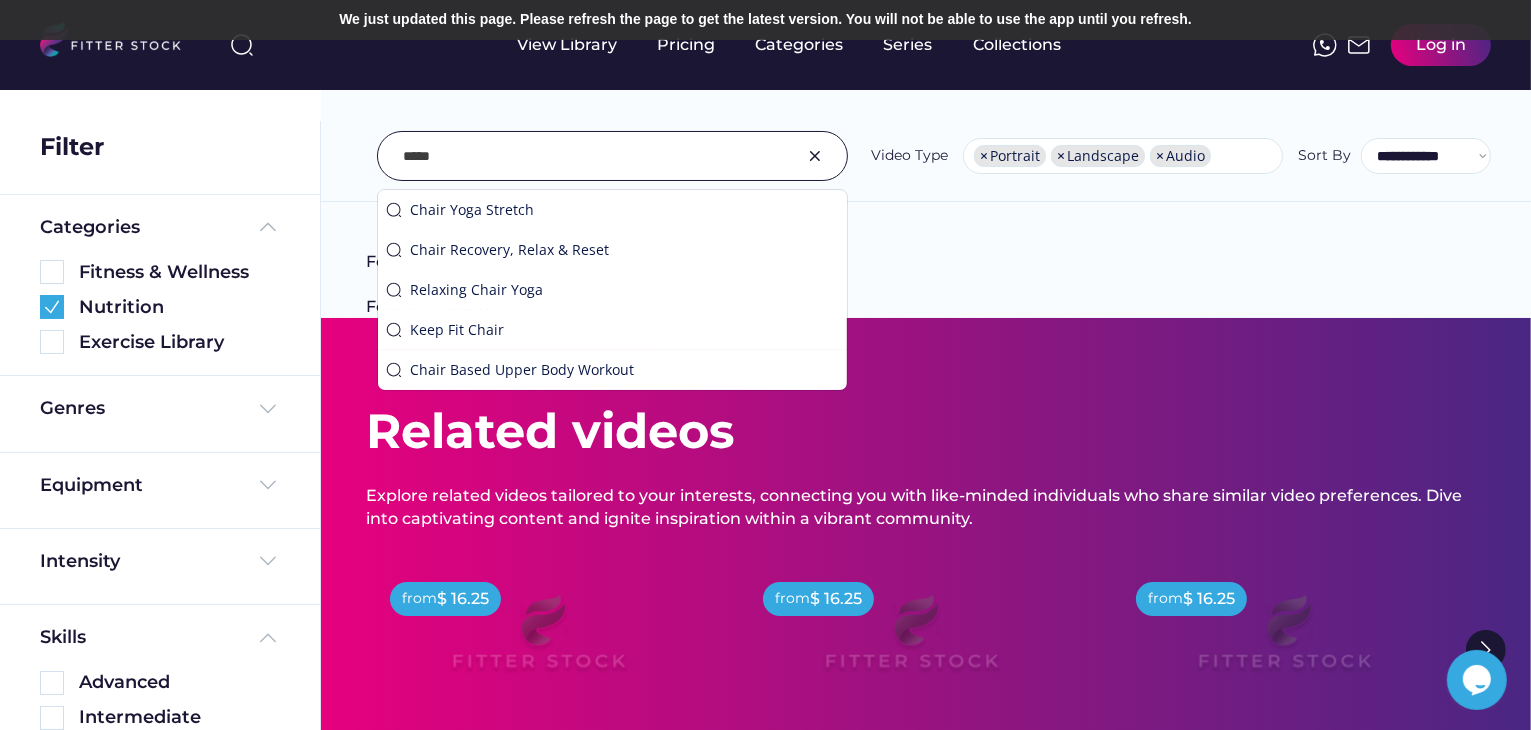 type on "*****" 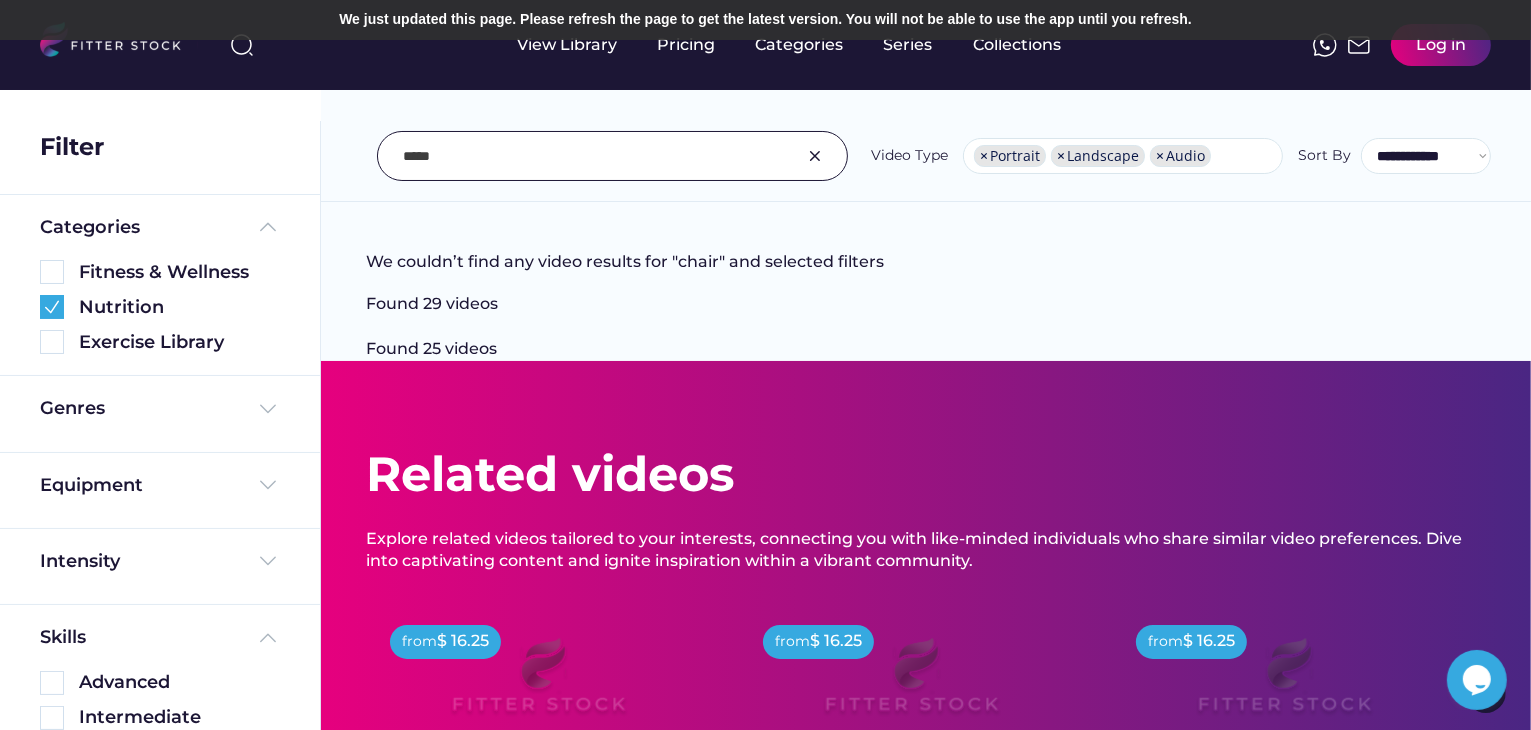 click at bounding box center (815, 156) 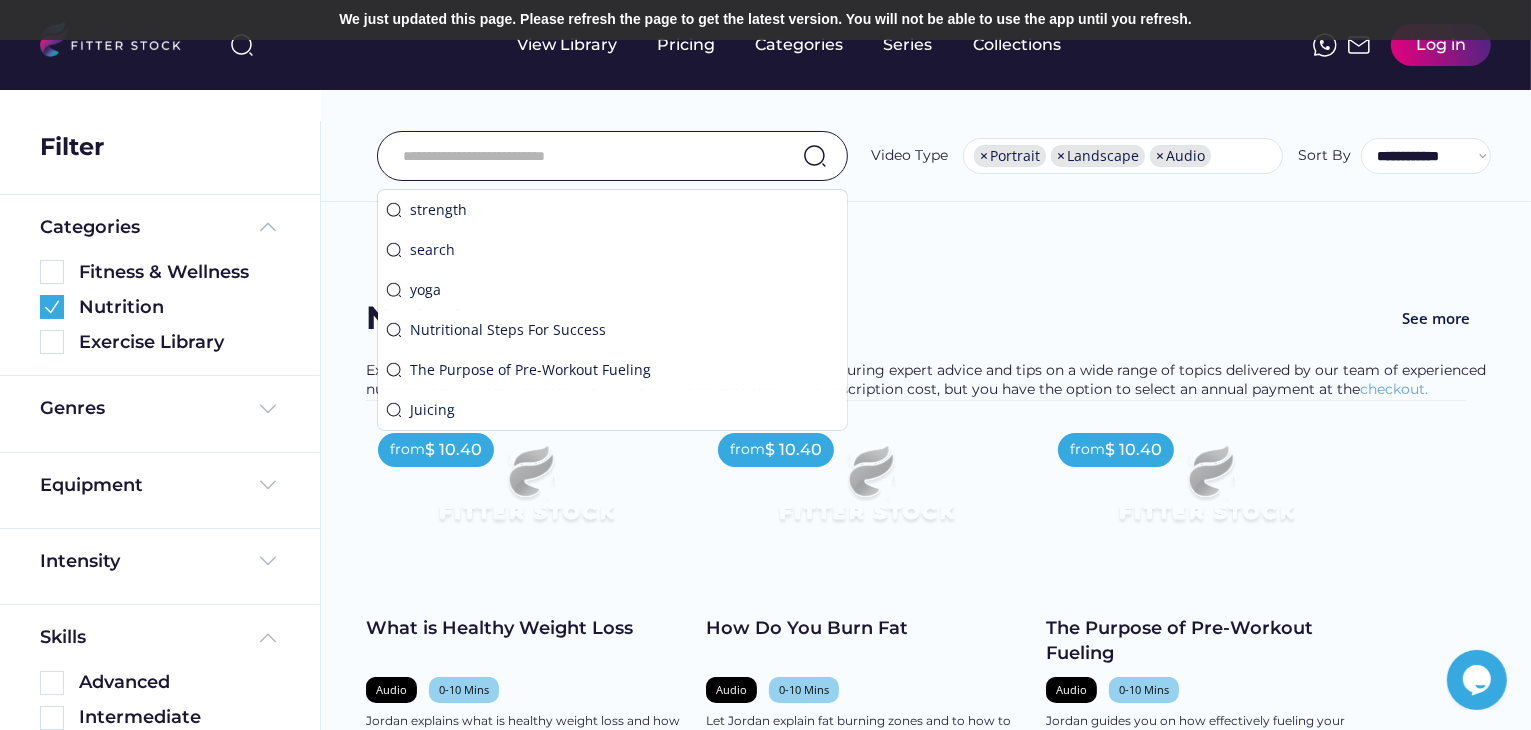 click at bounding box center (587, 156) 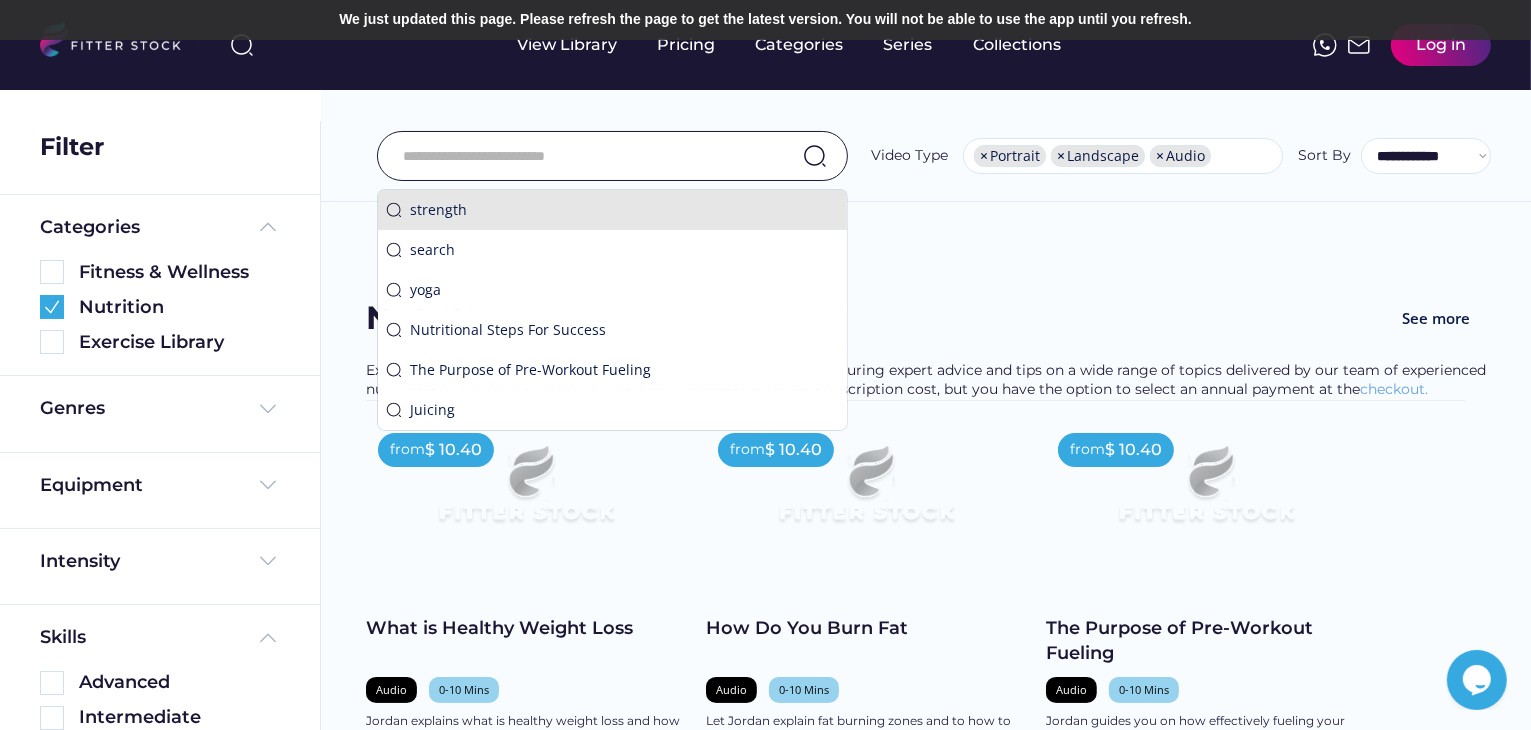 click on "We couldn’t find any video results for selected filters Found 234 videos Fitness & Wellness See more  Explore our workout library filled with engaging and varied content, from fitness to mental wellness. The displayed prices represent the lowest monthly subscription cost, but you have the option to select an annual payment at the checkout. from  $ 16.25 Chair Focussed Pilates Video 11-20 Mins Strength & Conditioning Stretch & Mobilise Full Body The Mind In Rachel's chair Pilates class you will target each area of the body whilst seated. This
class is designed to activate your core through a series of fun and creative movements which will leave you feeling stronger and more mobile. This class also focuses on posture and alignment filling you with confidence and giving you that motivation to take on the rest of your day!
shopping_cart
Add to Cart from  $ 16.25 Mat Based Pilates Video 11-20 Mins Strength & Conditioning Strength & Conditioning Full Body The Mind
Add to Cart from" at bounding box center [925, 1291] 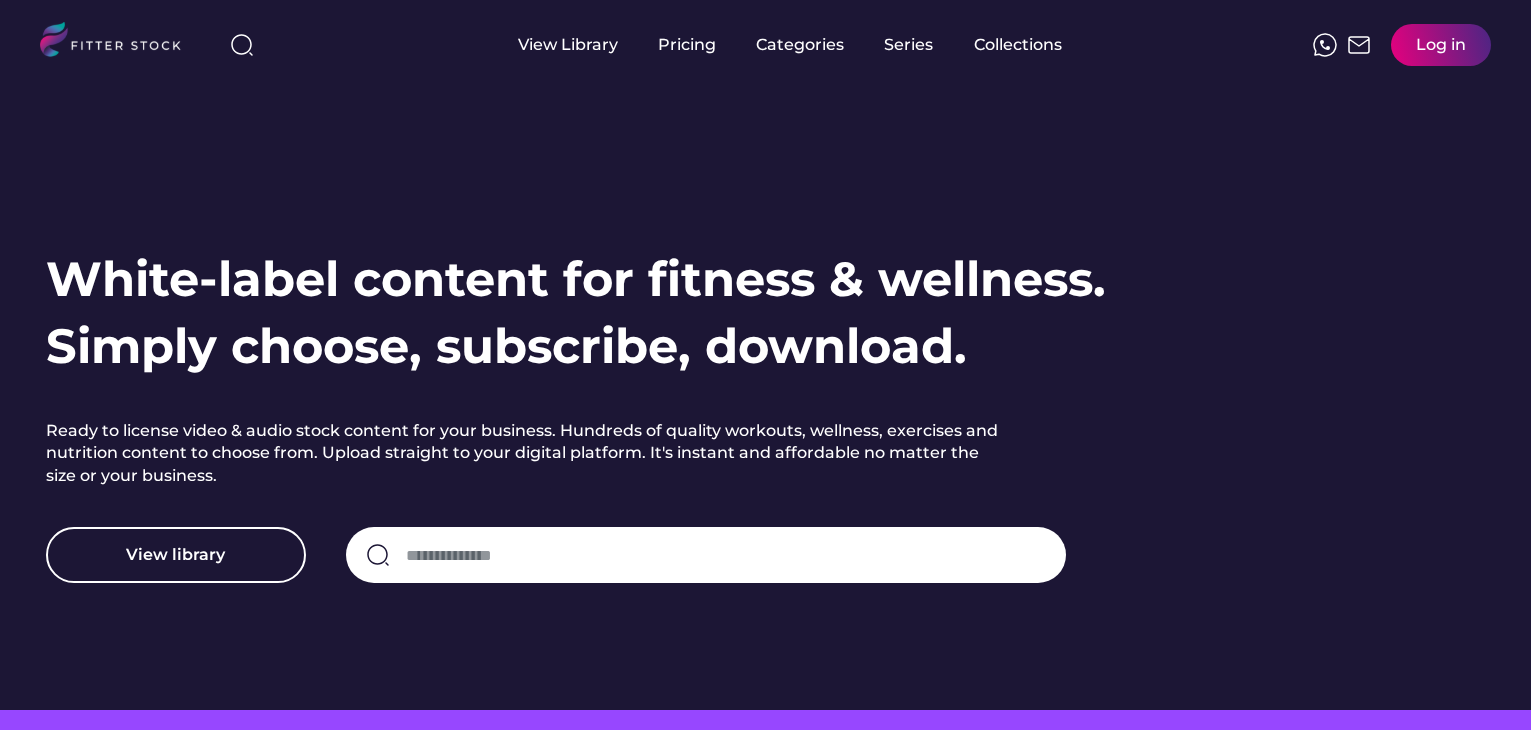 scroll, scrollTop: 0, scrollLeft: 0, axis: both 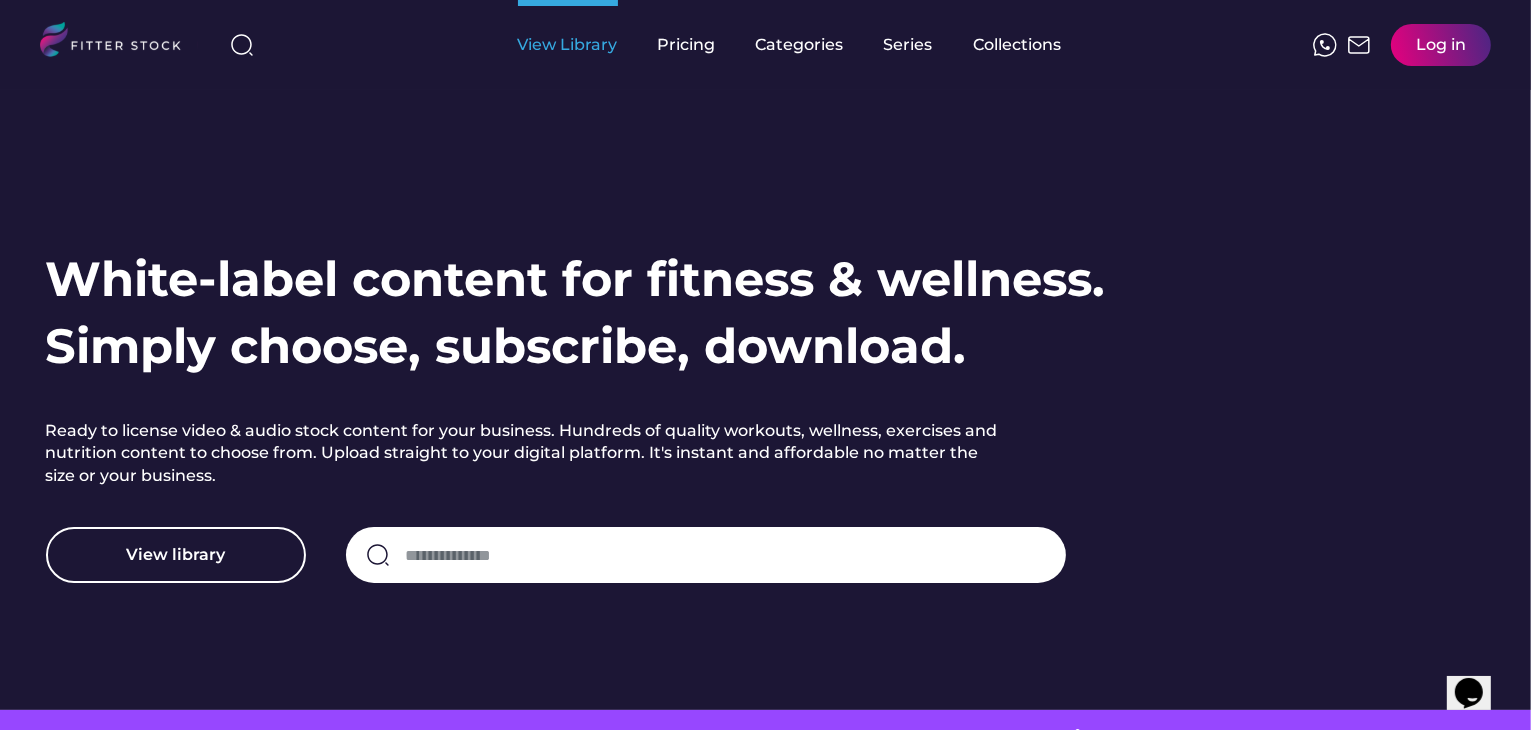 click on "View Library" at bounding box center (568, 45) 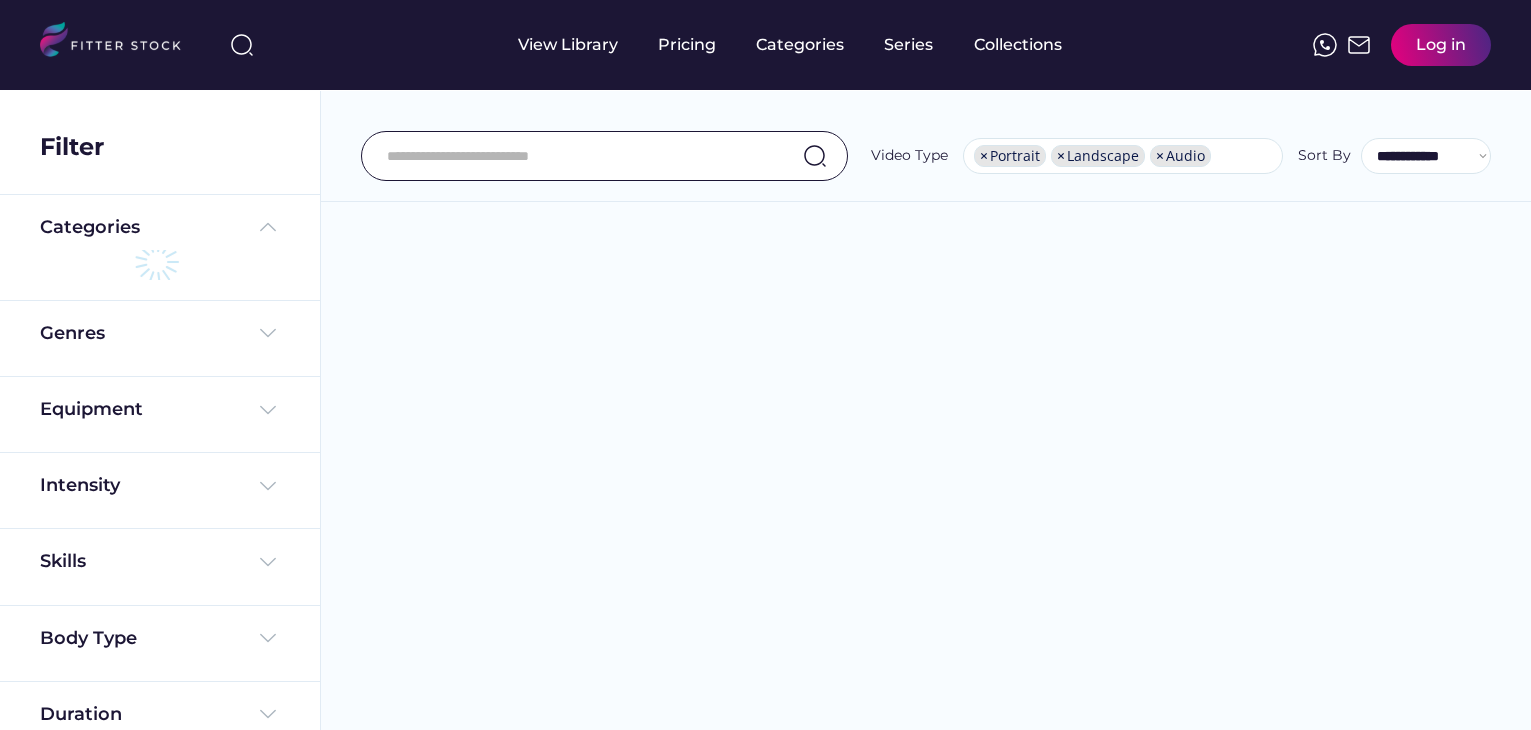 select on "**********" 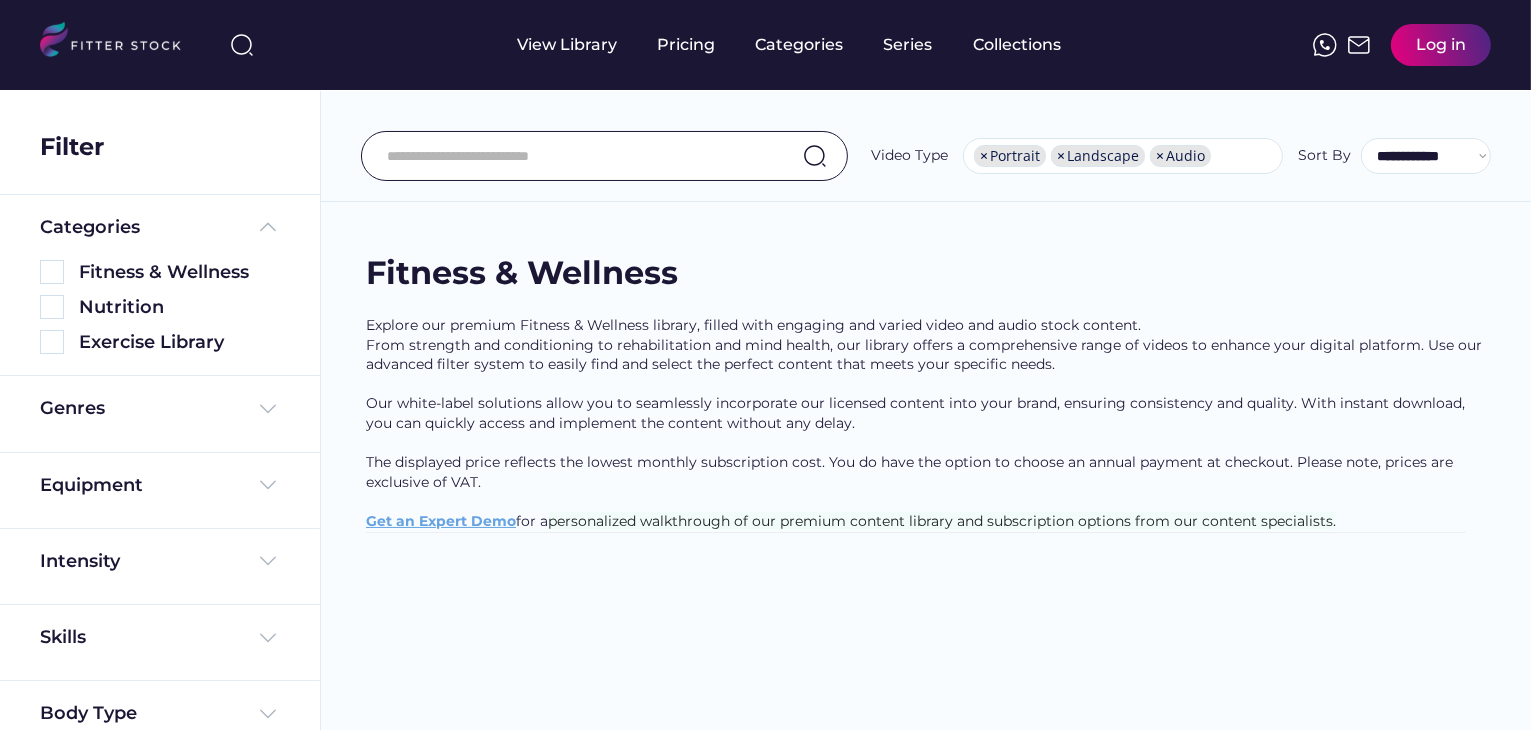 scroll, scrollTop: 34, scrollLeft: 0, axis: vertical 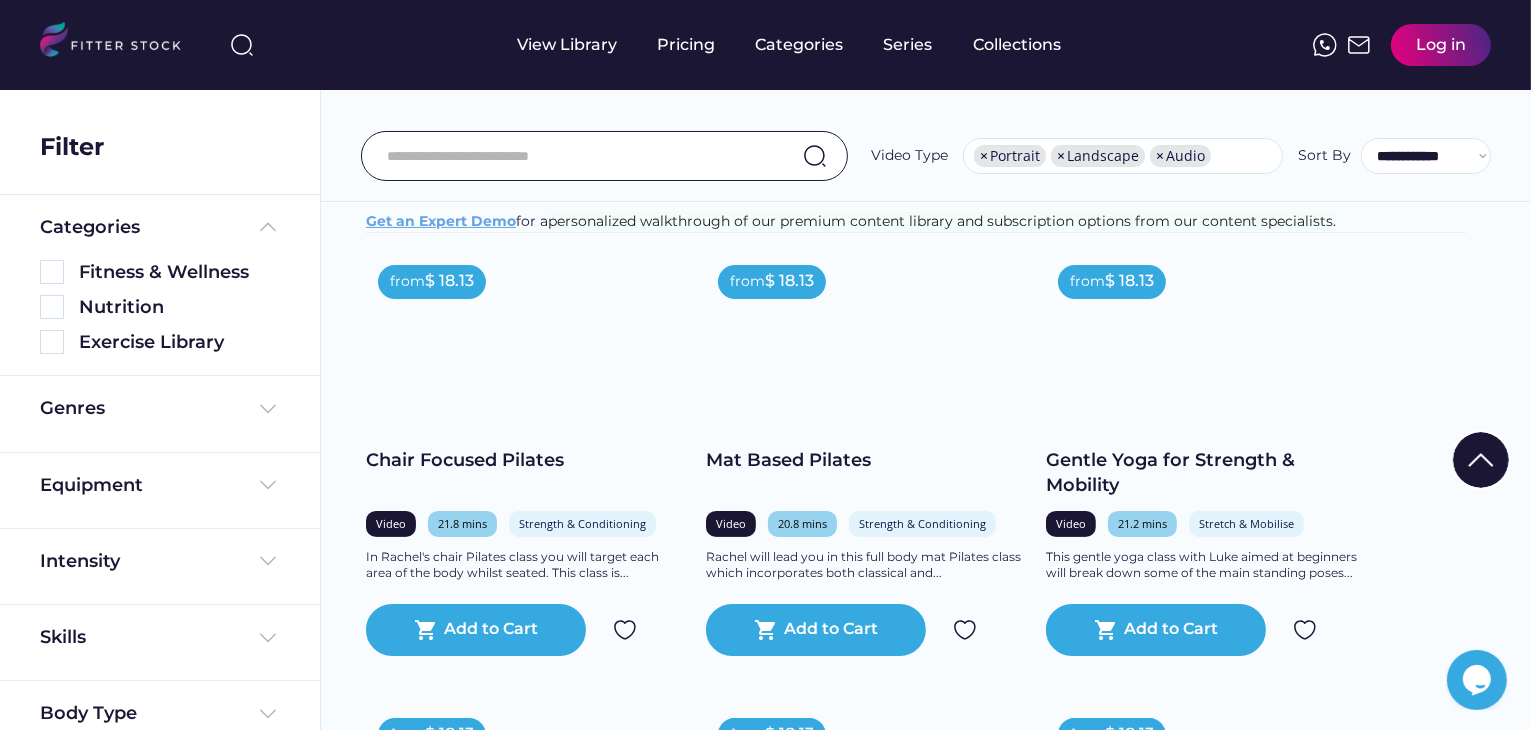 click at bounding box center (587, 156) 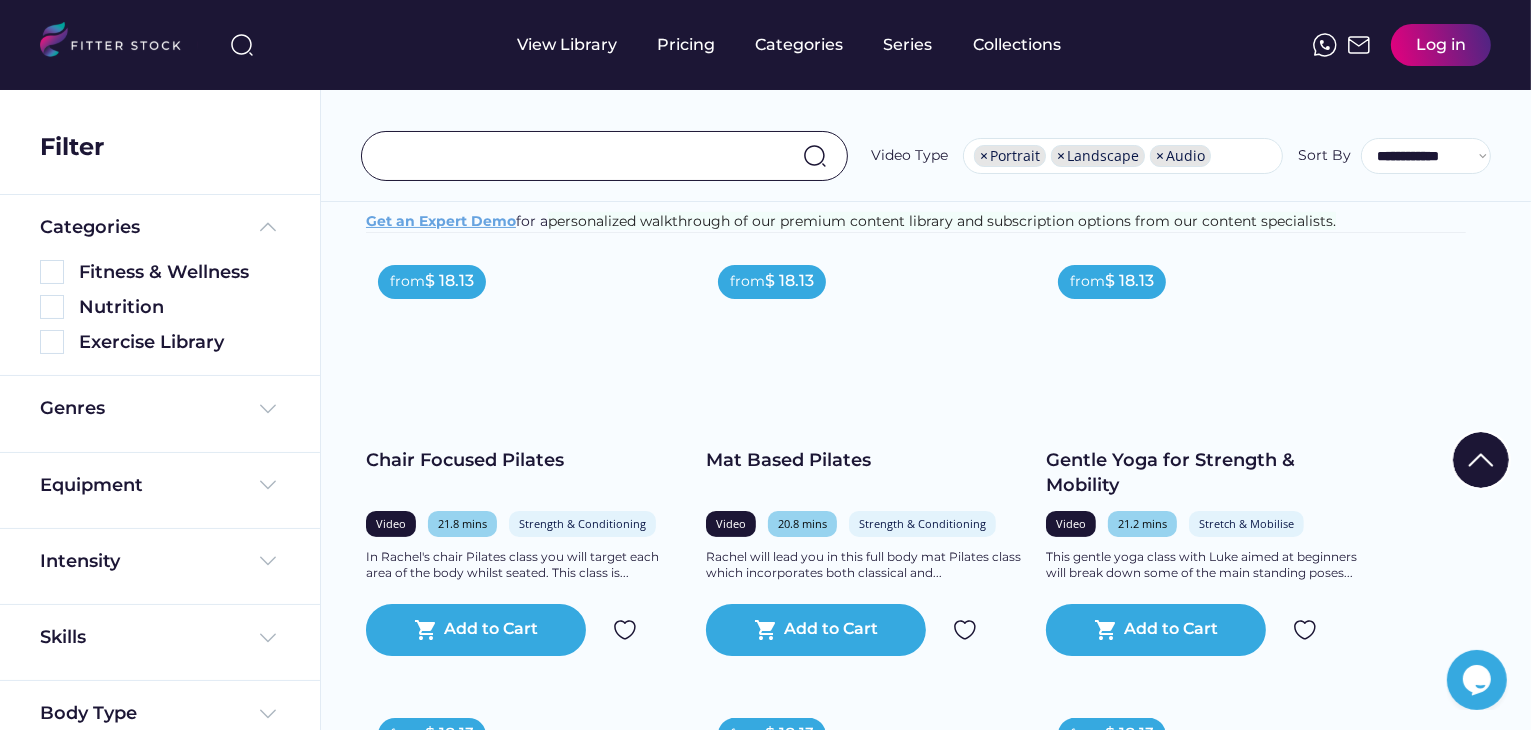 paste on "**********" 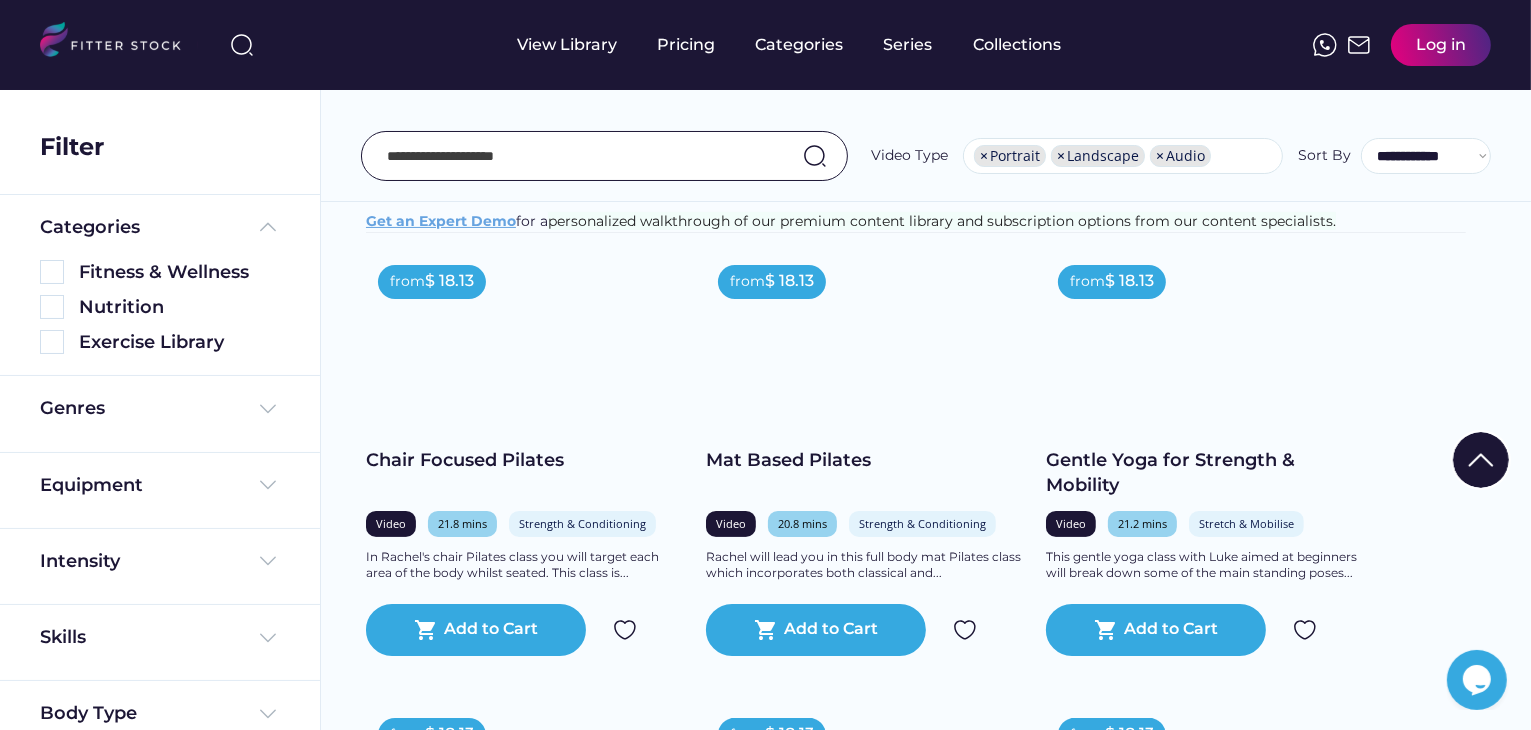 type on "**********" 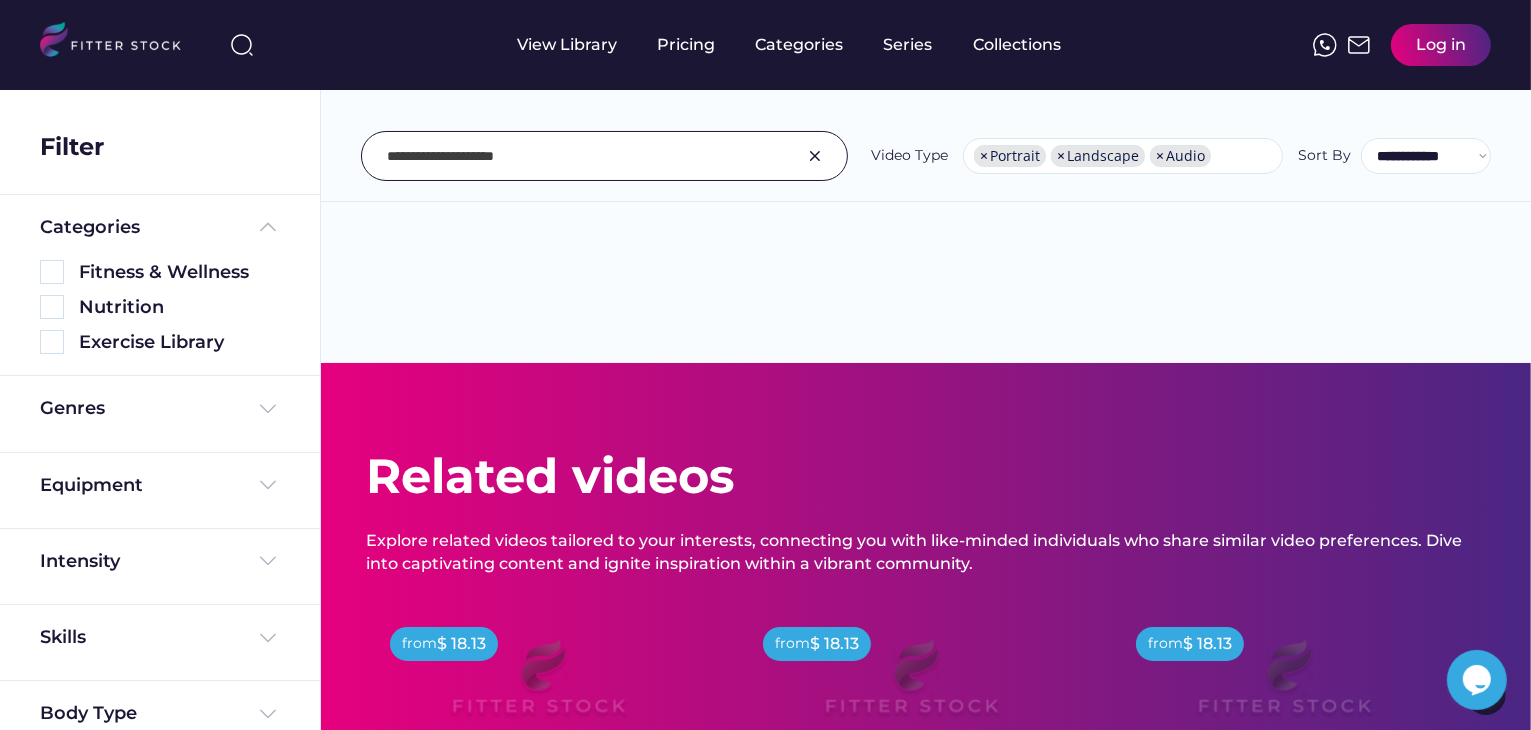 scroll, scrollTop: 0, scrollLeft: 0, axis: both 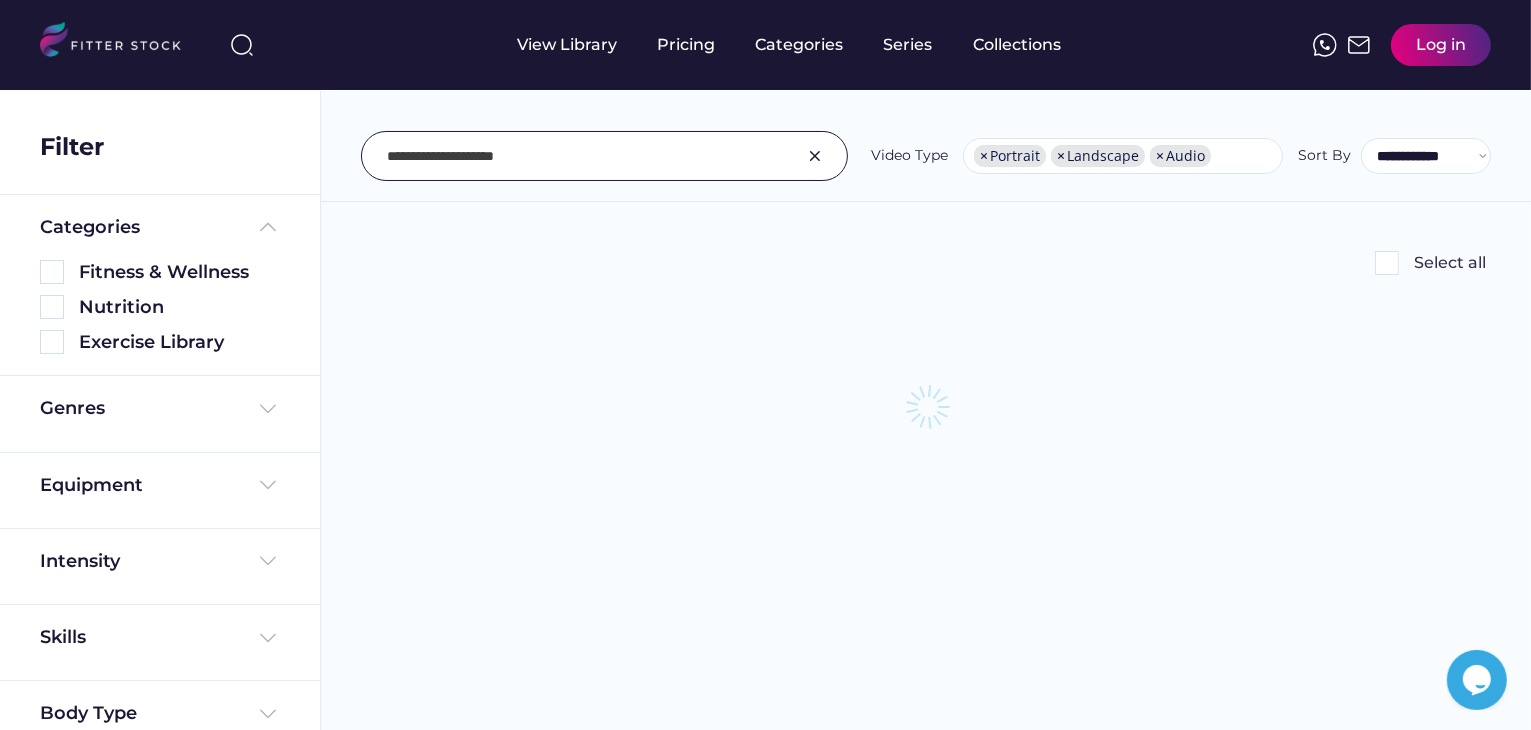 click at bounding box center [587, 156] 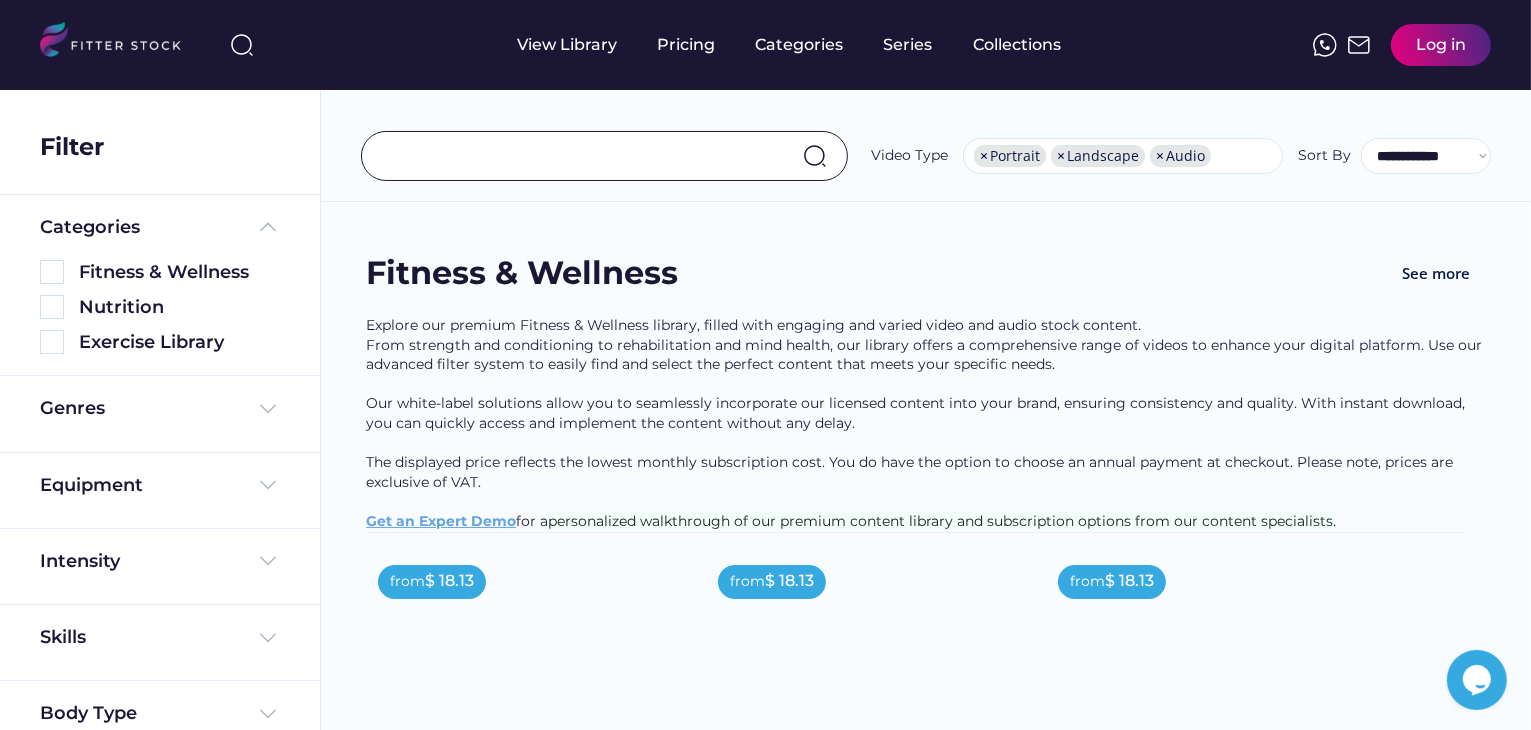 click at bounding box center (587, 156) 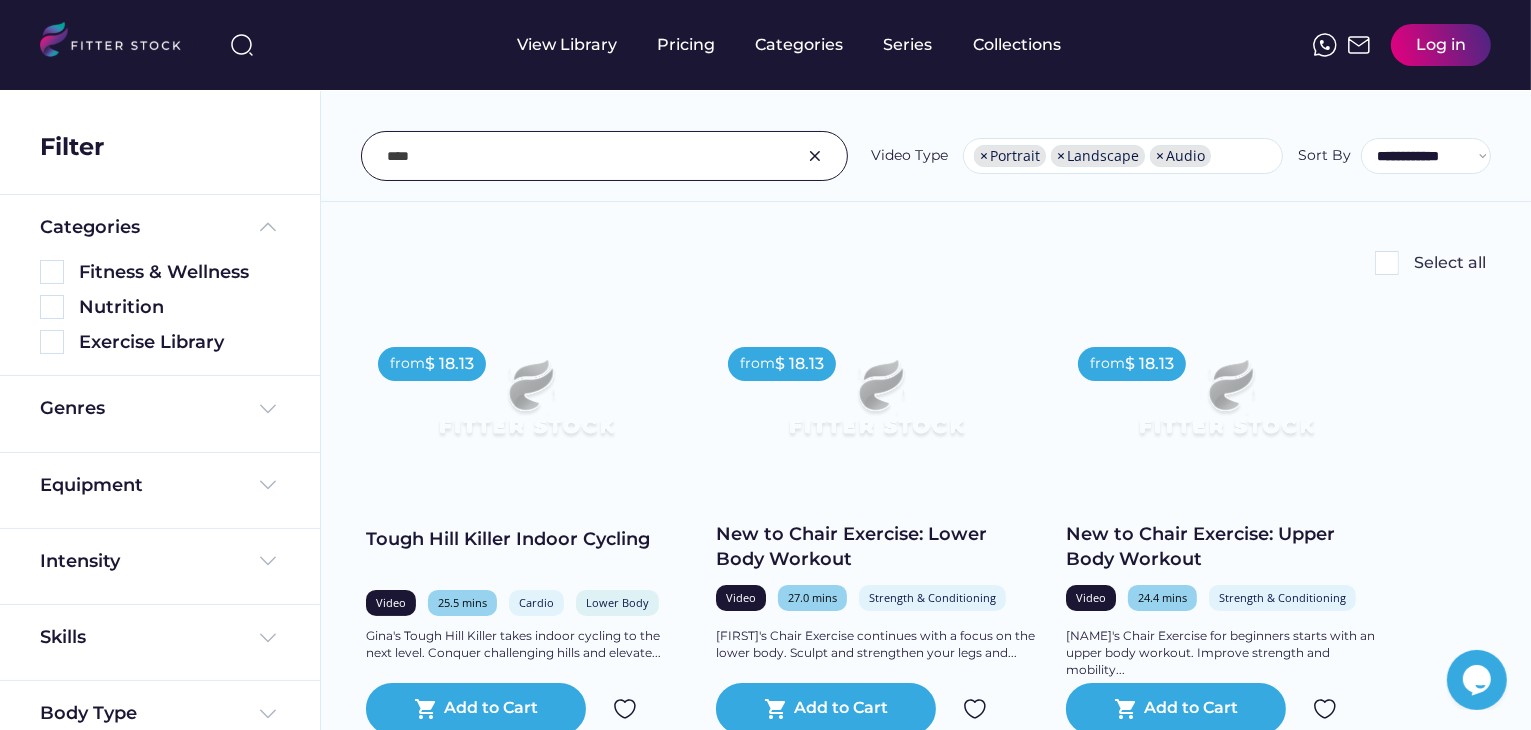 click at bounding box center (587, 156) 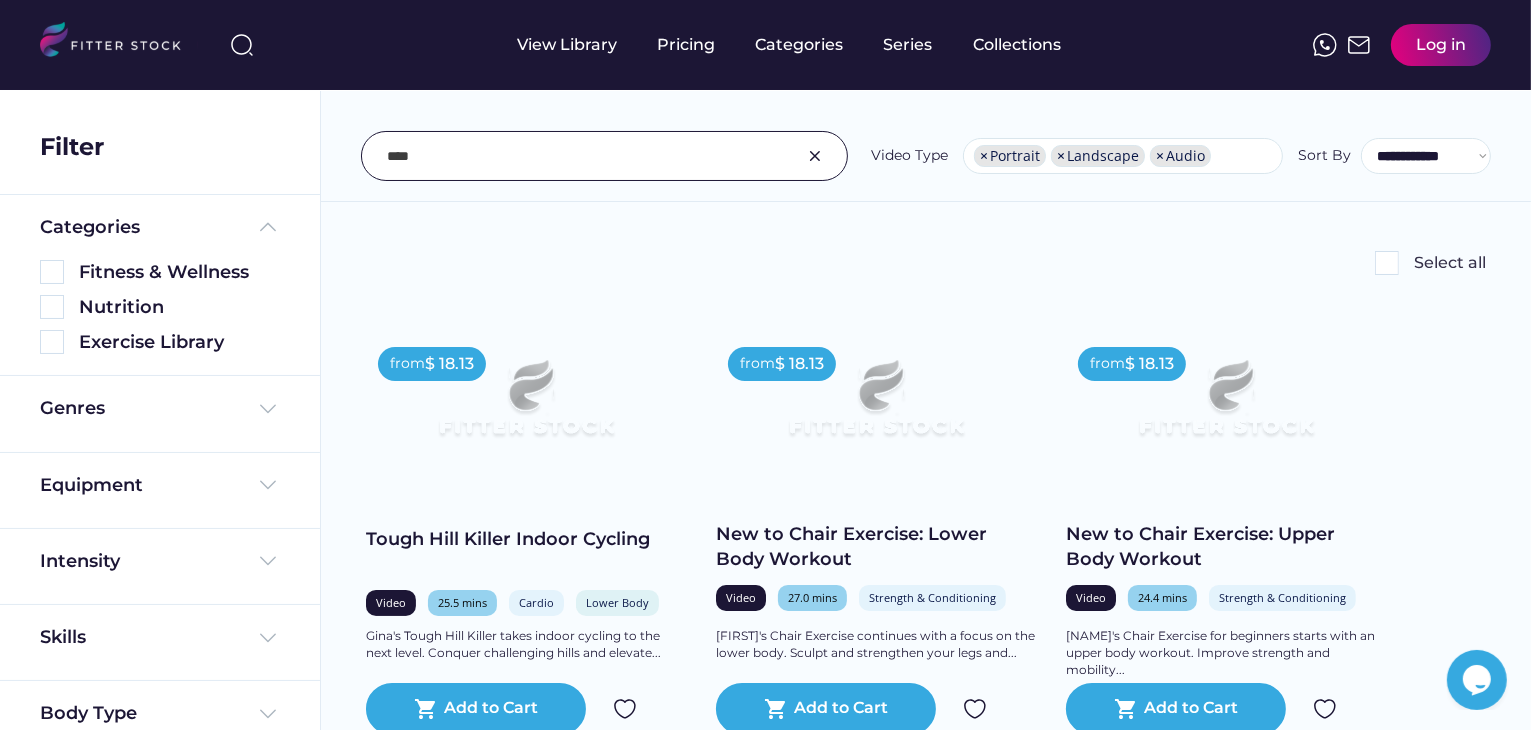 click at bounding box center [815, 156] 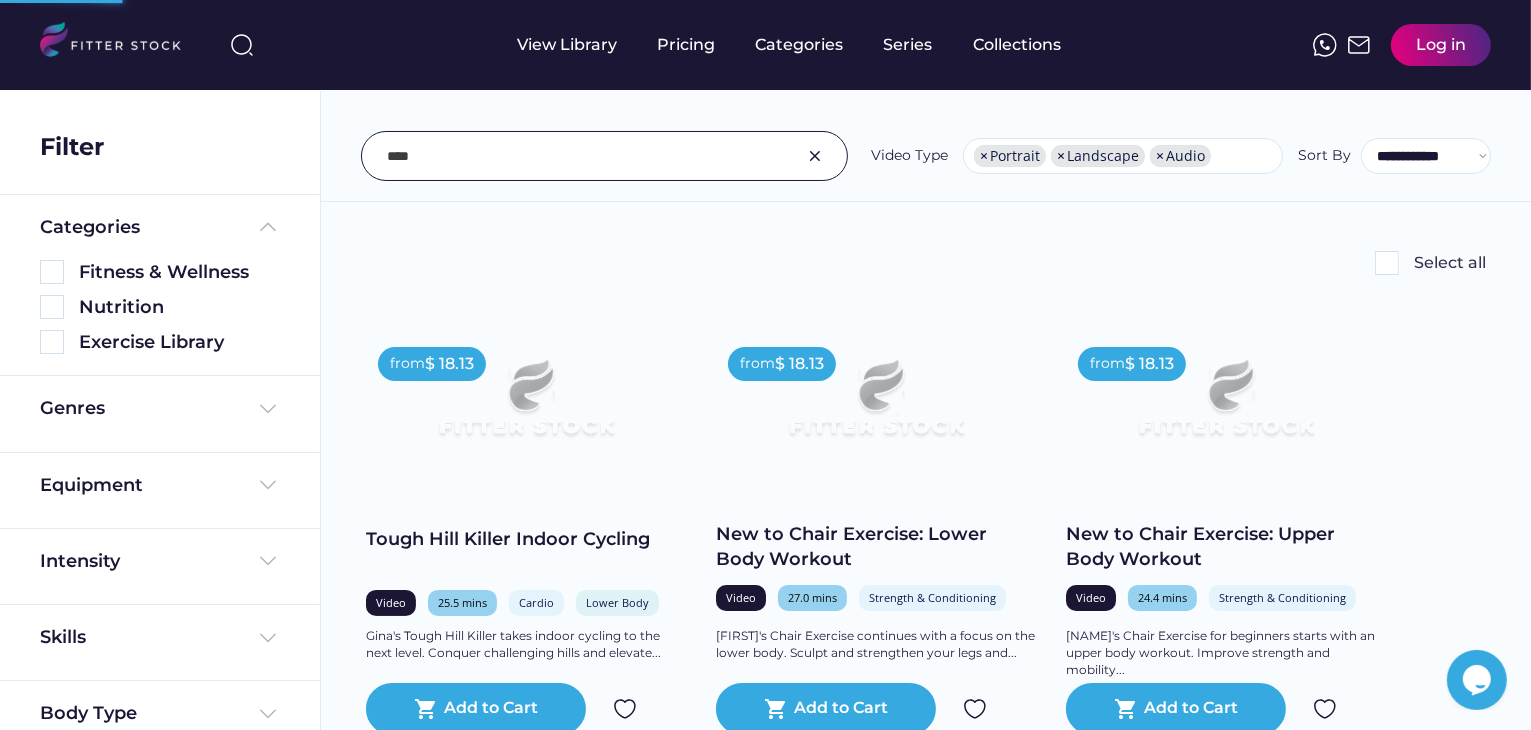 scroll, scrollTop: 200, scrollLeft: 0, axis: vertical 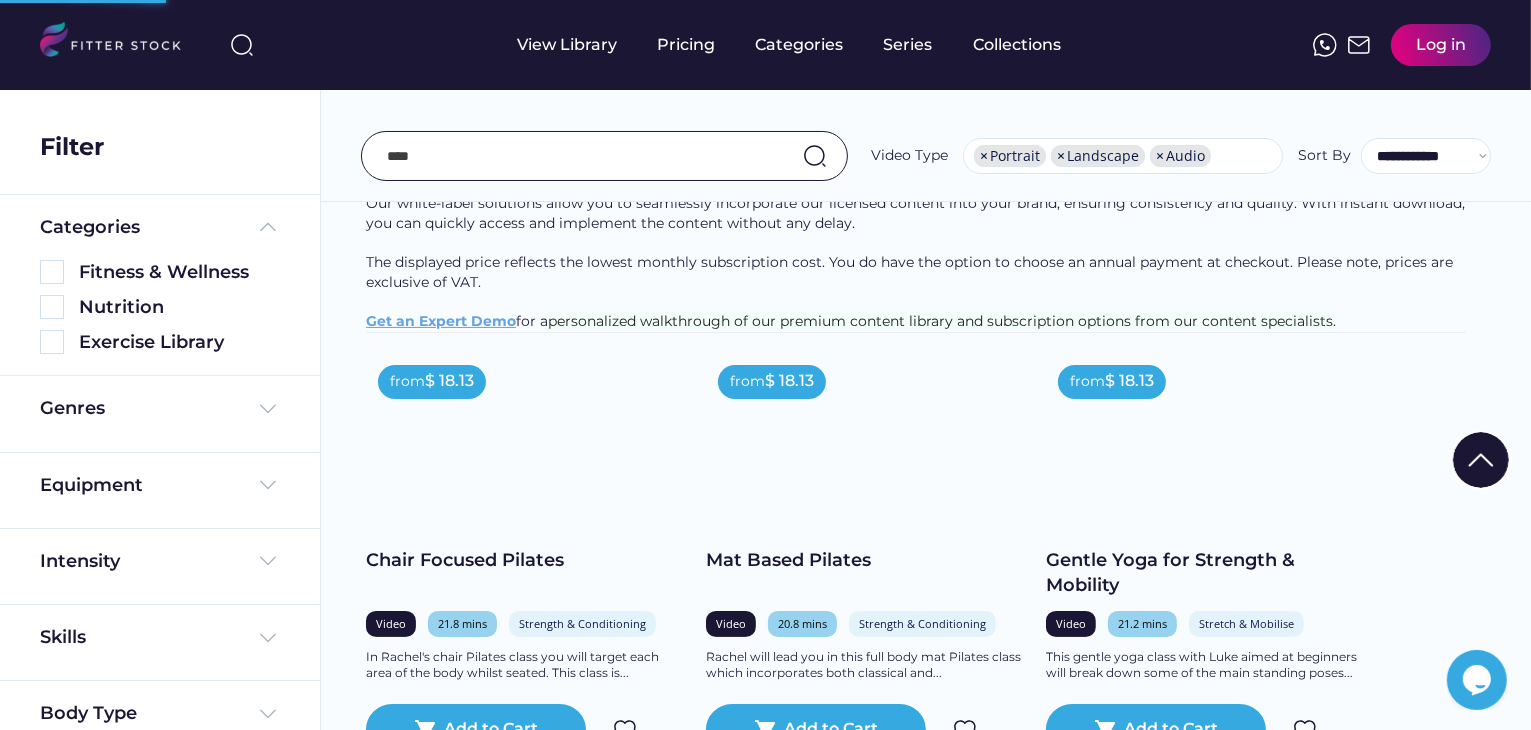 type 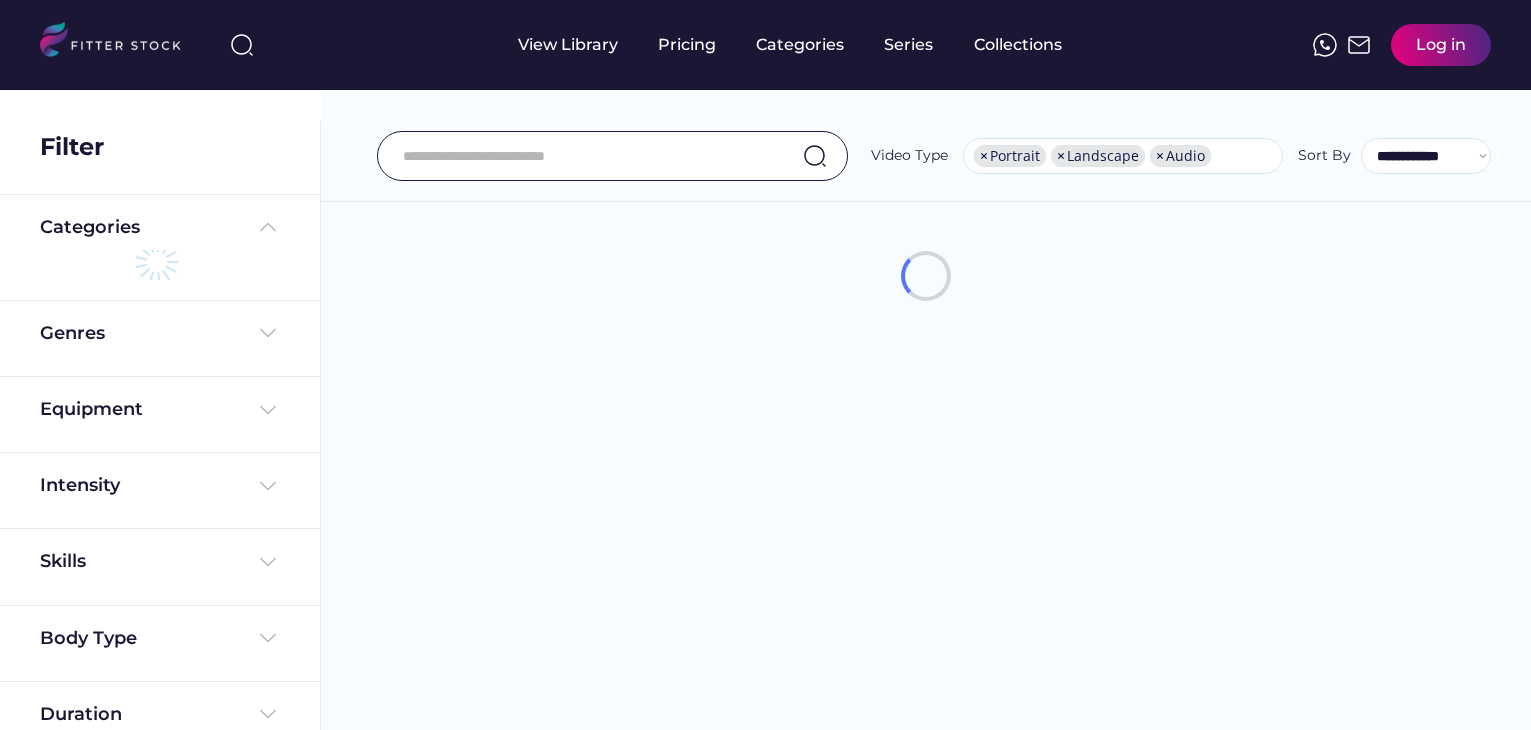 select on "**********" 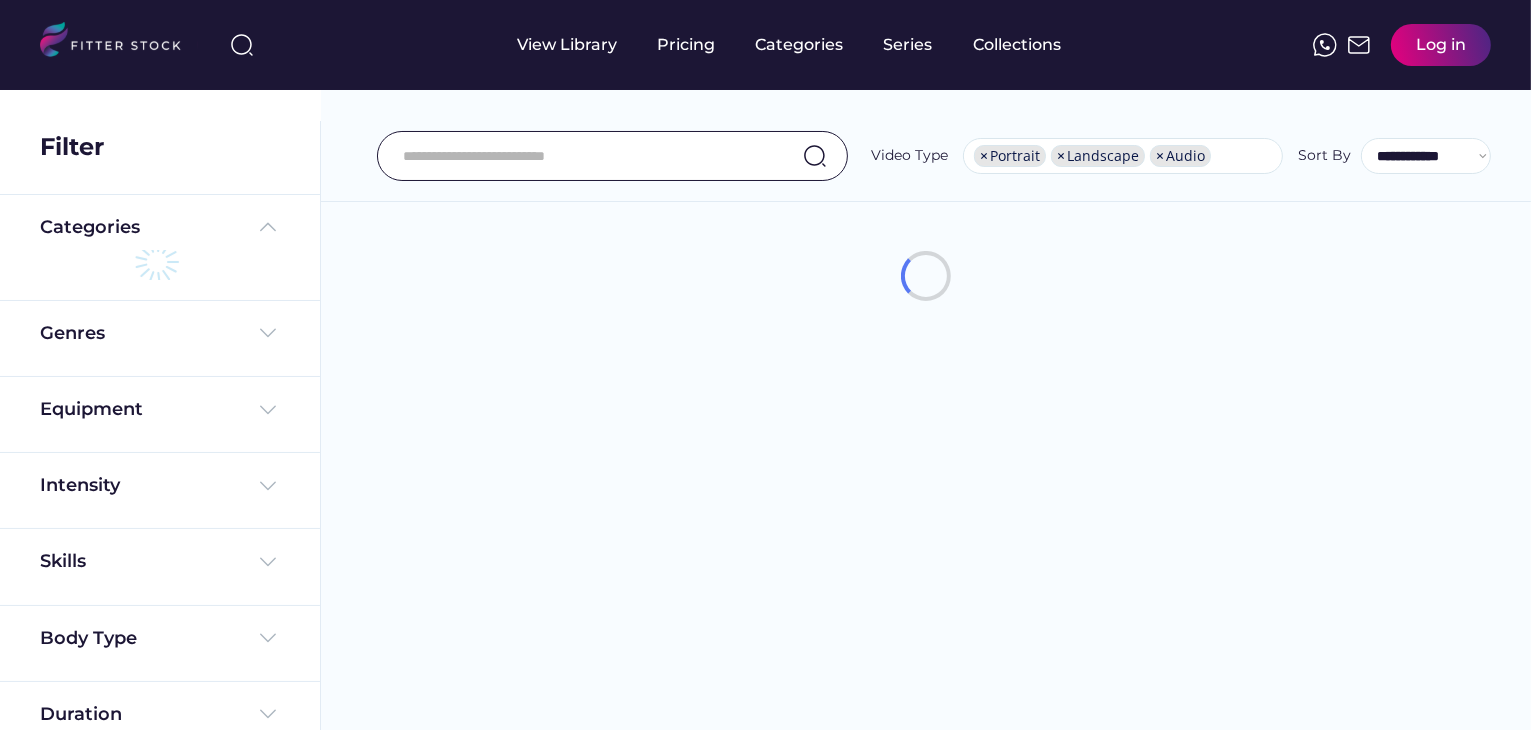scroll, scrollTop: 0, scrollLeft: 0, axis: both 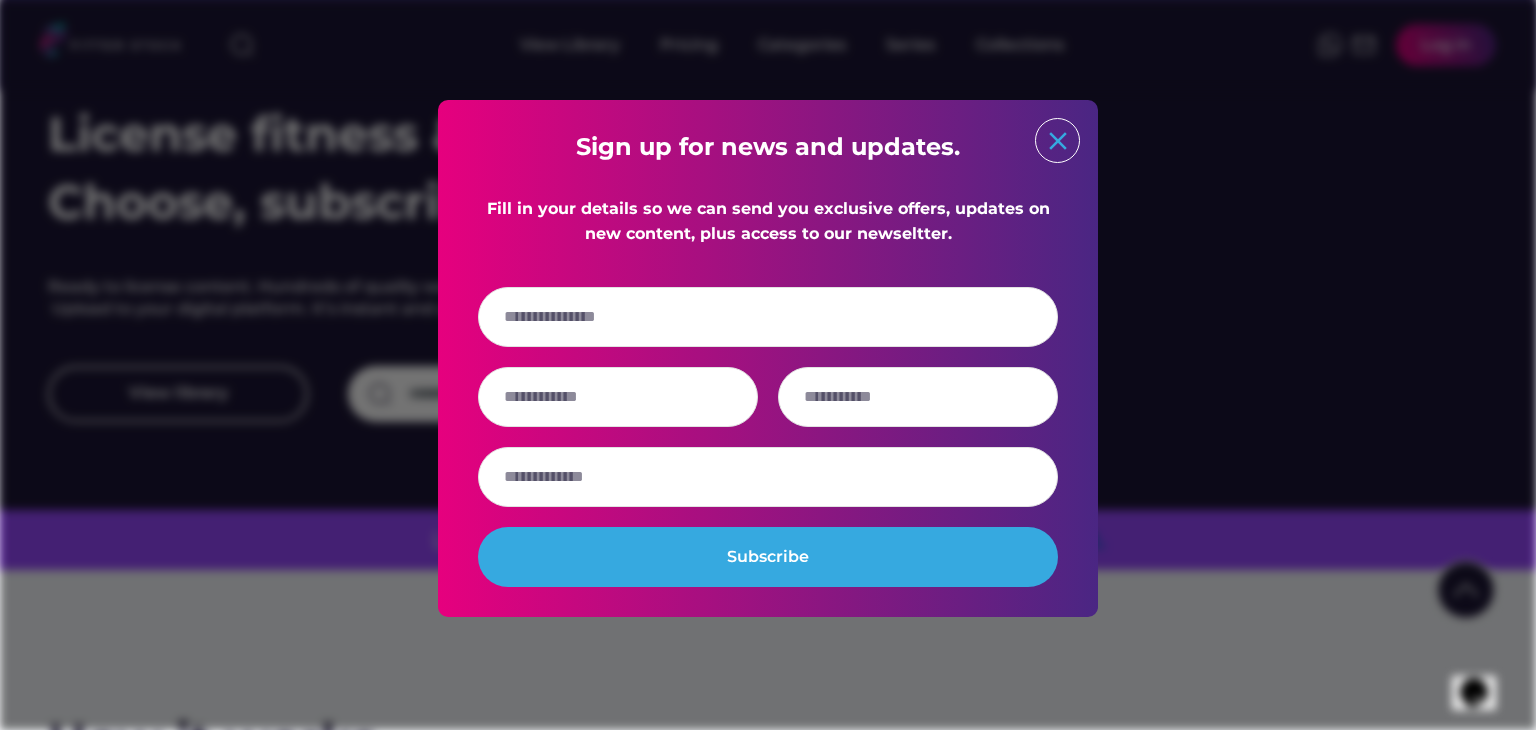 click on "close" 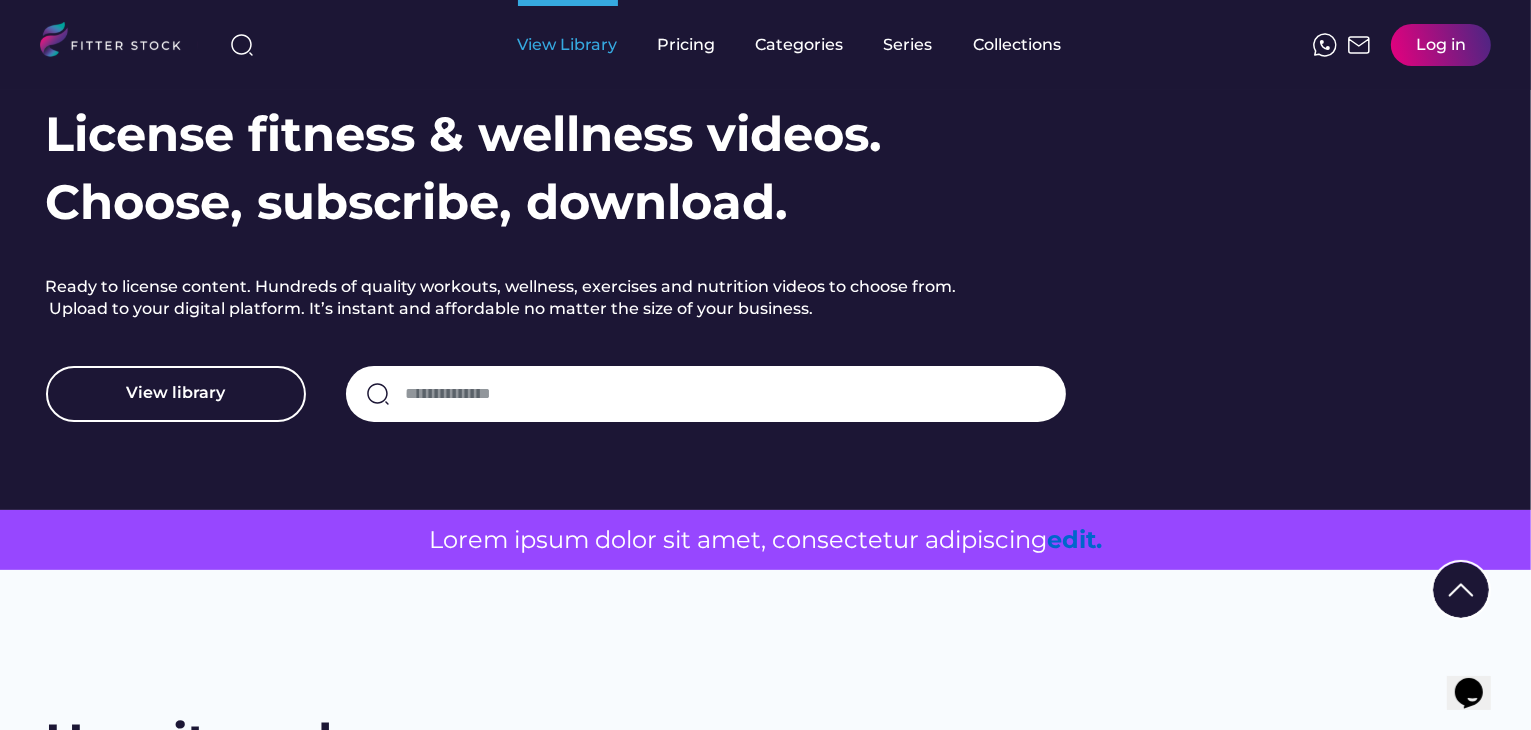 click on "View Library" at bounding box center [568, 45] 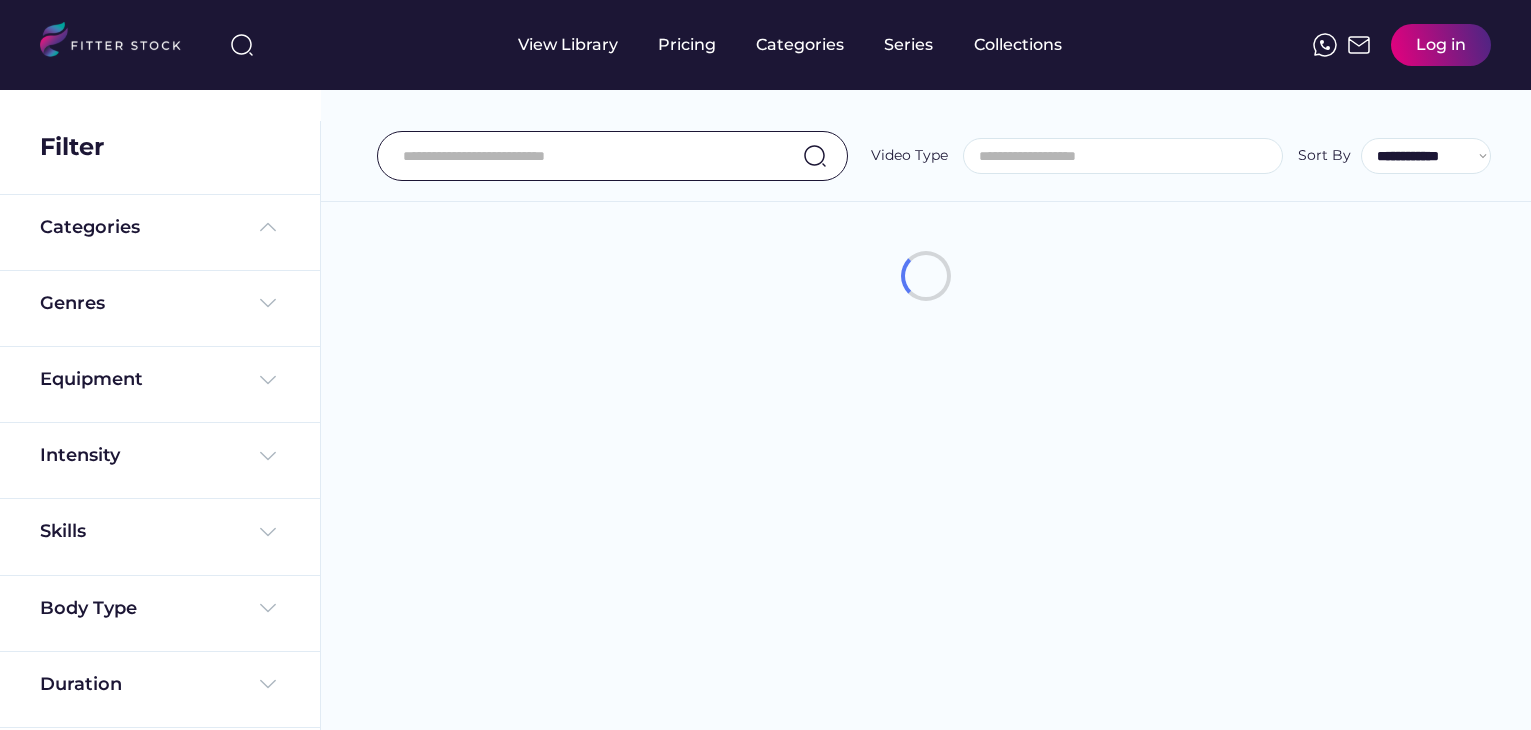 select 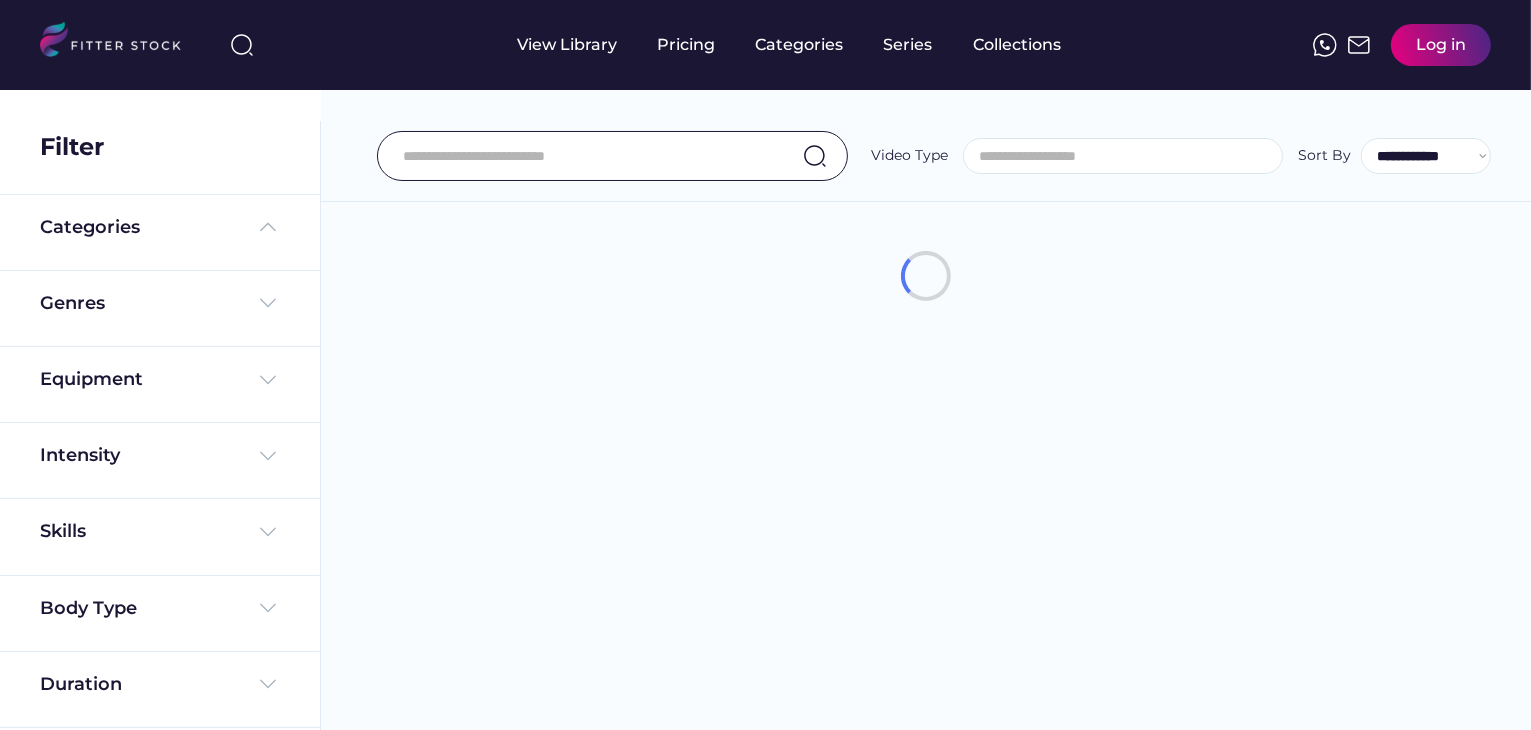 scroll, scrollTop: 0, scrollLeft: 0, axis: both 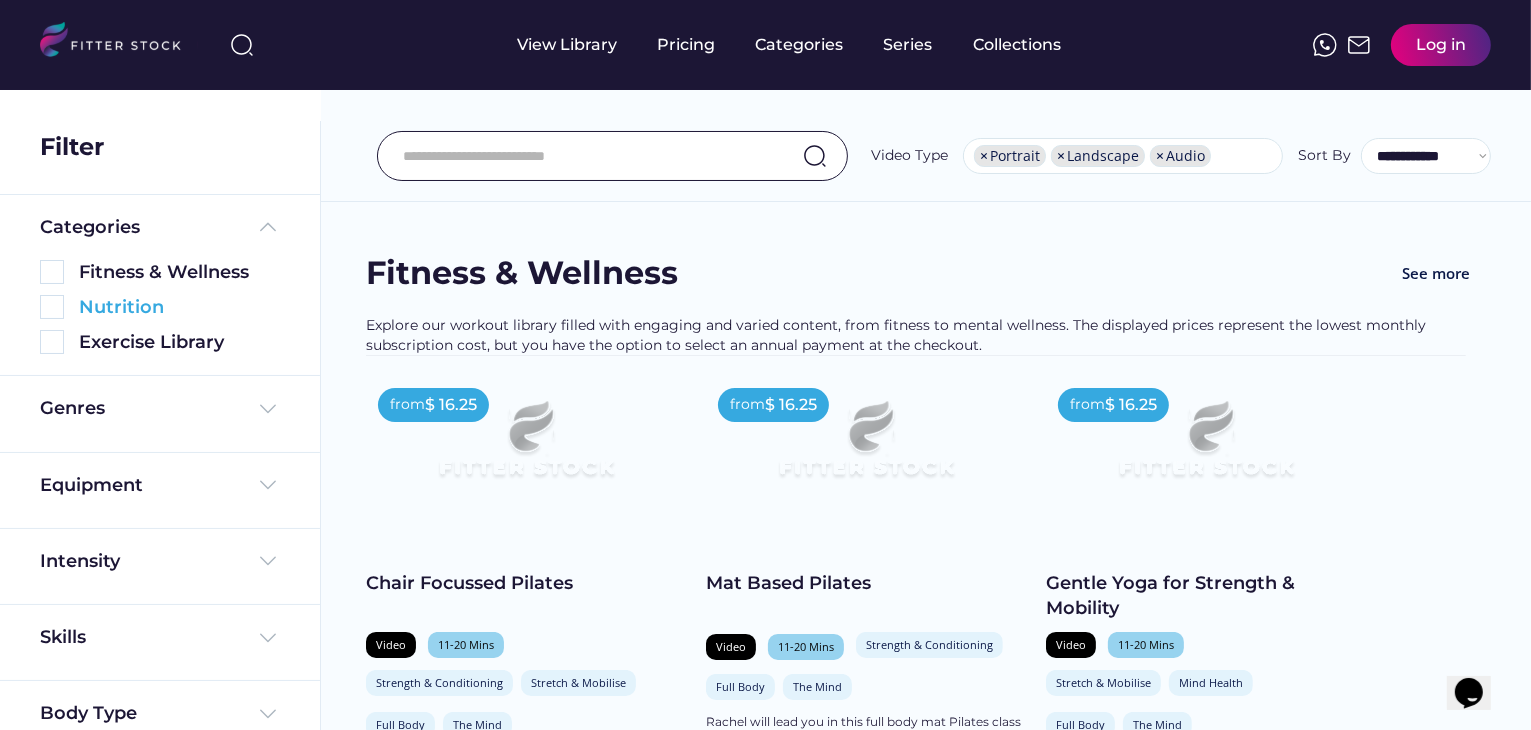 click at bounding box center [52, 307] 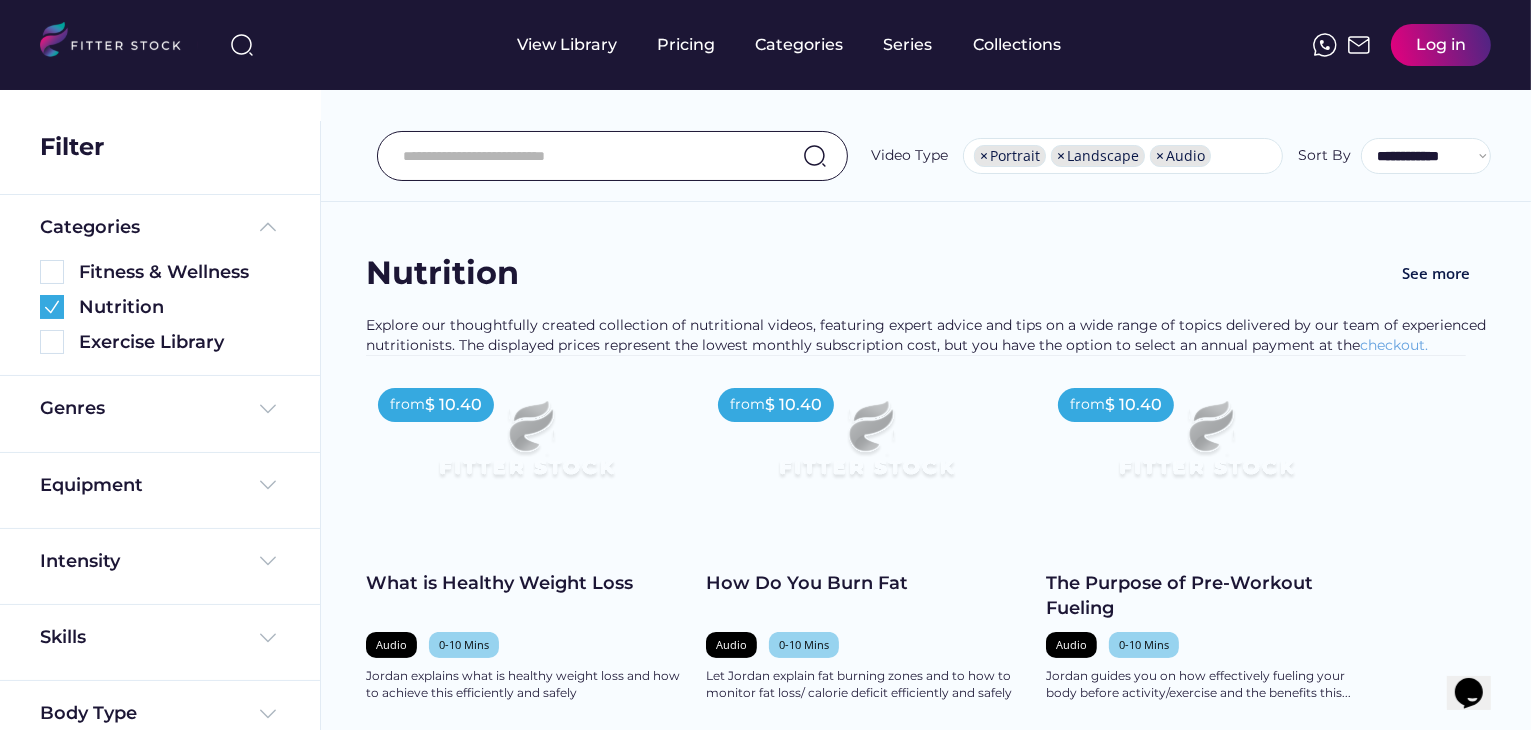 click at bounding box center (587, 156) 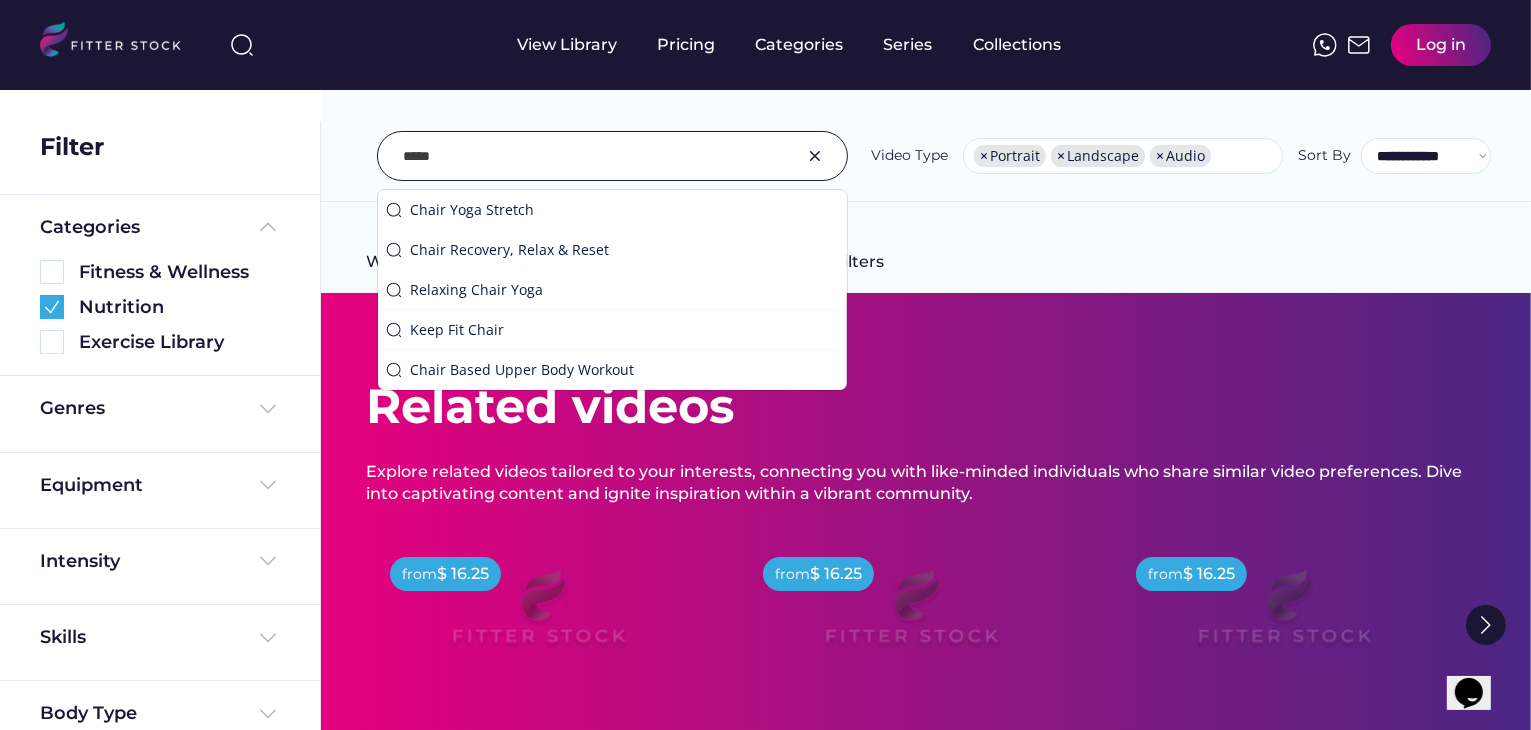 type on "*****" 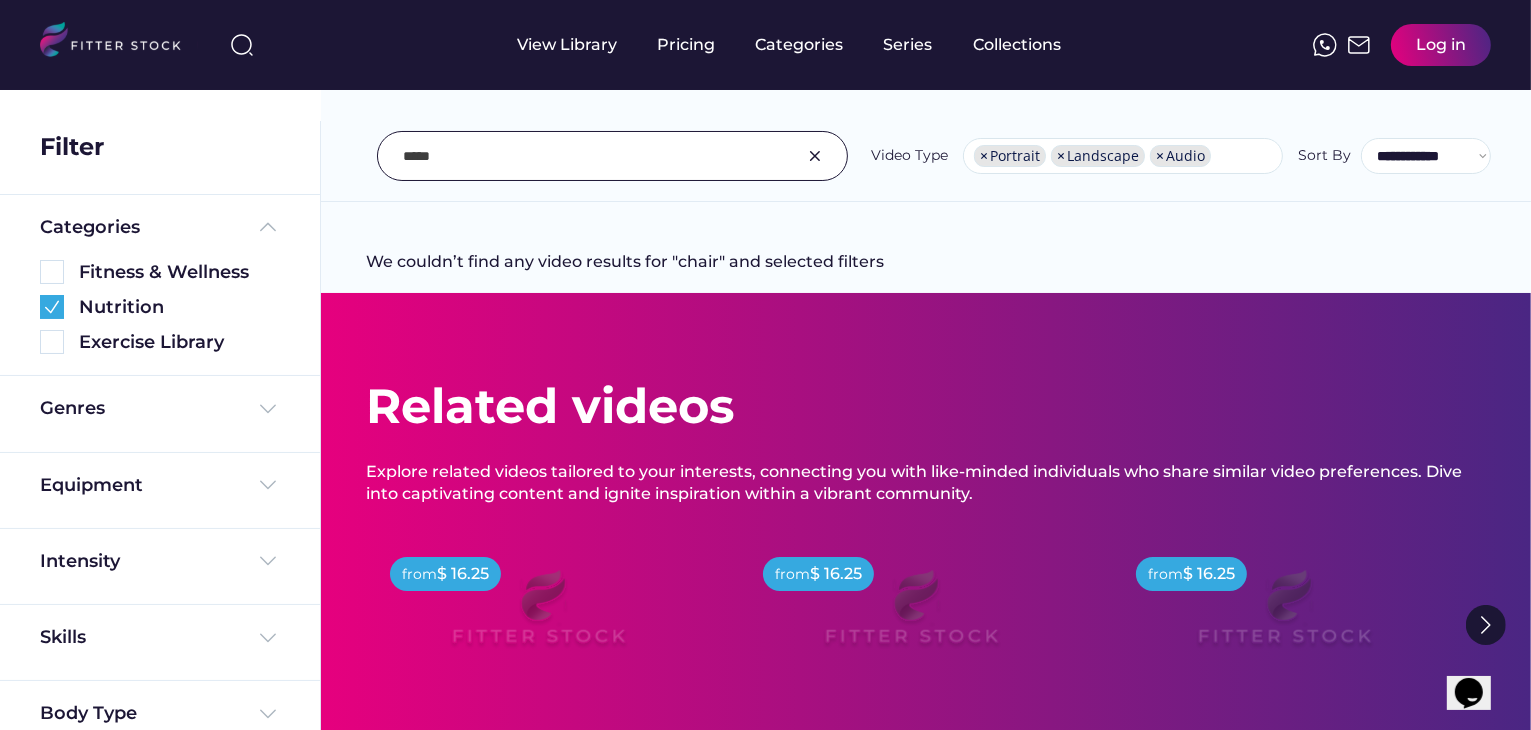 click at bounding box center (587, 156) 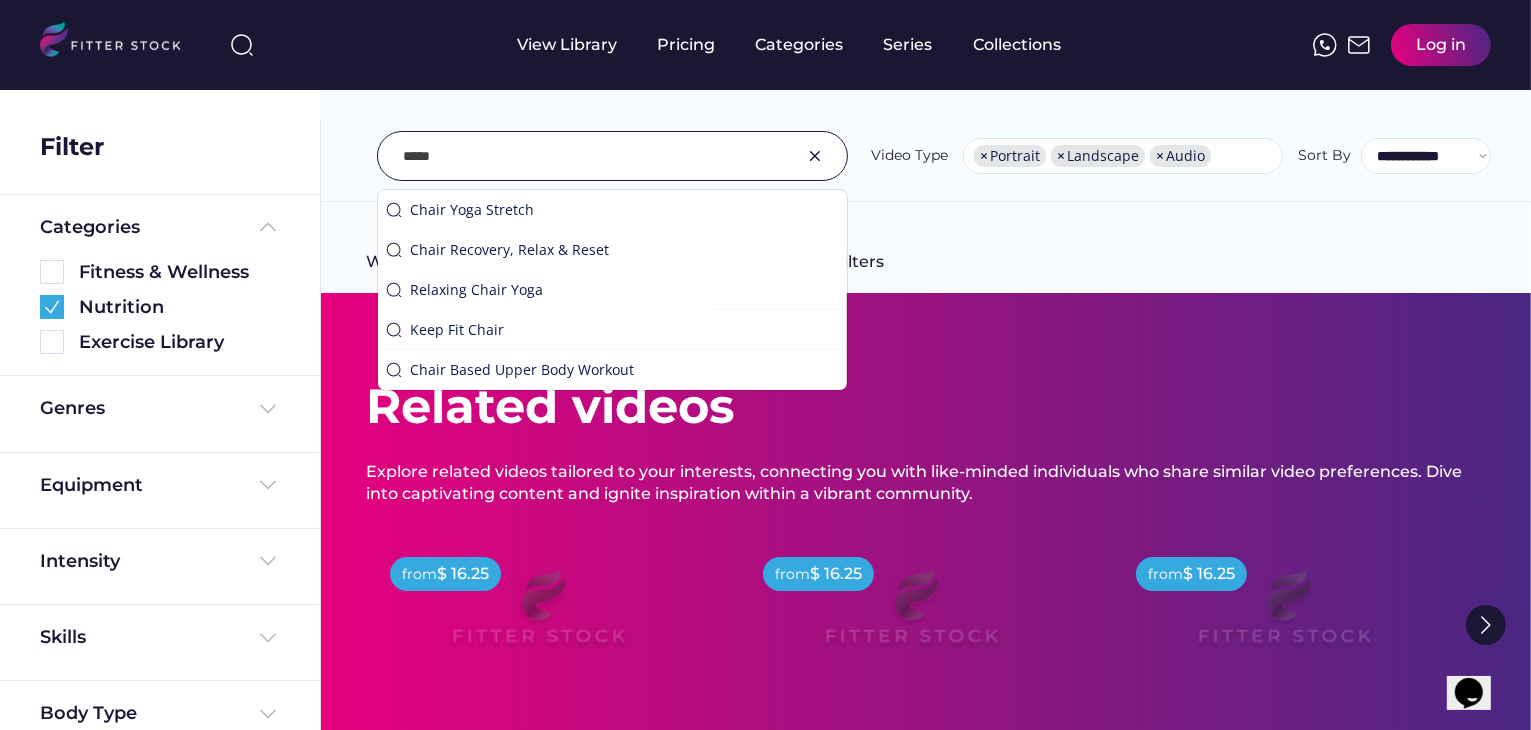 click at bounding box center (815, 156) 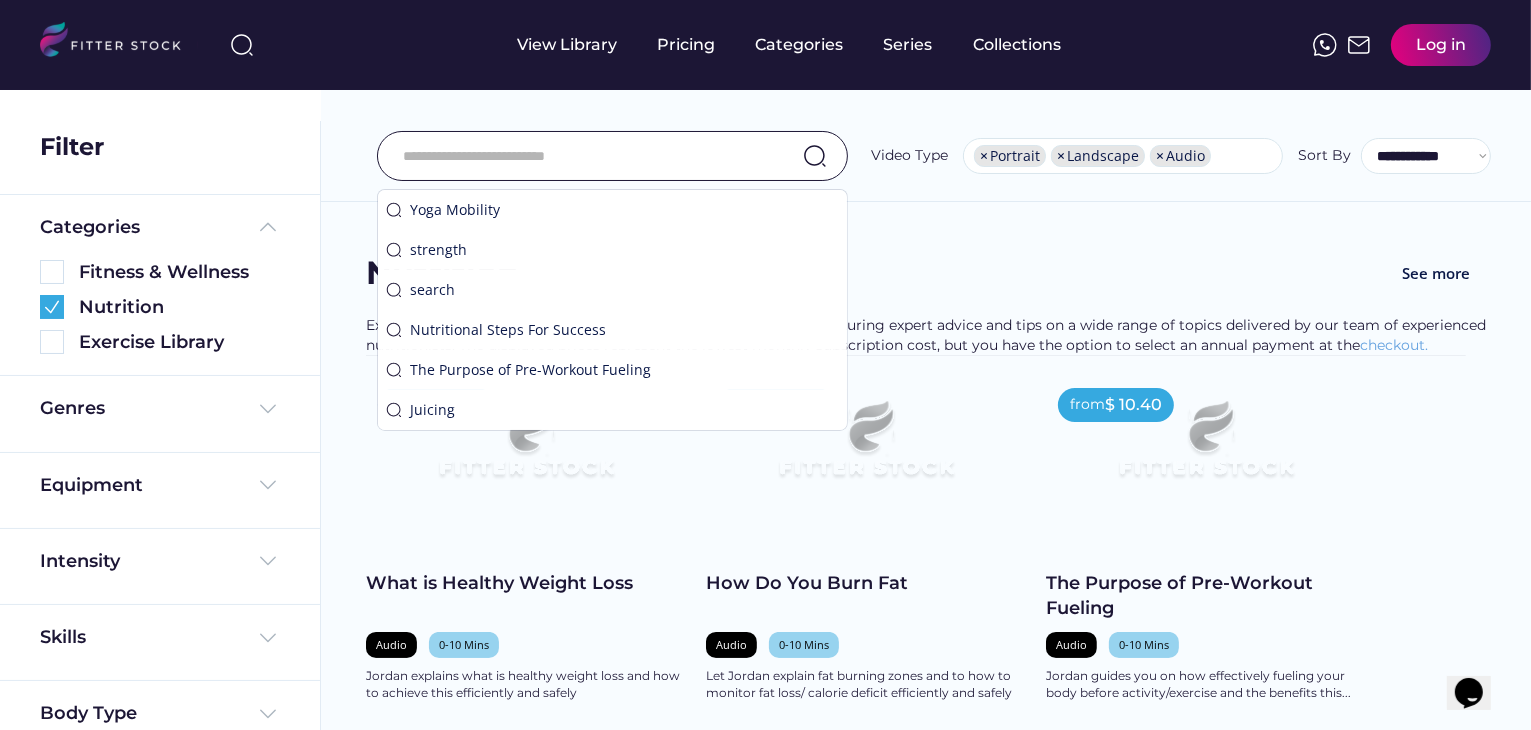 click at bounding box center (587, 156) 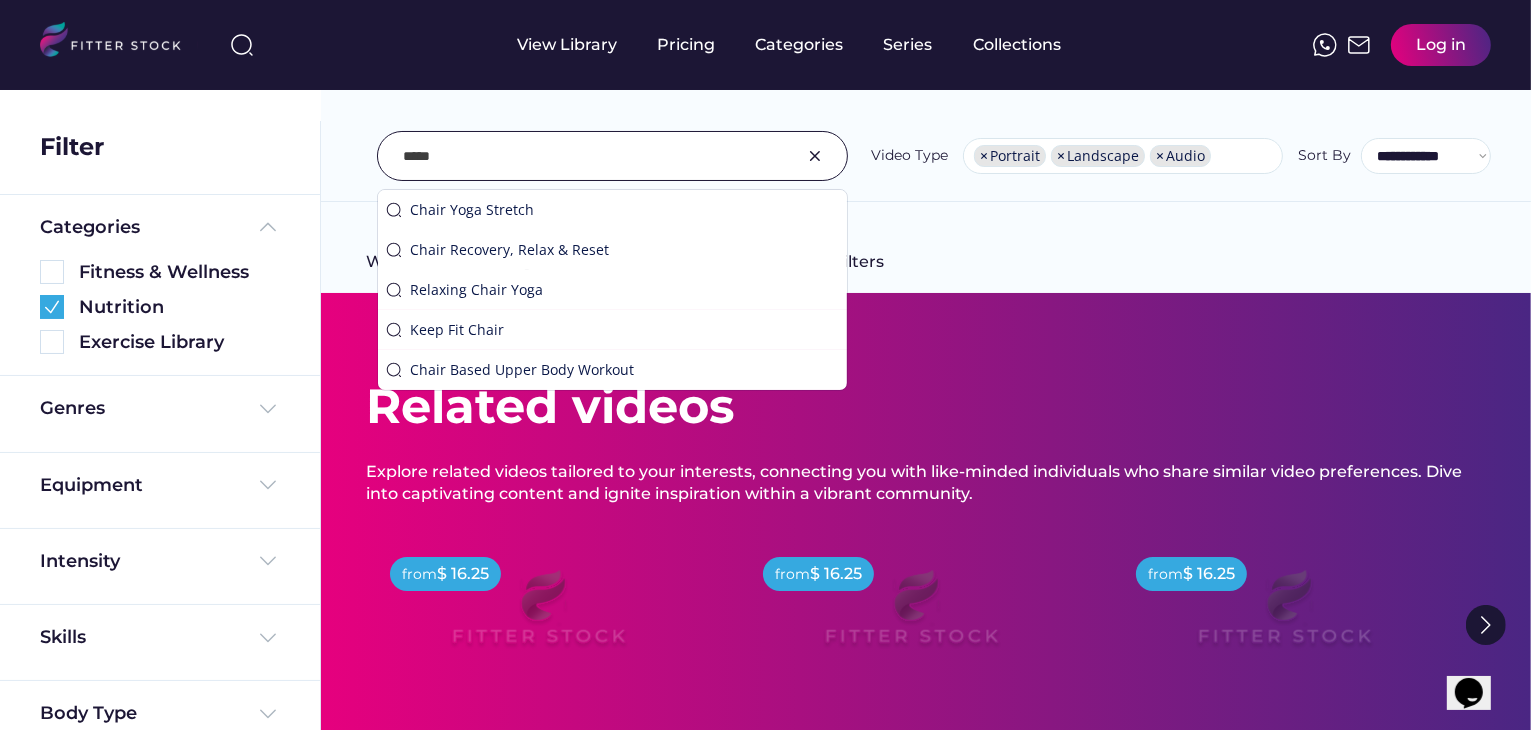 type on "*****" 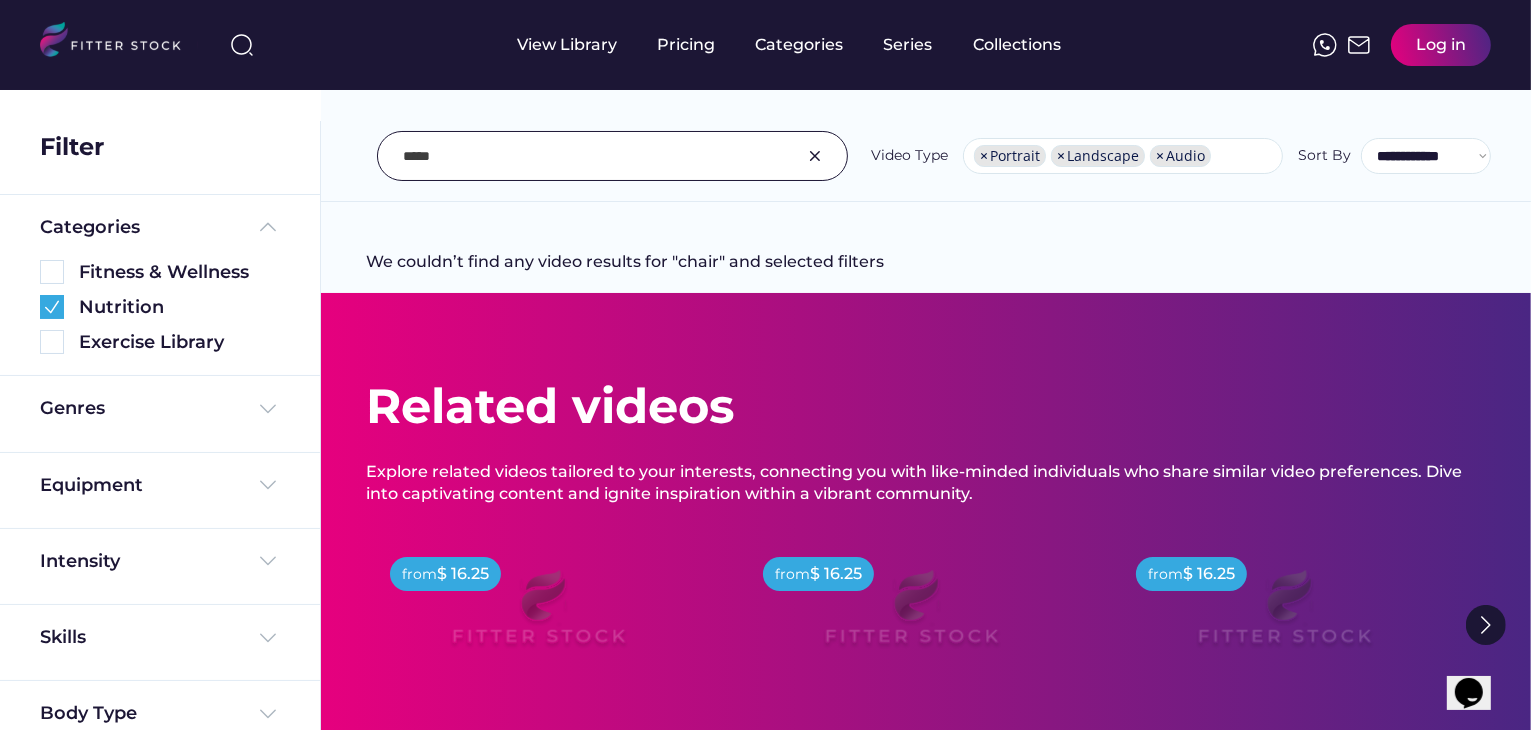 click at bounding box center [587, 156] 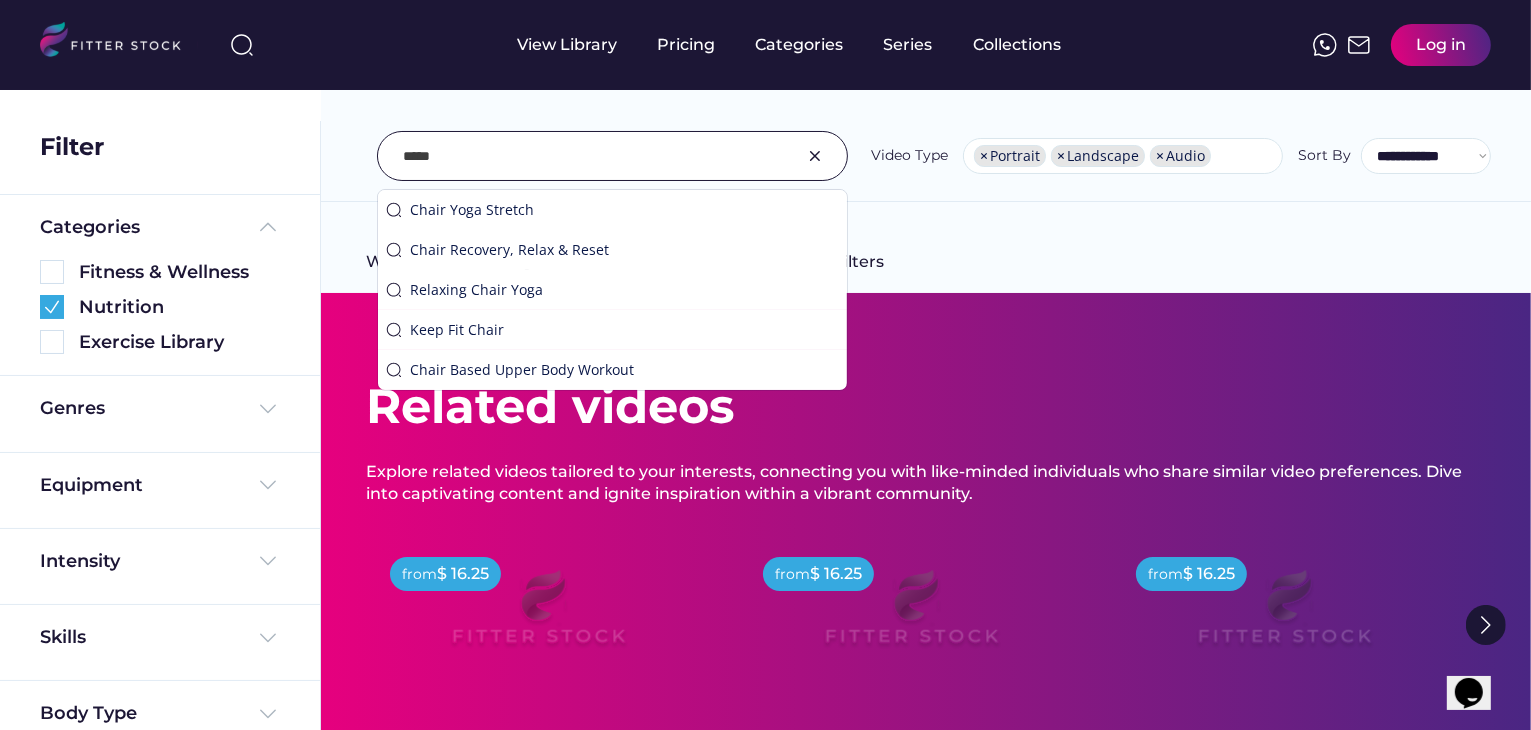 click on "We couldn’t find any video results for "chair" and selected filters Fitness & Wellness See more  Explore our workout library filled with engaging and varied content, from fitness to mental wellness. The displayed prices represent the lowest monthly subscription cost, but you have the option to select an annual payment at the checkout. from  $ 16.25 Chair Focussed Pilates Video 11-20 Mins Strength & Conditioning Stretch & Mobilise Full Body The Mind In Rachel's chair Pilates class you will target each area of the body whilst seated. This
class is designed to activate your core through a series of fun and creative movements which will leave you feeling stronger and more mobile. This class also focuses on posture and alignment filling you with confidence and giving you that motivation to take on the rest of your day!
shopping_cart
Add to Cart from  $ 16.25 Dance Fit Chair Video 21-30 Mins Cardio Full Body Core
shopping_cart
Add to Cart from  $ 16.25 Keep Fit Chair" at bounding box center (925, 650) 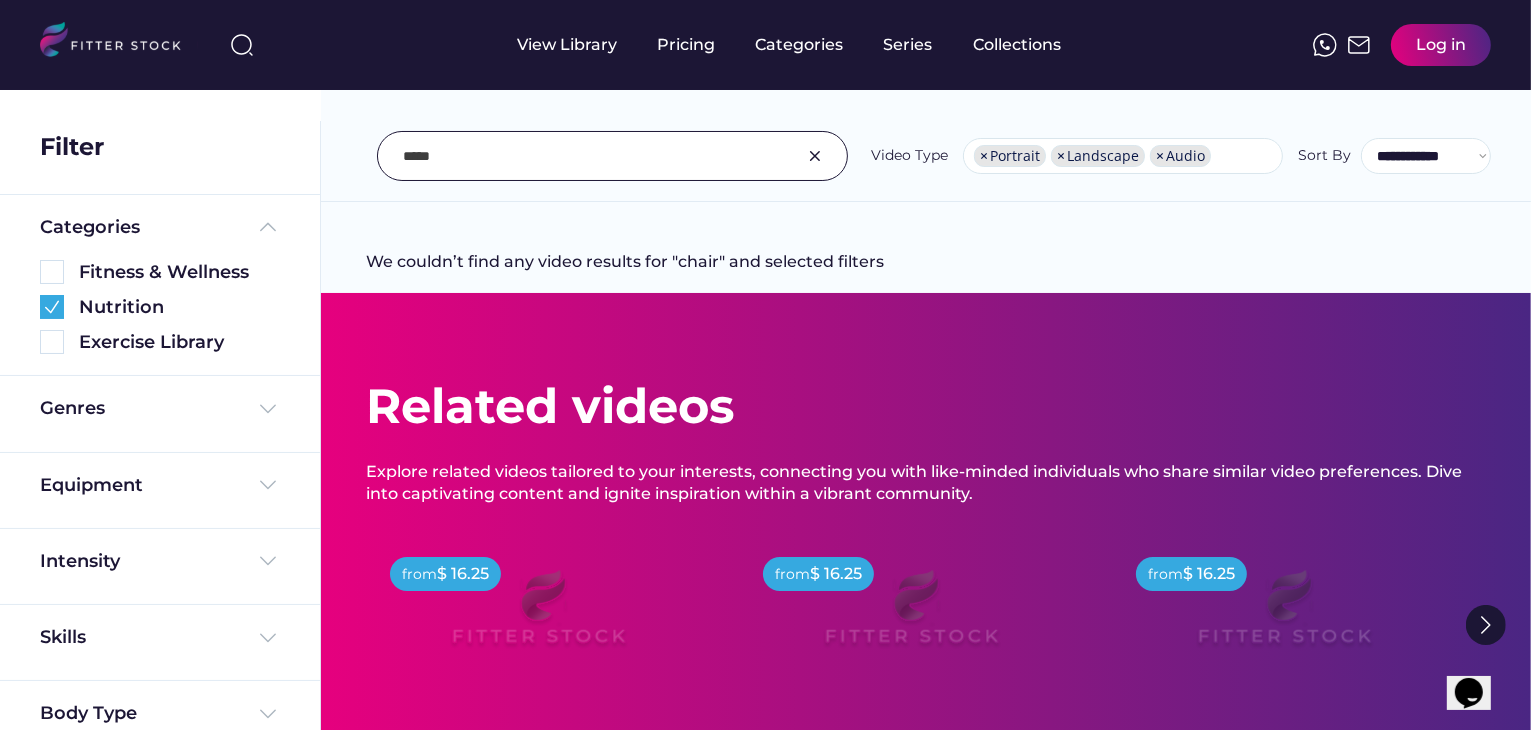 click on "**********" at bounding box center [926, 111] 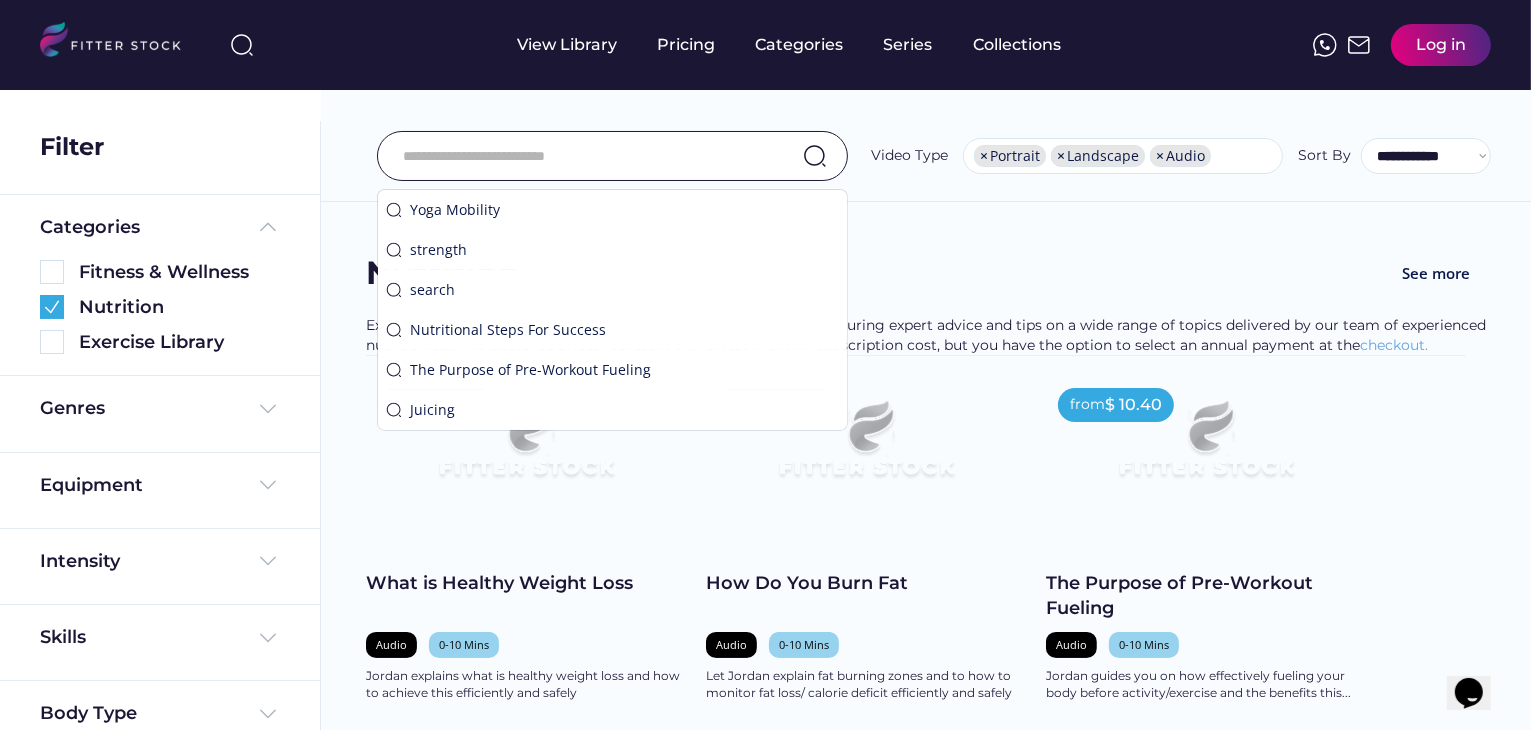 click at bounding box center (587, 156) 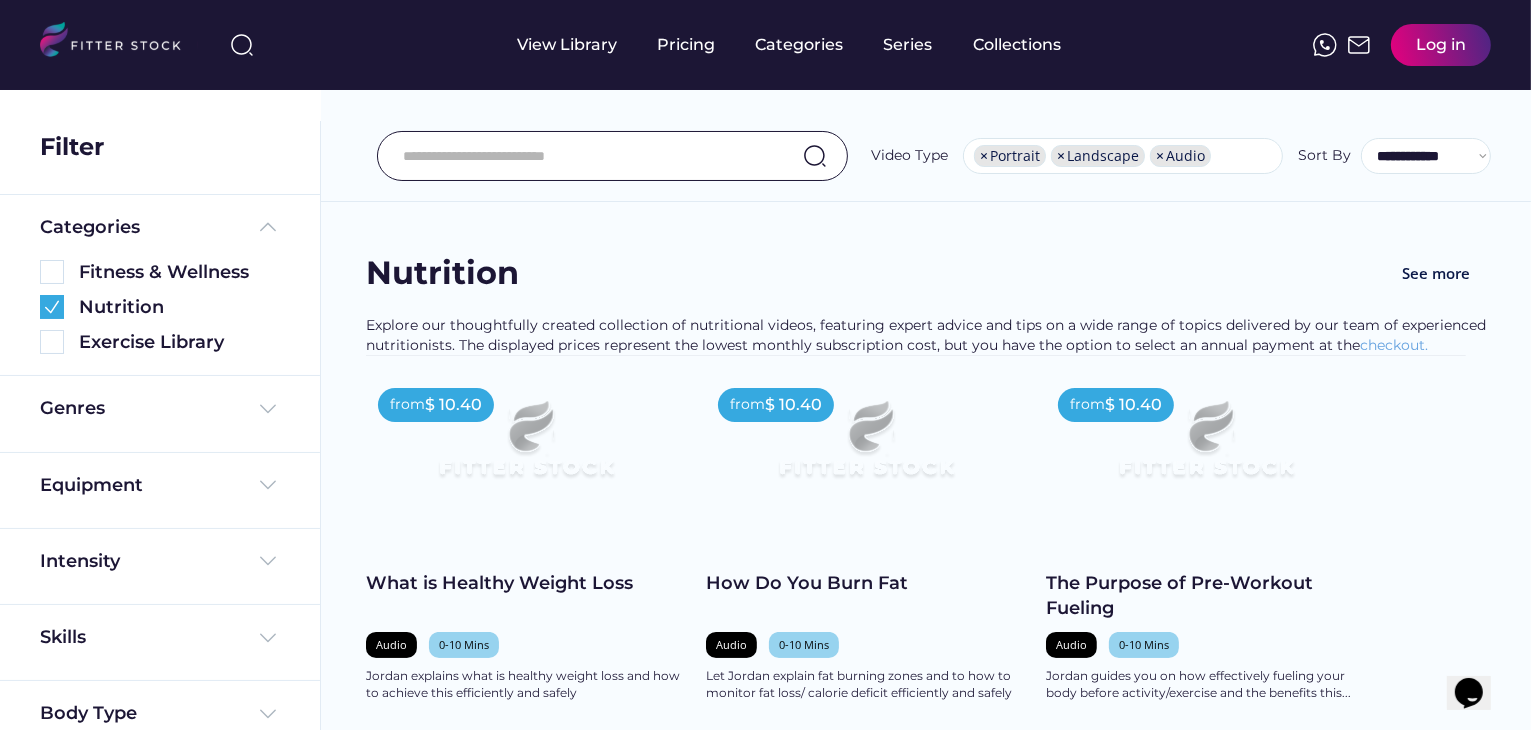 click at bounding box center (587, 156) 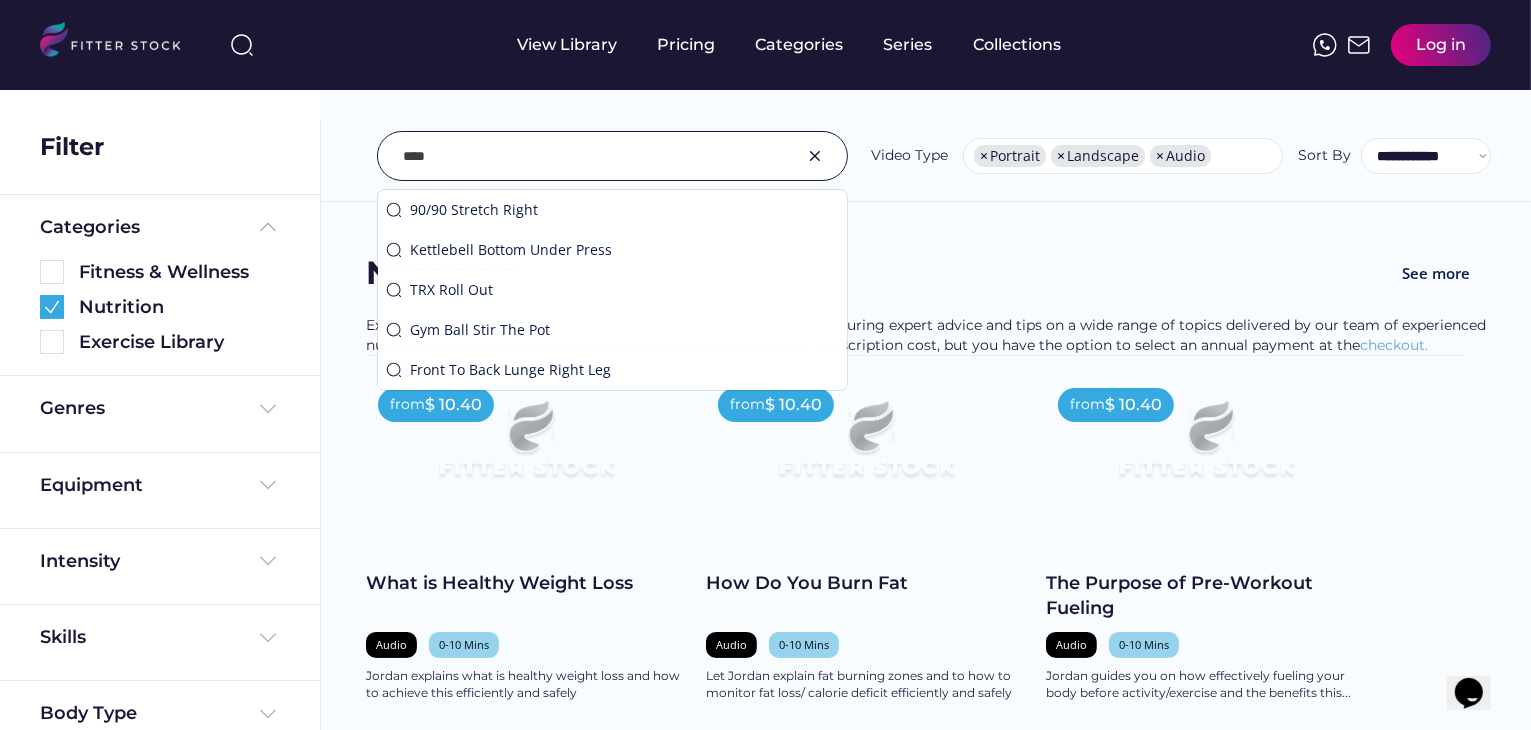 type on "****" 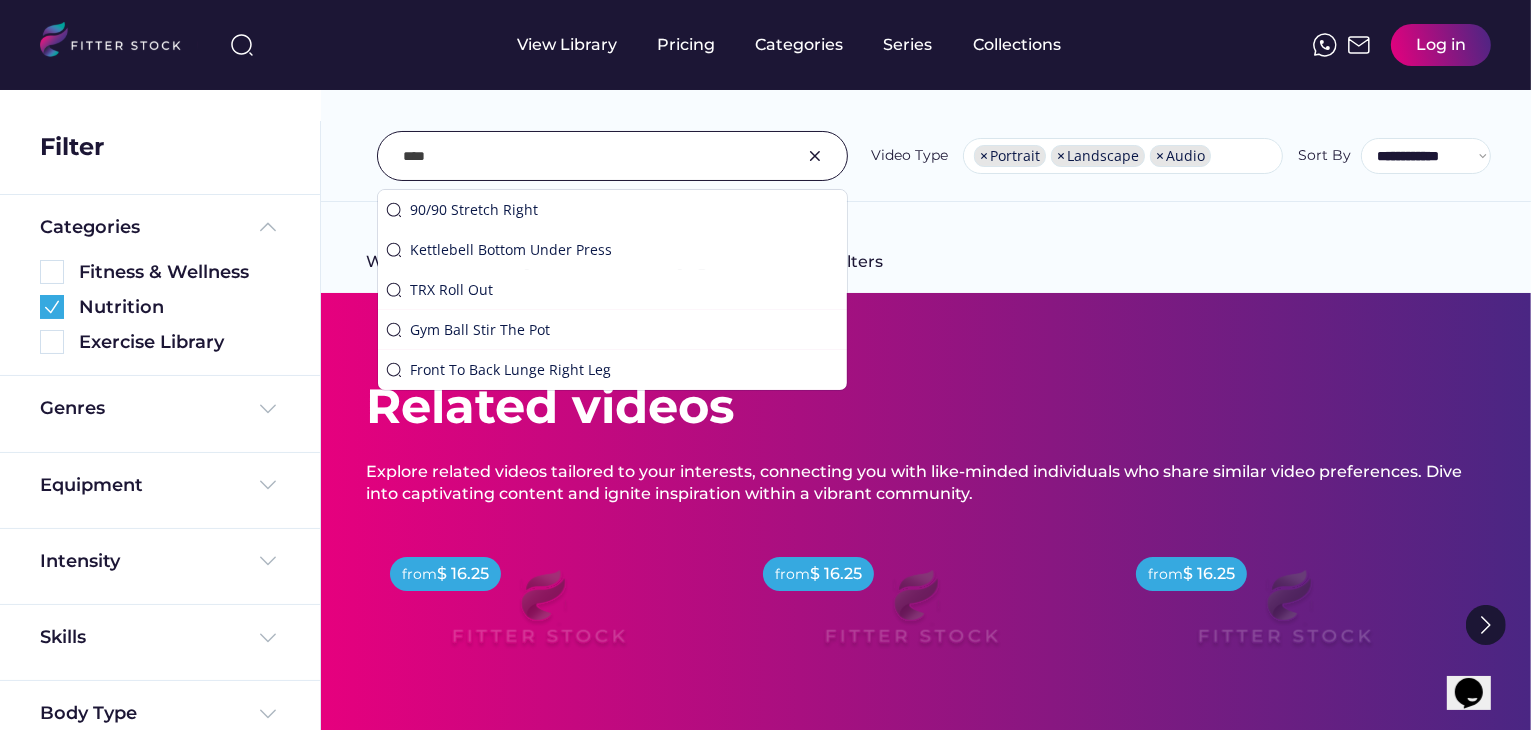 click on "We couldn’t find any video results for "yoga" and selected filters Fitness & Wellness See more  Explore our workout library filled with engaging and varied content, from fitness to mental wellness. The displayed prices represent the lowest monthly subscription cost, but you have the option to select an annual payment at the checkout. from  $ 16.25 Gentle Yoga for Strength & Mobility Video 11-20 Mins Stretch & Mobilise Mind Health Full Body The Mind This gentle yoga class with Luke aimed at beginners will break down some of the main standing poses to improve your strength and mobility.
shopping_cart
Add to Cart from  $ 16.25 Yoga for Hip Mobility Video 11-20 Mins Stretch & Mobilise Lower Body The Mind In Luke's mobility focussed yoga class you’ll explore some deep stretches to help improve your flexibility and mobility in your hips.
shopping_cart
Add to Cart from  $ 16.25 Relaxing Chair Yoga Video 21-30 Mins Stretch & Mobilise Mind Health Full Body The Mind" at bounding box center (925, 650) 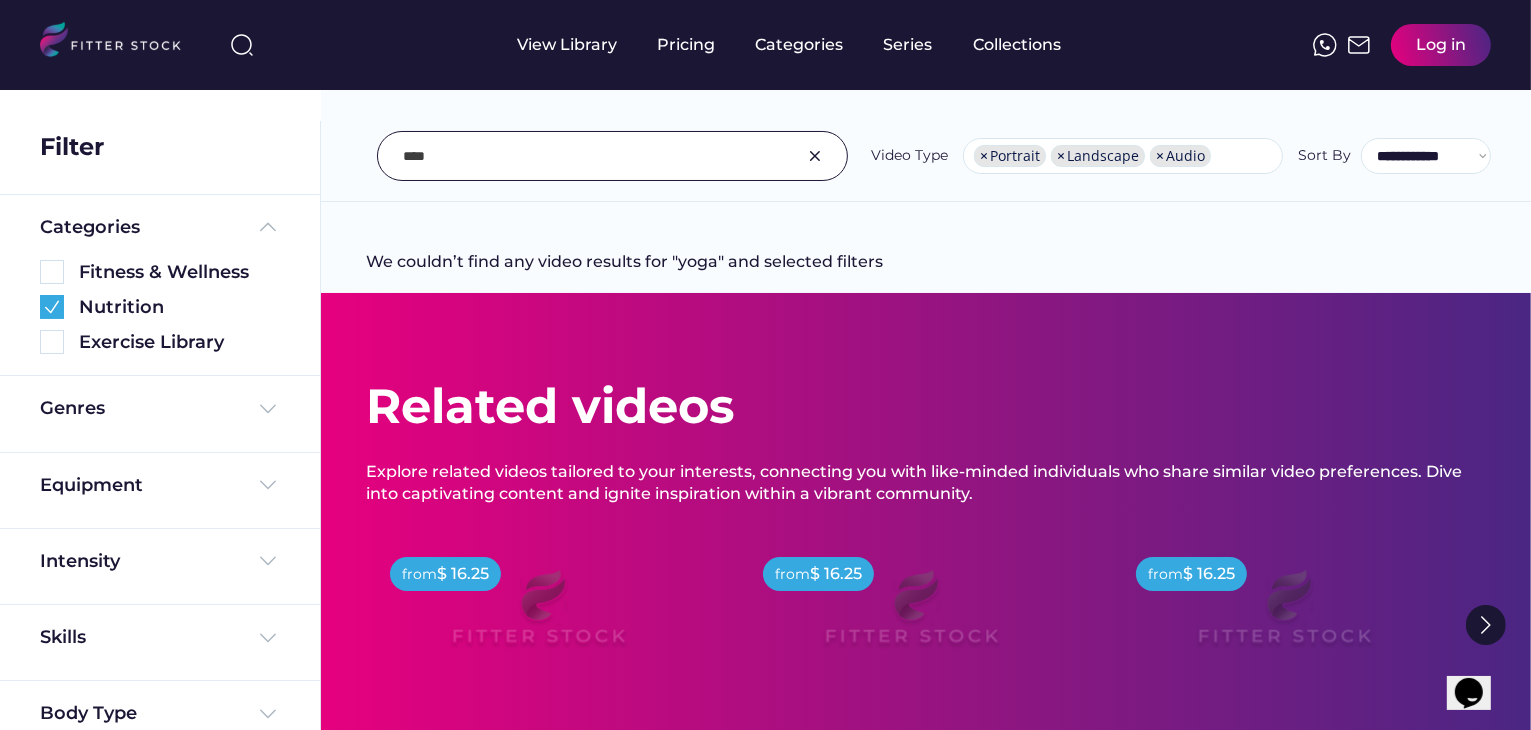 click at bounding box center (815, 156) 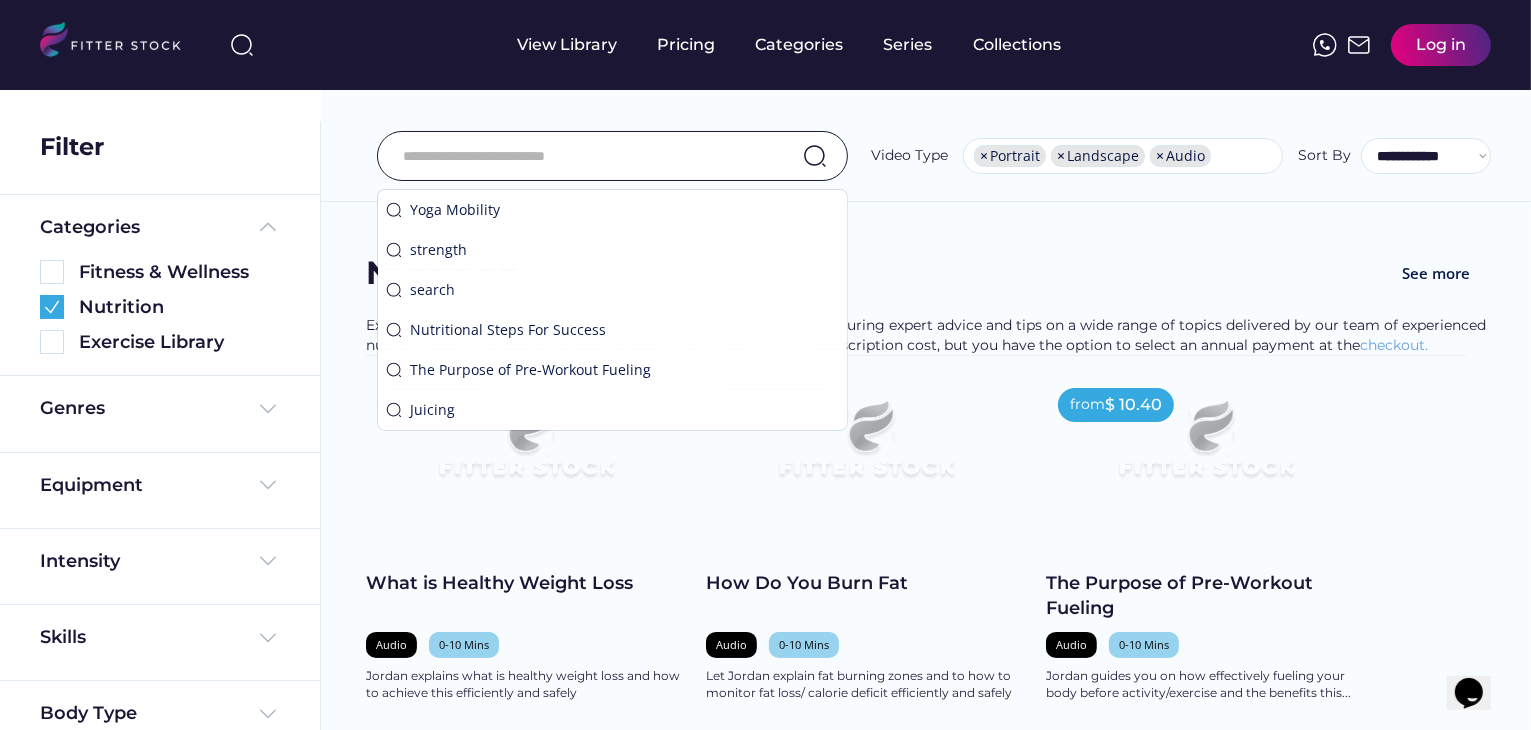 click at bounding box center (587, 156) 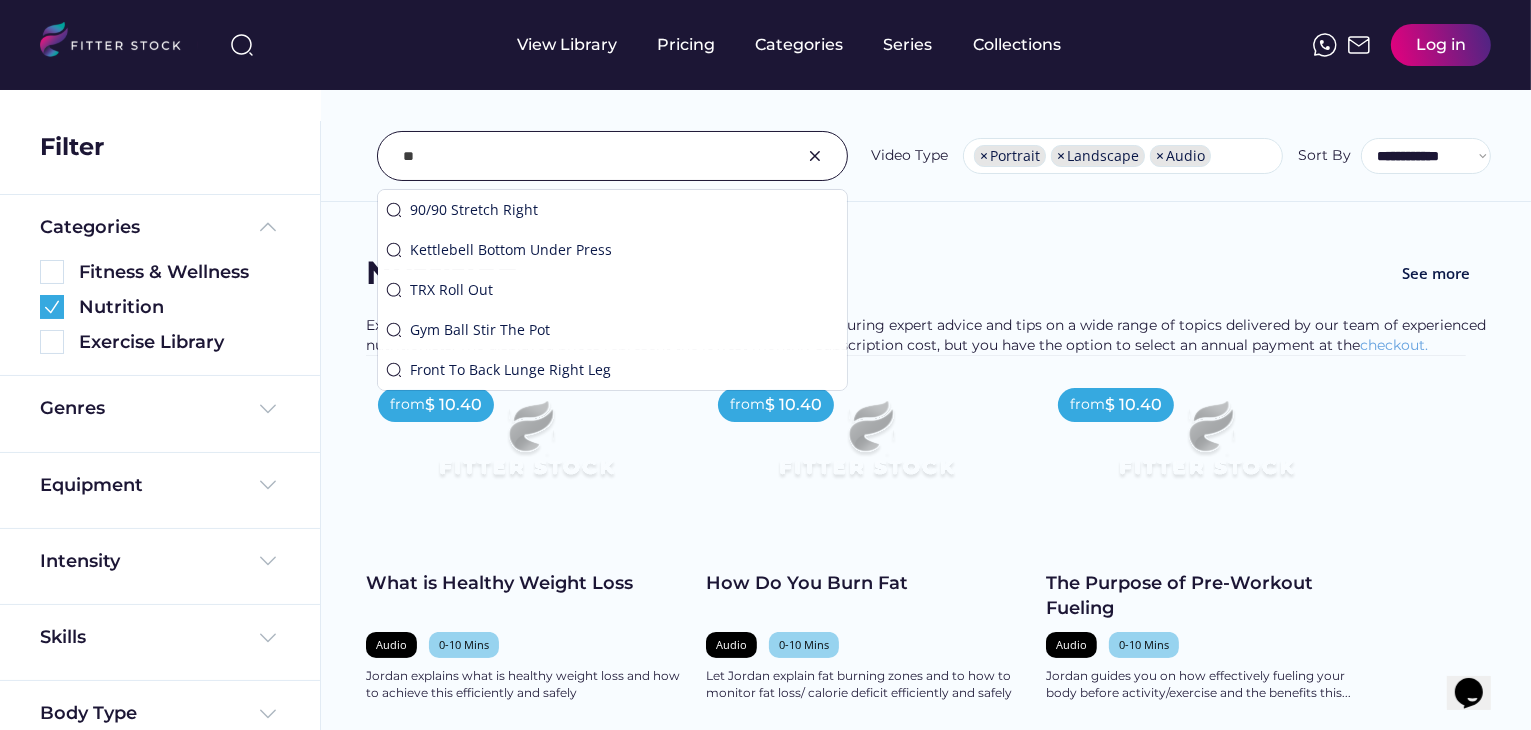 type on "*" 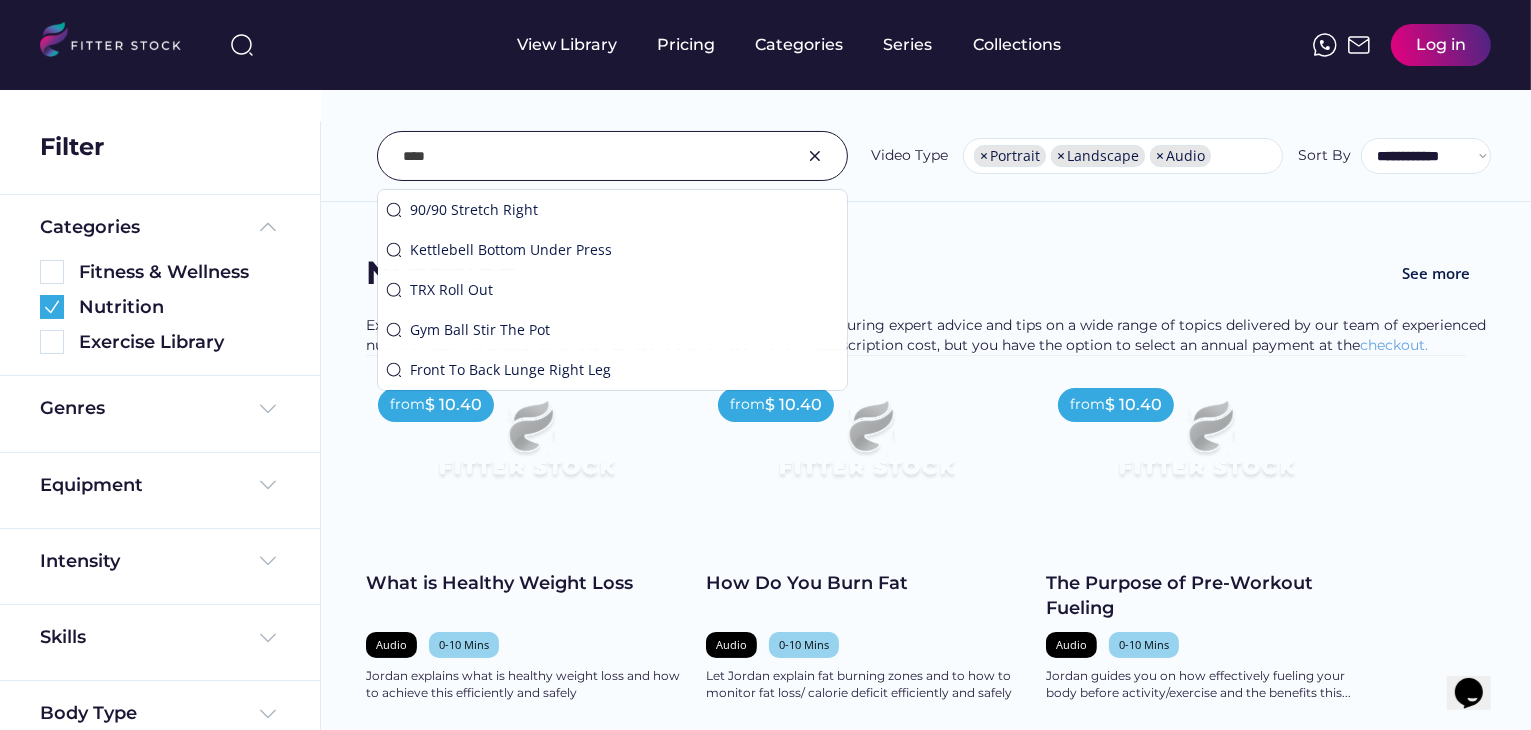 type on "****" 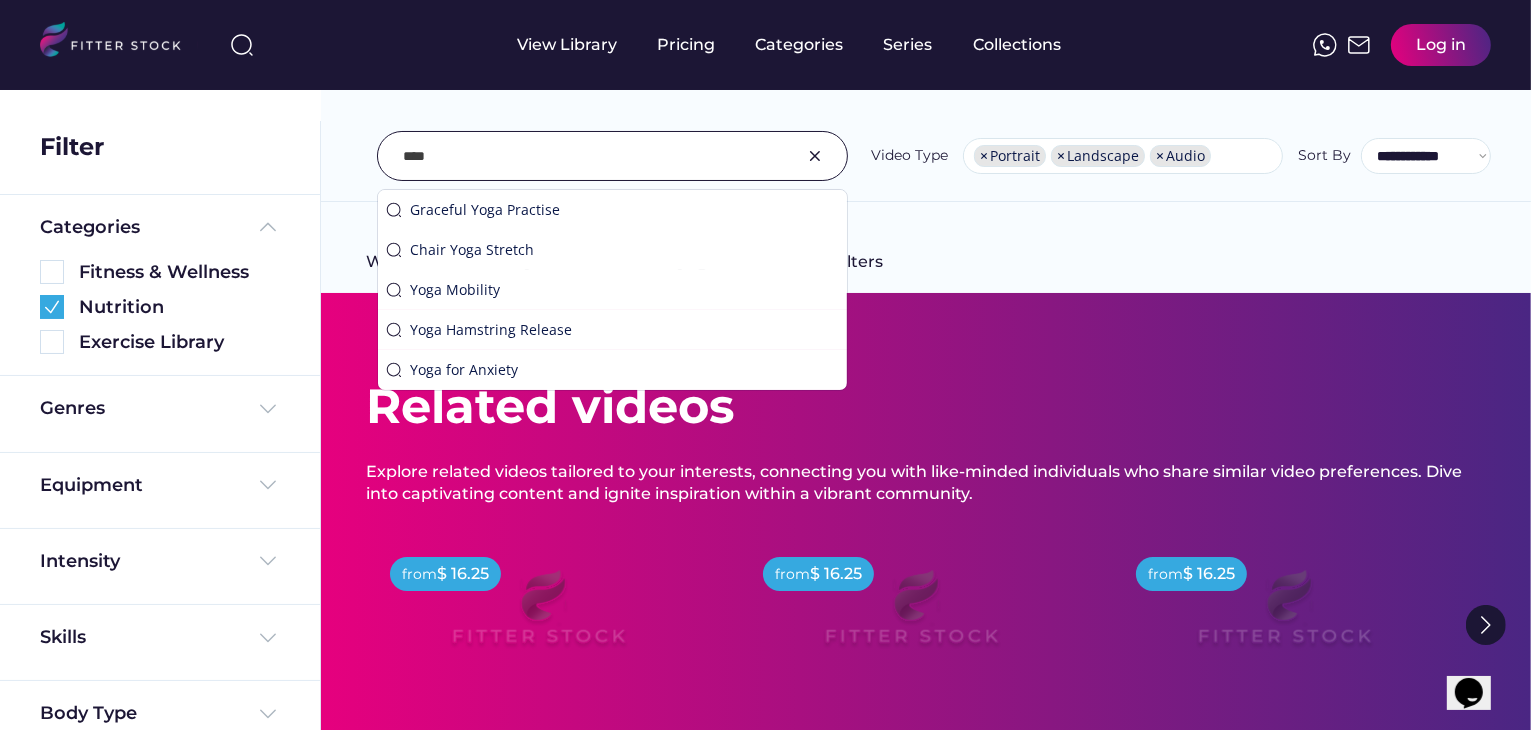 click at bounding box center [815, 156] 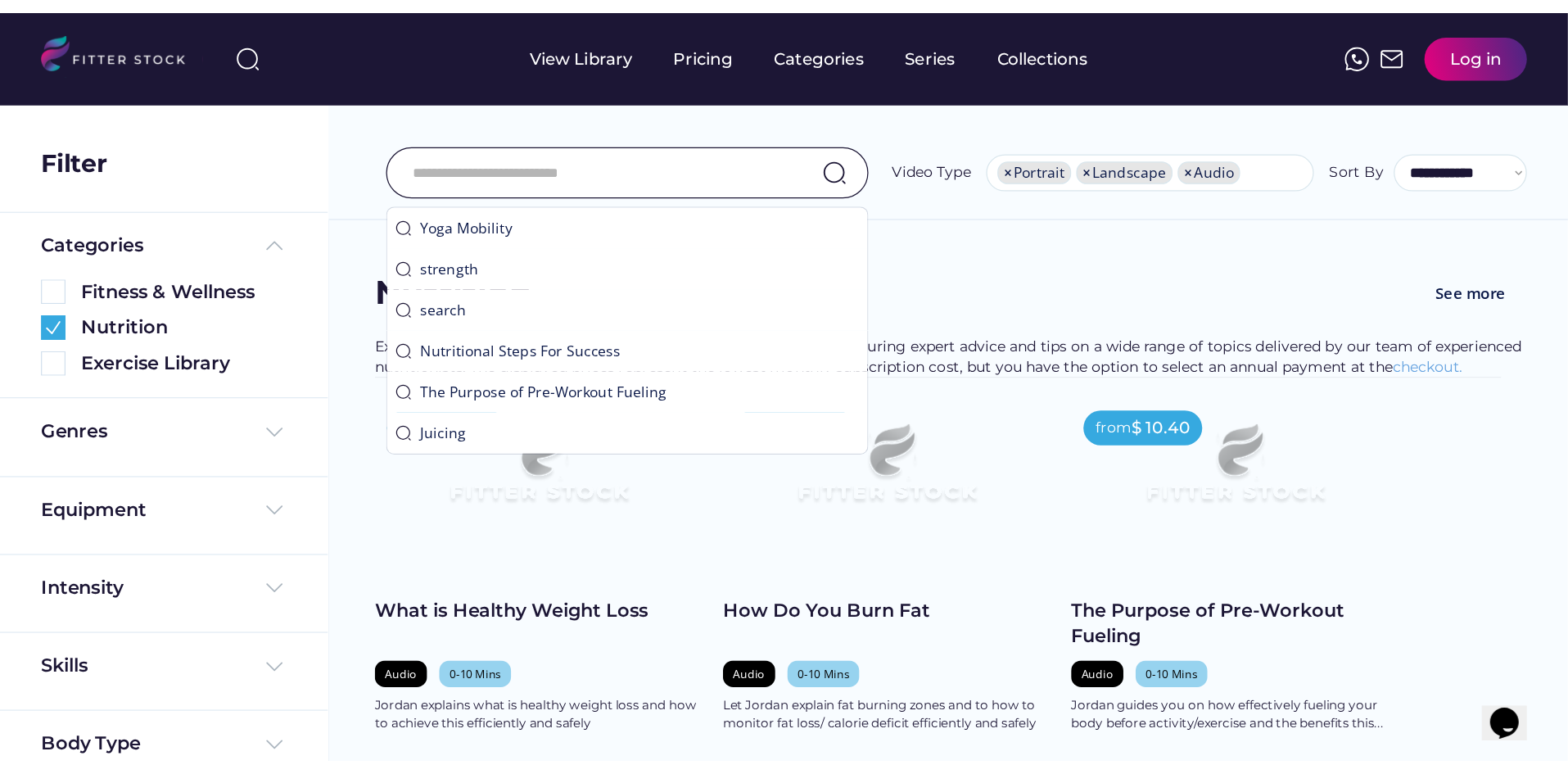 scroll, scrollTop: 28, scrollLeft: 0, axis: vertical 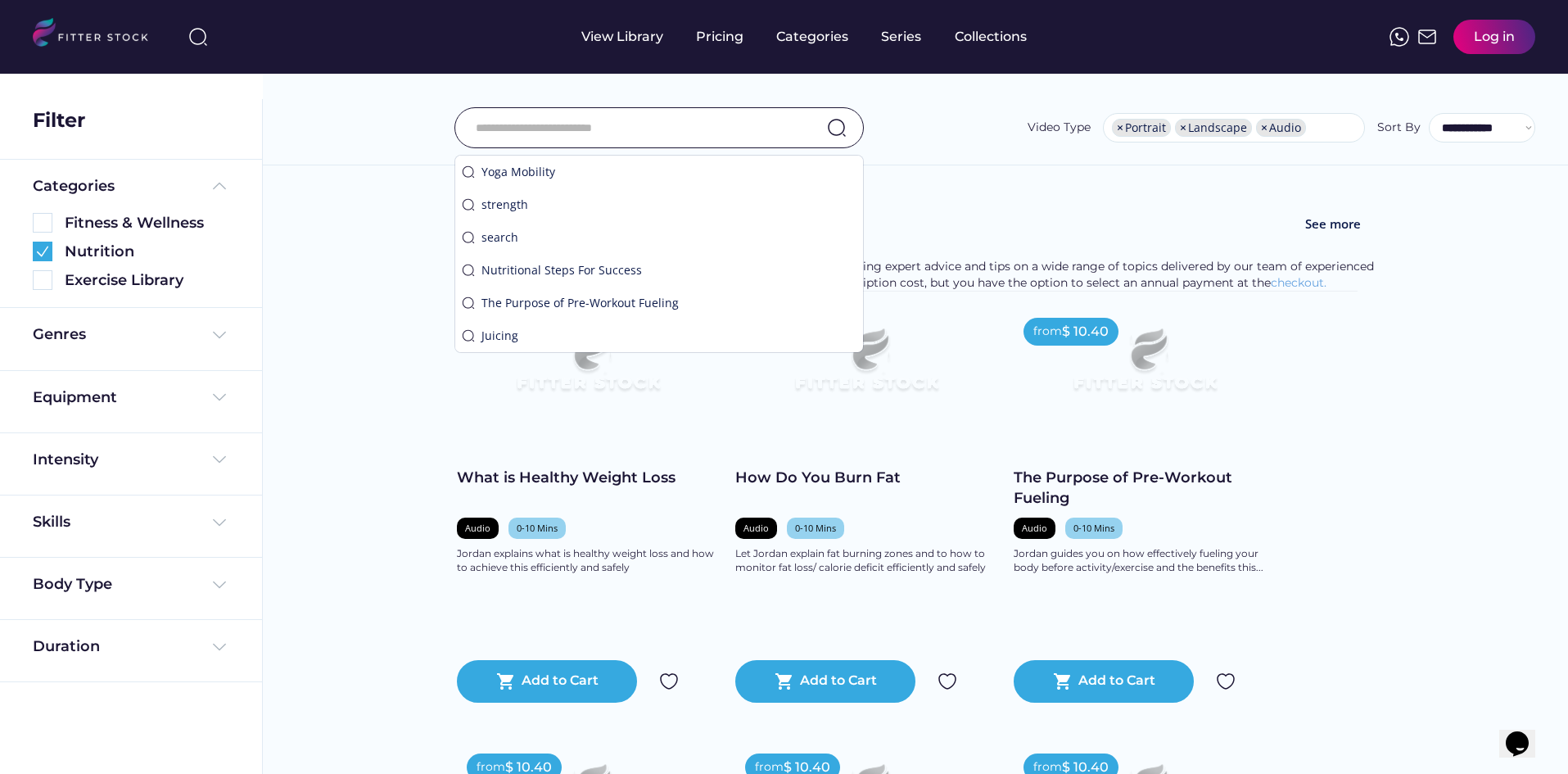 click at bounding box center [639, 128] 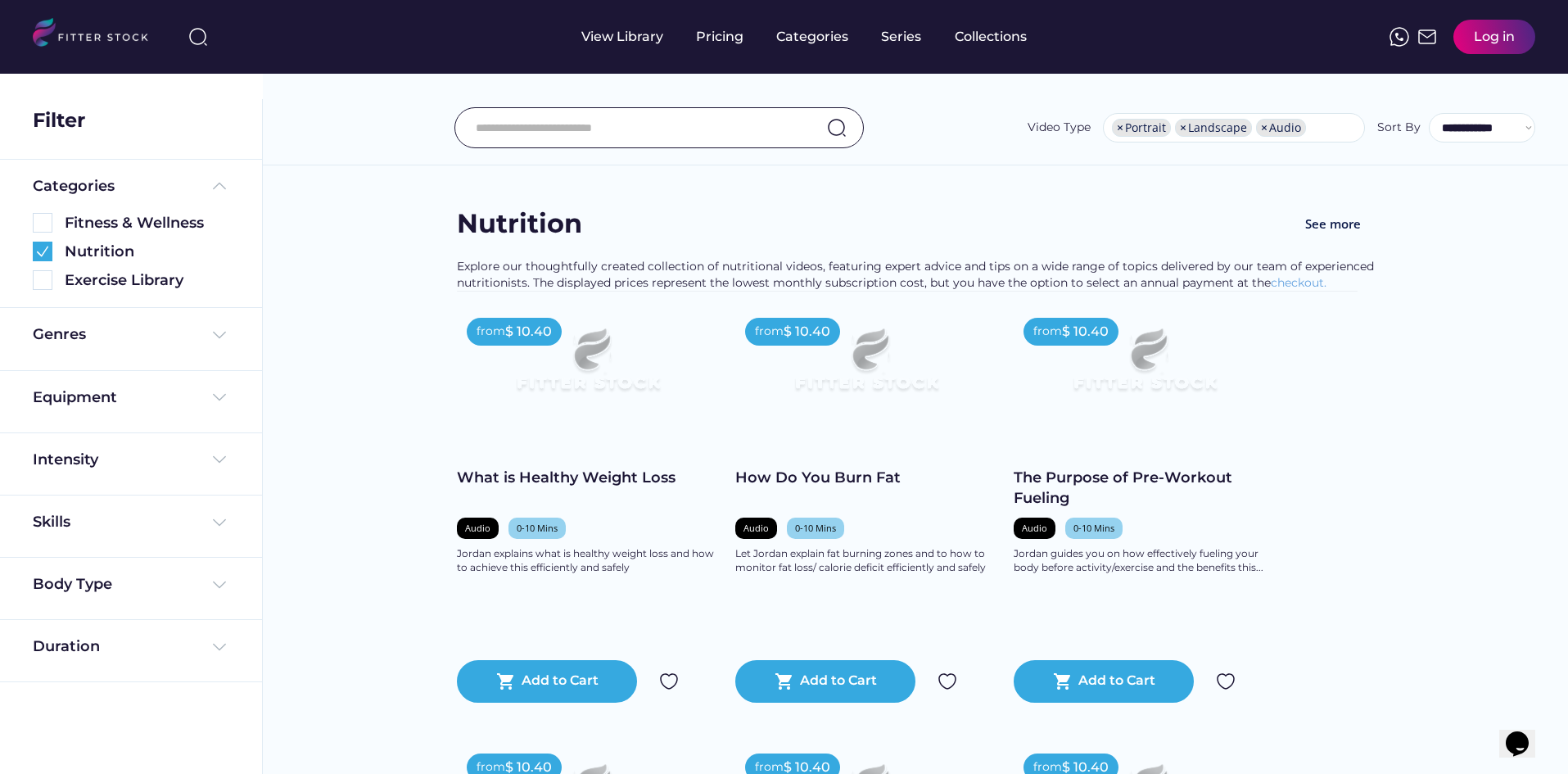 click at bounding box center (639, 128) 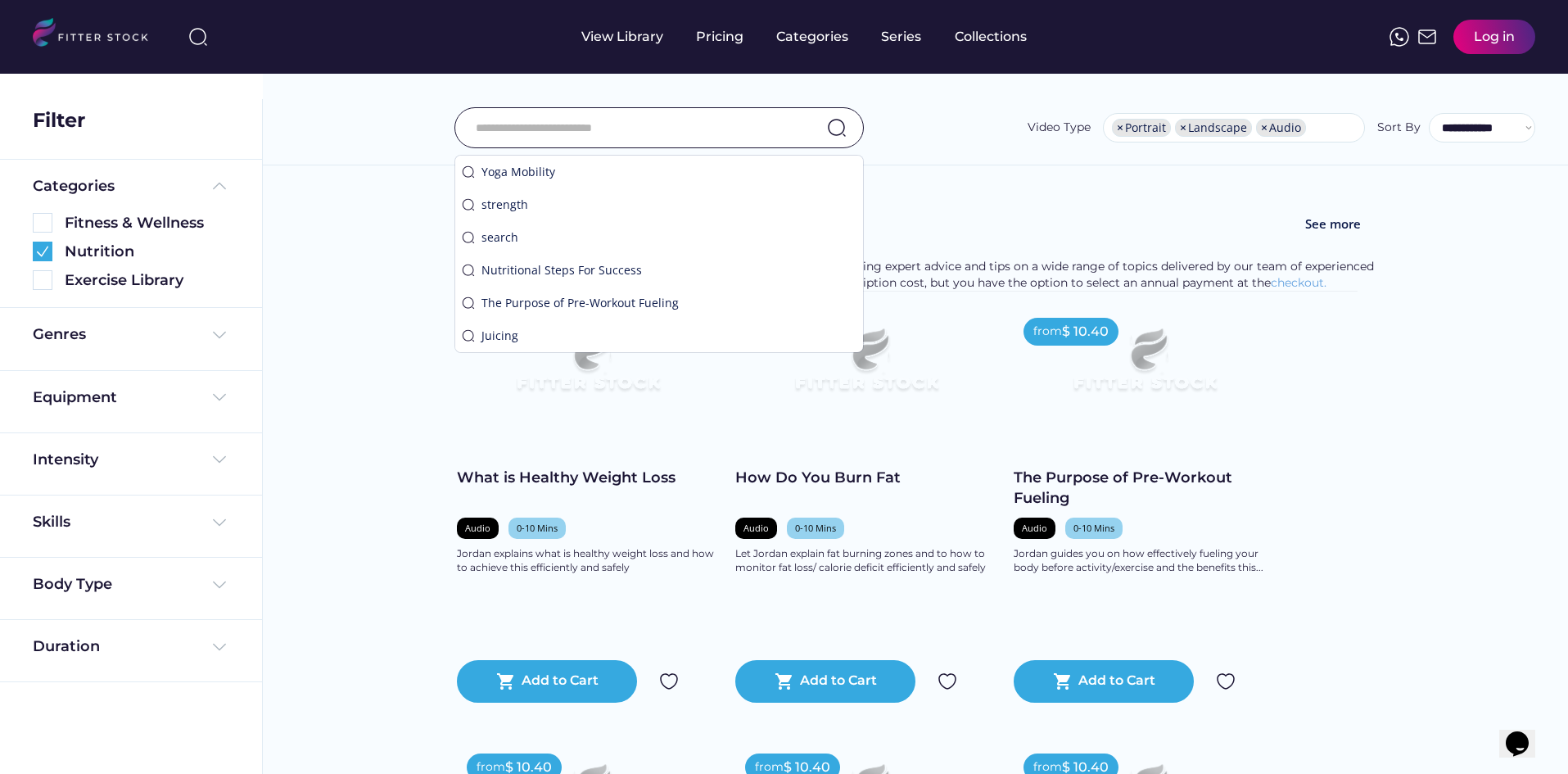 click on "We couldn’t find any video results for selected filters Fitness & Wellness See more  Explore our workout library filled with engaging and varied content, from fitness to mental wellness. The displayed prices represent the lowest monthly subscription cost, but you have the option to select an annual payment at the checkout. from  $ 16.25 Chair Focussed Pilates Video 11-20 Mins Strength & Conditioning Stretch & Mobilise Full Body The Mind In Rachel's chair Pilates class you will target each area of the body whilst seated. This
class is designed to activate your core through a series of fun and creative movements which will leave you feeling stronger and more mobile. This class also focuses on posture and alignment filling you with confidence and giving you that motivation to take on the rest of your day!
shopping_cart
Add to Cart from  $ 16.25 Mat Based Pilates Video 11-20 Mins Strength & Conditioning Full Body The Mind
shopping_cart
Add to Cart from  $ 16.25 Video" at bounding box center (915, 1030) 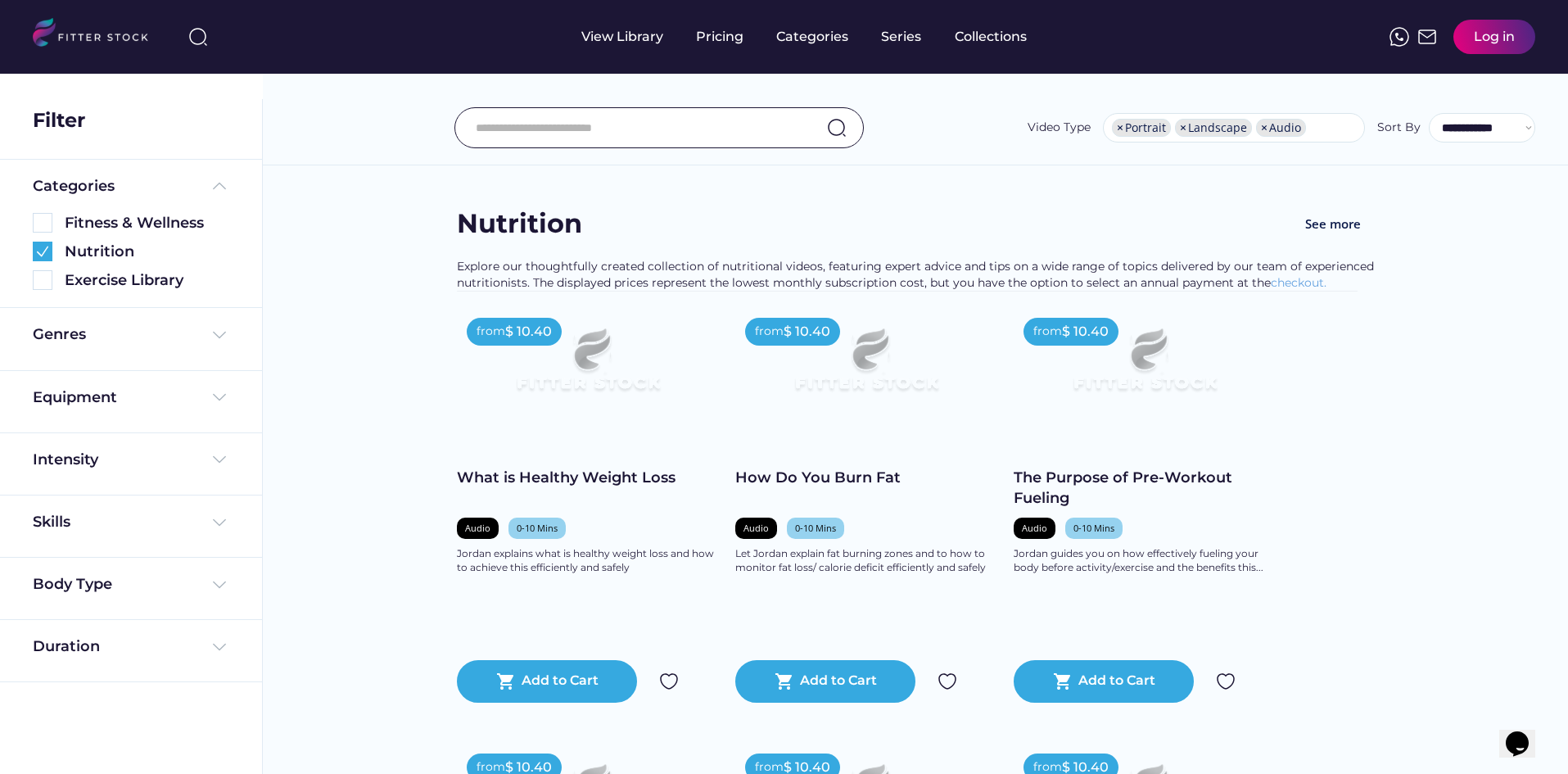 click at bounding box center [659, 128] 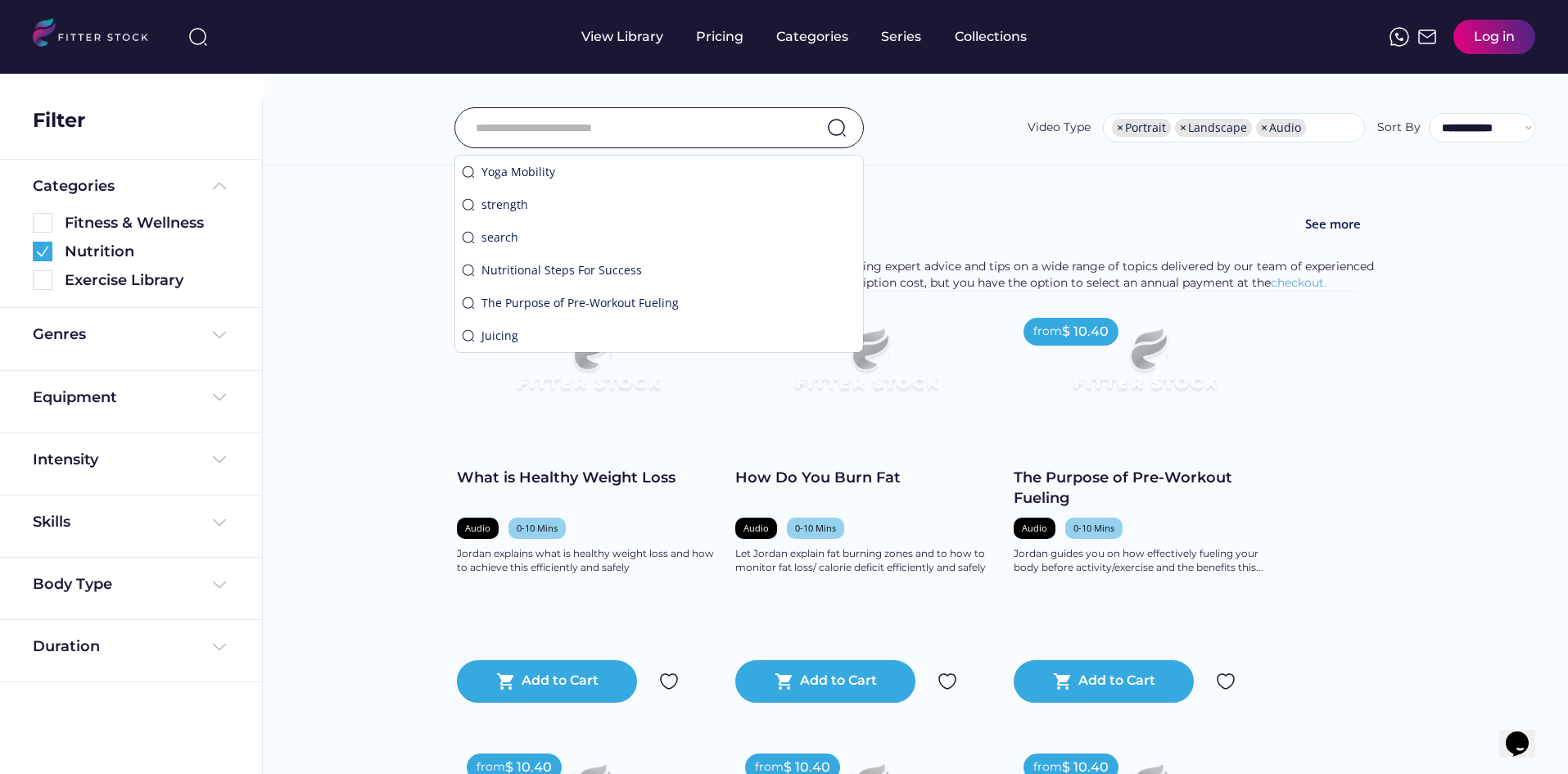 click on "**********" at bounding box center [915, 91] 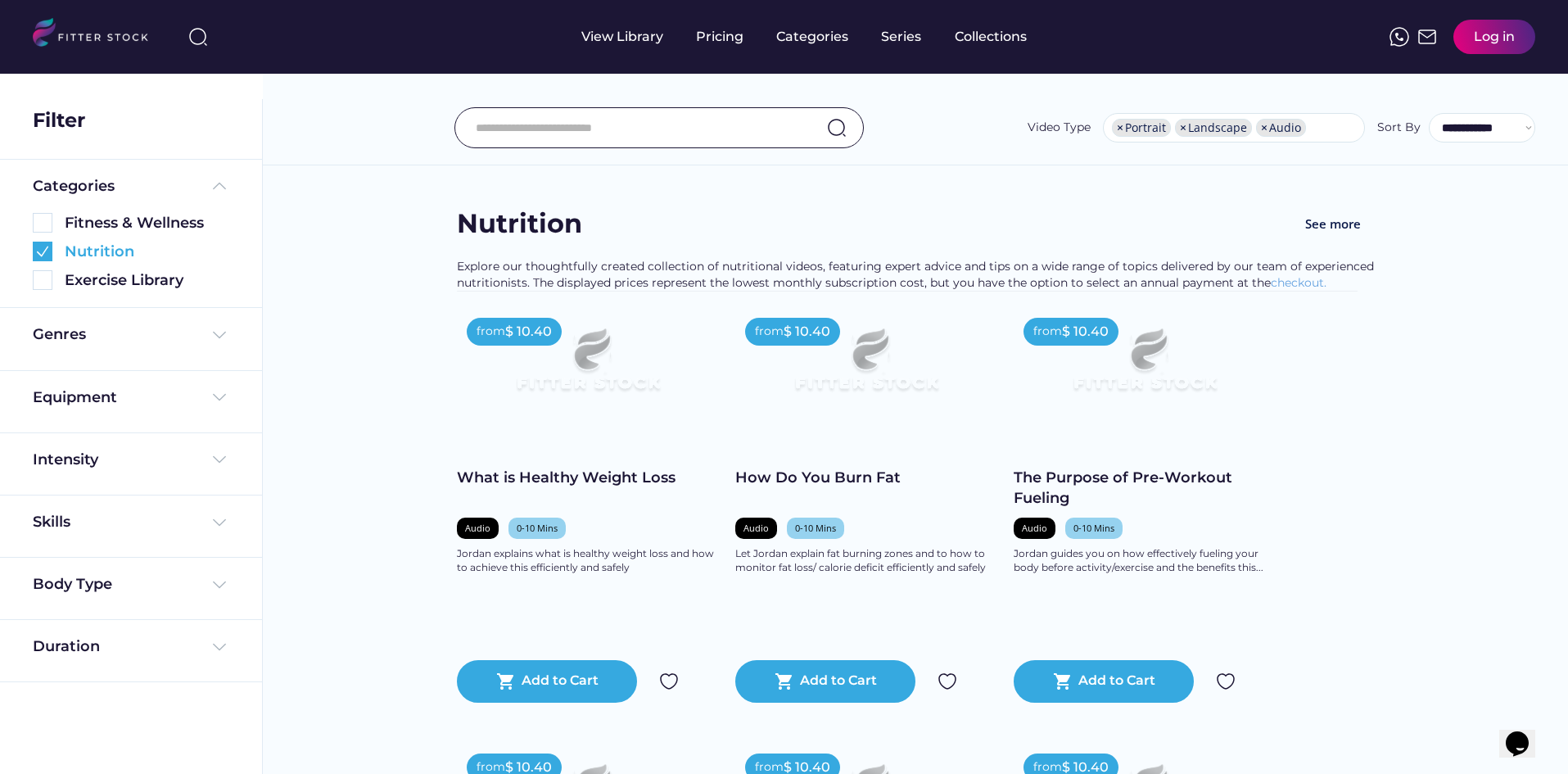 click at bounding box center [43, 251] 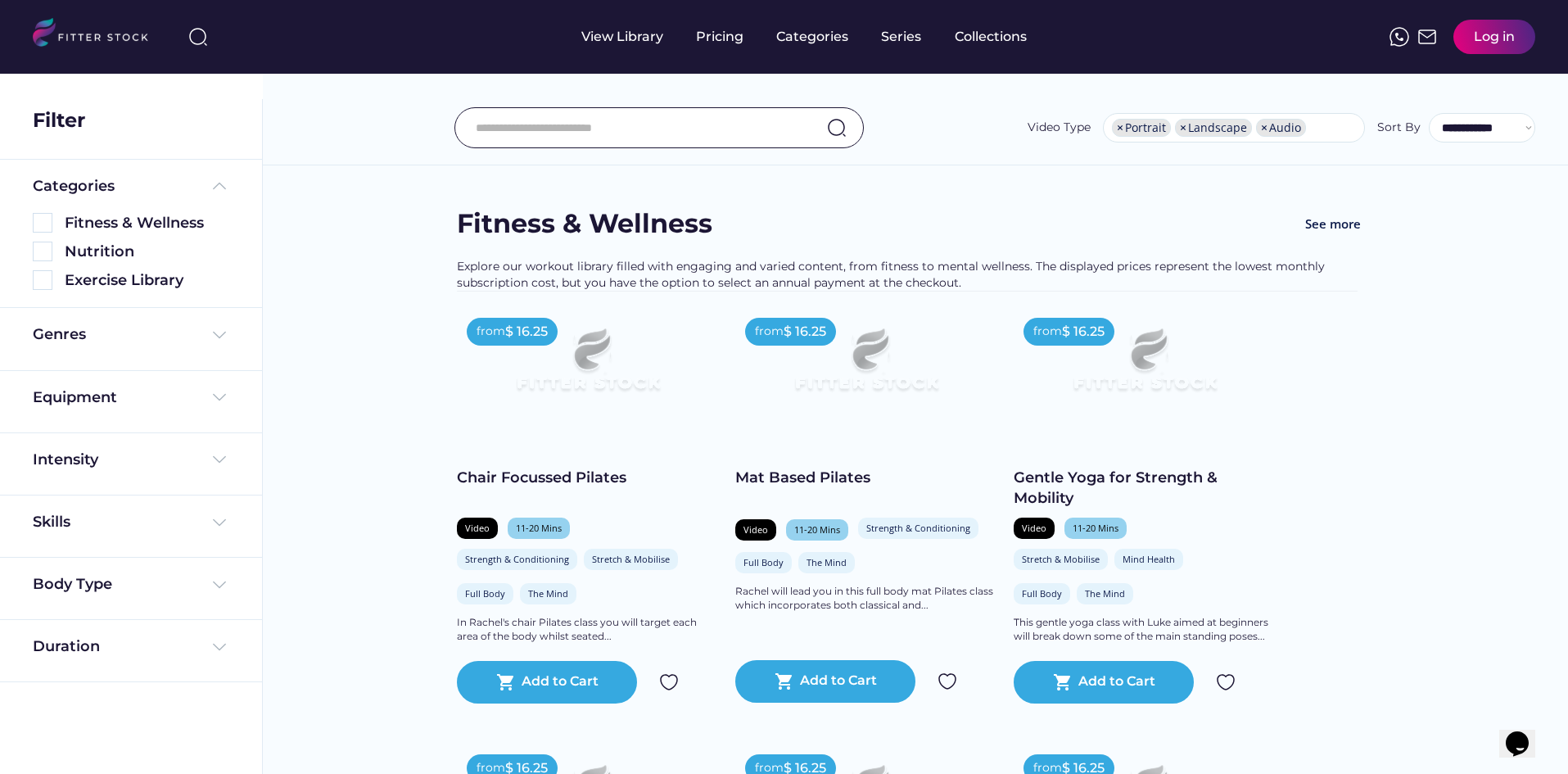 click at bounding box center [639, 128] 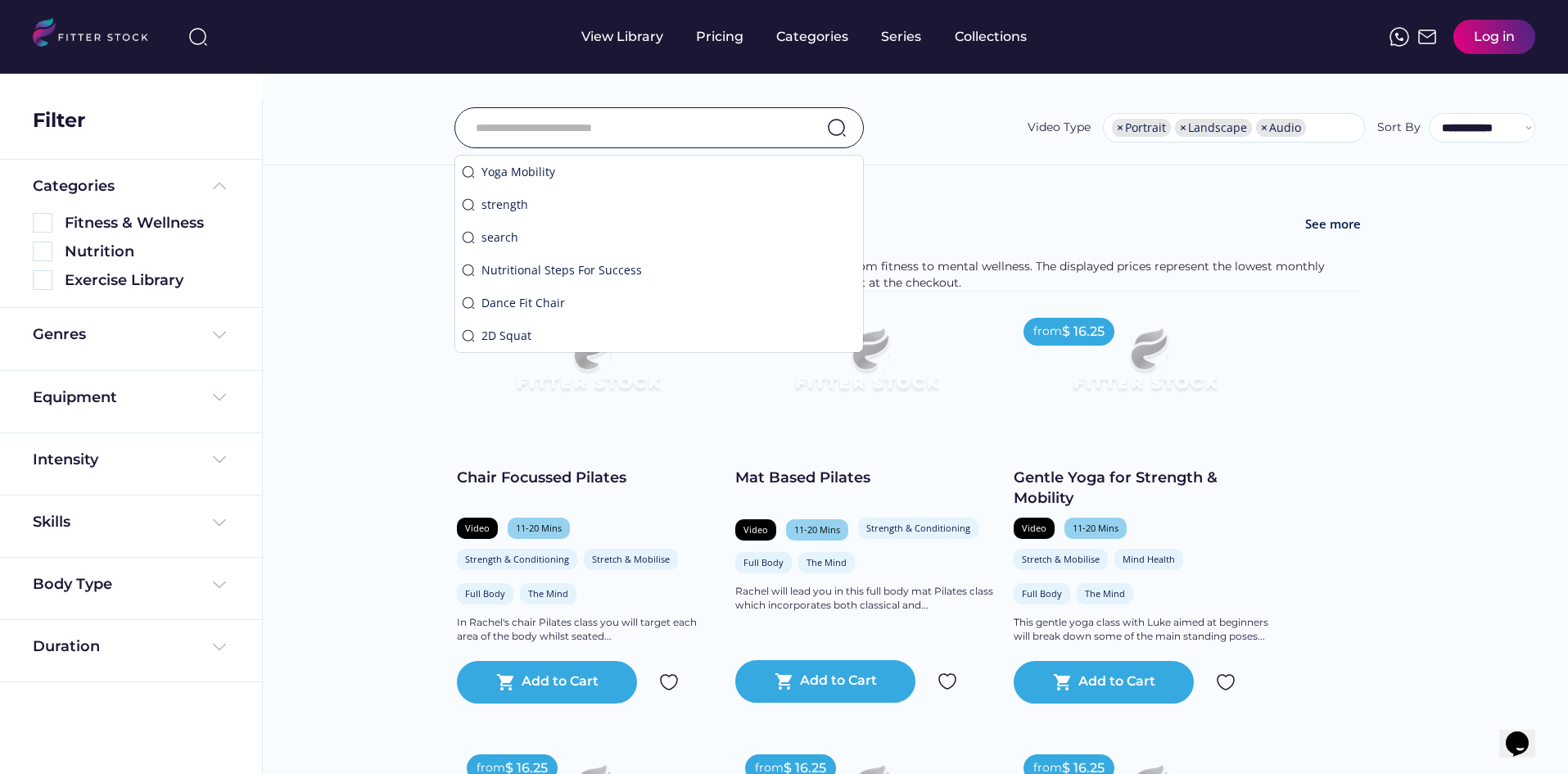 click on "We couldn’t find any video results  Fitness & Wellness See more  Explore our workout library filled with engaging and varied content, from fitness to mental wellness. The displayed prices represent the lowest monthly subscription cost, but you have the option to select an annual payment at the checkout. from  $ 16.25 Chair Focussed Pilates Video 11-20 Mins Strength & Conditioning Stretch & Mobilise Full Body The Mind In Rachel's chair Pilates class you will target each area of the body whilst seated...
shopping_cart
Add to Cart from  $ 16.25 Mat Based Pilates Video 11-20 Mins Strength & Conditioning Full Body The Mind Rachel will lead you in this full body mat Pilates class which incorporates both classical and...
shopping_cart
Add to Cart from  $ 16.25 Gentle Yoga for Strength & Mobility Video 11-20 Mins Stretch & Mobilise Mind Health Full Body The Mind This gentle yoga class with Luke aimed at beginners will break down some of the main standing poses..." at bounding box center (915, 2092) 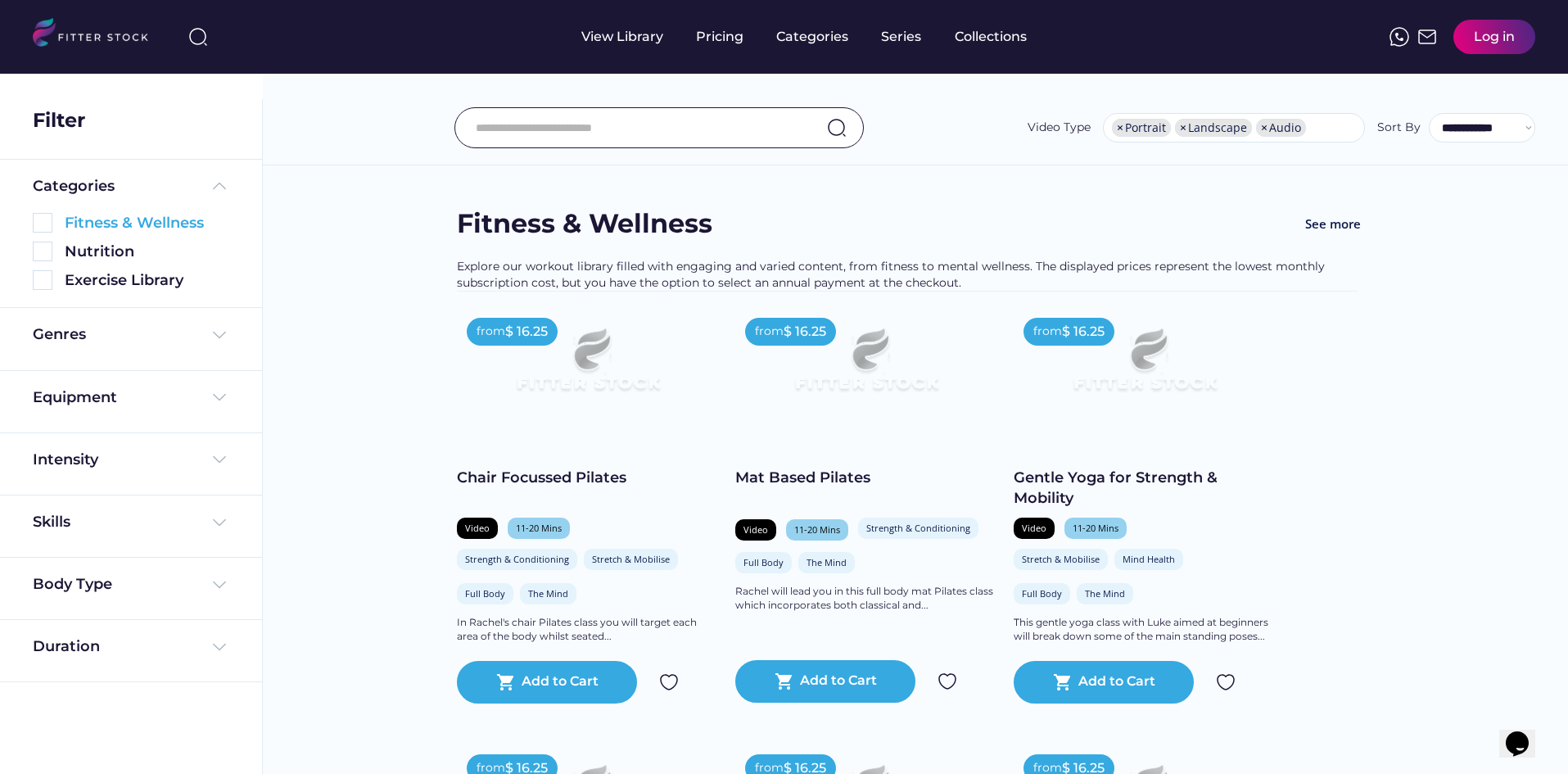 click at bounding box center (43, 223) 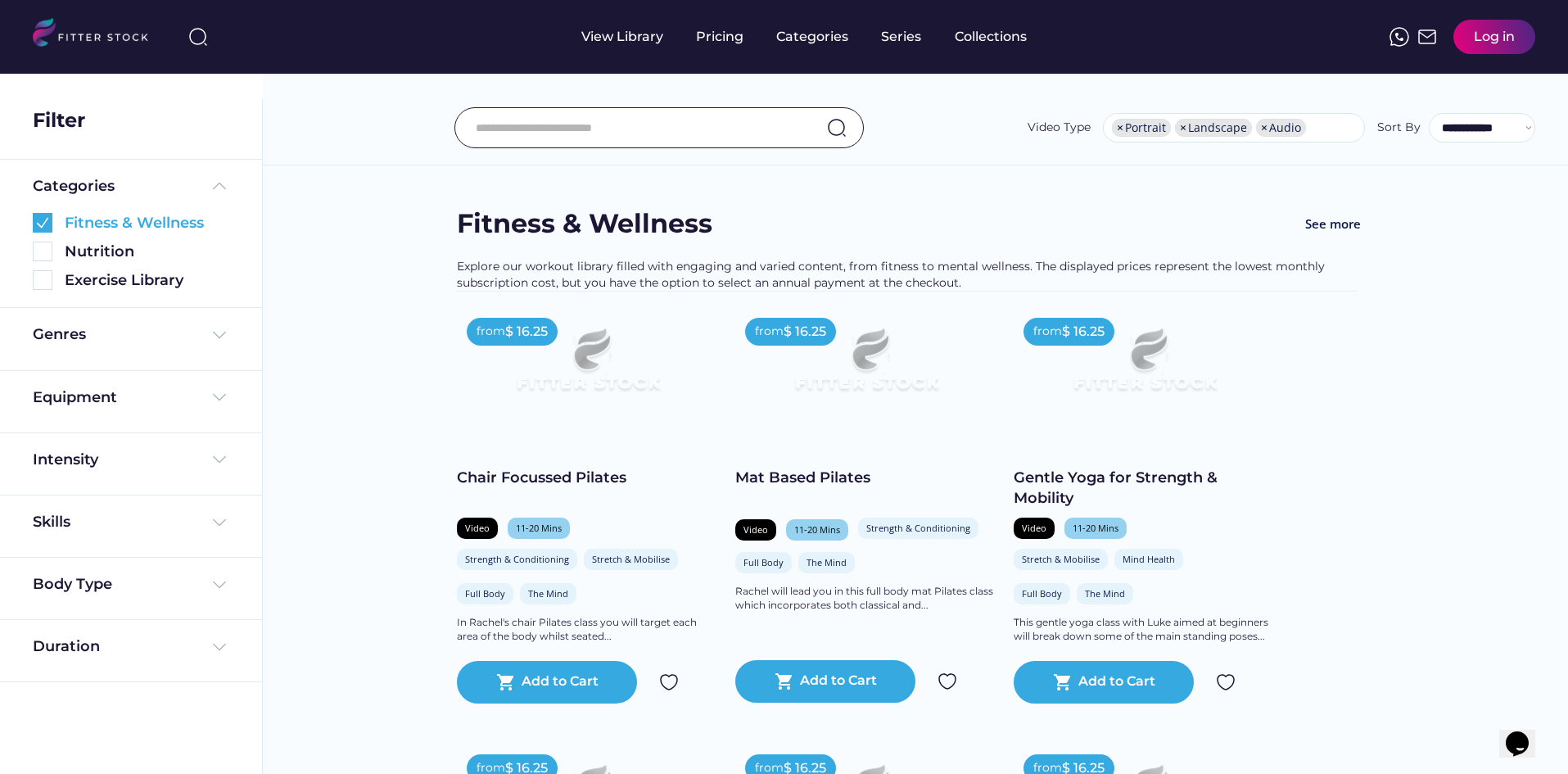 click at bounding box center [43, 223] 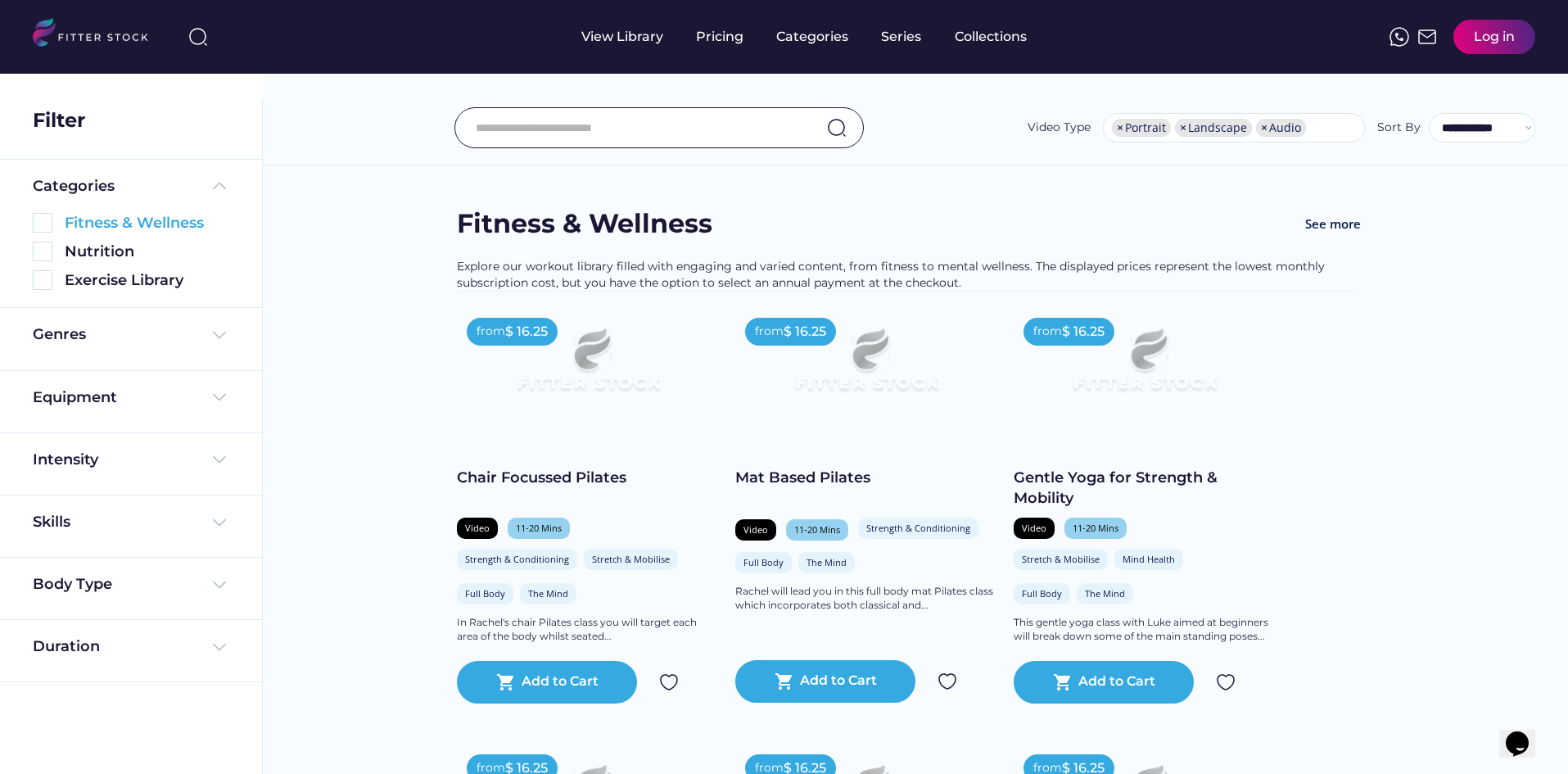 click at bounding box center [43, 223] 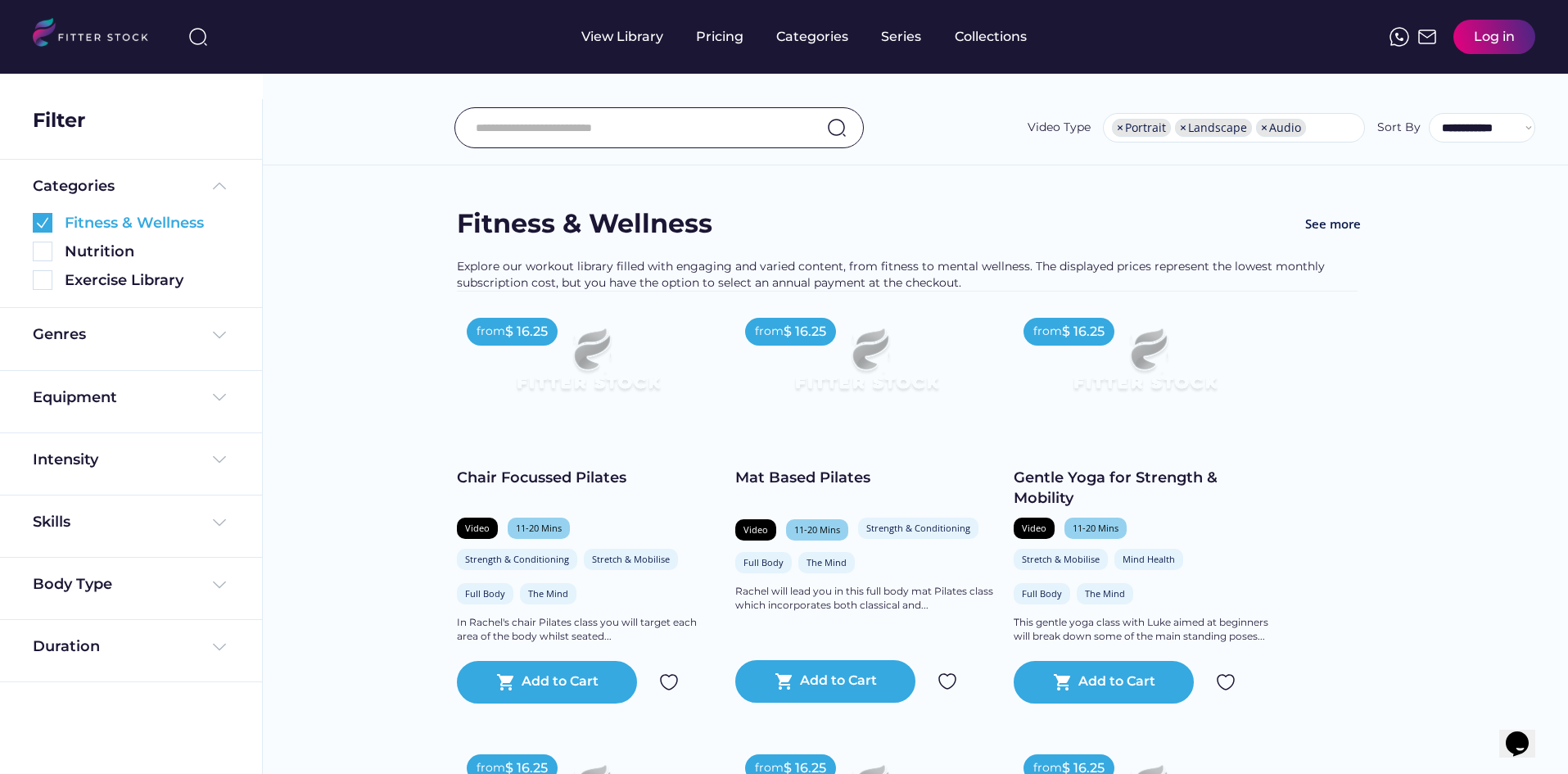 click at bounding box center [43, 223] 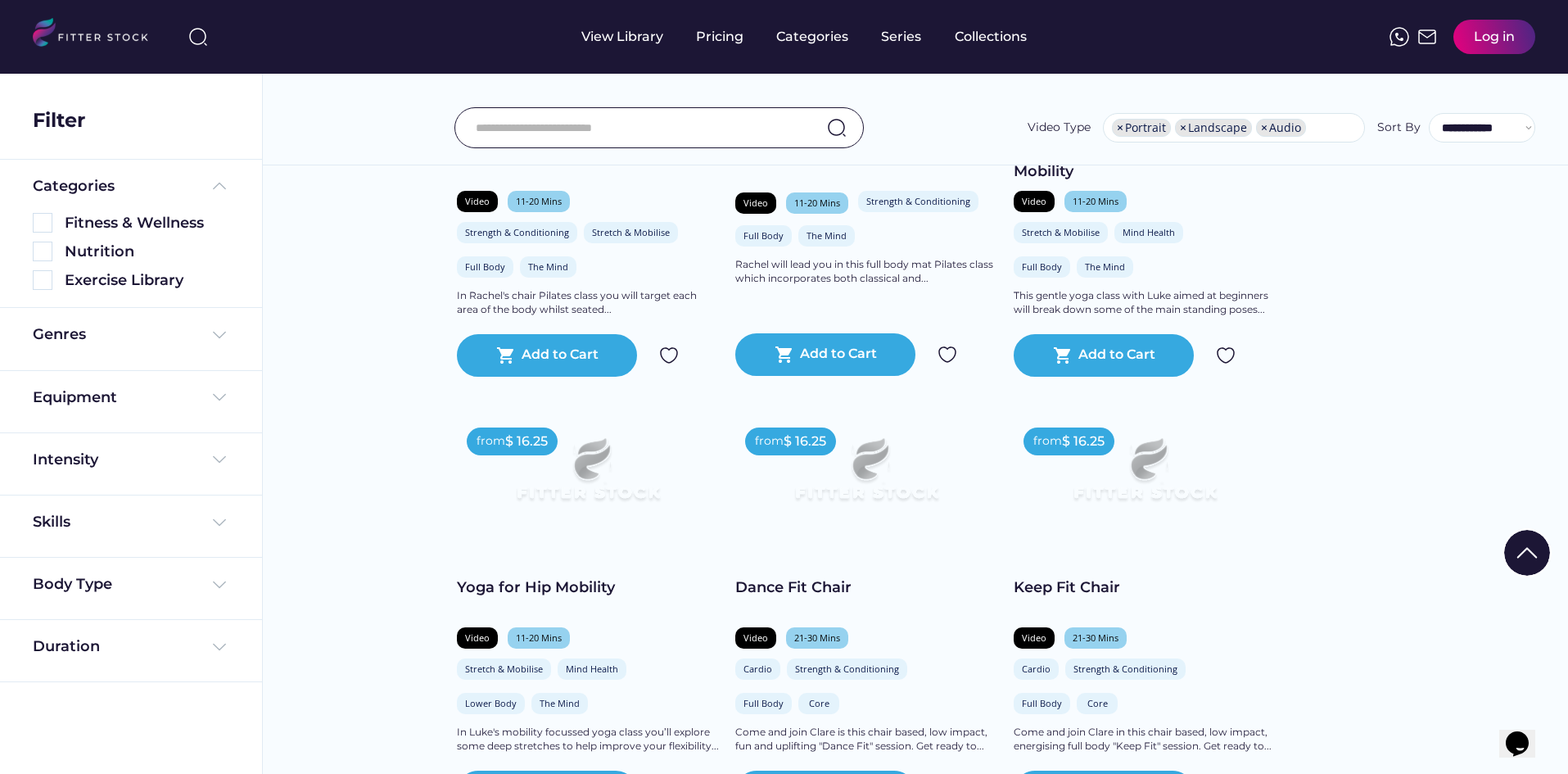 scroll, scrollTop: 328, scrollLeft: 0, axis: vertical 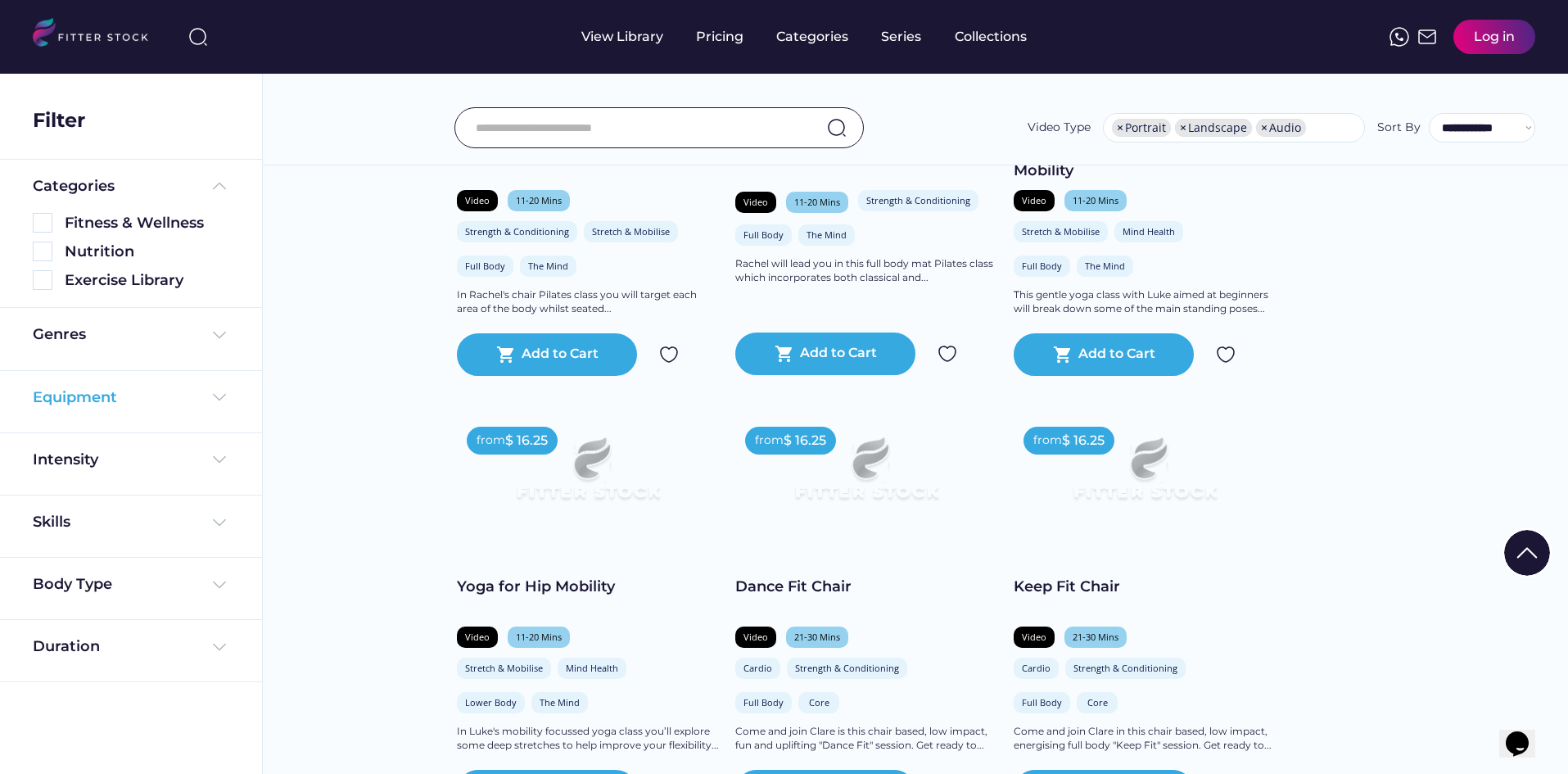 click on "Equipment" at bounding box center [131, 397] 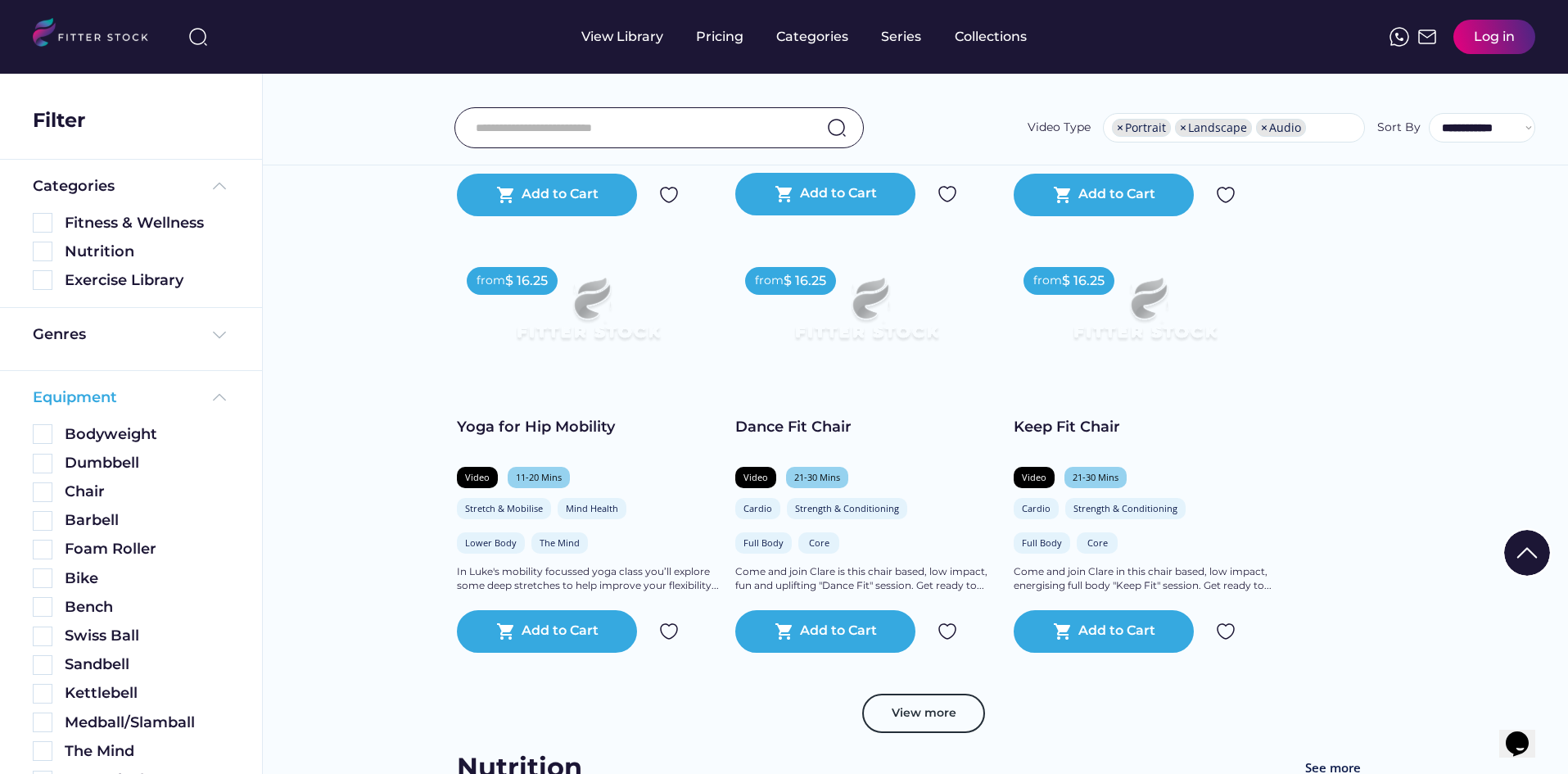scroll, scrollTop: 491, scrollLeft: 0, axis: vertical 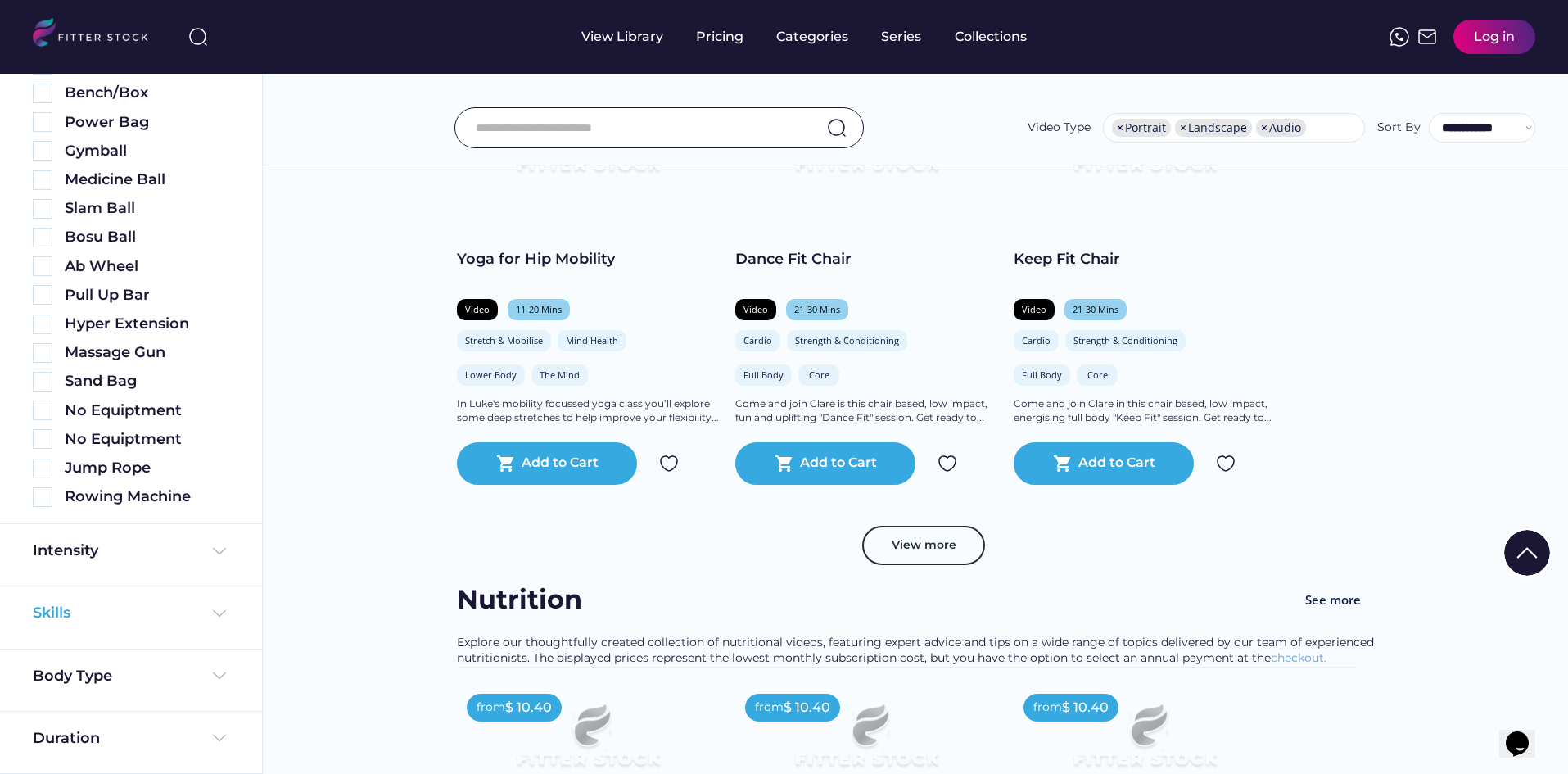 click at bounding box center (219, 613) 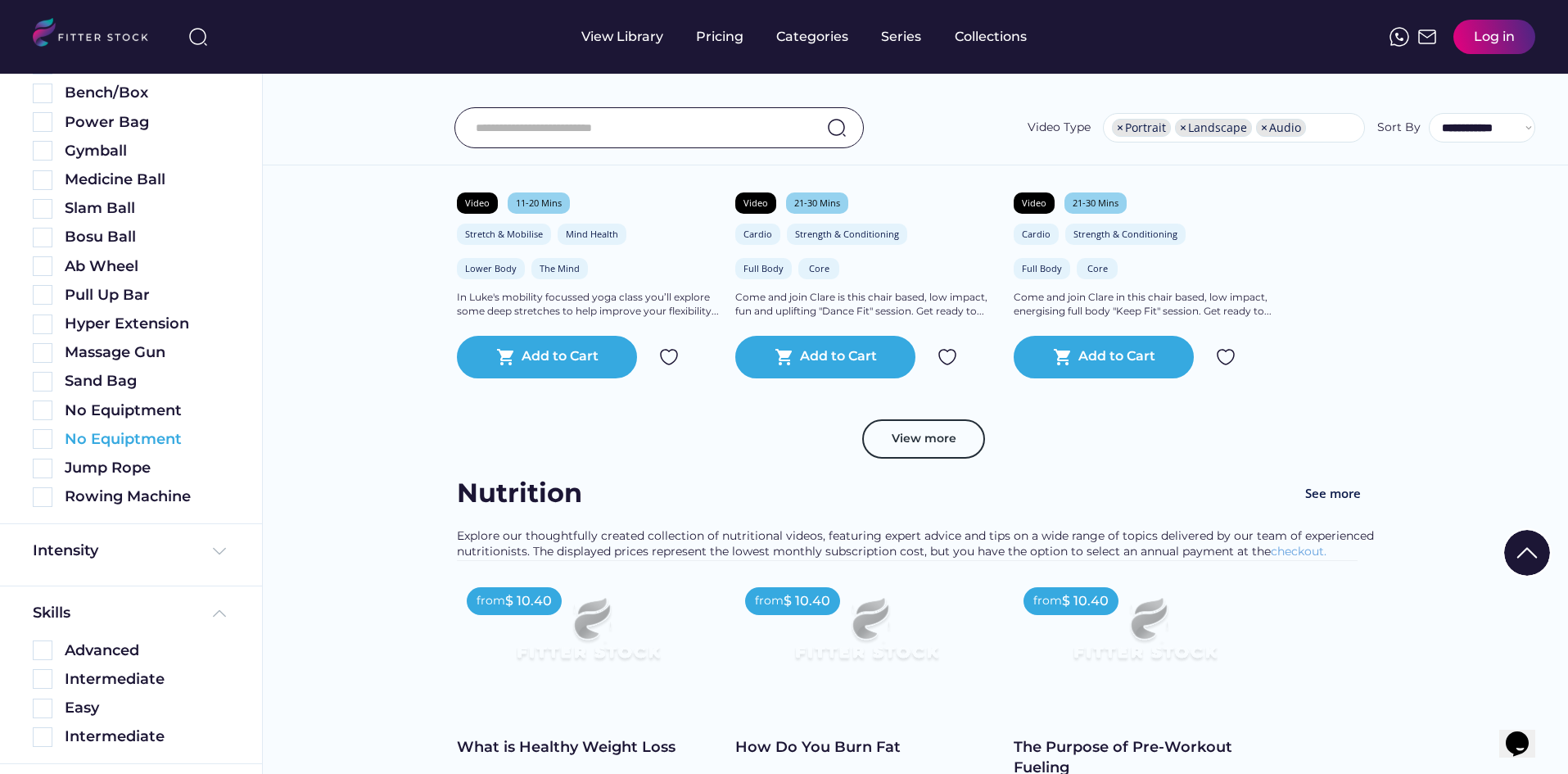 scroll, scrollTop: 983, scrollLeft: 0, axis: vertical 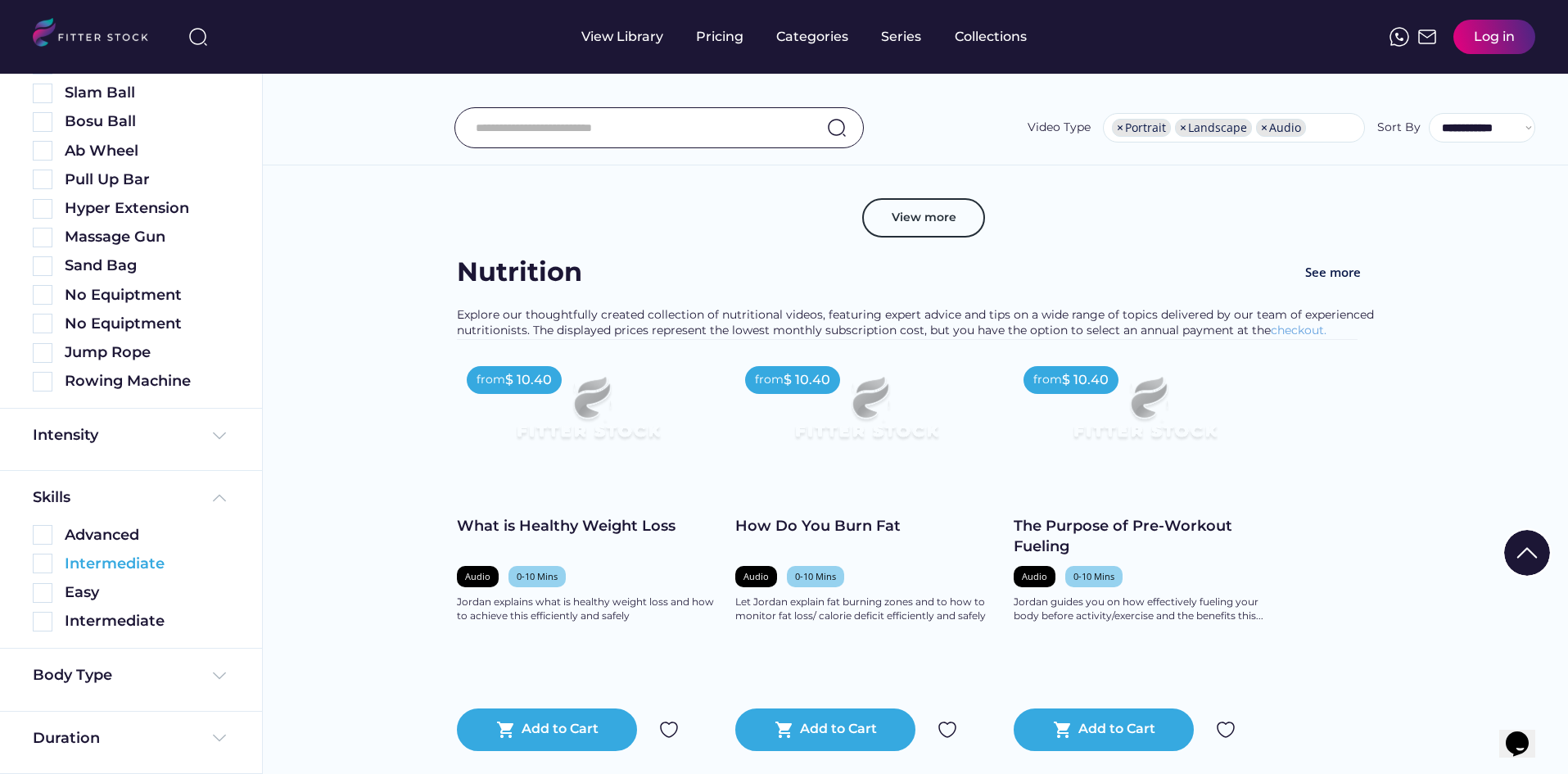 click at bounding box center (43, 564) 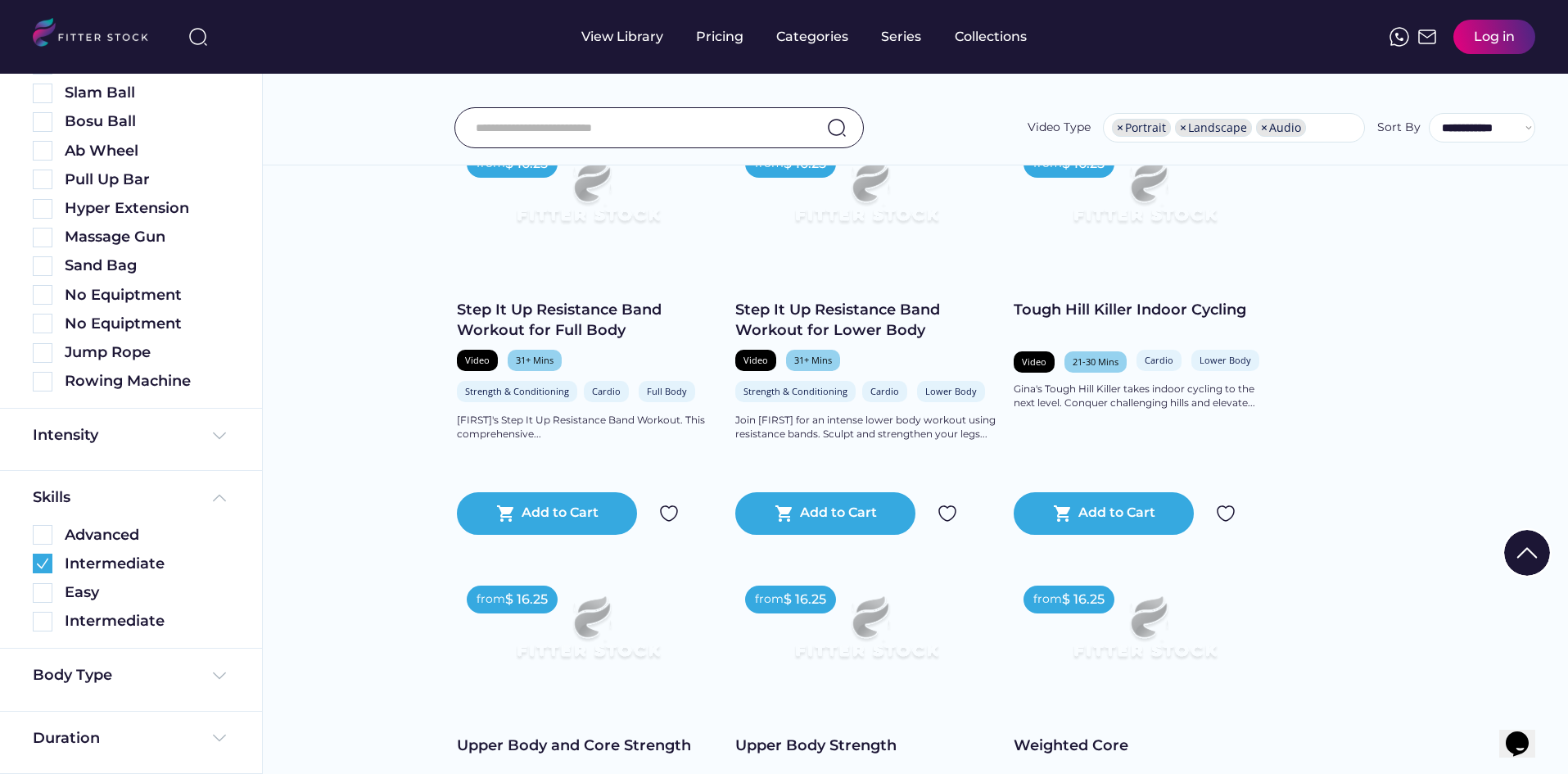 scroll, scrollTop: 0, scrollLeft: 0, axis: both 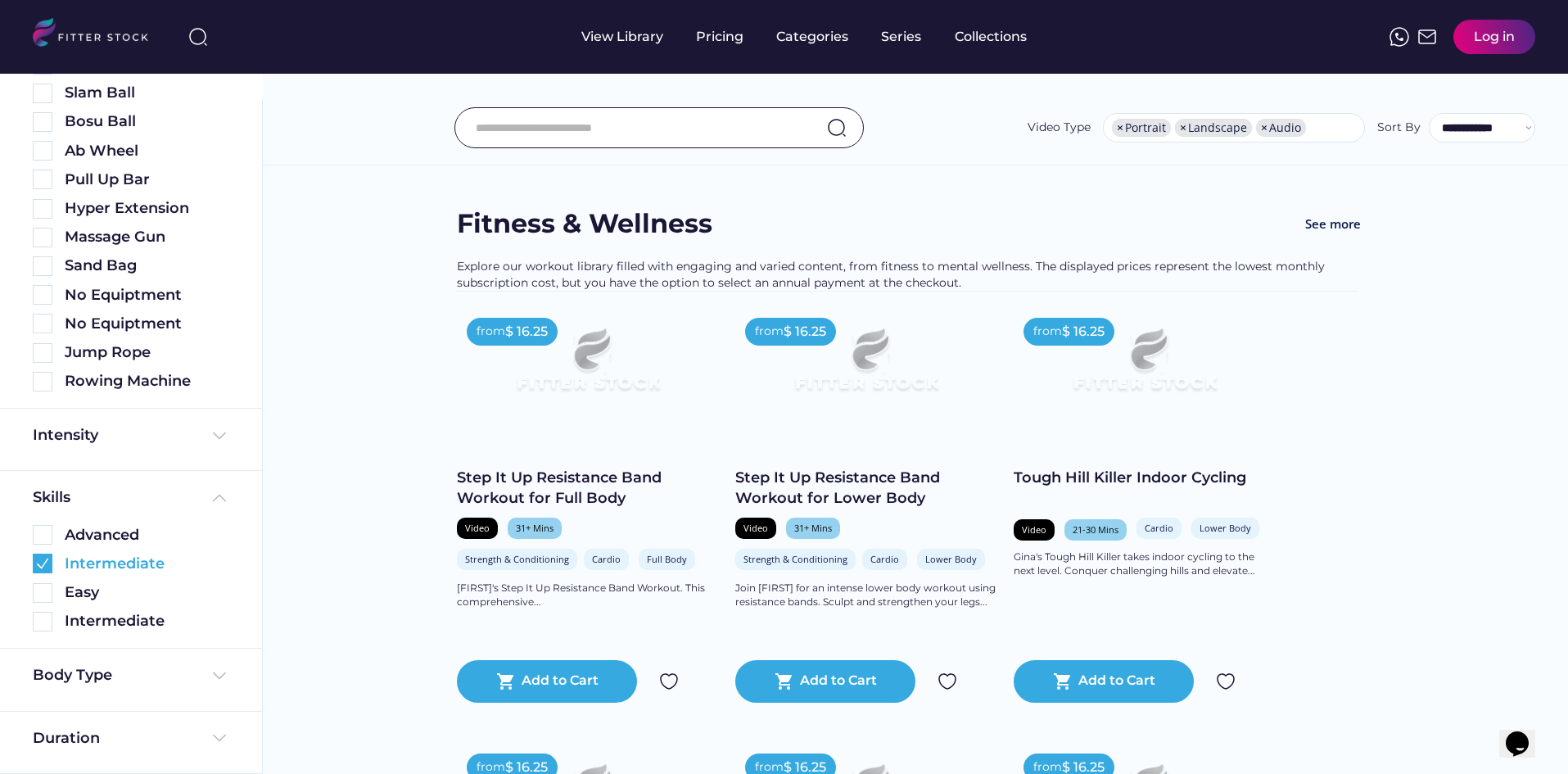 click at bounding box center (43, 564) 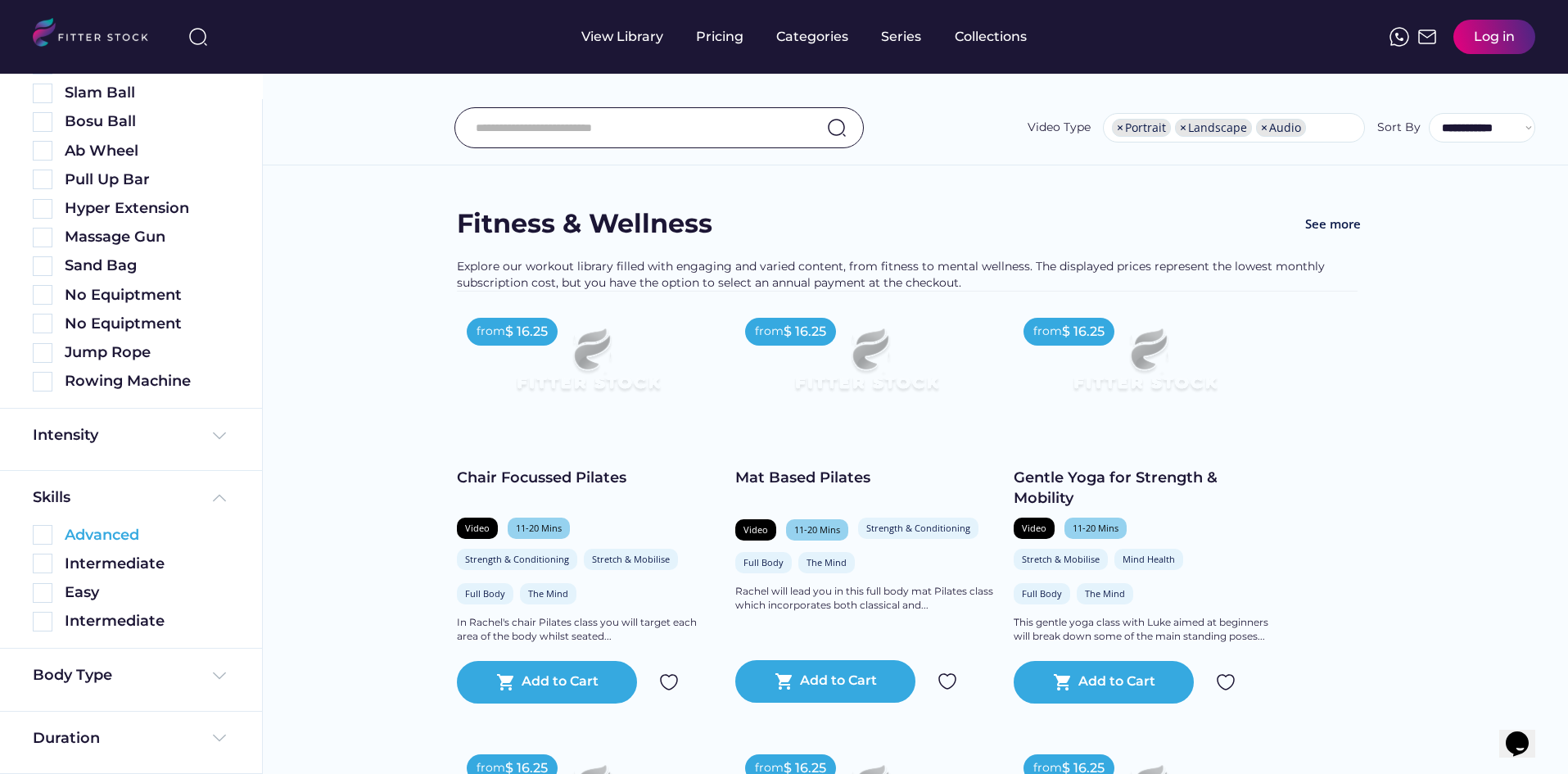 click at bounding box center (43, 535) 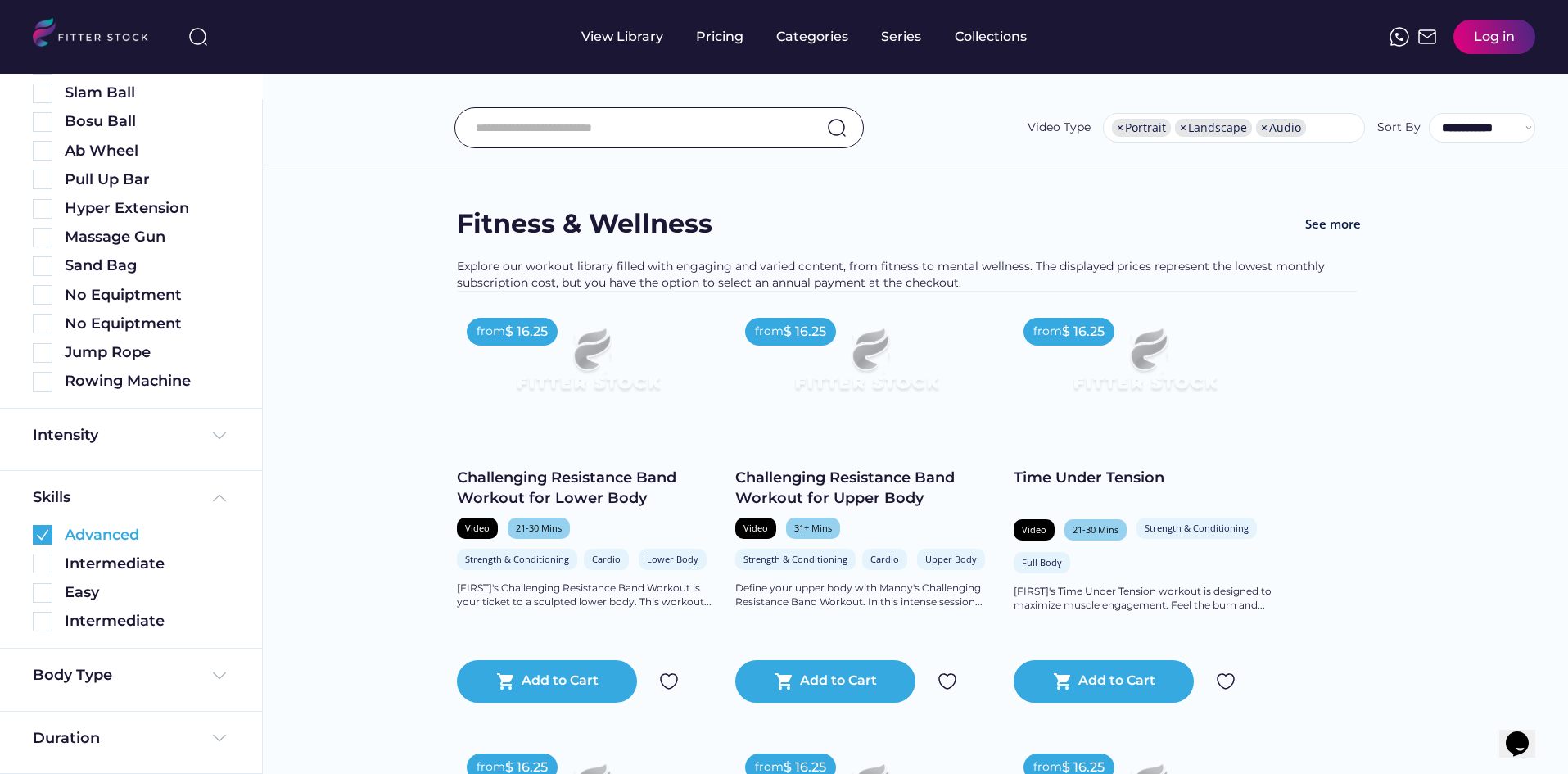 click at bounding box center (43, 535) 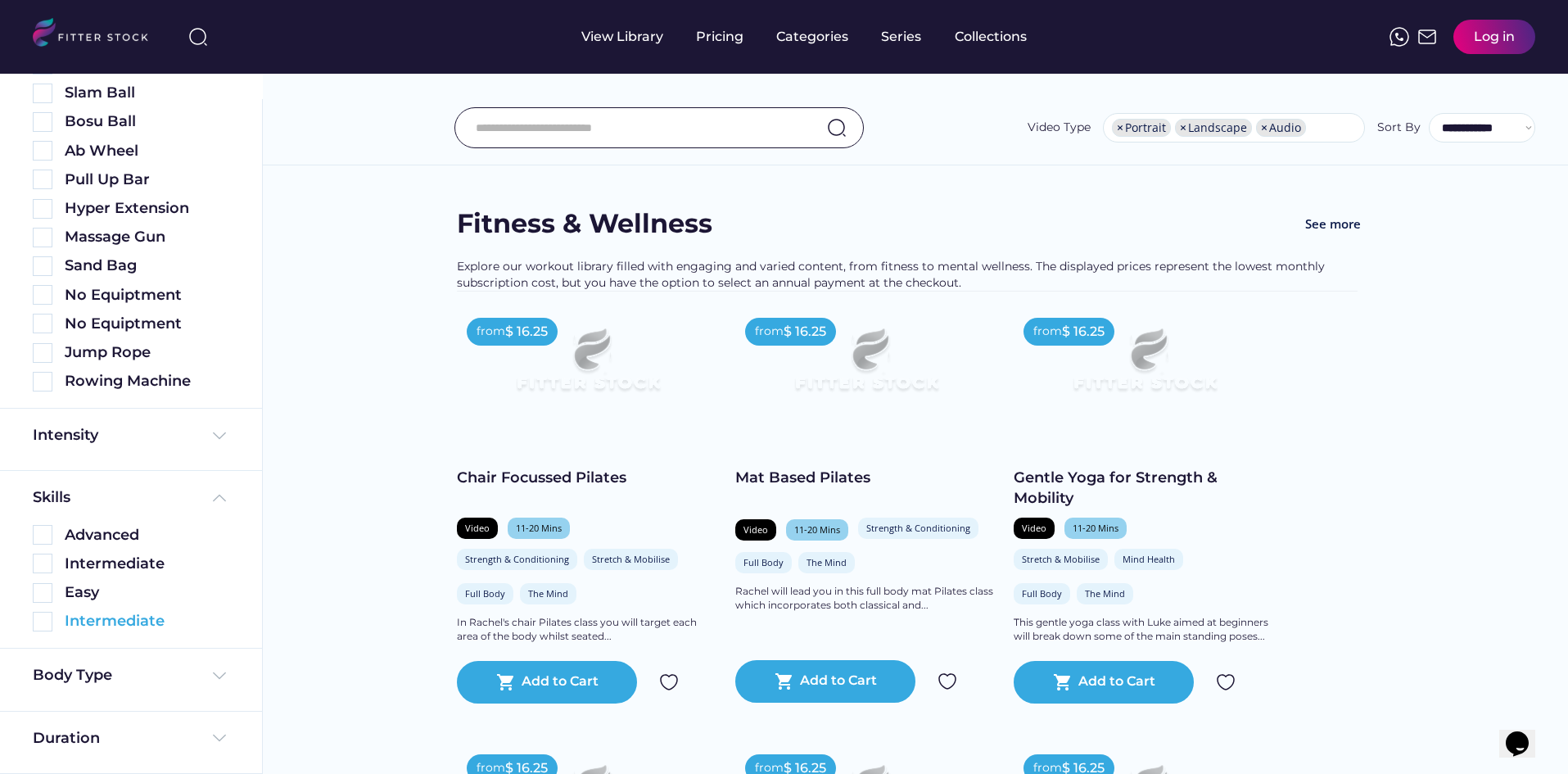 click at bounding box center [43, 622] 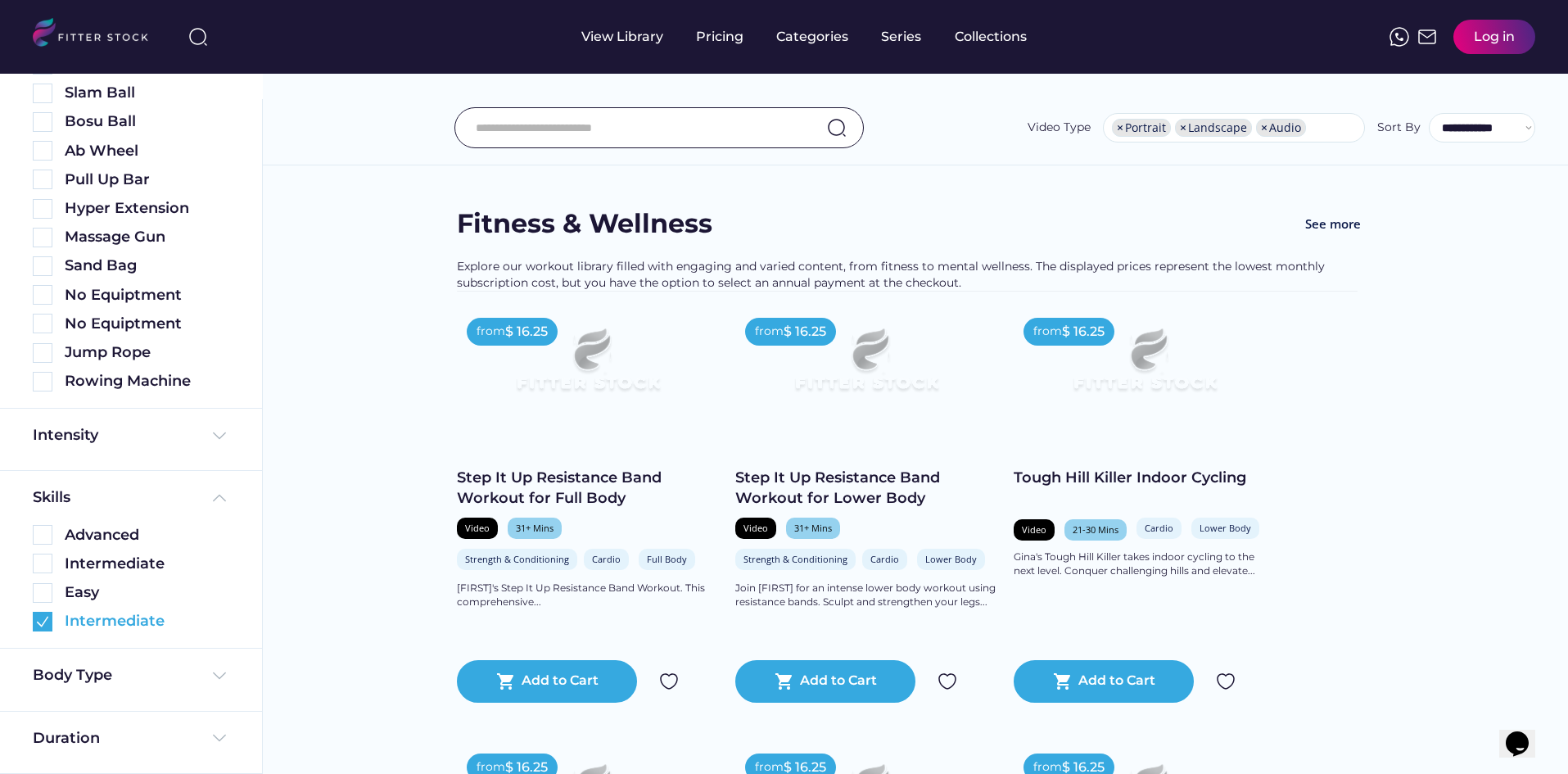 click at bounding box center [43, 622] 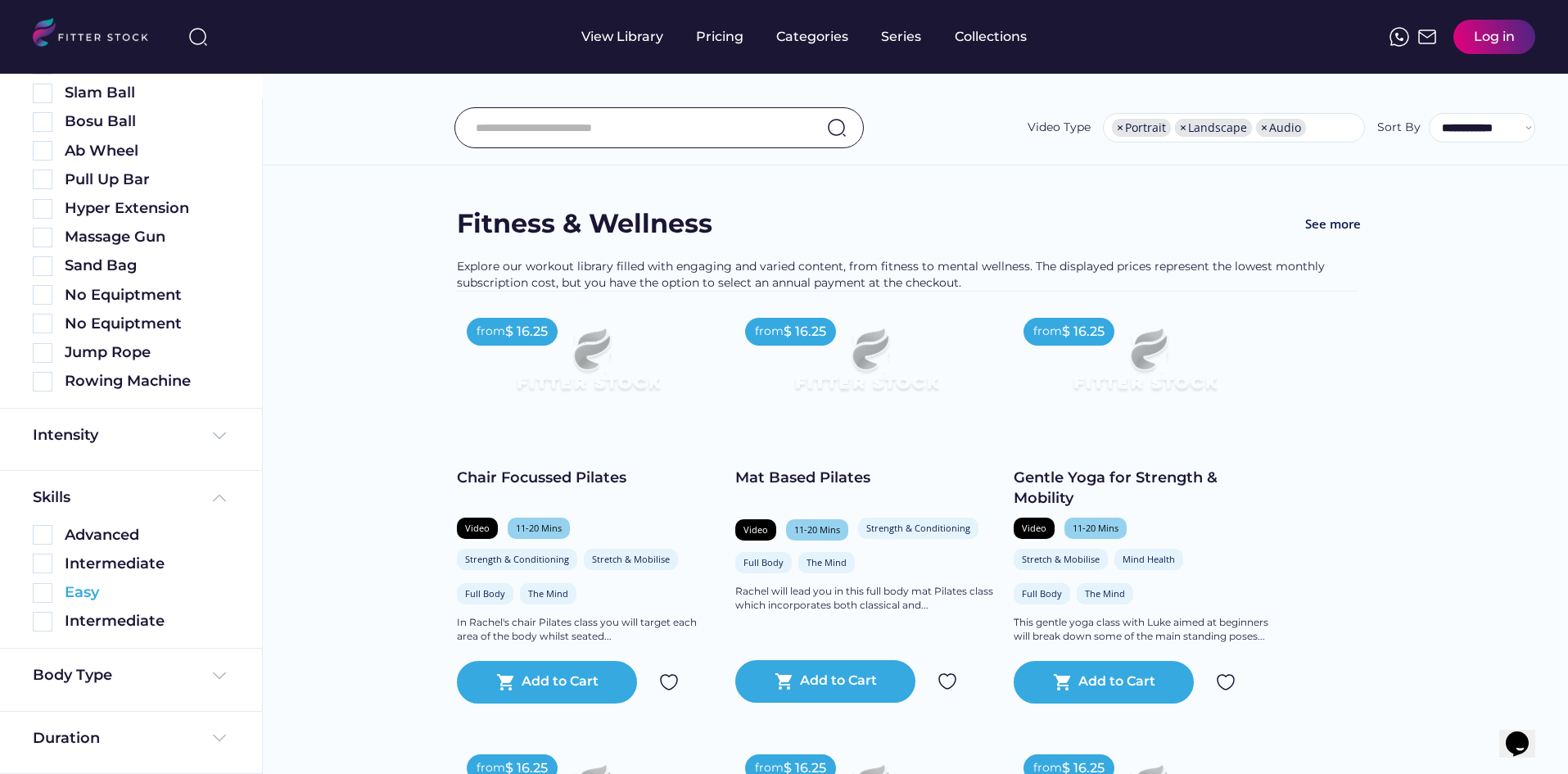 click at bounding box center [43, 593] 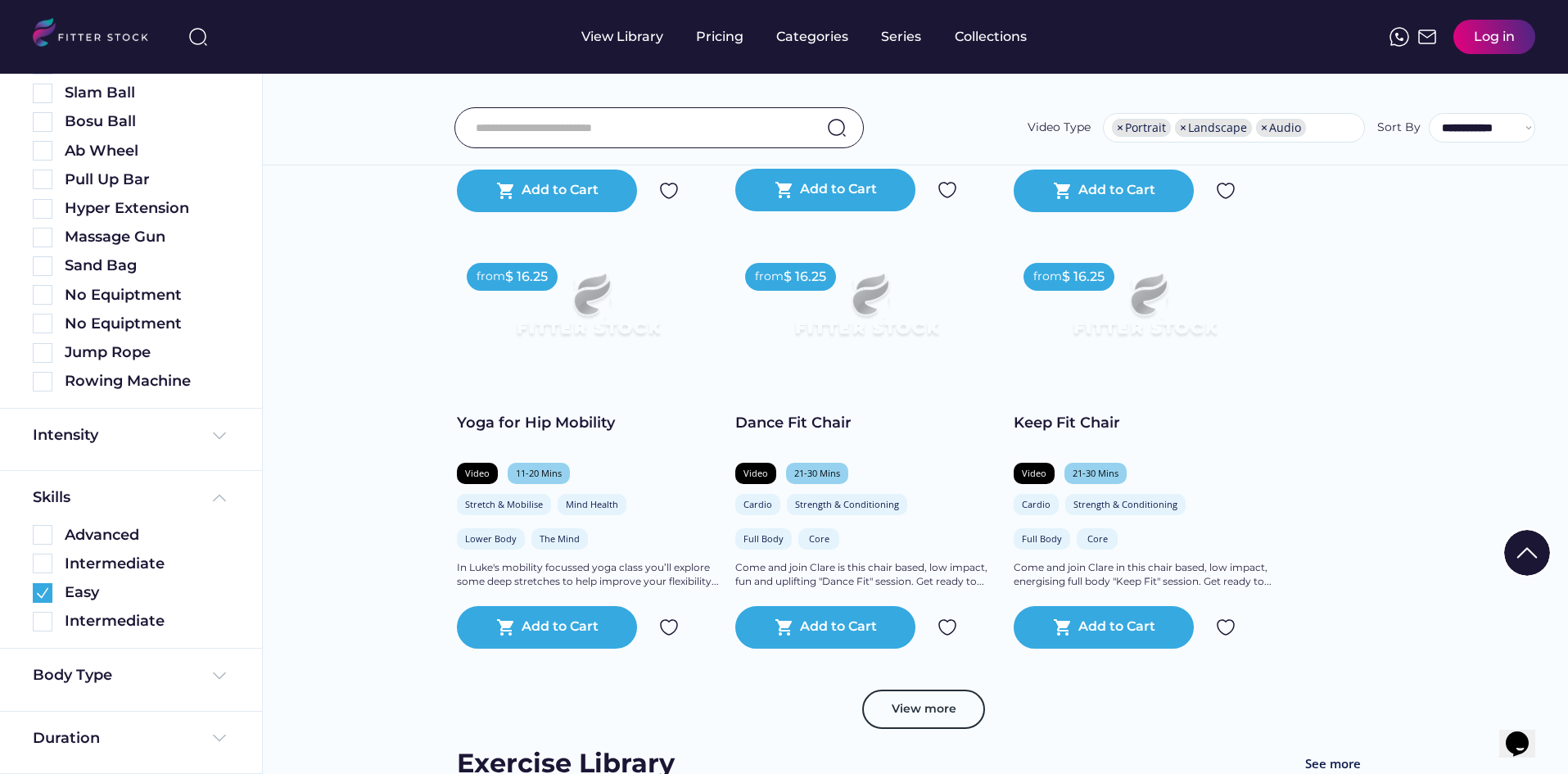 scroll, scrollTop: 0, scrollLeft: 0, axis: both 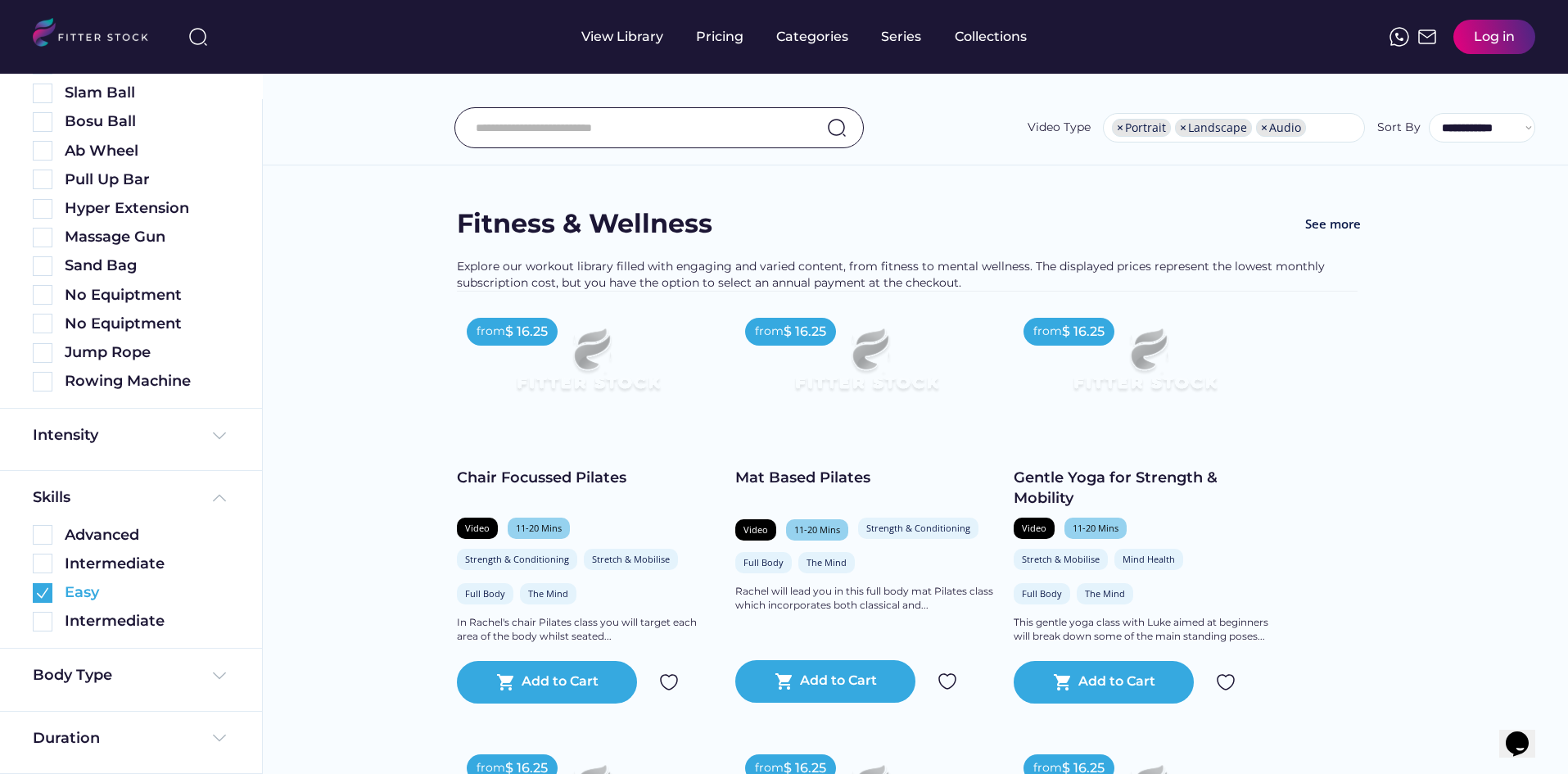 click at bounding box center (43, 593) 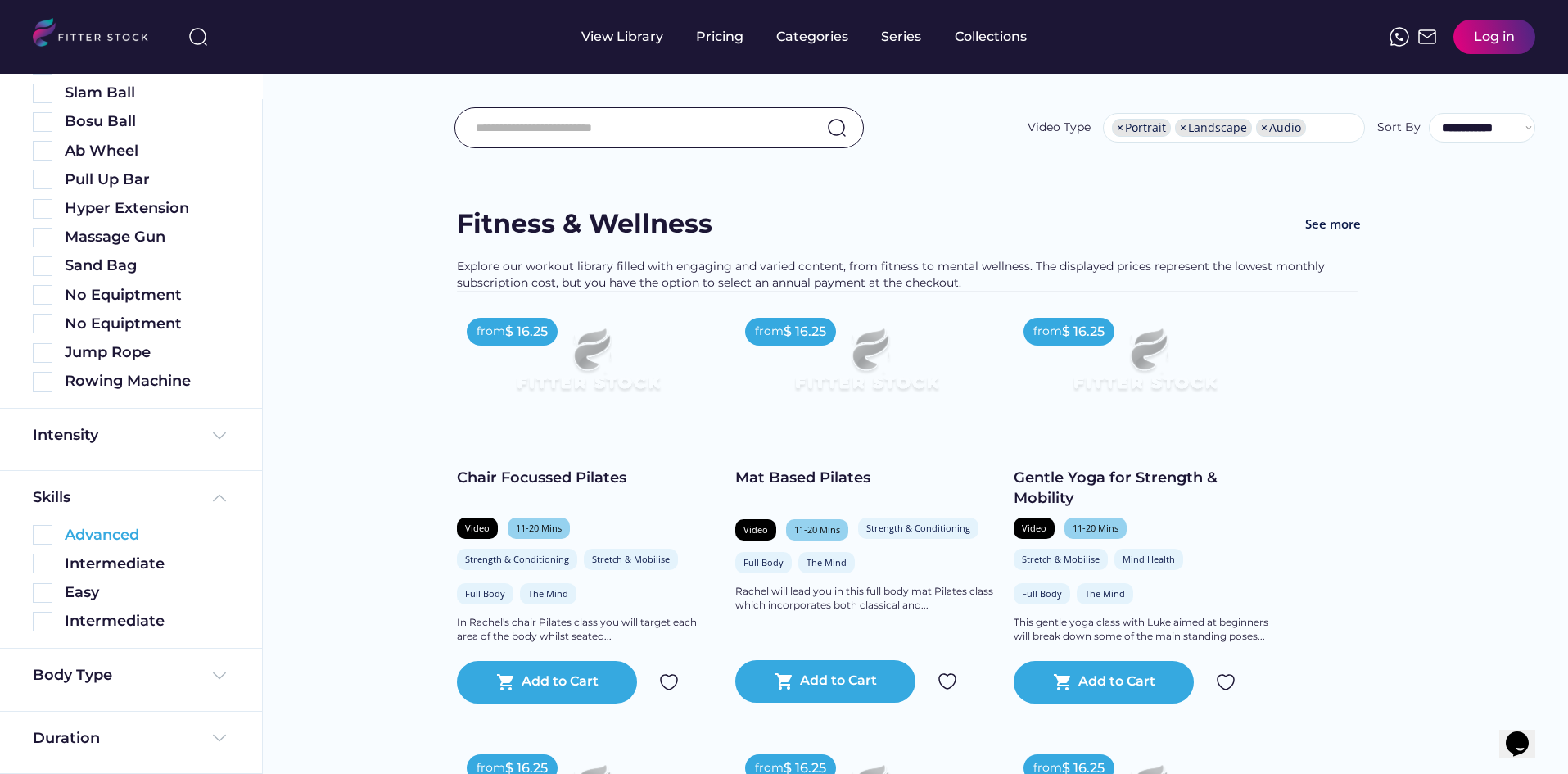 click at bounding box center (43, 535) 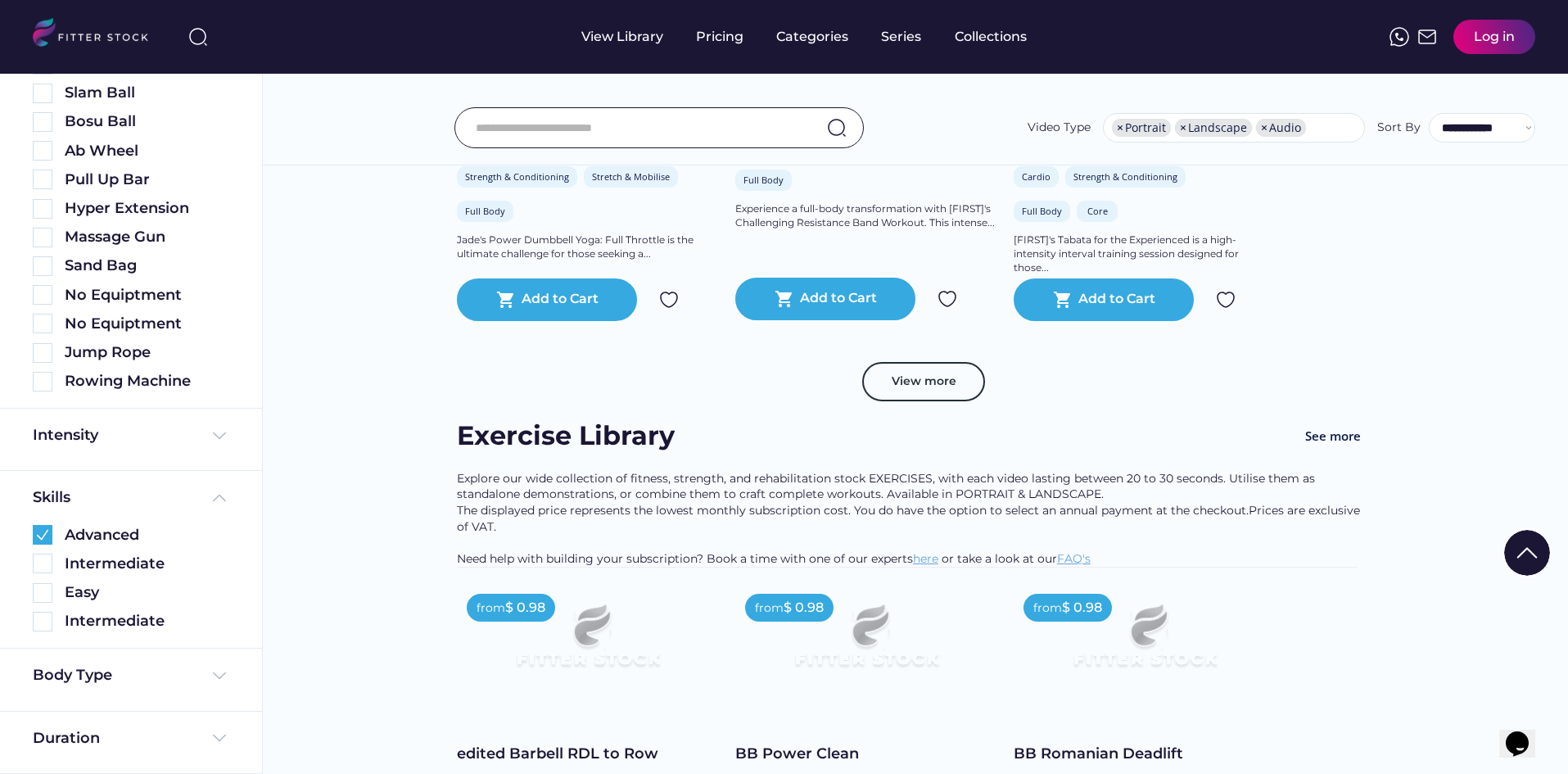 scroll, scrollTop: 819, scrollLeft: 0, axis: vertical 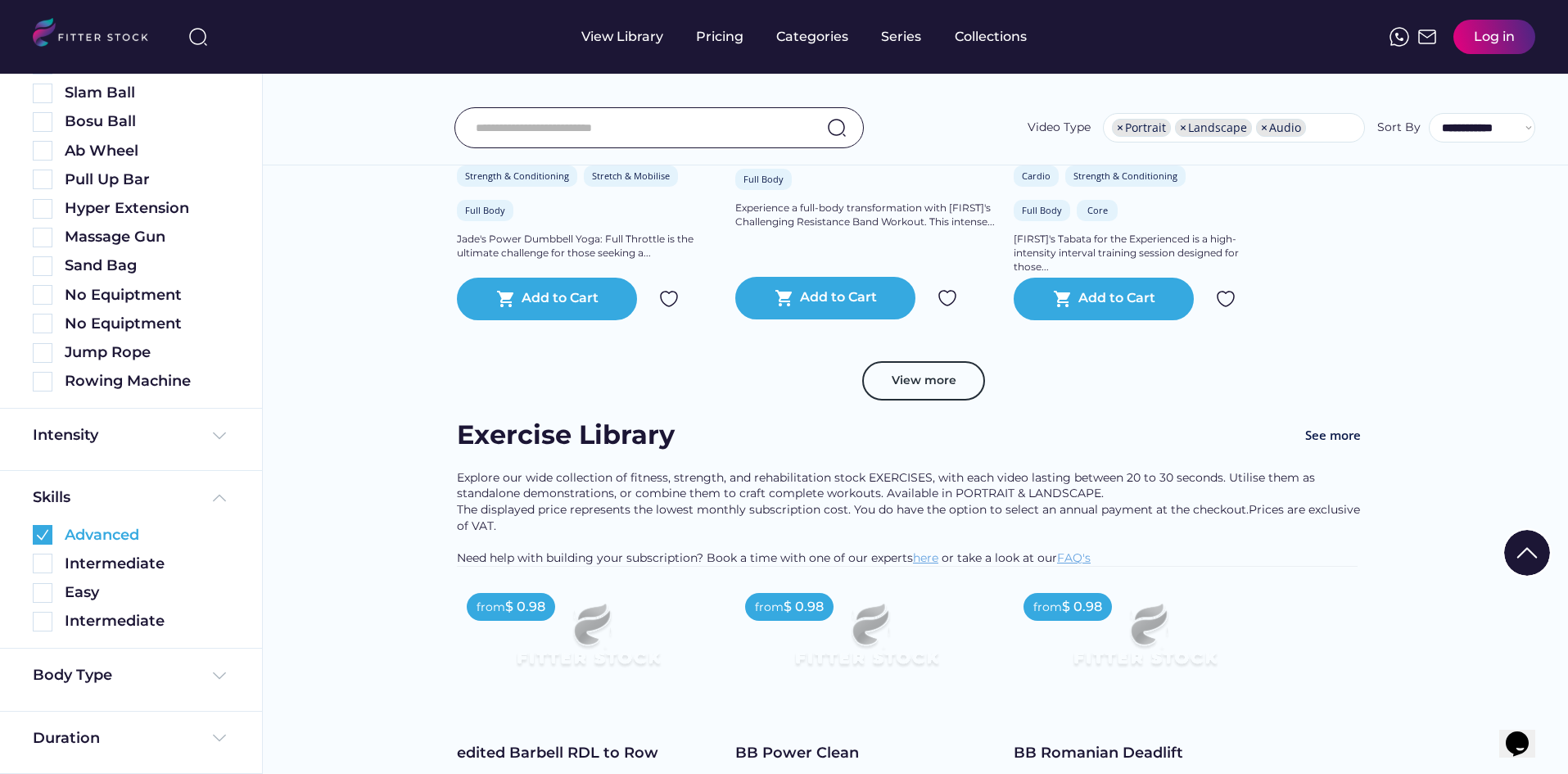 click at bounding box center [43, 535] 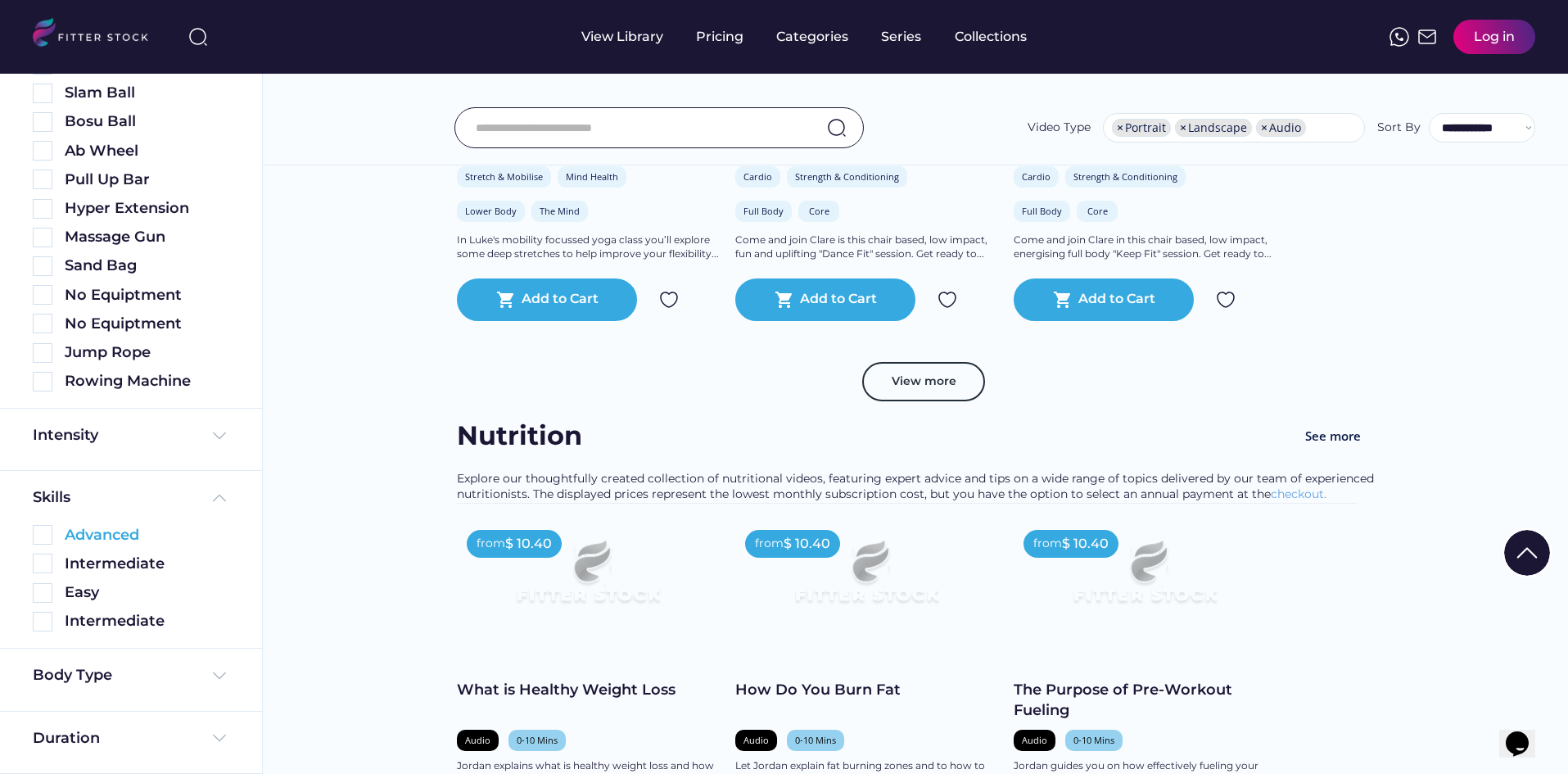 scroll, scrollTop: 820, scrollLeft: 0, axis: vertical 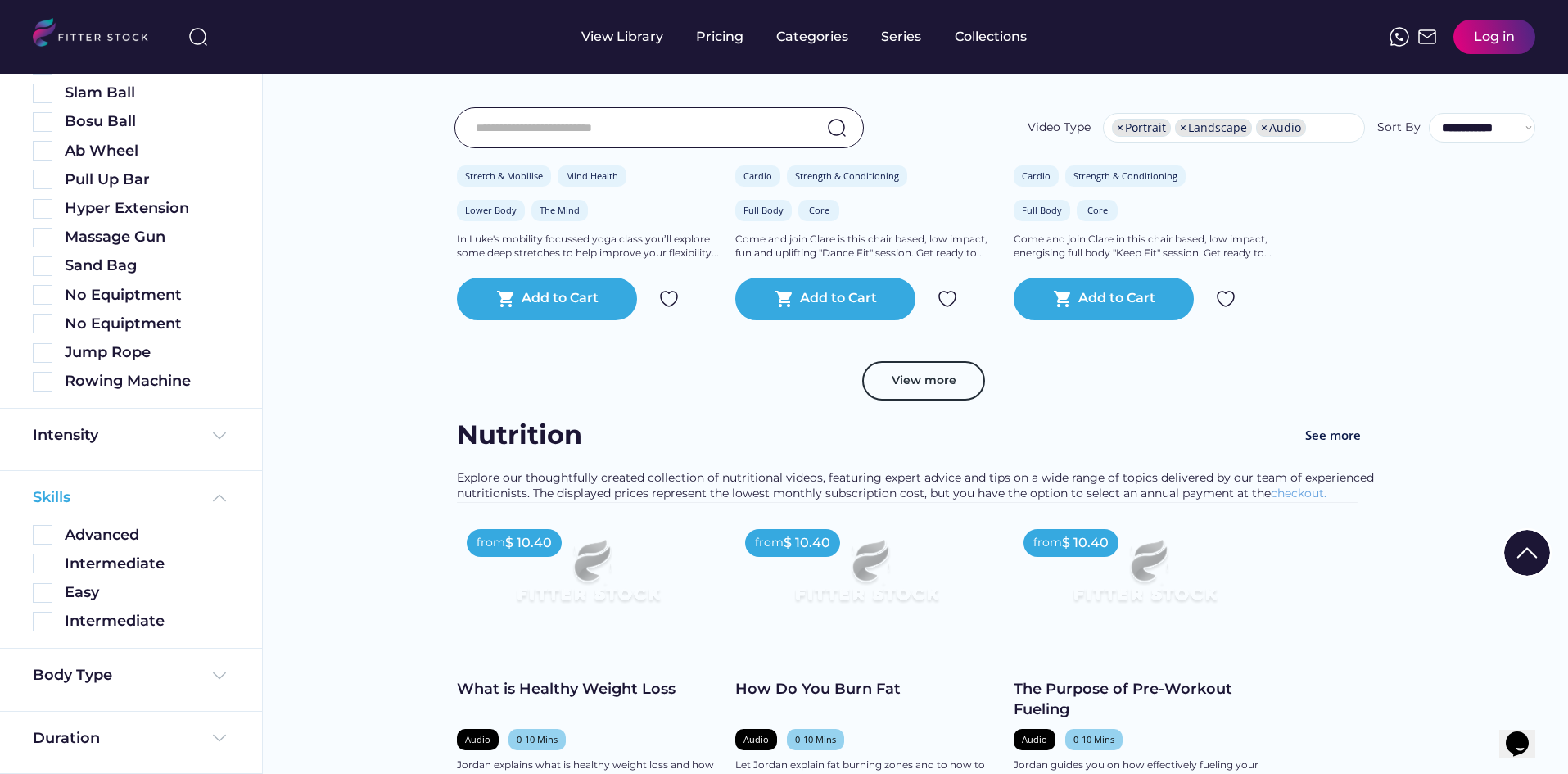 click at bounding box center (219, 498) 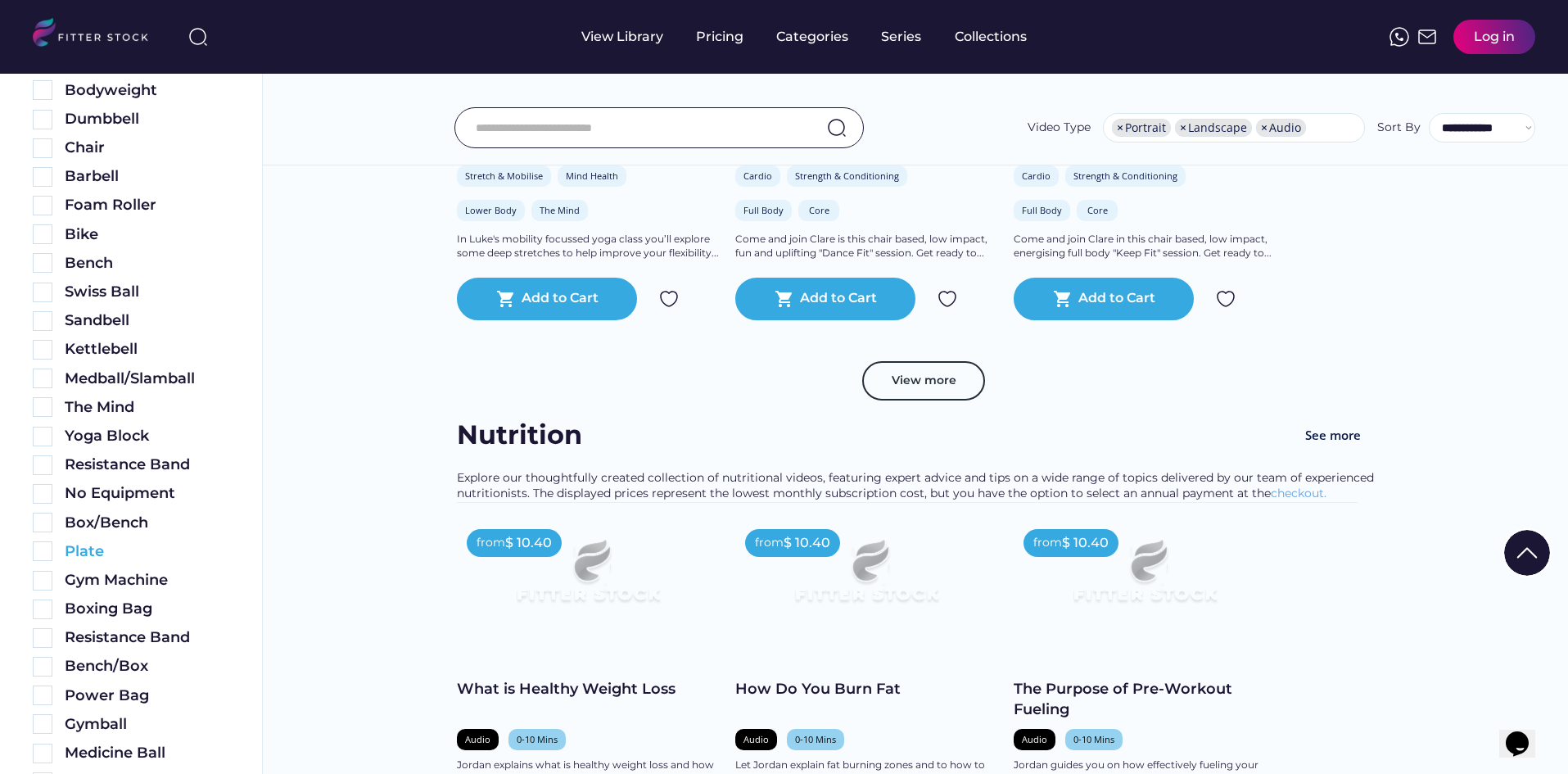 scroll, scrollTop: 0, scrollLeft: 0, axis: both 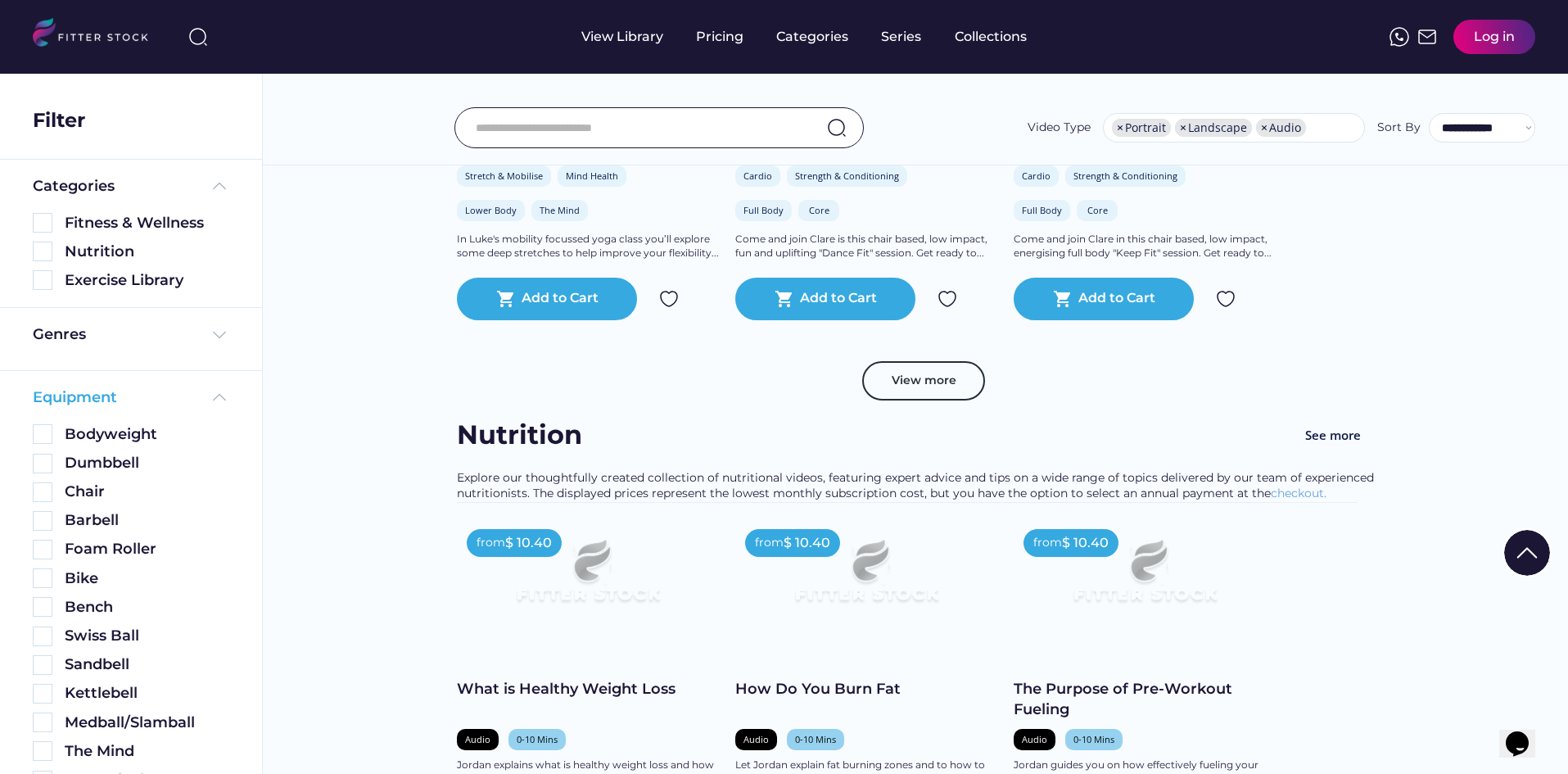 click at bounding box center [219, 397] 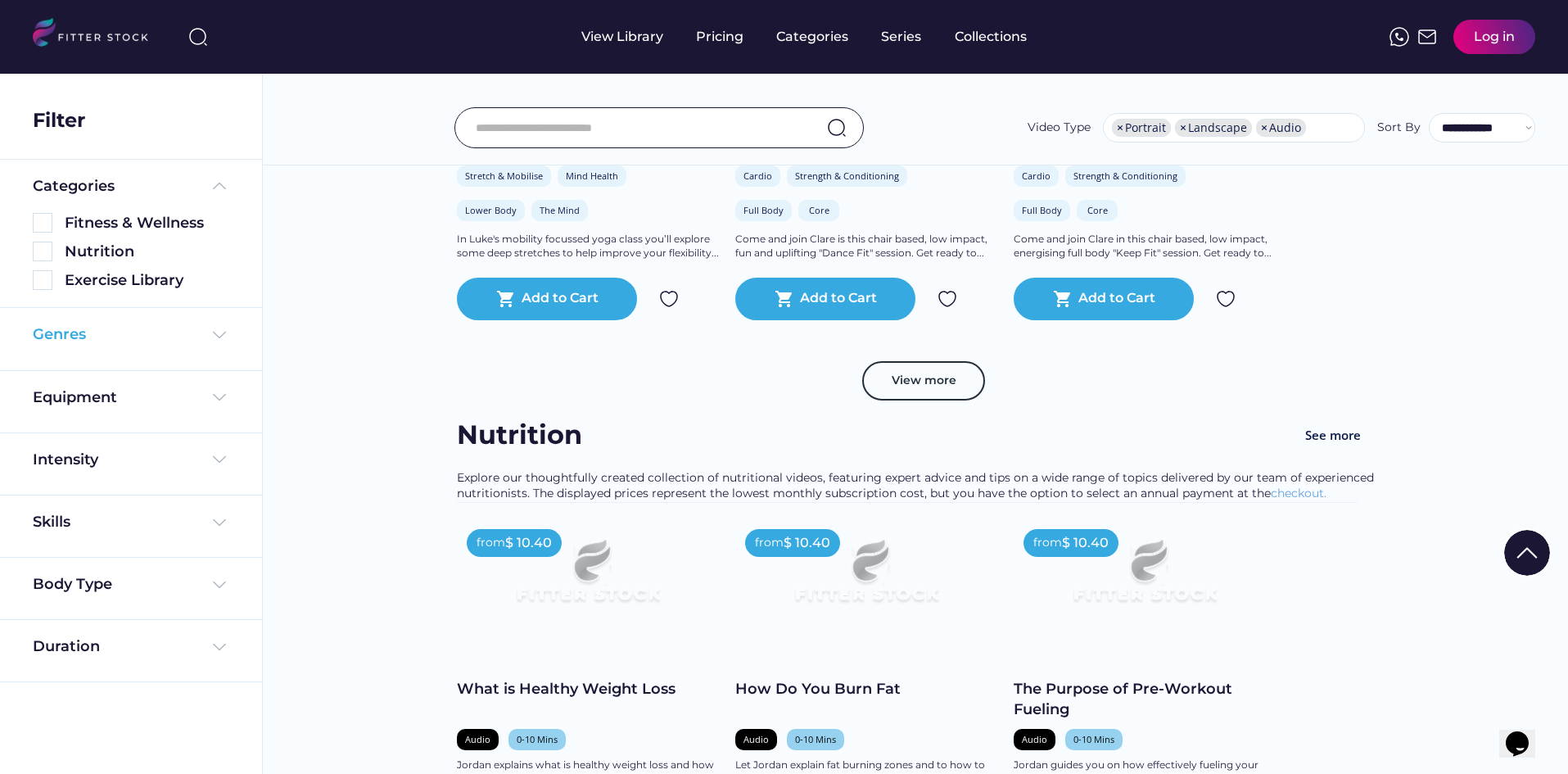 click at bounding box center [219, 335] 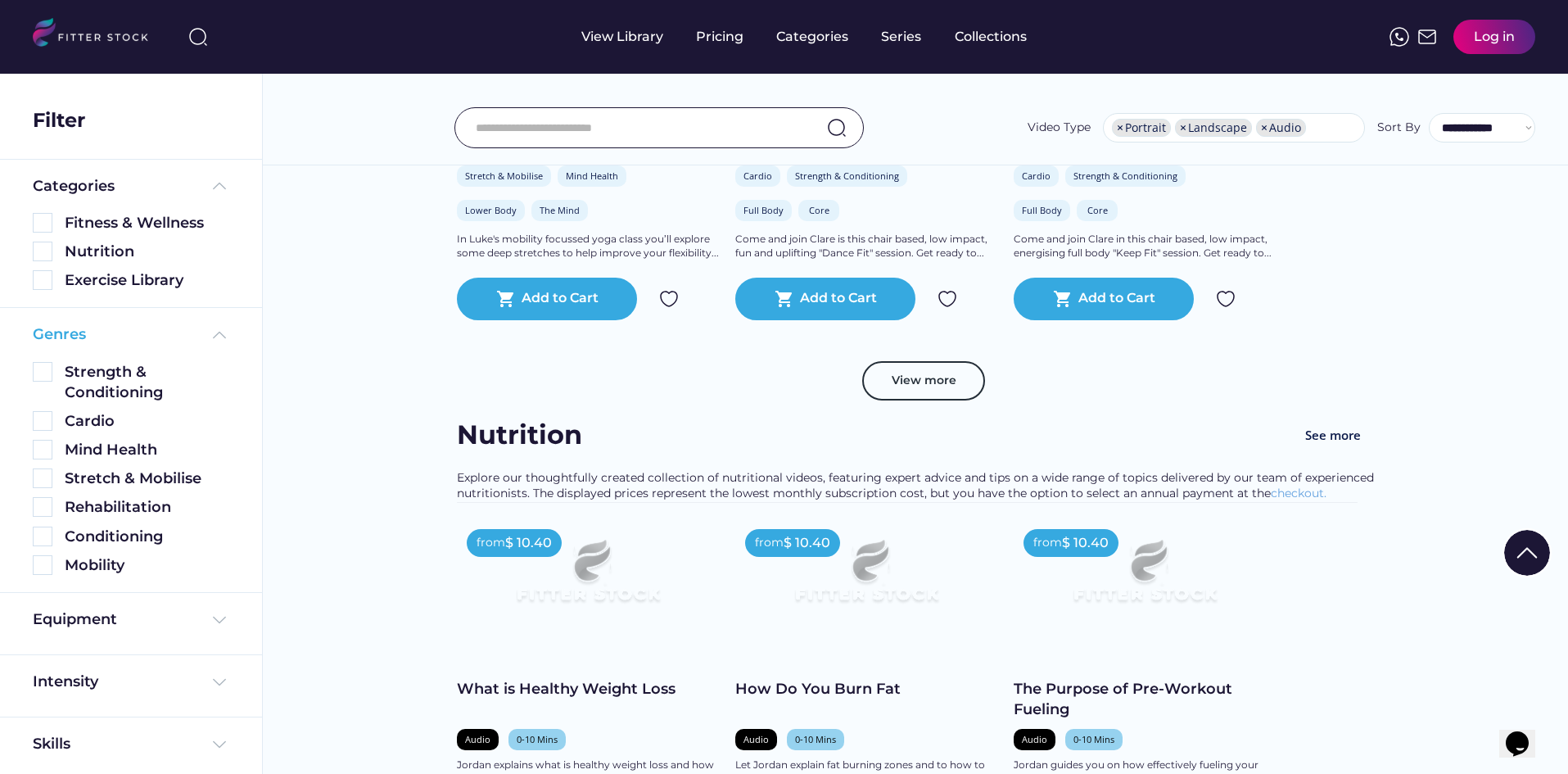 click at bounding box center (219, 335) 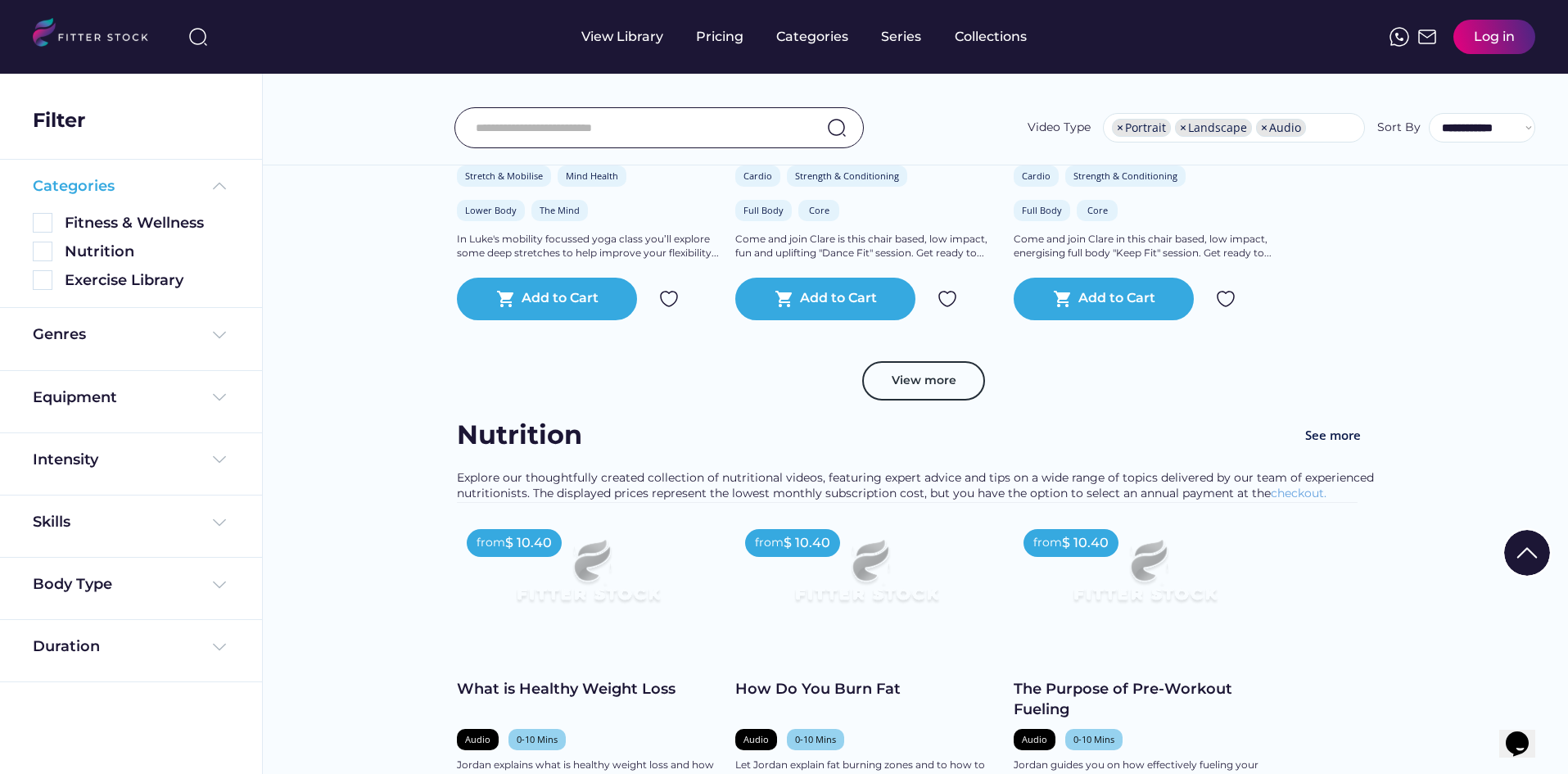 click at bounding box center (219, 186) 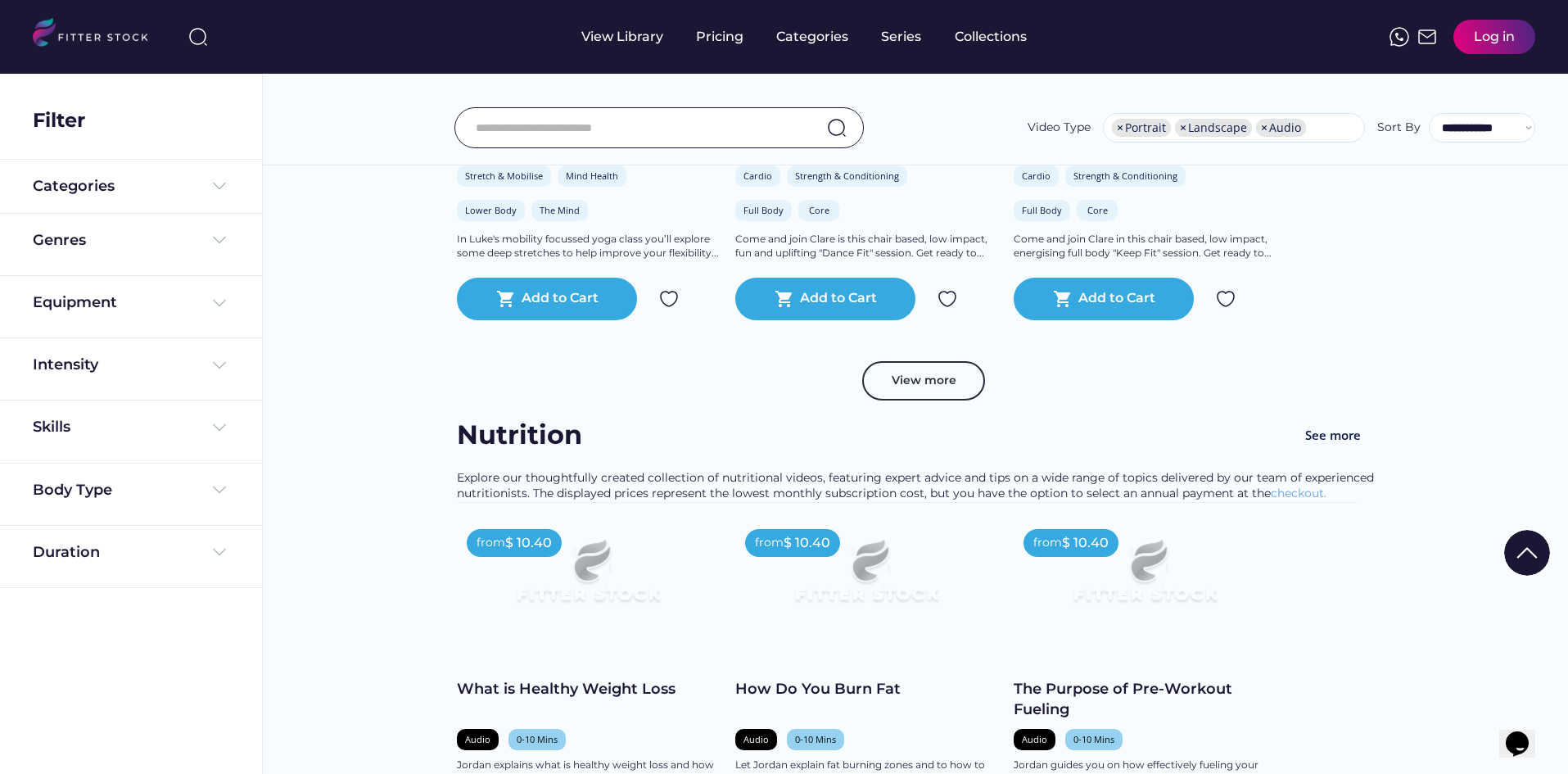 click on "We couldn’t find any video results  Fitness & Wellness See more  Explore our workout library filled with engaging and varied content, from fitness to mental wellness. The displayed prices represent the lowest monthly subscription cost, but you have the option to select an annual payment at the checkout. from  $ 16.25 Chair Focussed Pilates Video 11-20 Mins Strength & Conditioning Stretch & Mobilise Full Body The Mind In Rachel's chair Pilates class you will target each area of the body whilst seated...
shopping_cart
Add to Cart from  $ 16.25 Mat Based Pilates Video 11-20 Mins Strength & Conditioning Cardio Full Body The Mind Rachel will lead you in this full body mat Pilates class which incorporates both classical and...
shopping_cart
Add to Cart from  $ 16.25 Gentle Yoga for Strength & Mobility Video 11-20 Mins Stretch & Mobilise Mind Health Full Body The Mind
shopping_cart
Add to Cart from  $ 16.25 Yoga for Hip Mobility Video 11-20 Mins" at bounding box center [915, 1272] 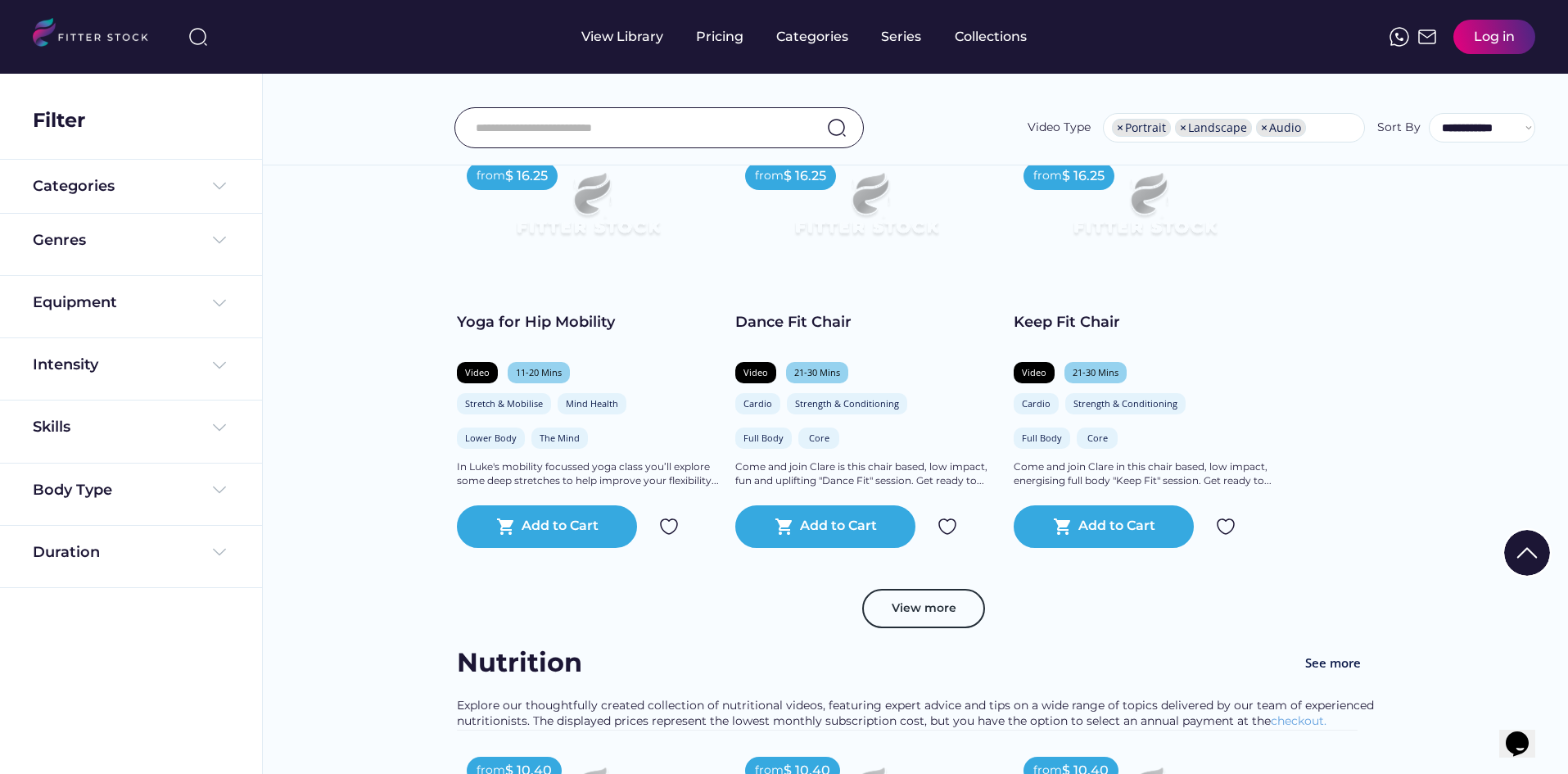 scroll, scrollTop: 492, scrollLeft: 0, axis: vertical 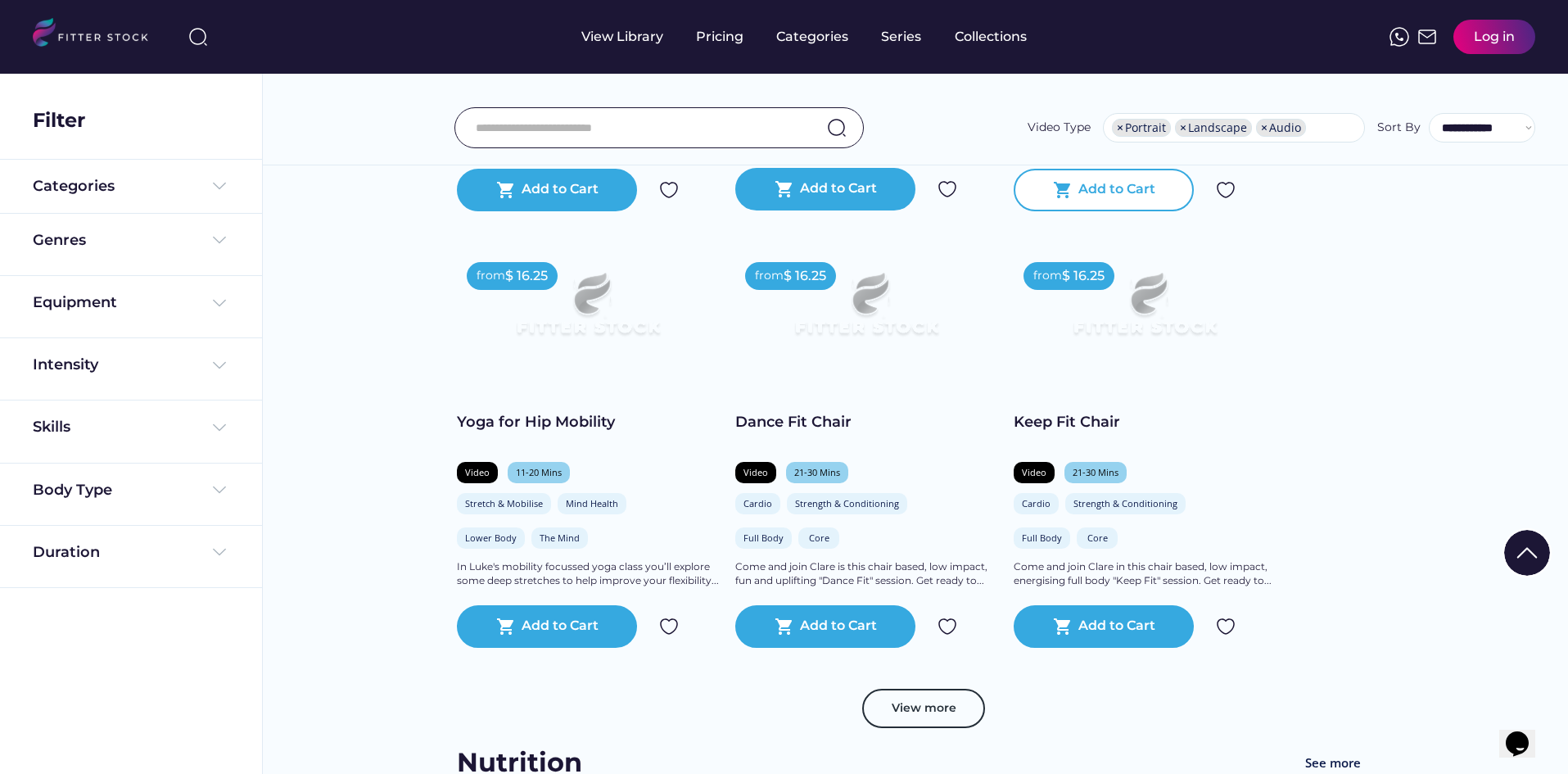 click on "shopping_cart" 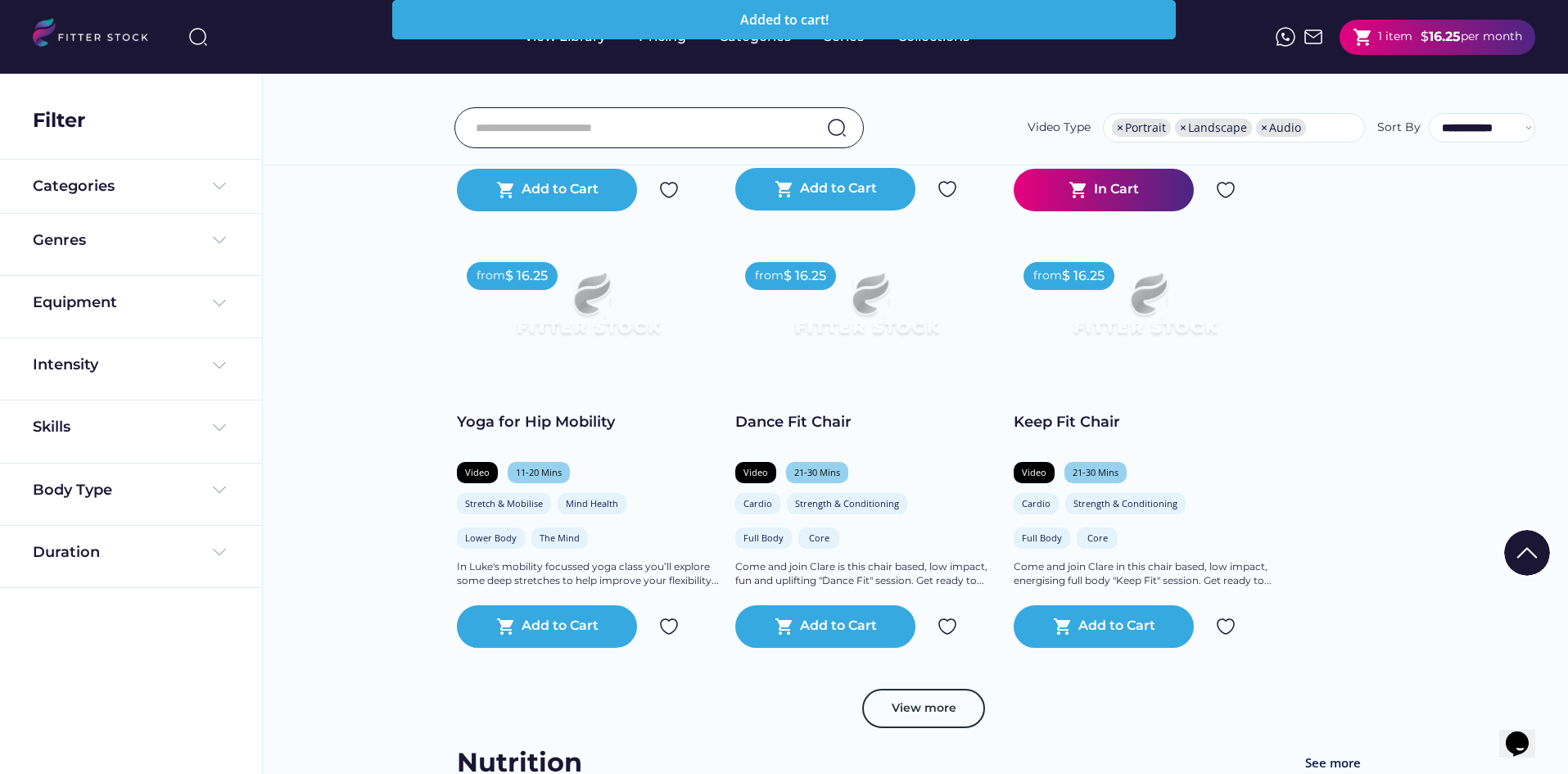 click on "1 item" at bounding box center (1395, 37) 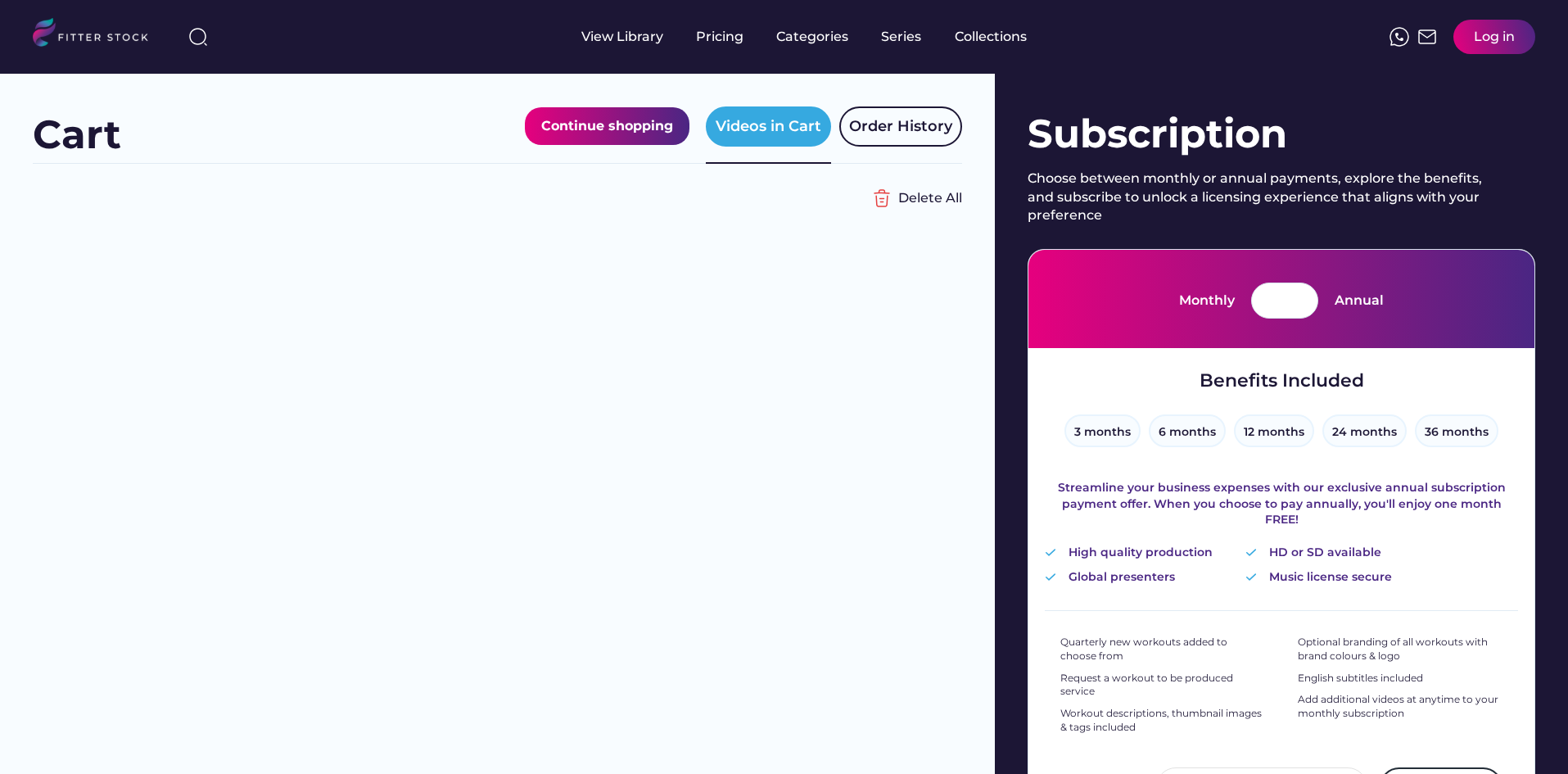 scroll, scrollTop: 0, scrollLeft: 0, axis: both 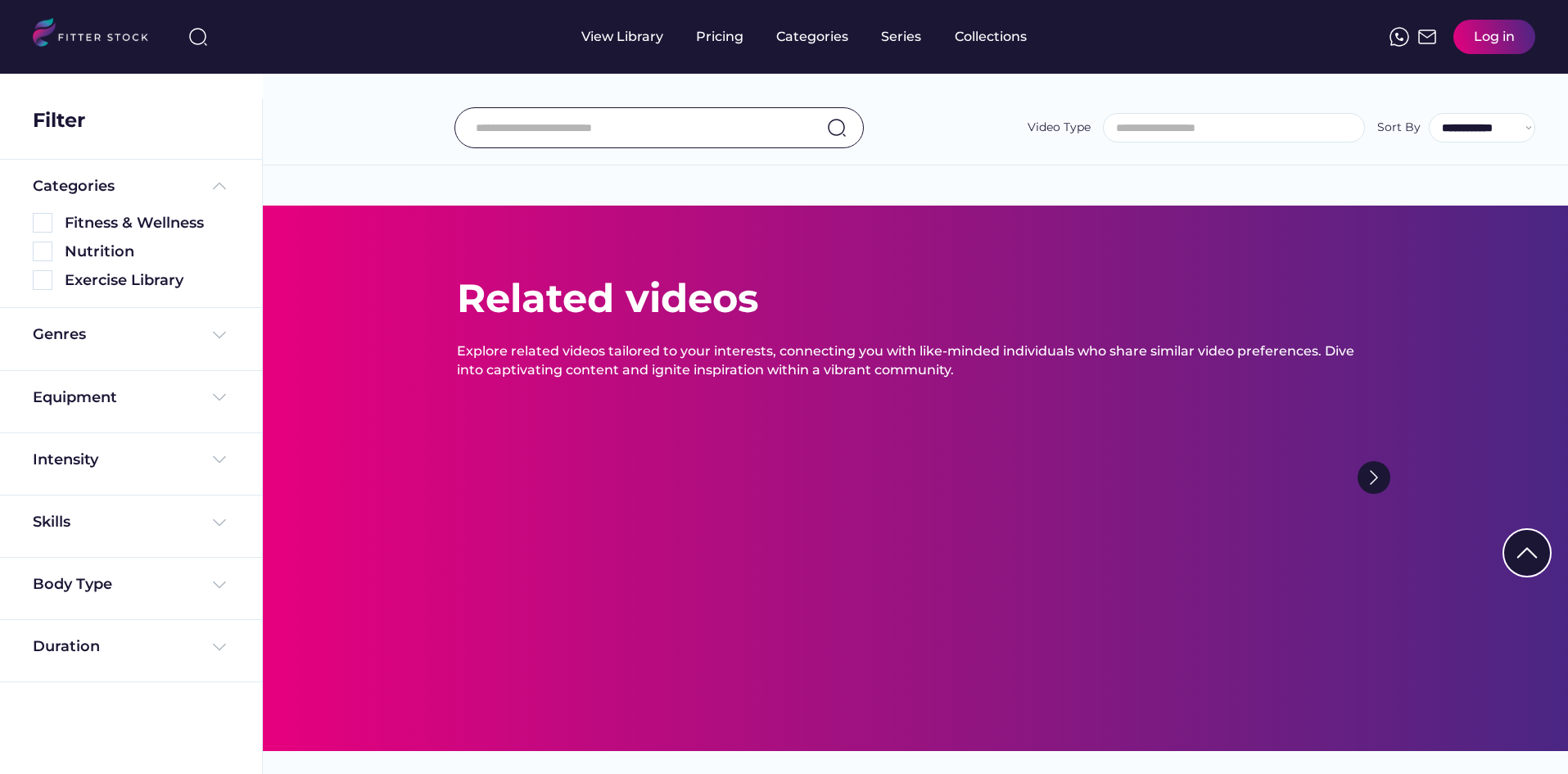 select 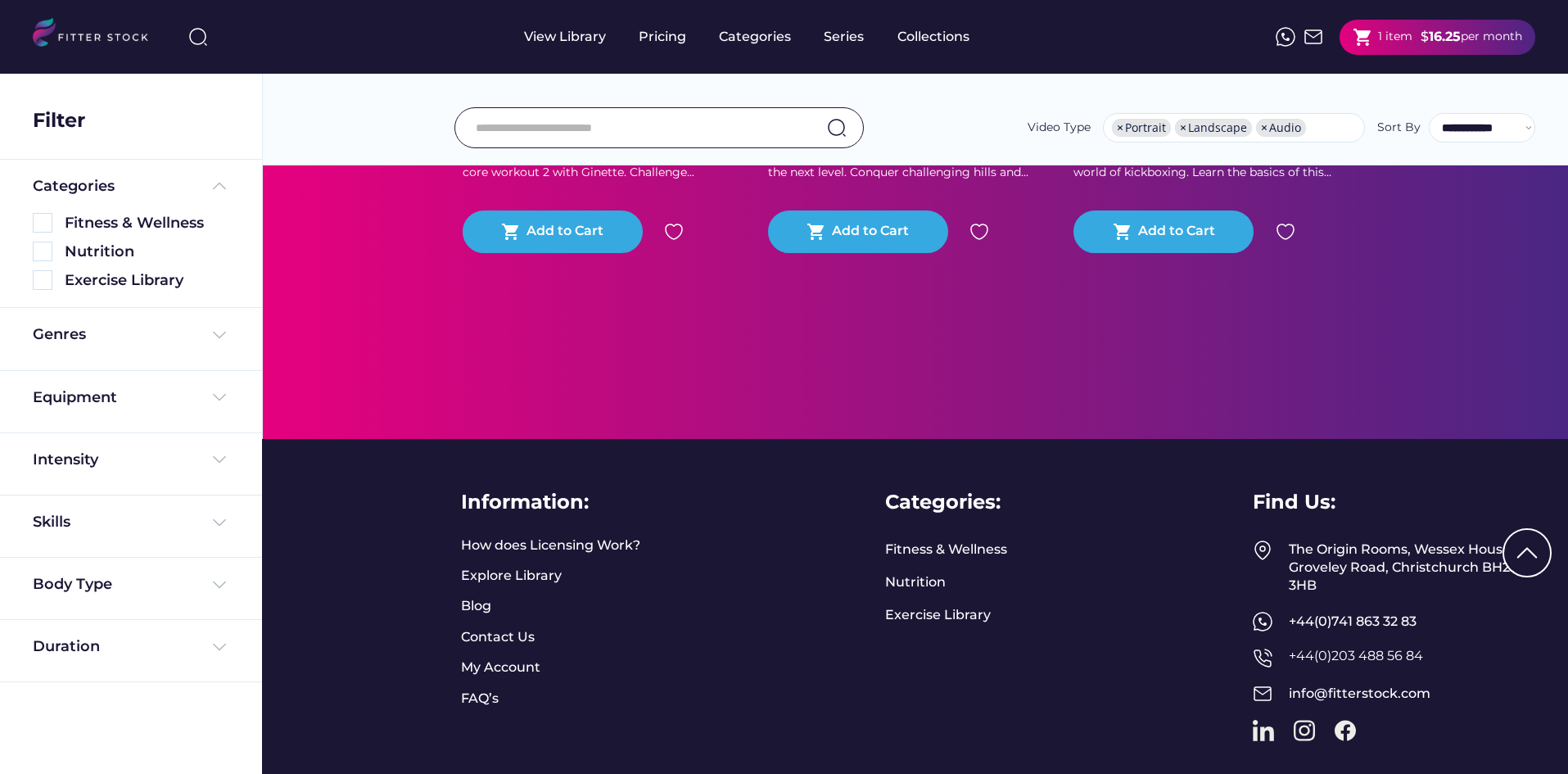 select on "**********" 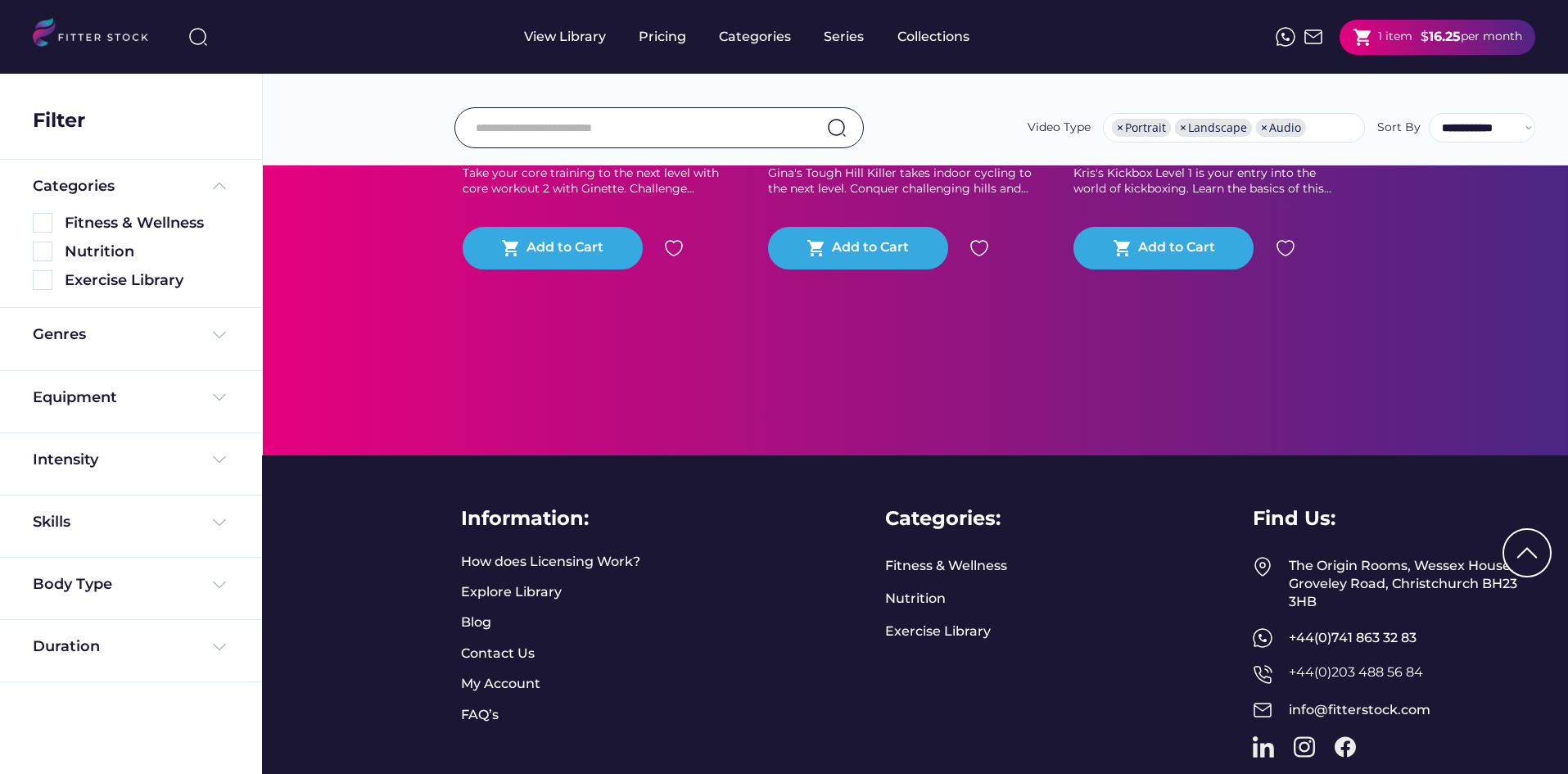 scroll, scrollTop: 0, scrollLeft: 0, axis: both 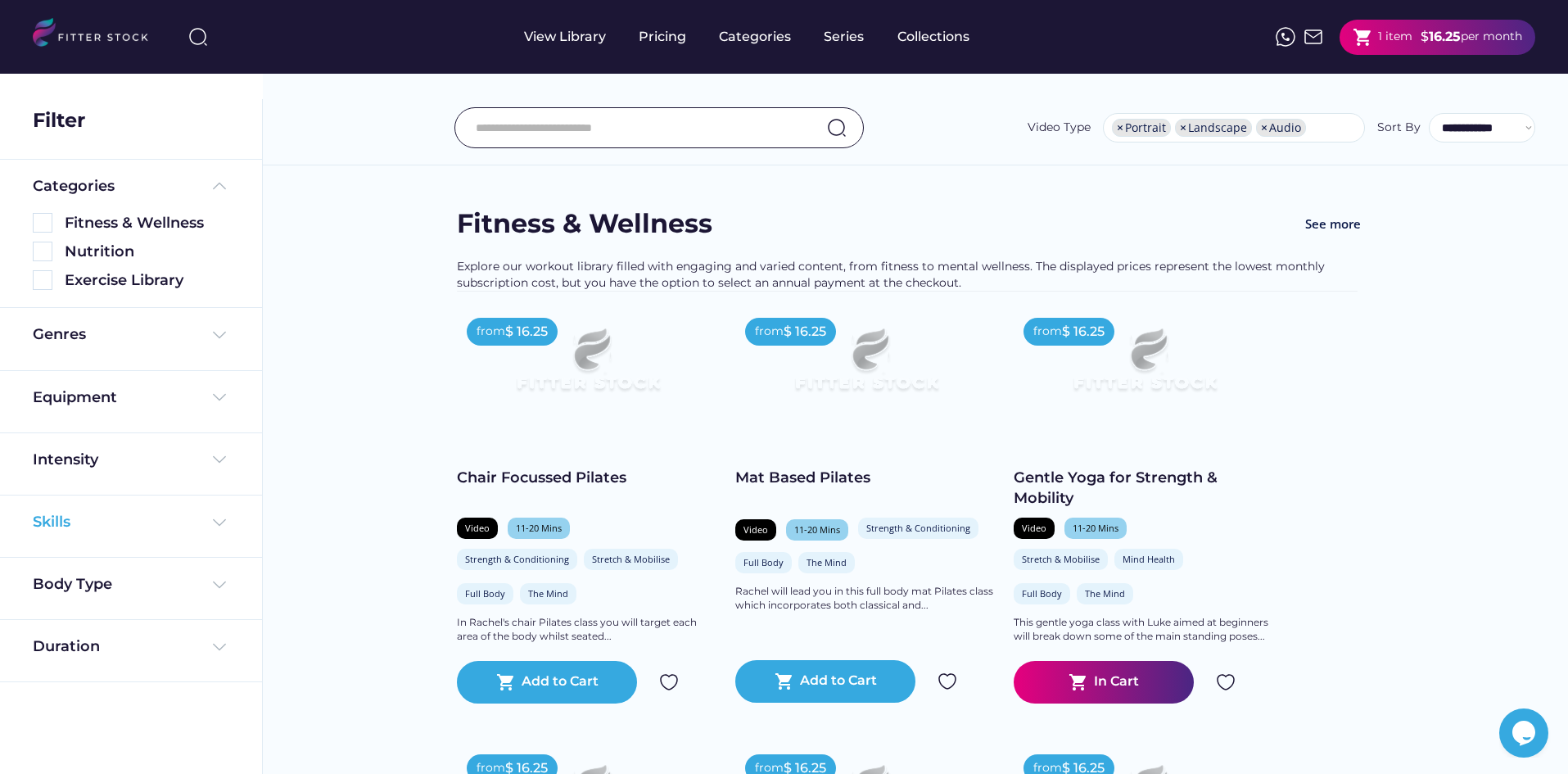 click at bounding box center [219, 523] 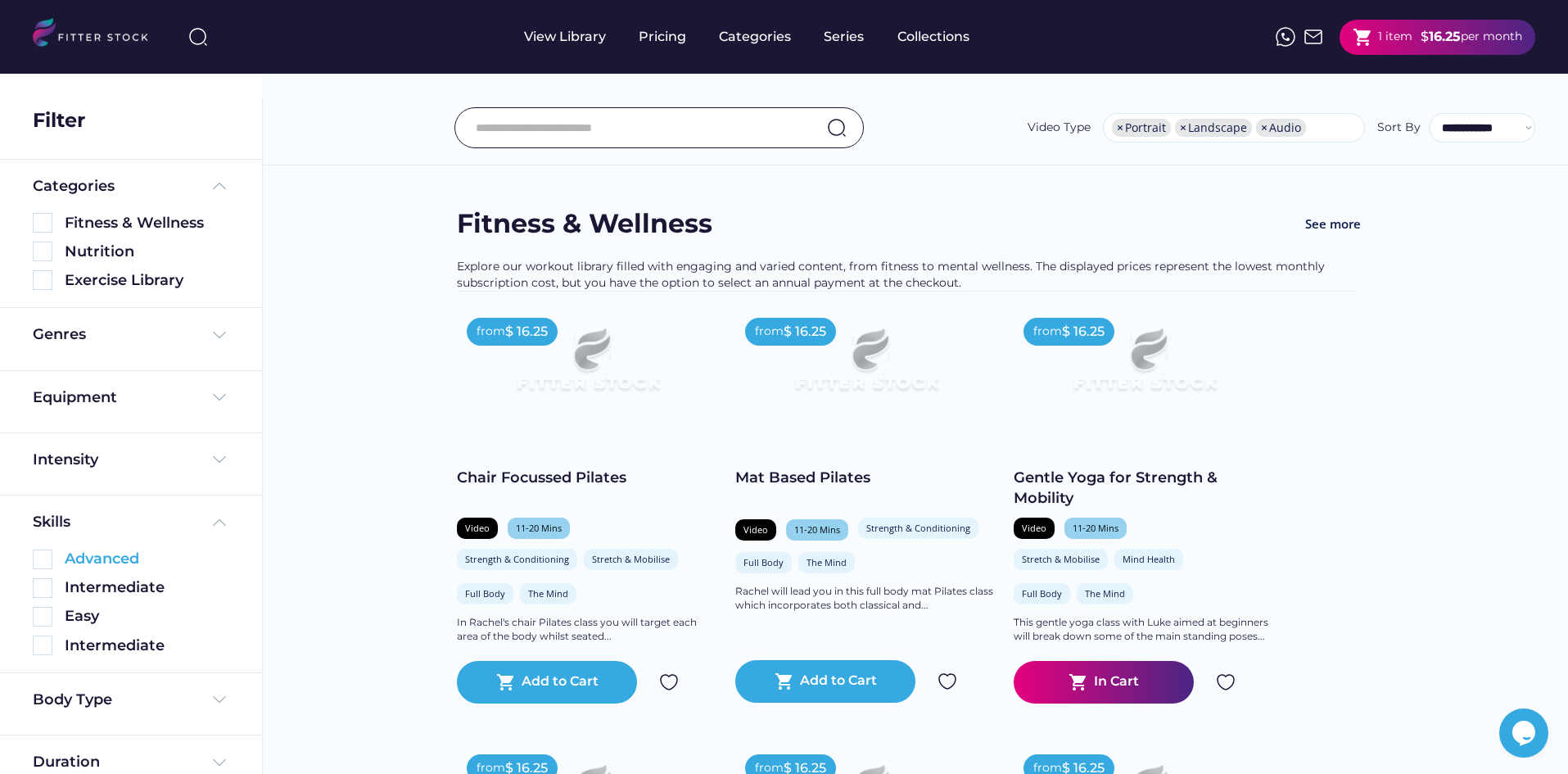 scroll, scrollTop: 24, scrollLeft: 0, axis: vertical 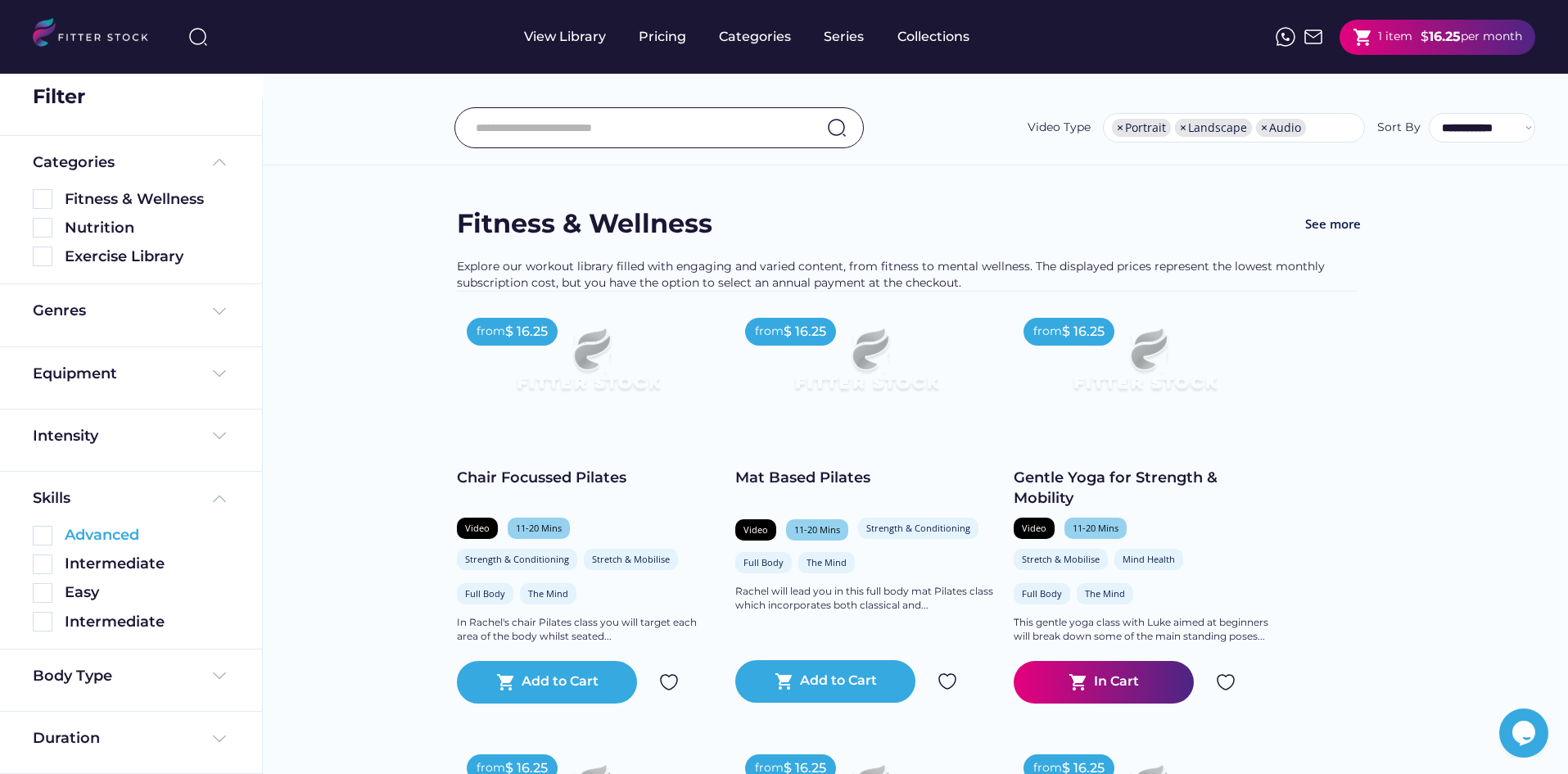 click at bounding box center [43, 536] 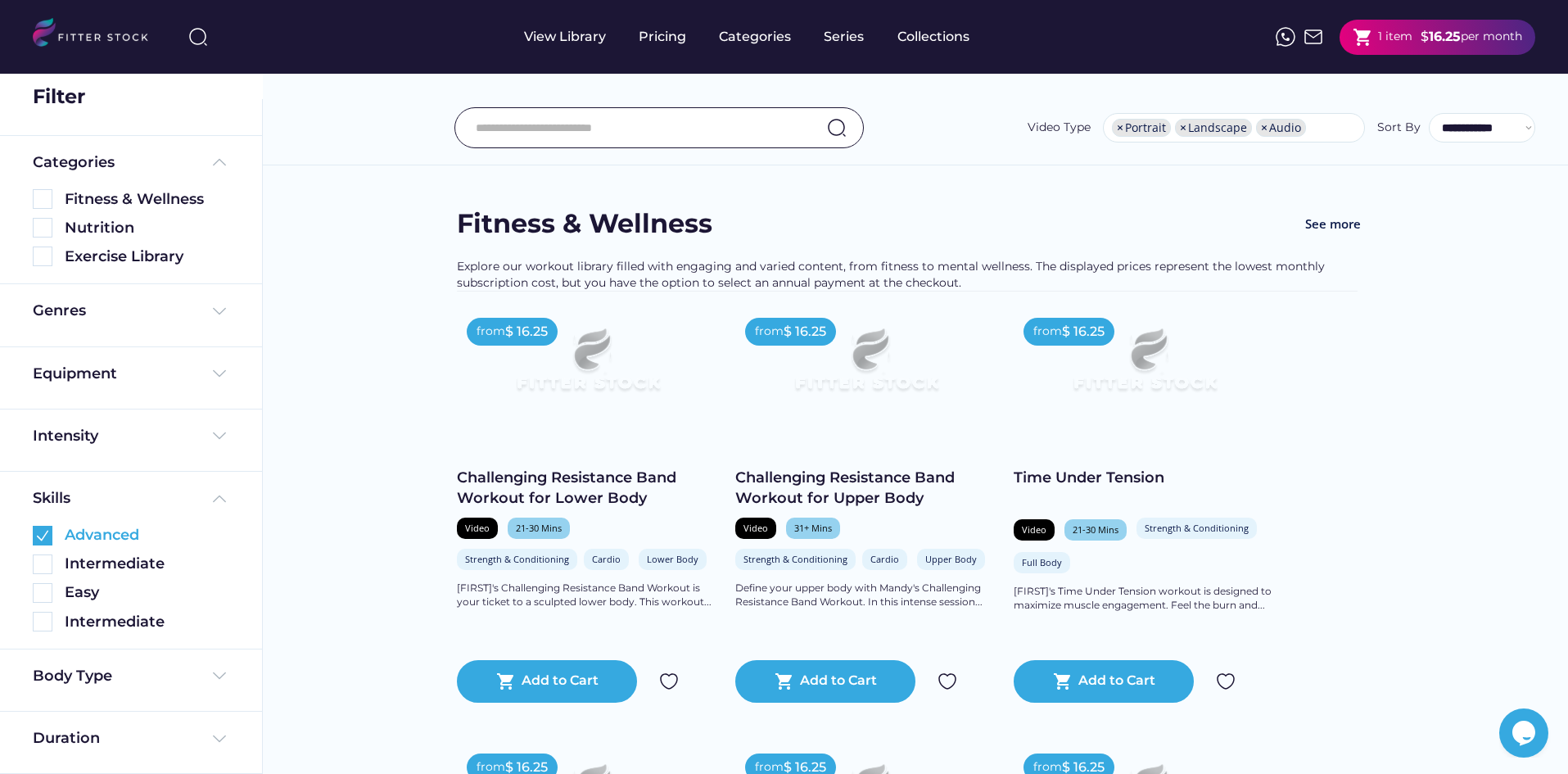 click at bounding box center [43, 536] 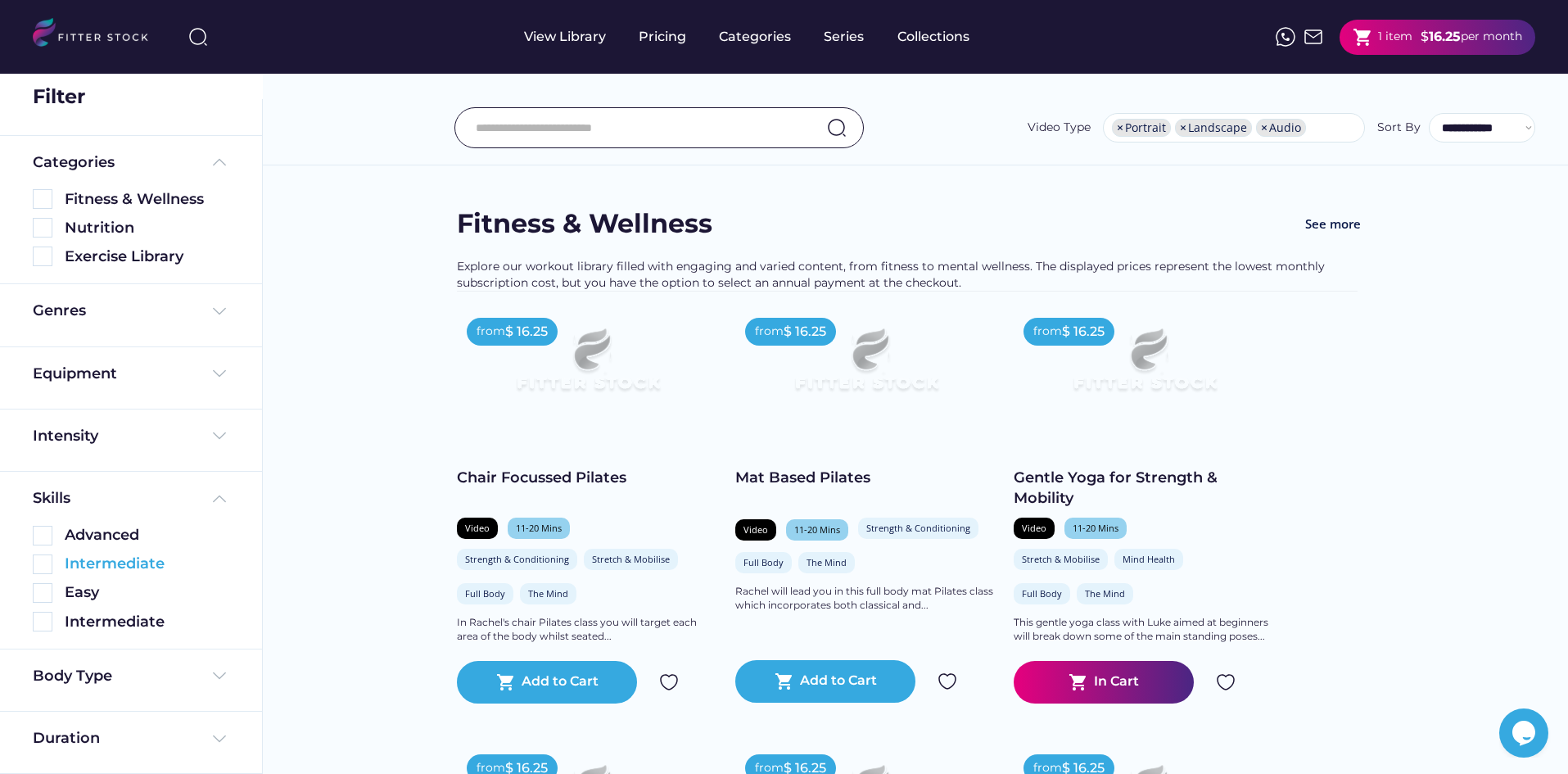 click at bounding box center [43, 564] 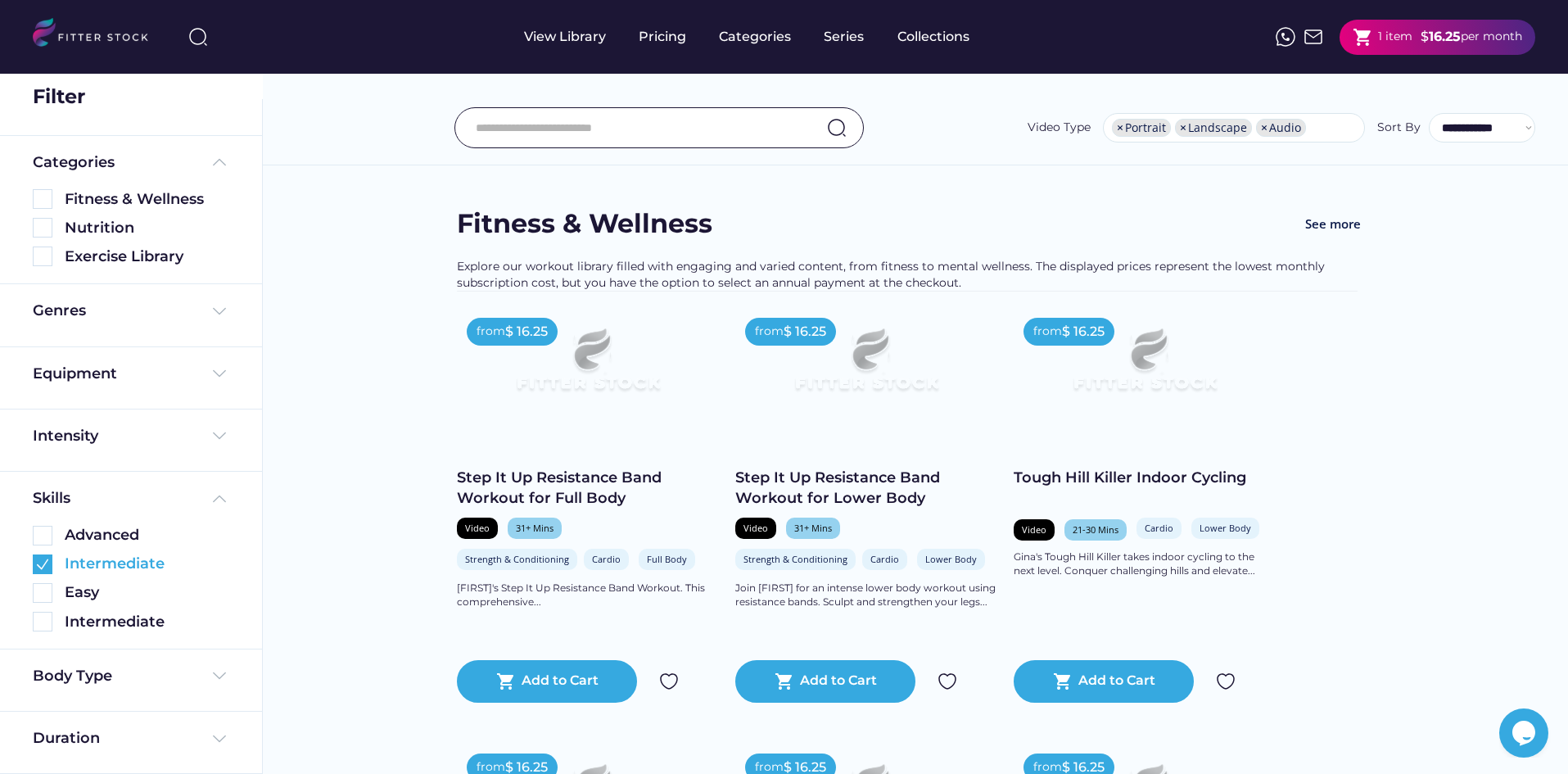 click at bounding box center [43, 564] 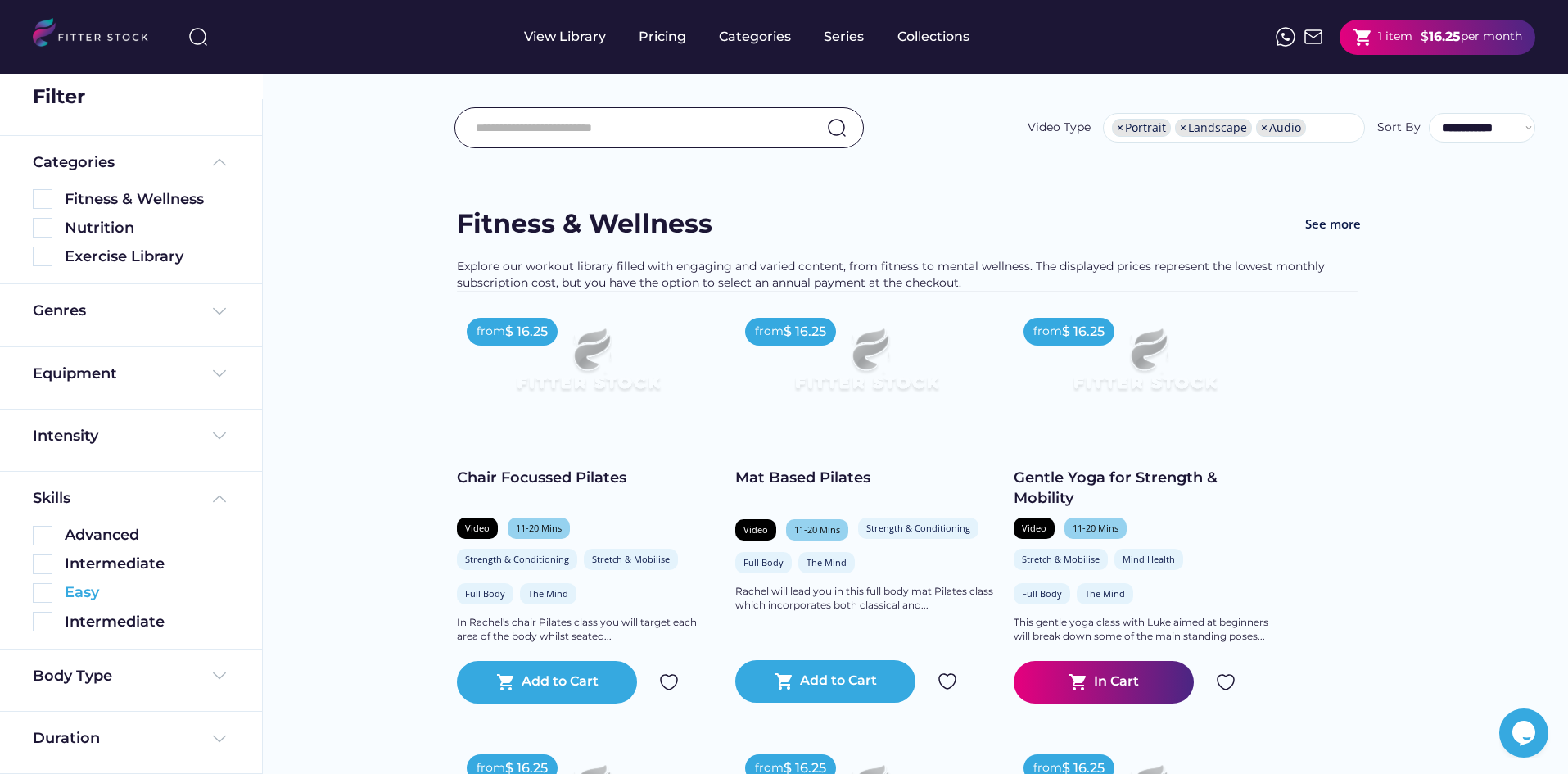 click at bounding box center (43, 593) 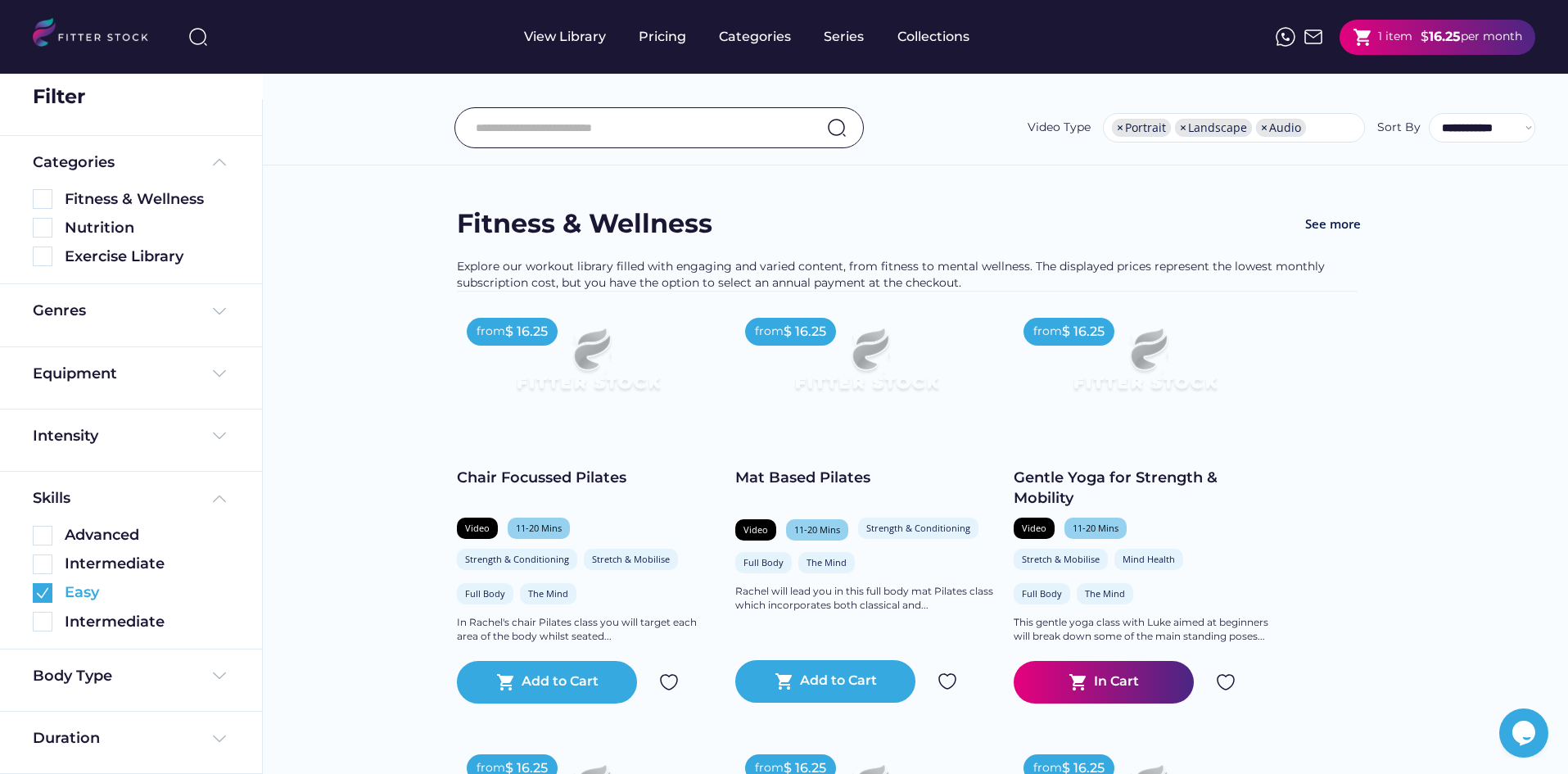 click at bounding box center [43, 593] 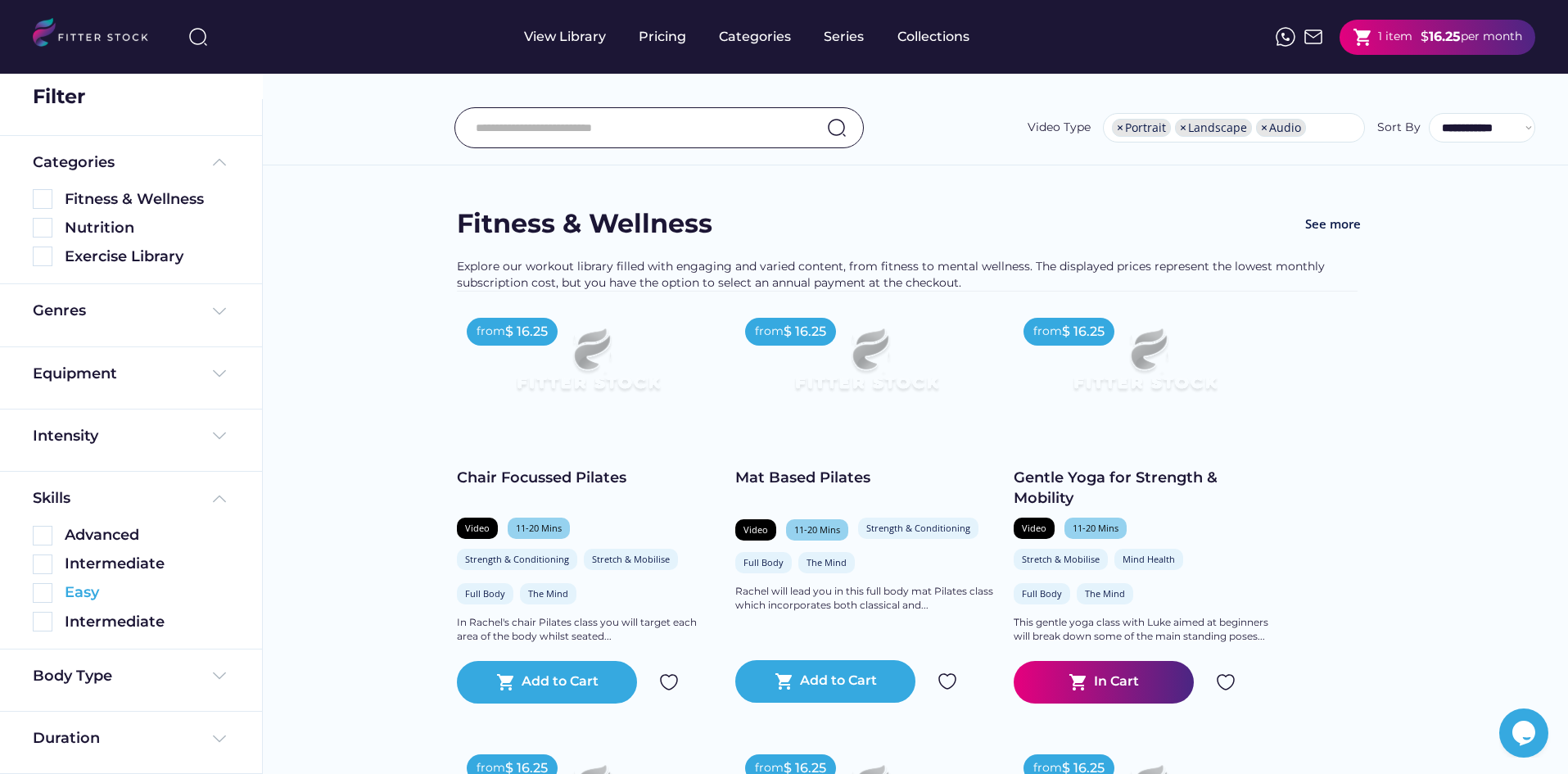 click at bounding box center [43, 593] 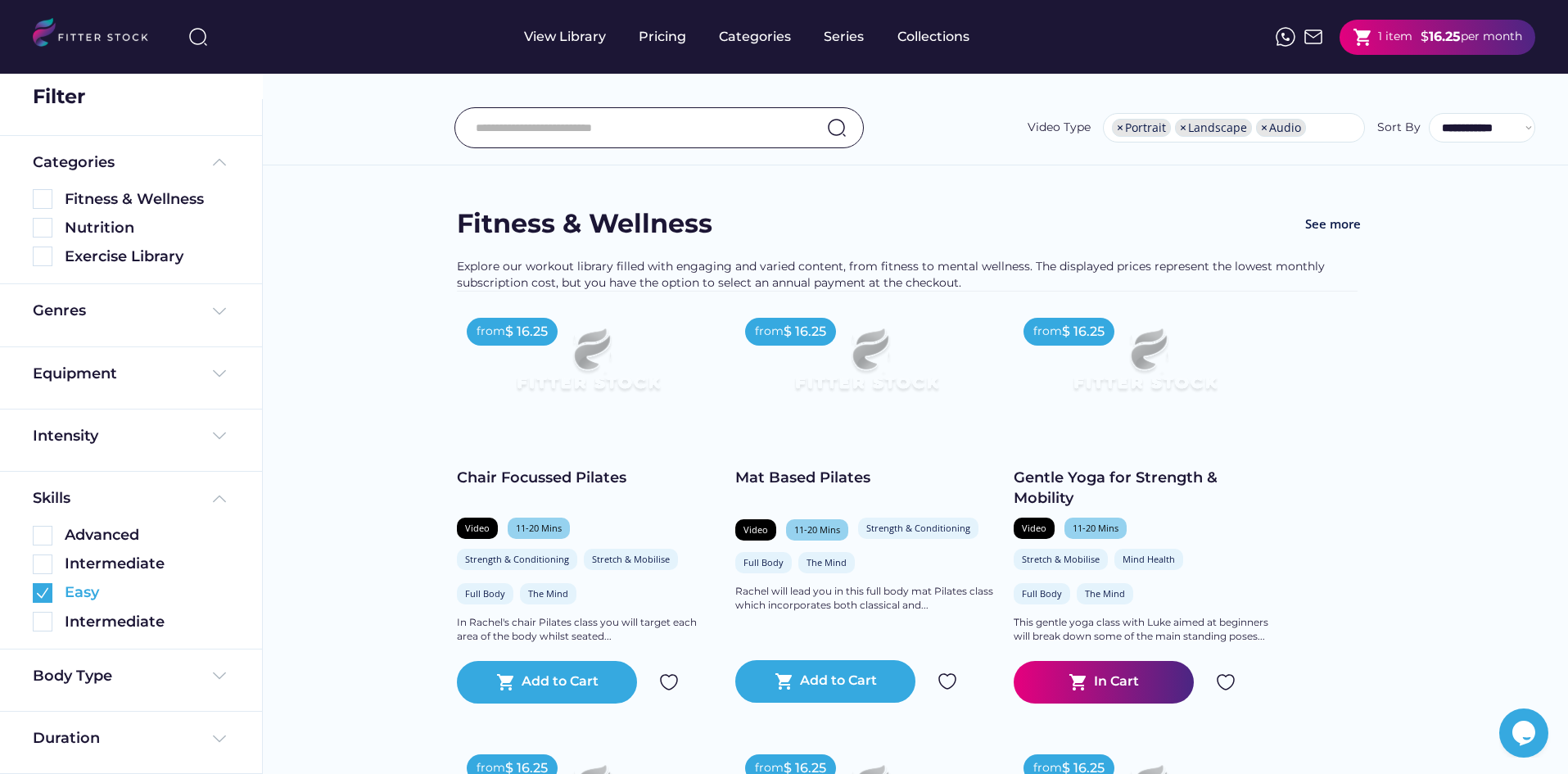 click at bounding box center [43, 593] 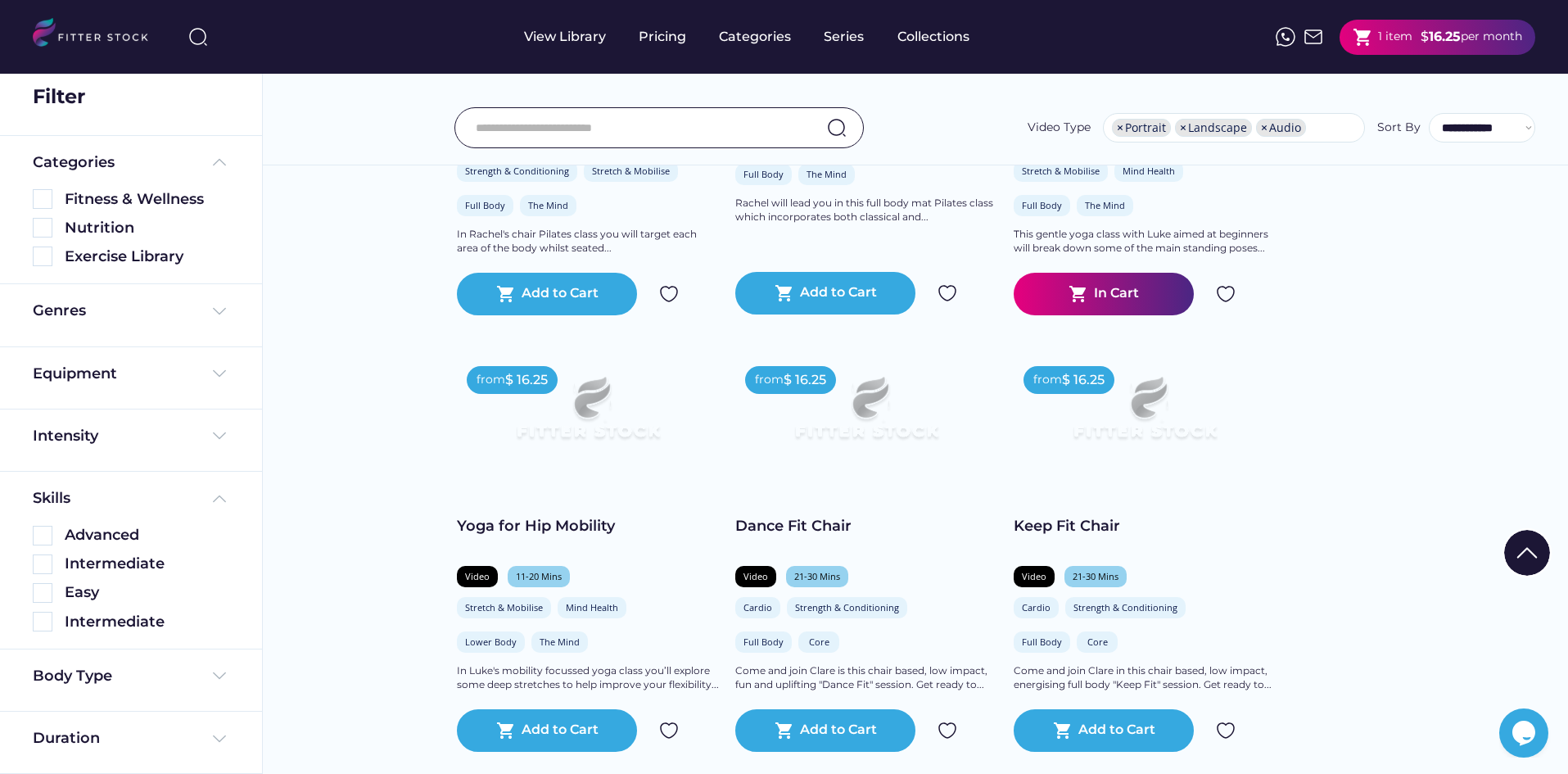 scroll, scrollTop: 491, scrollLeft: 0, axis: vertical 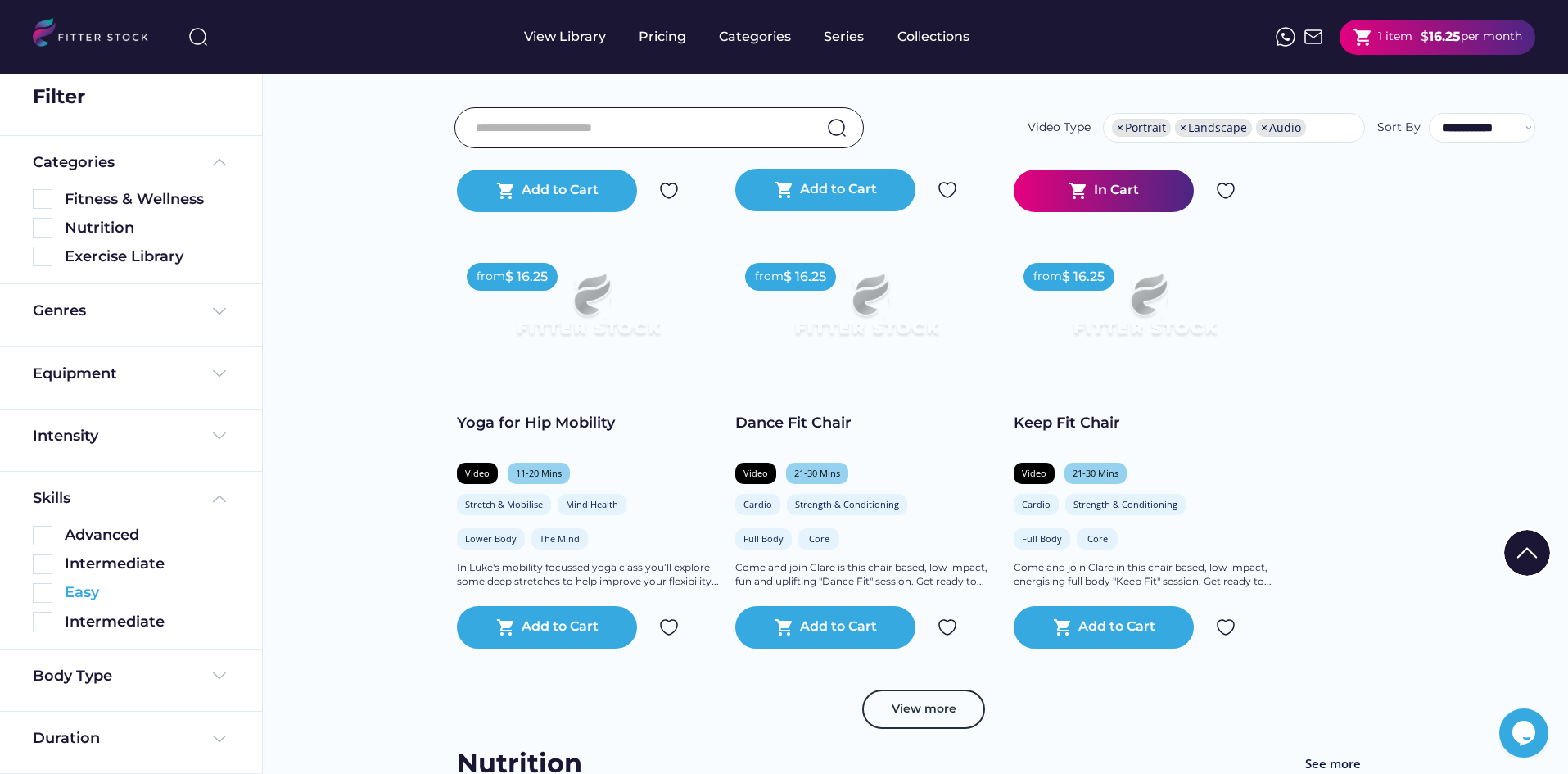 click at bounding box center [43, 593] 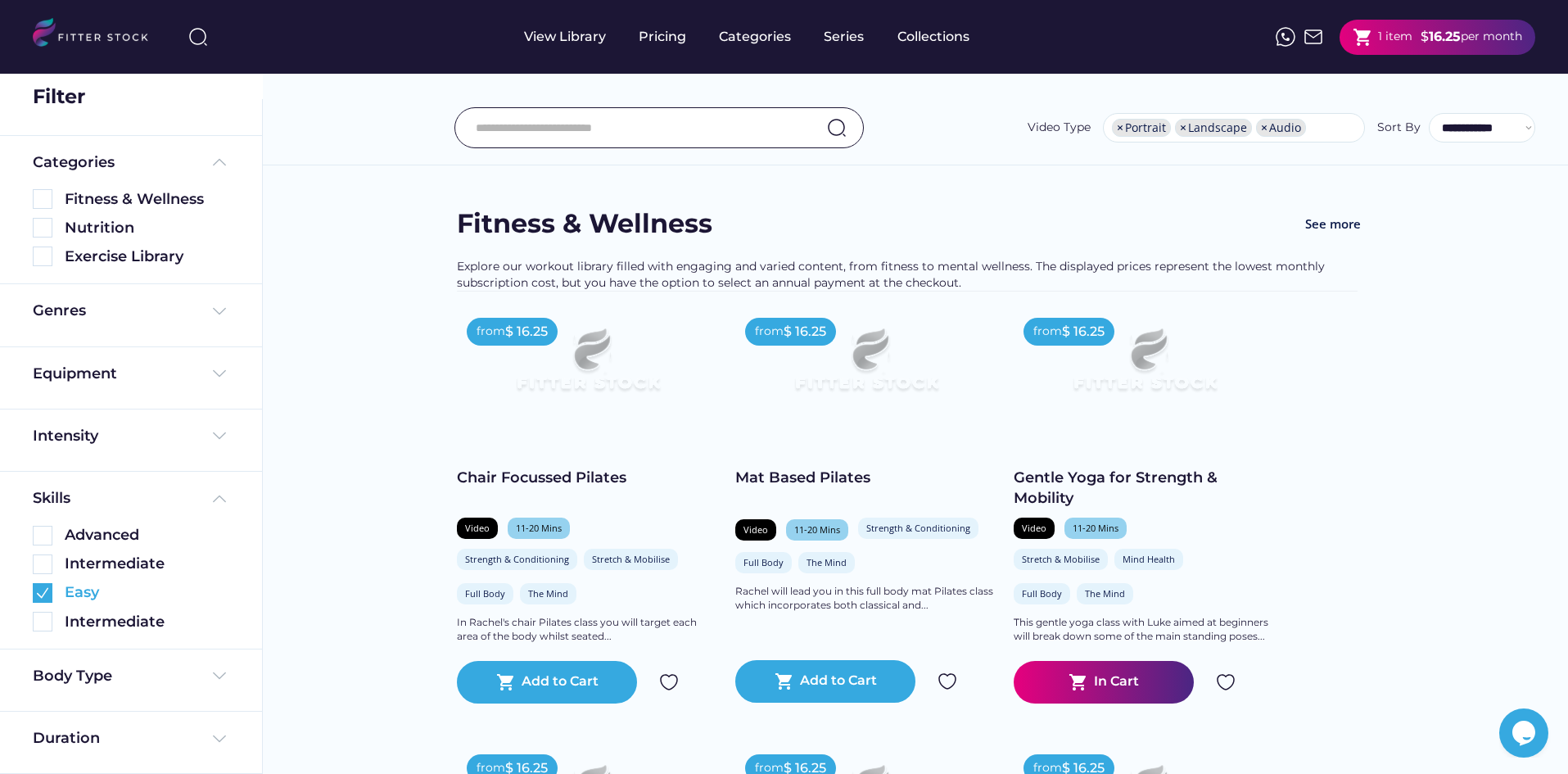 click at bounding box center (43, 593) 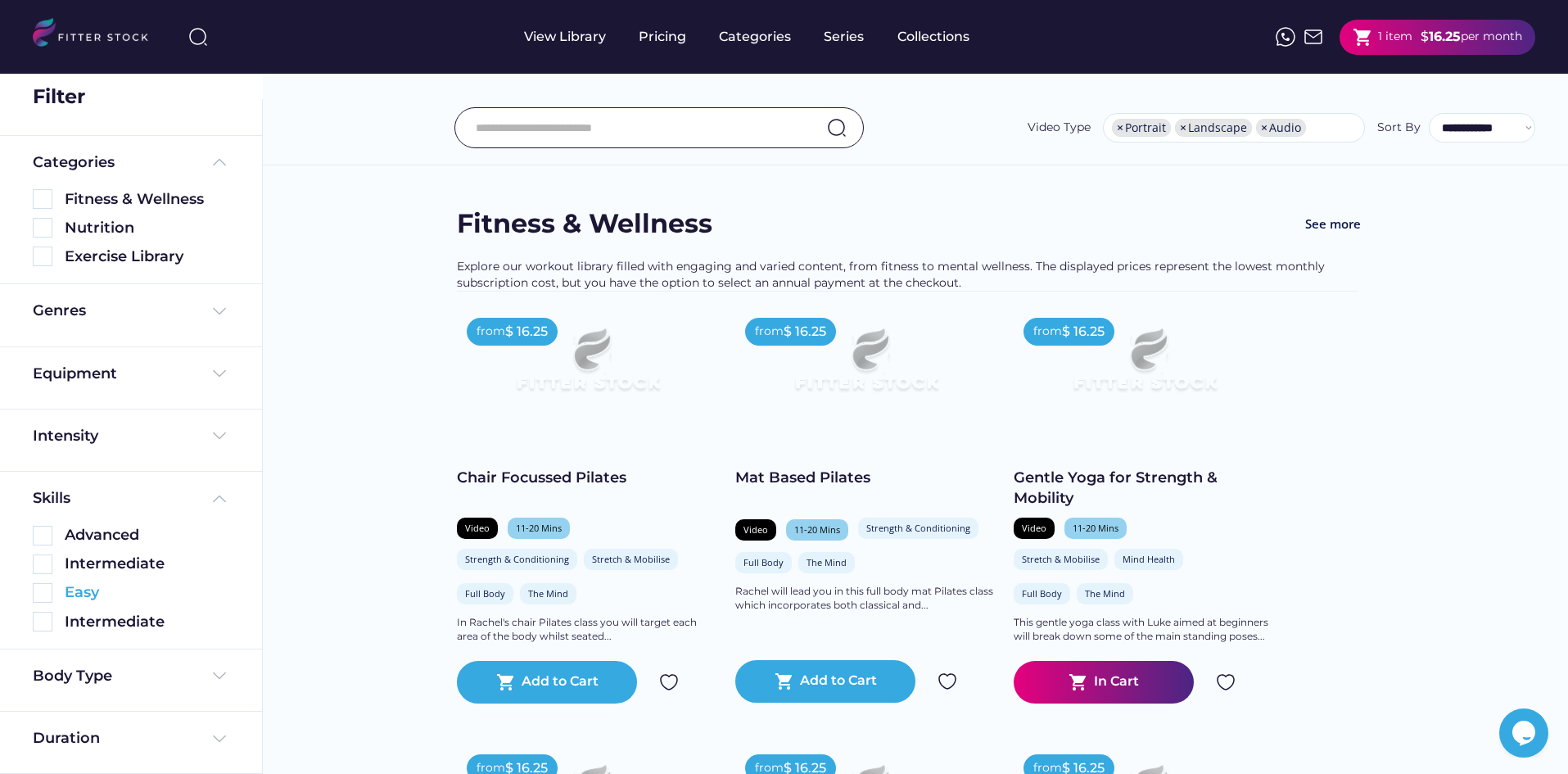 click at bounding box center [43, 593] 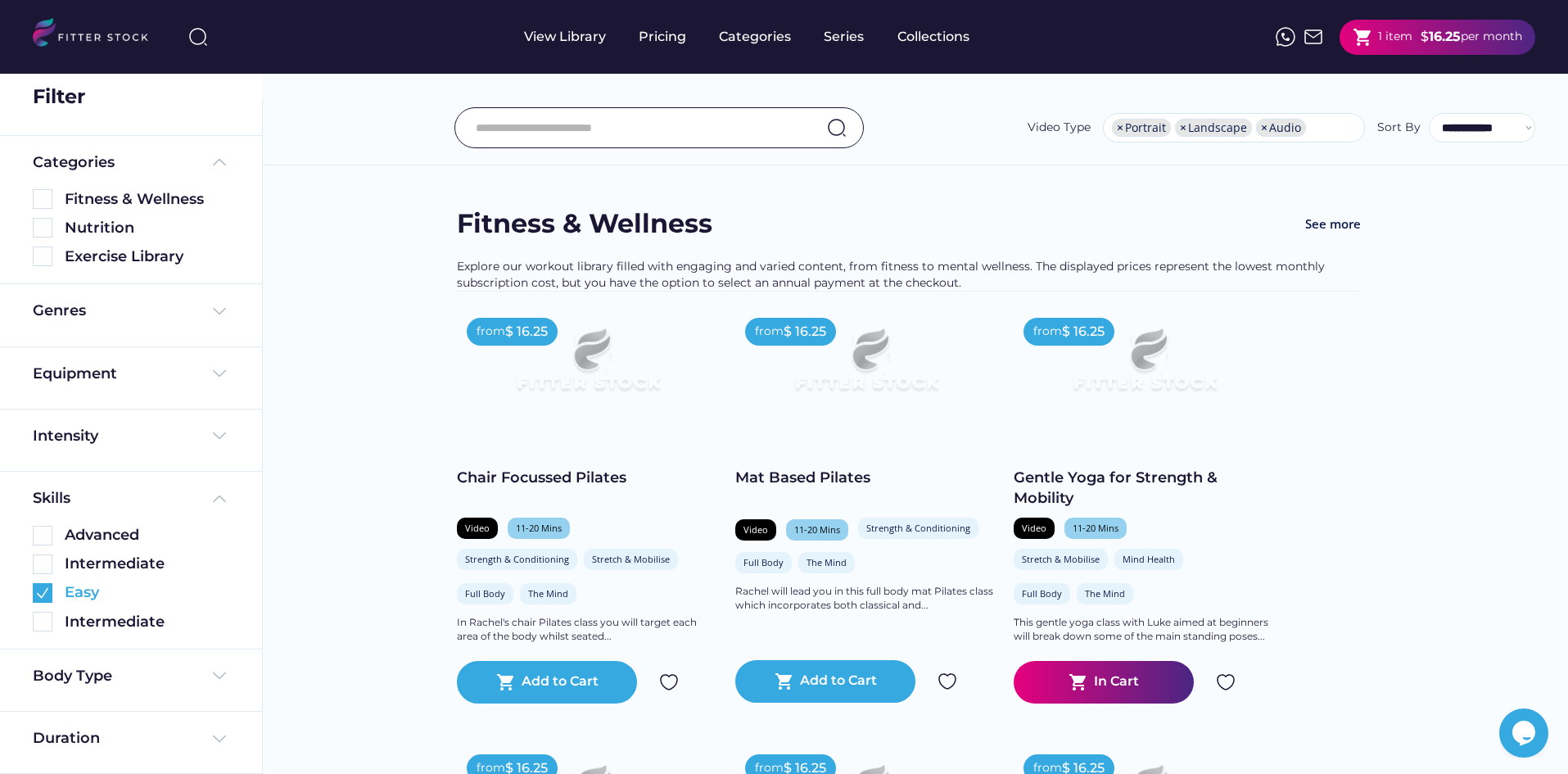 click at bounding box center (43, 593) 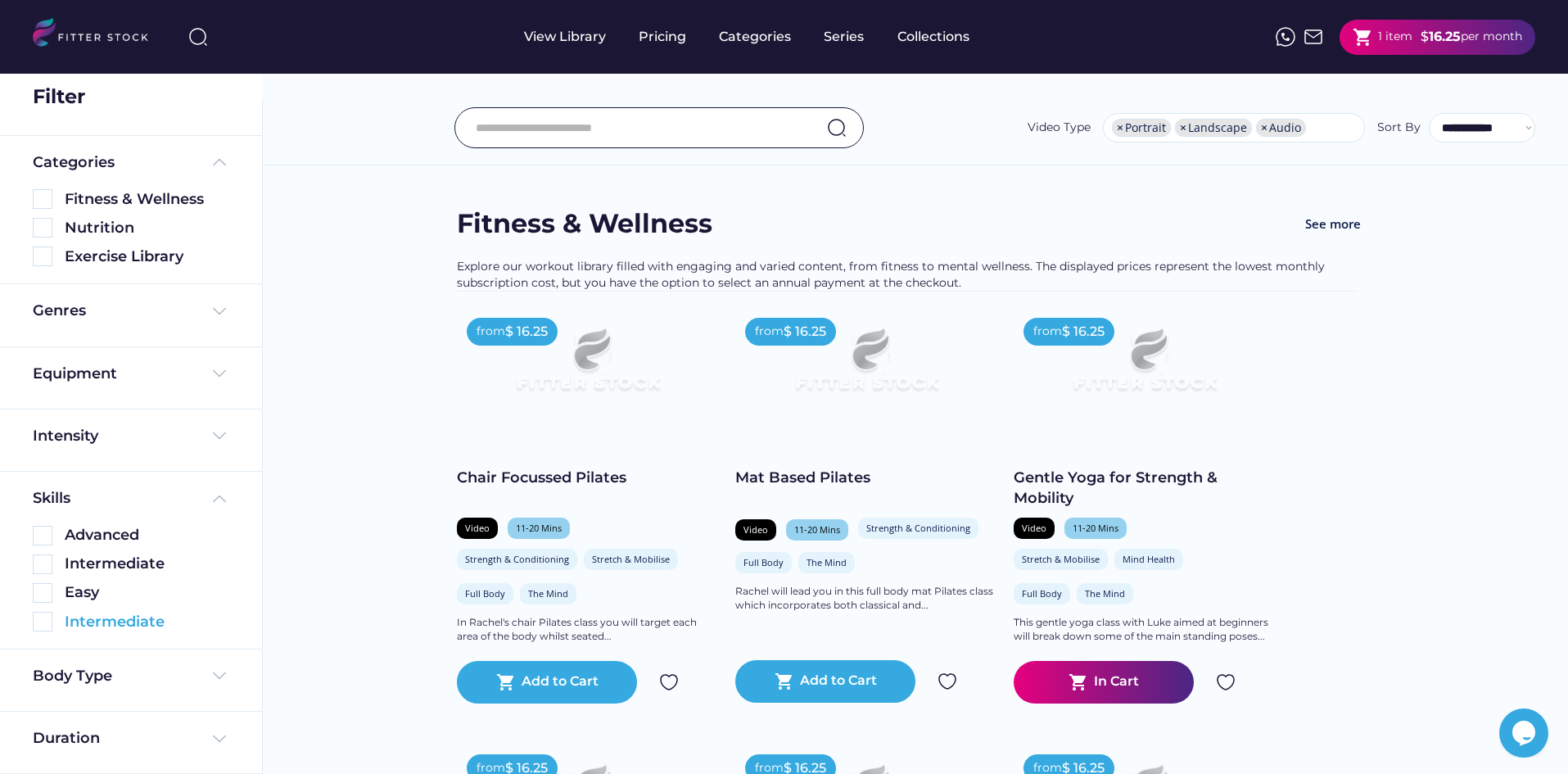 click at bounding box center [43, 622] 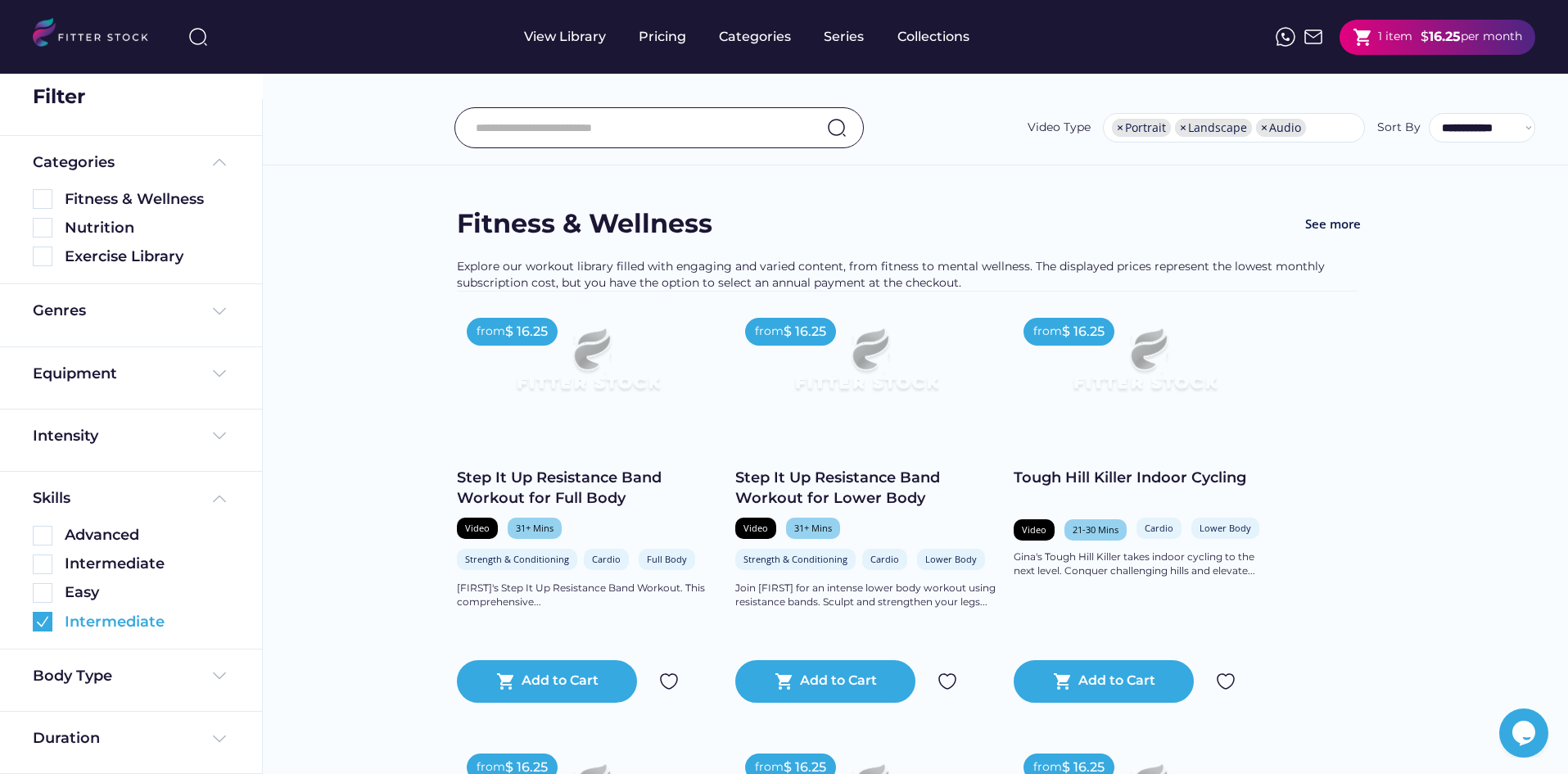 click at bounding box center [43, 622] 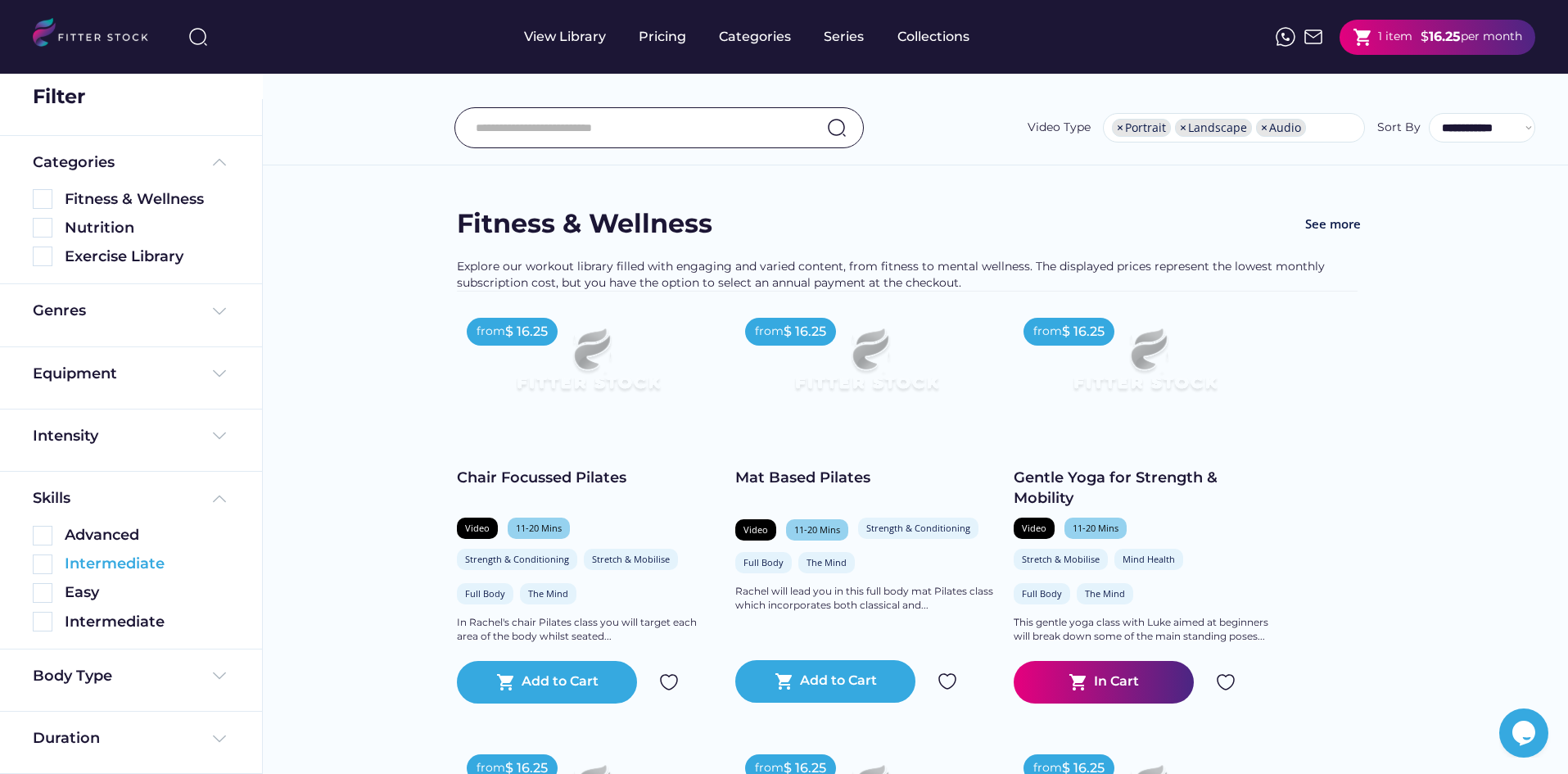 click at bounding box center (43, 564) 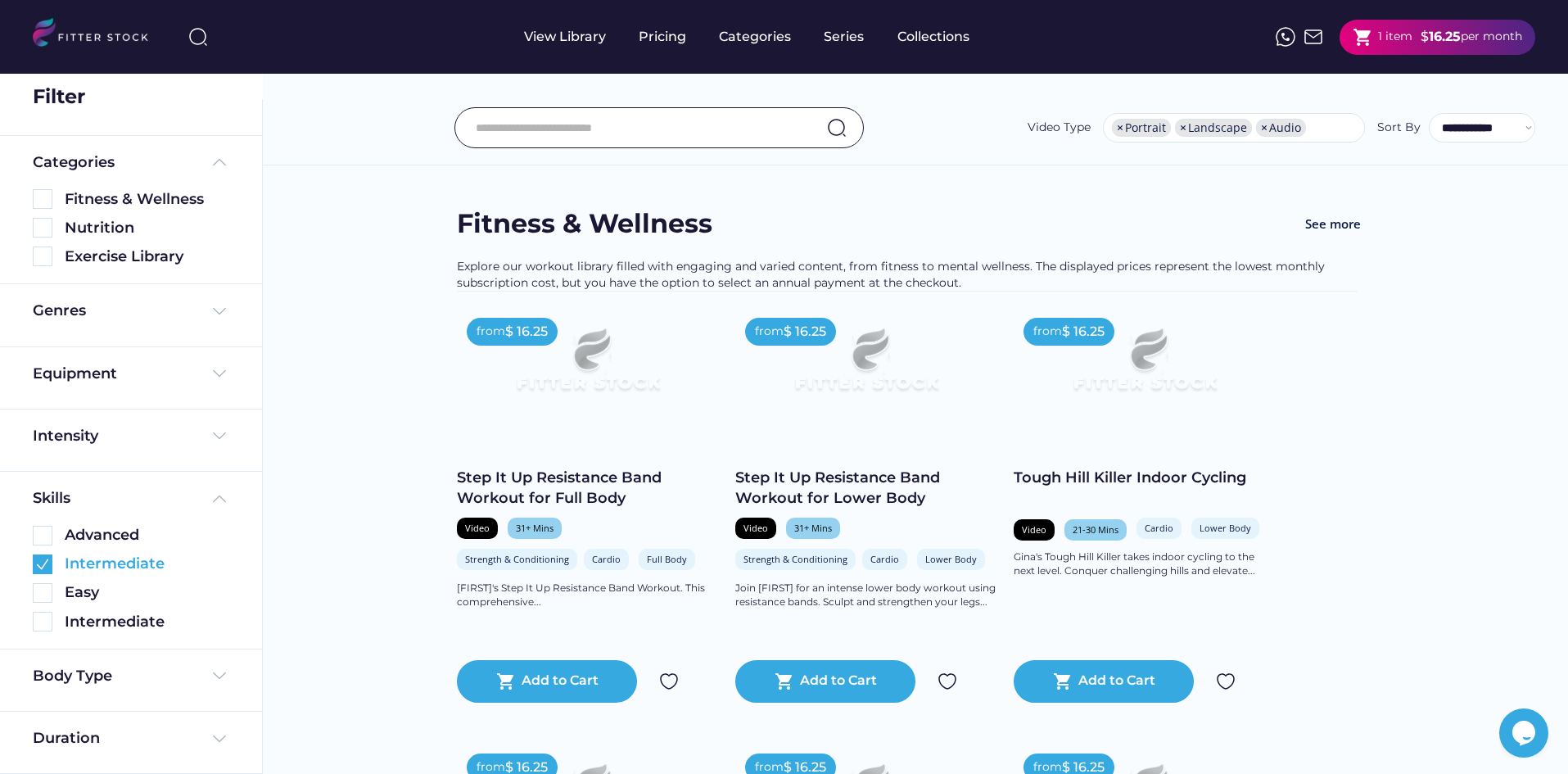 click at bounding box center (43, 564) 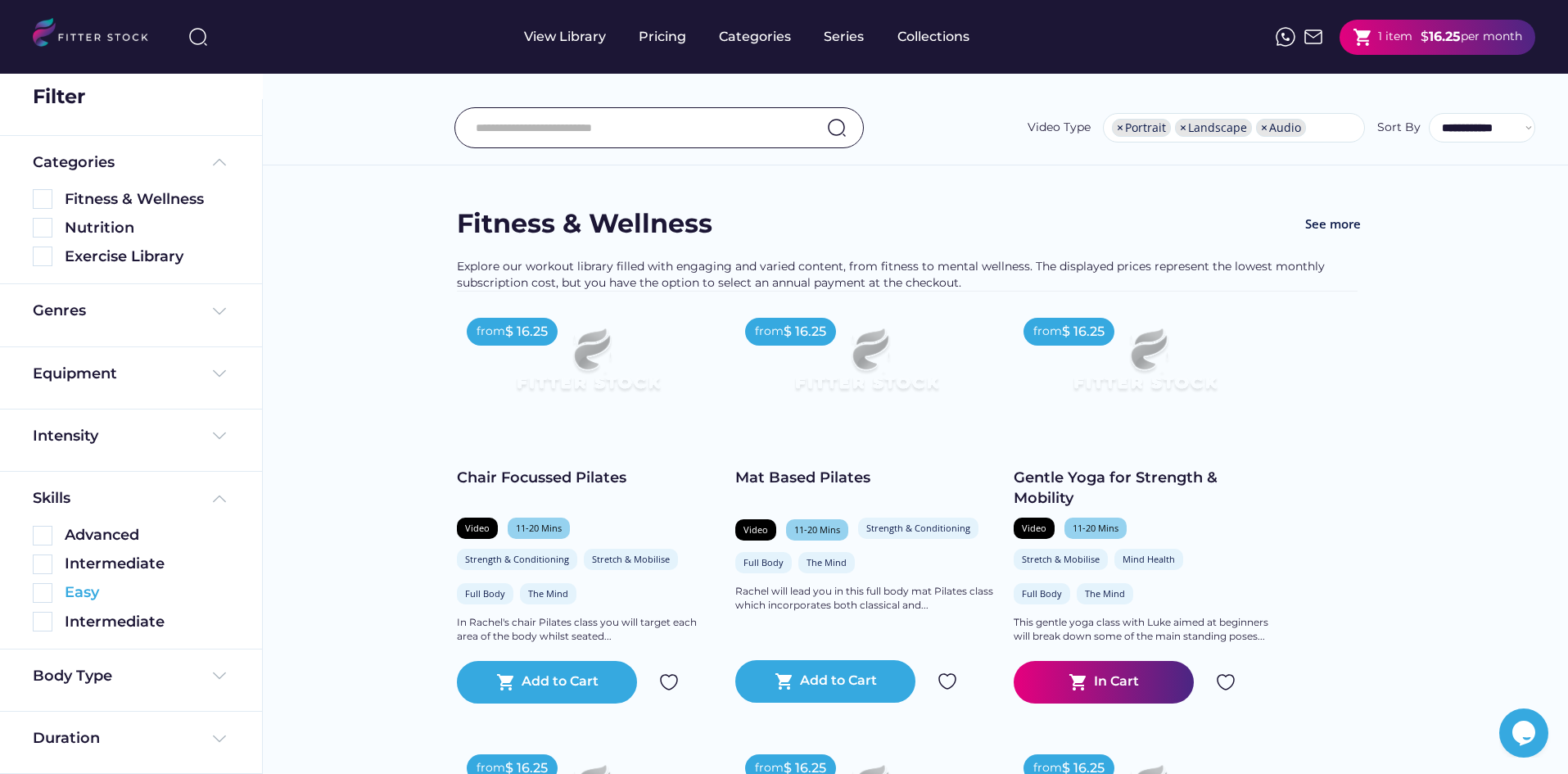 click at bounding box center [43, 593] 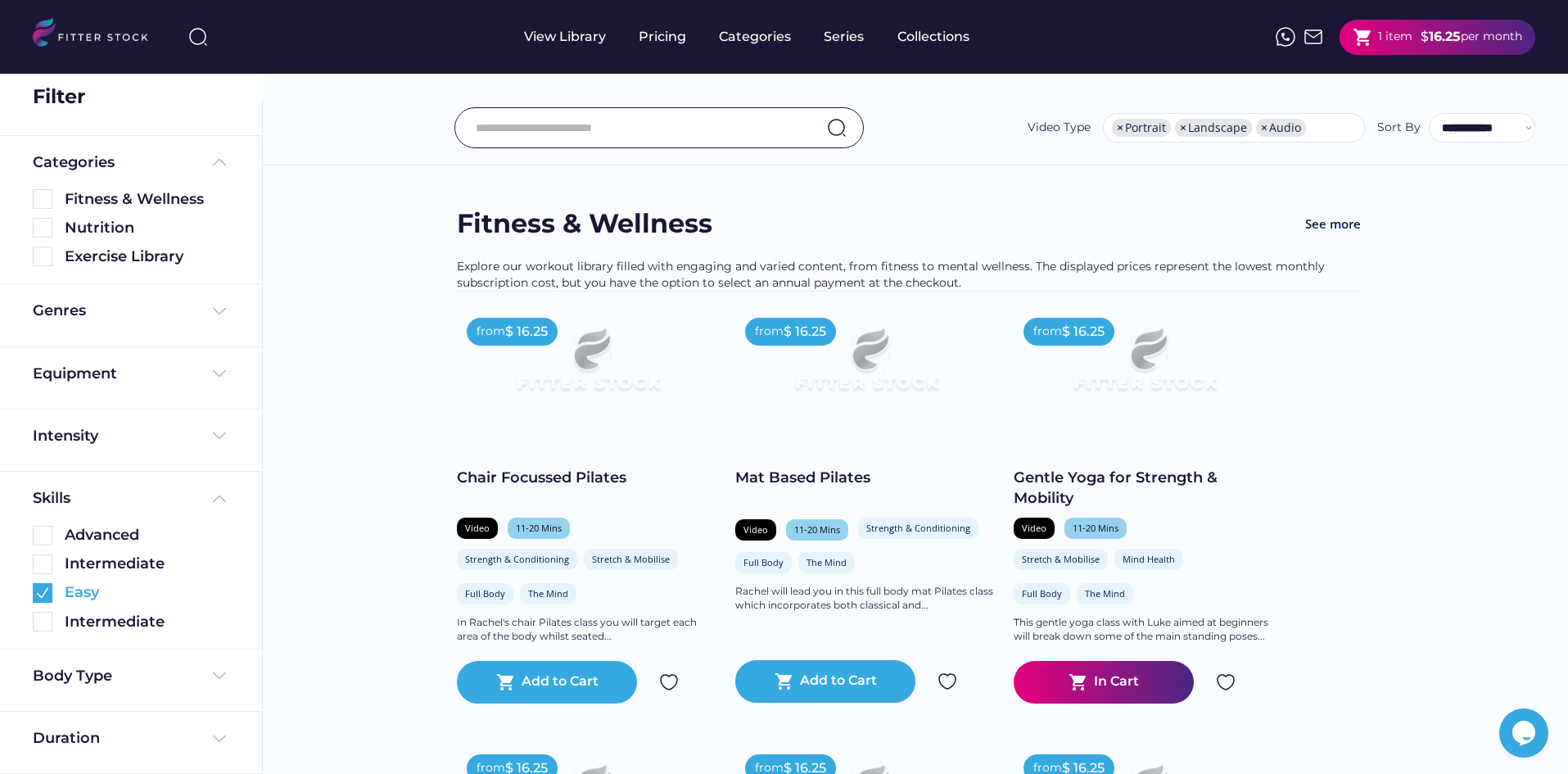 click at bounding box center [43, 593] 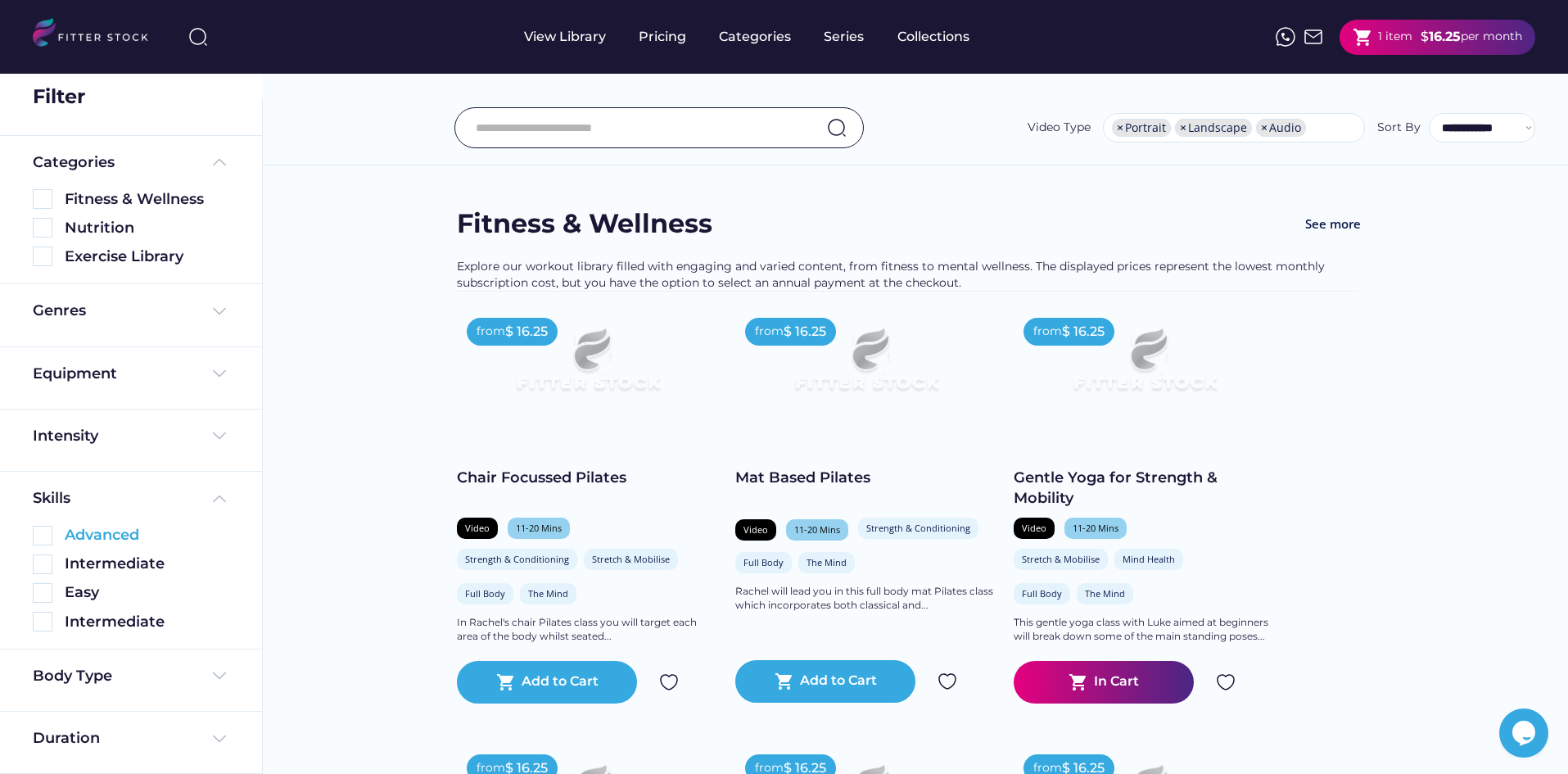 click at bounding box center [43, 536] 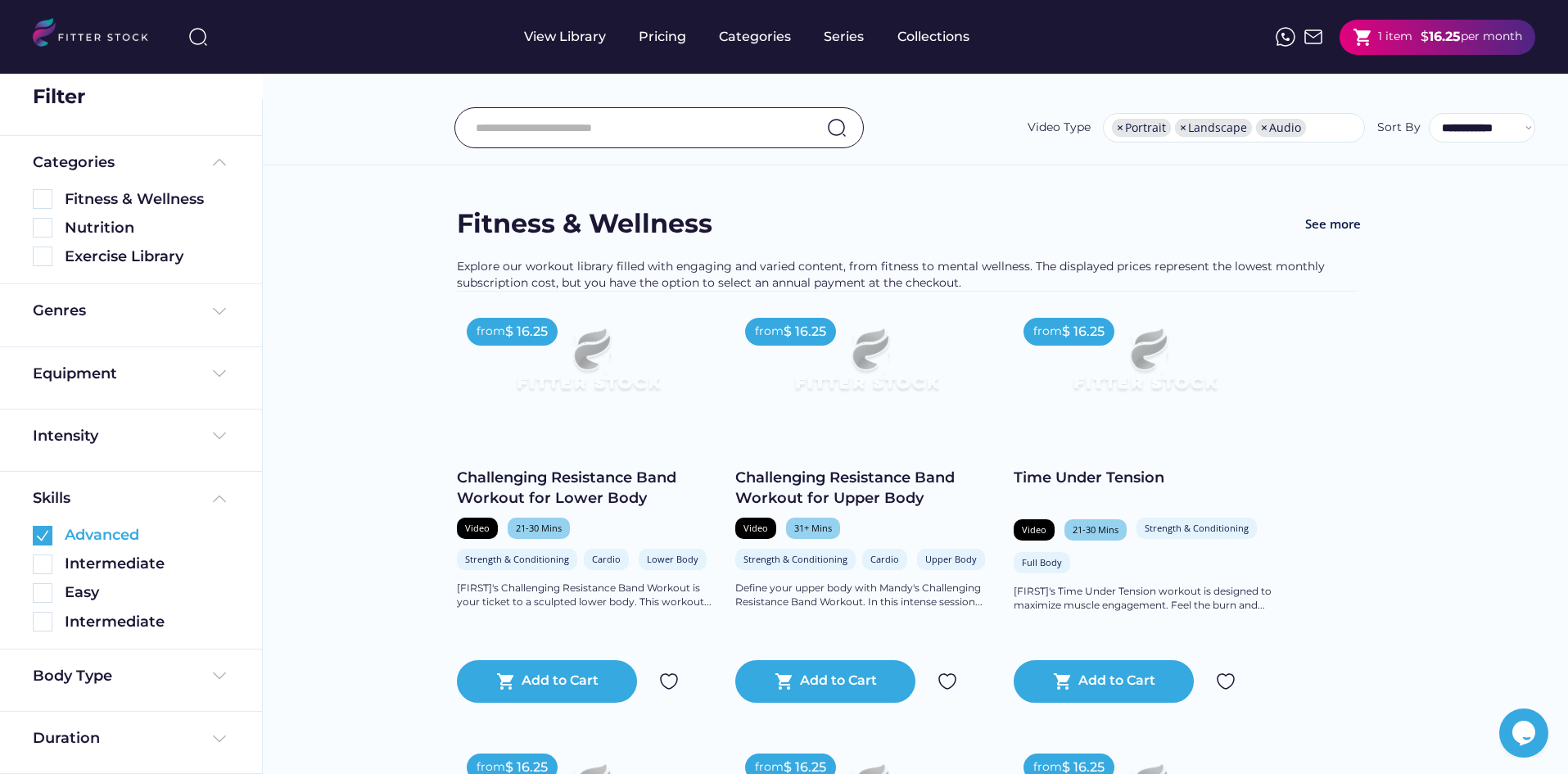 click at bounding box center [43, 536] 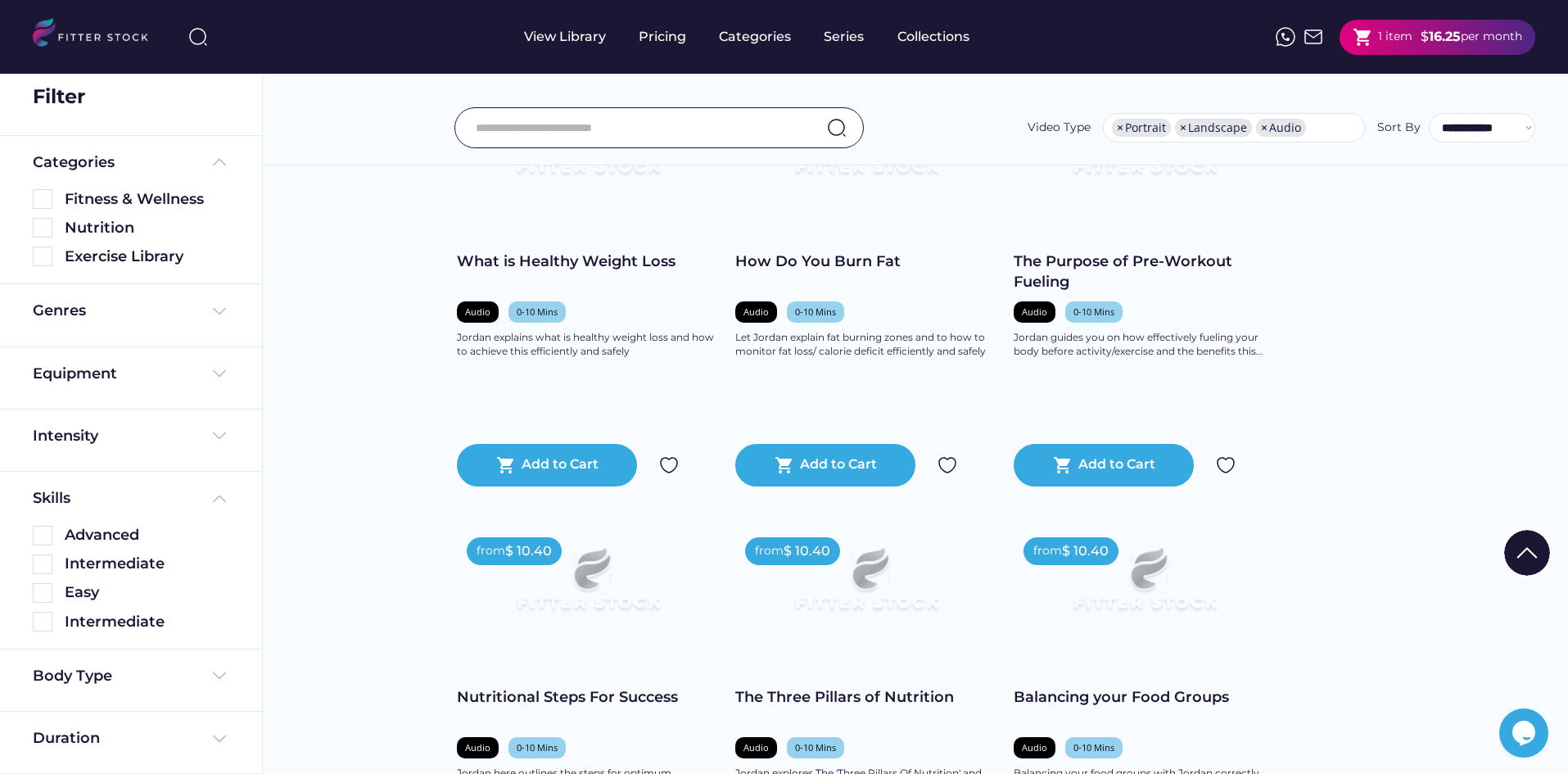 scroll, scrollTop: 1638, scrollLeft: 0, axis: vertical 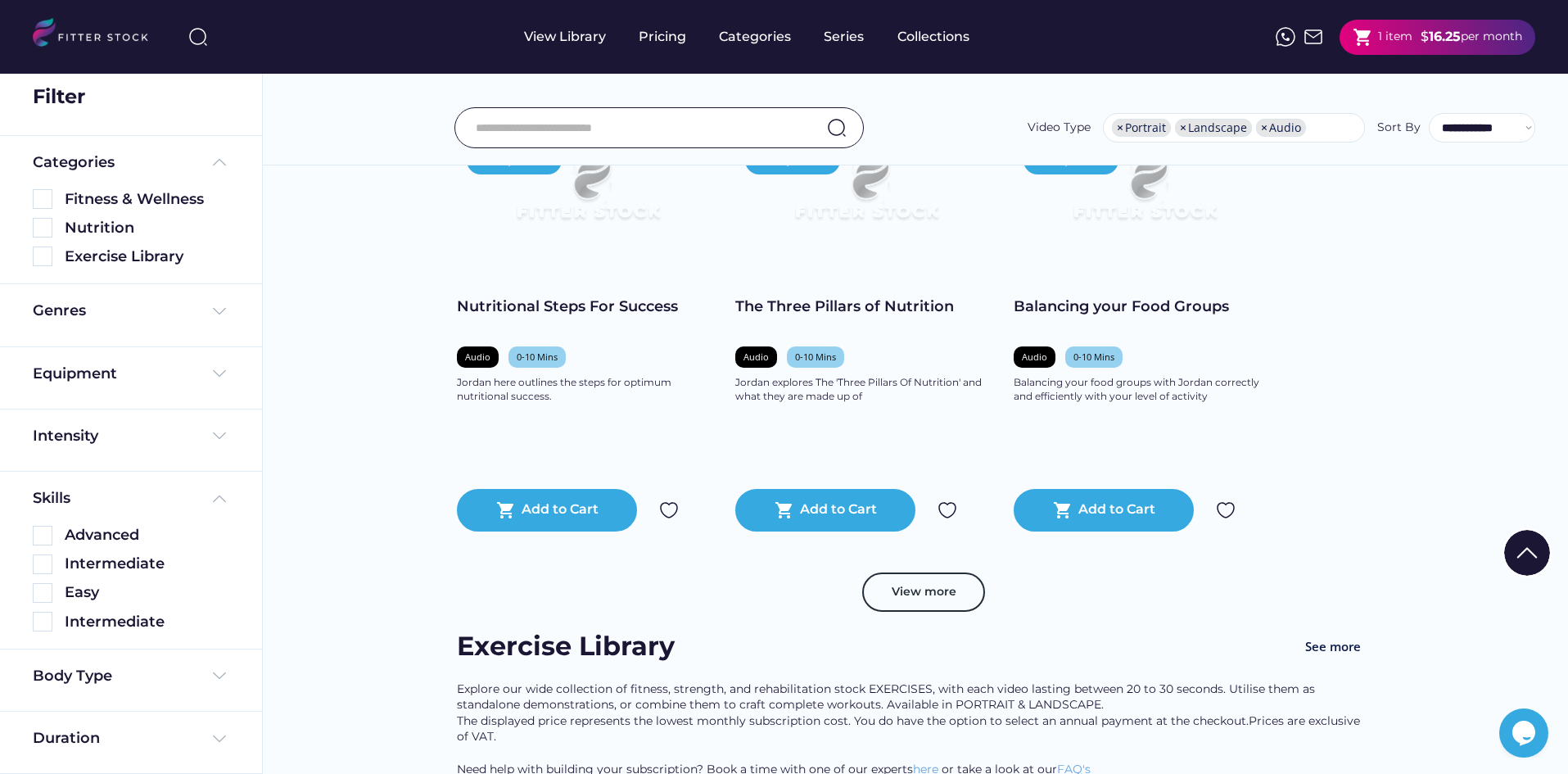 click at bounding box center (639, 128) 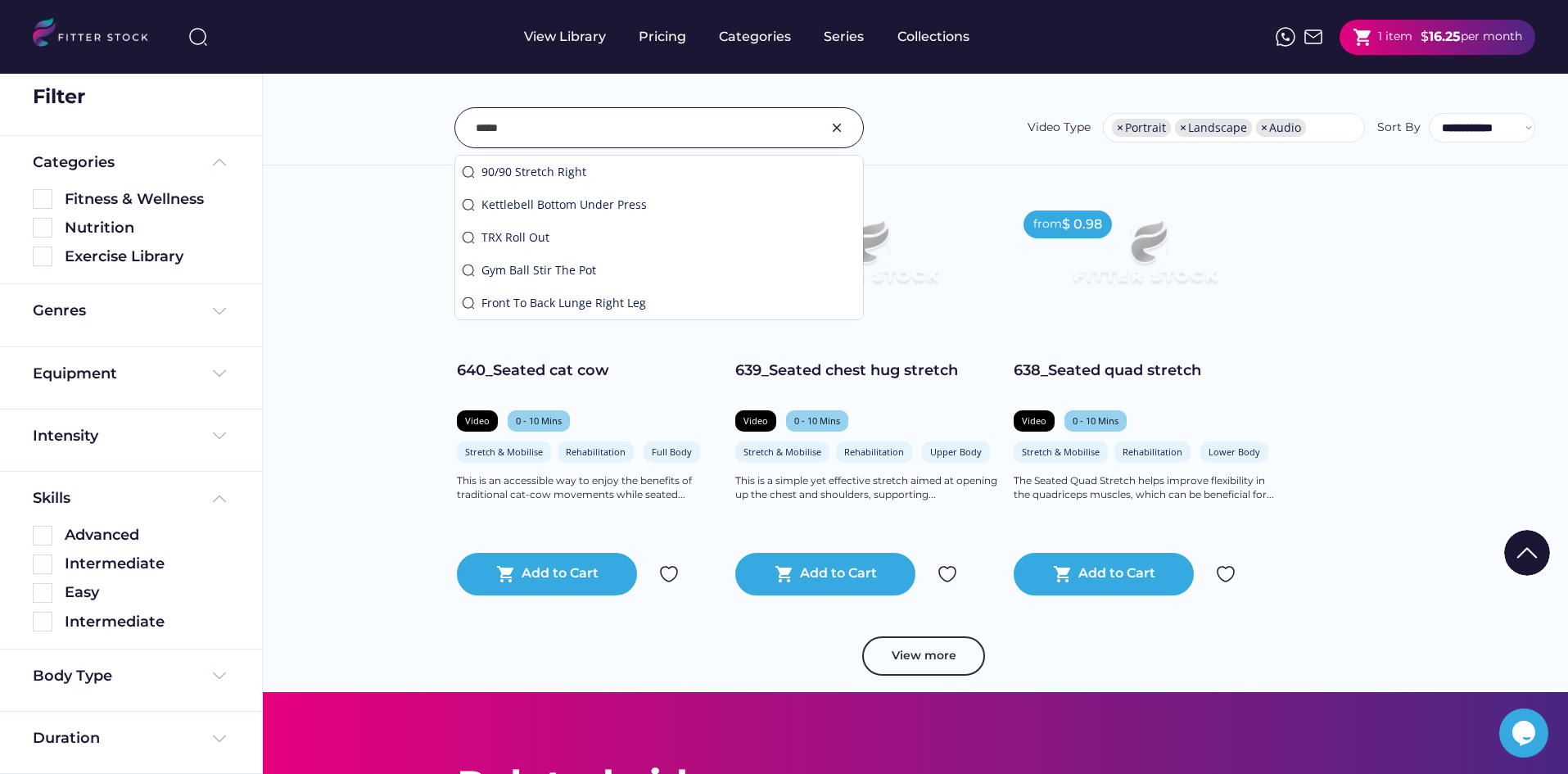 scroll, scrollTop: 1294, scrollLeft: 0, axis: vertical 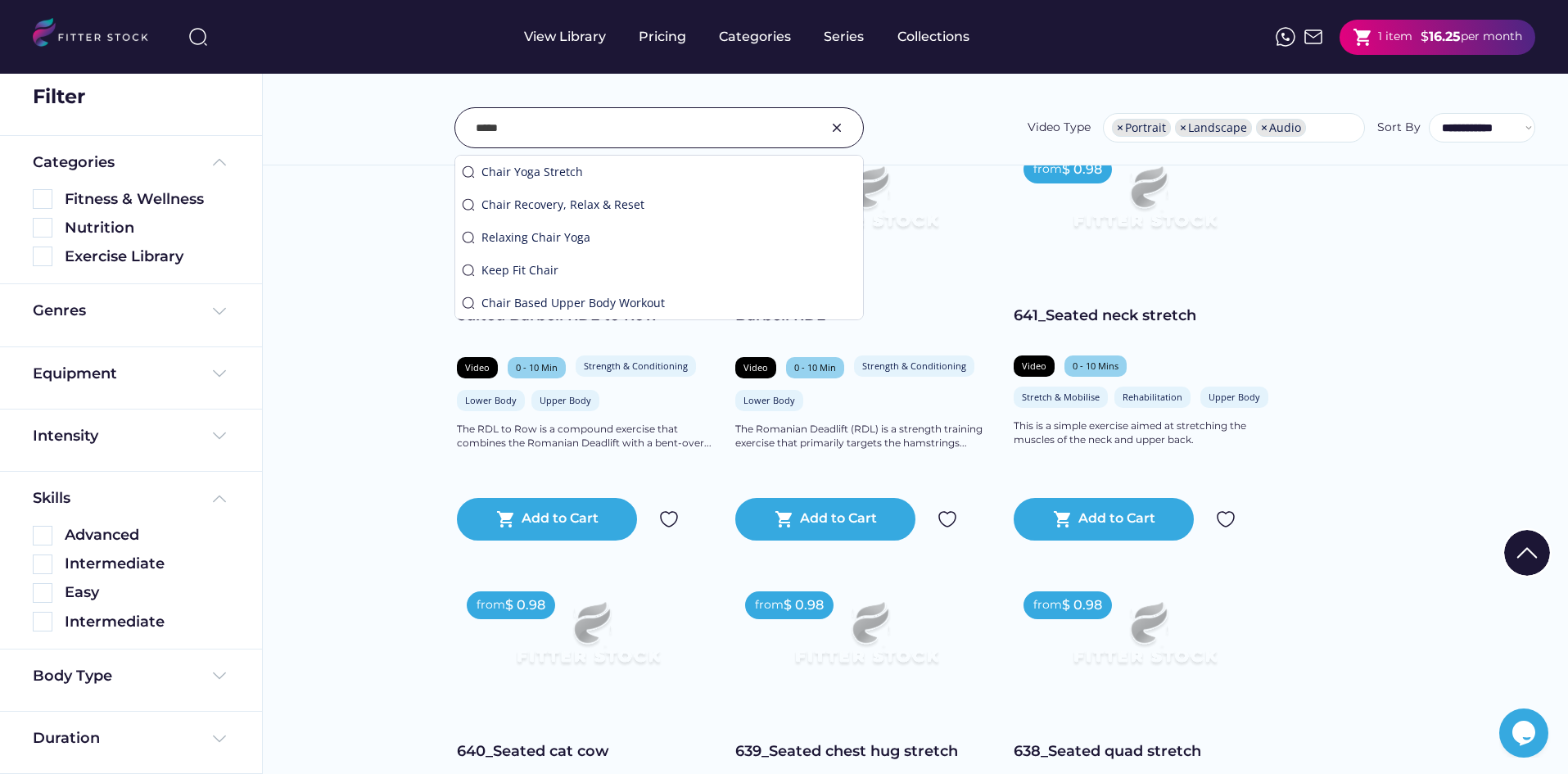 type on "*****" 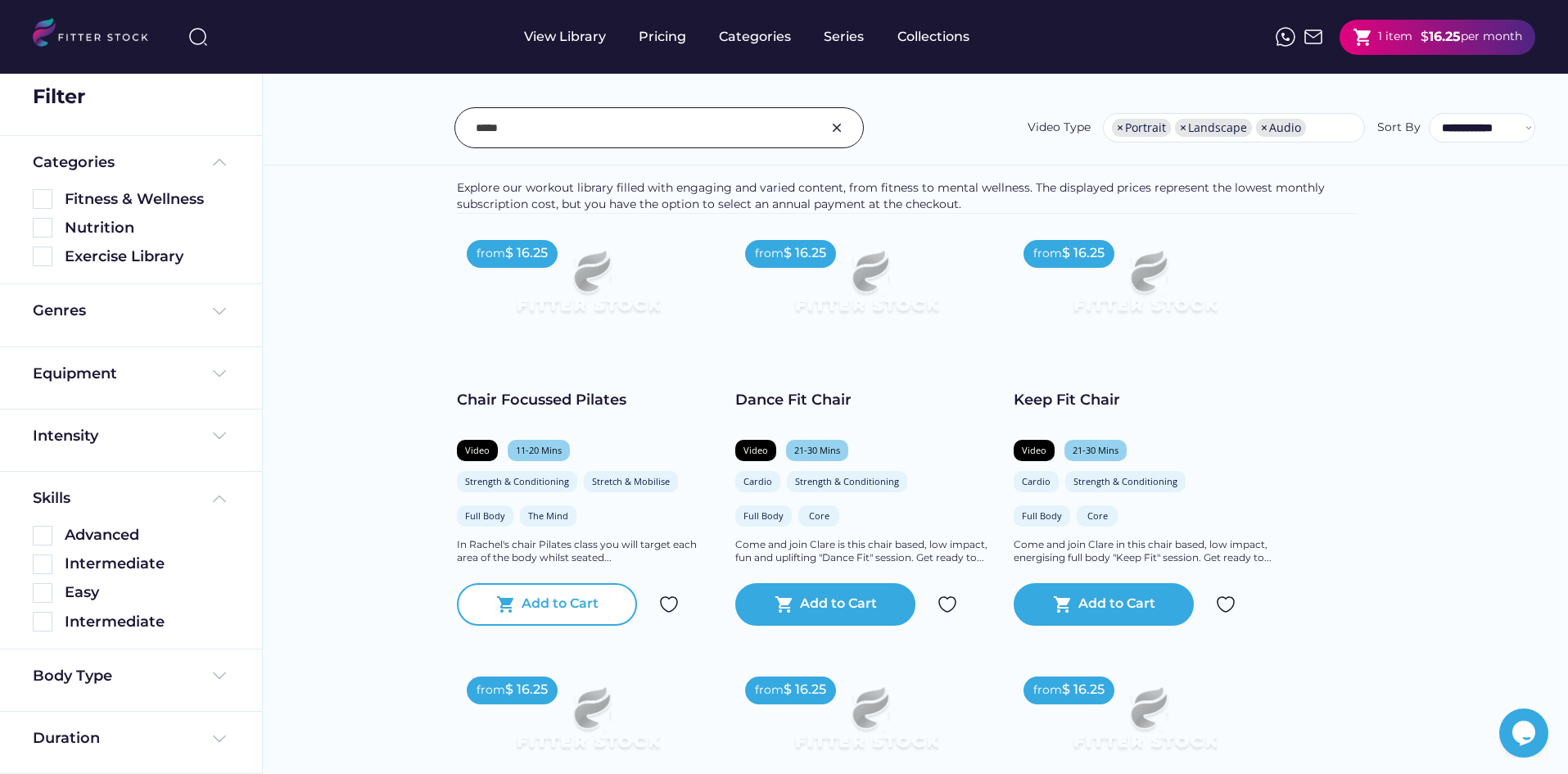 scroll, scrollTop: 0, scrollLeft: 0, axis: both 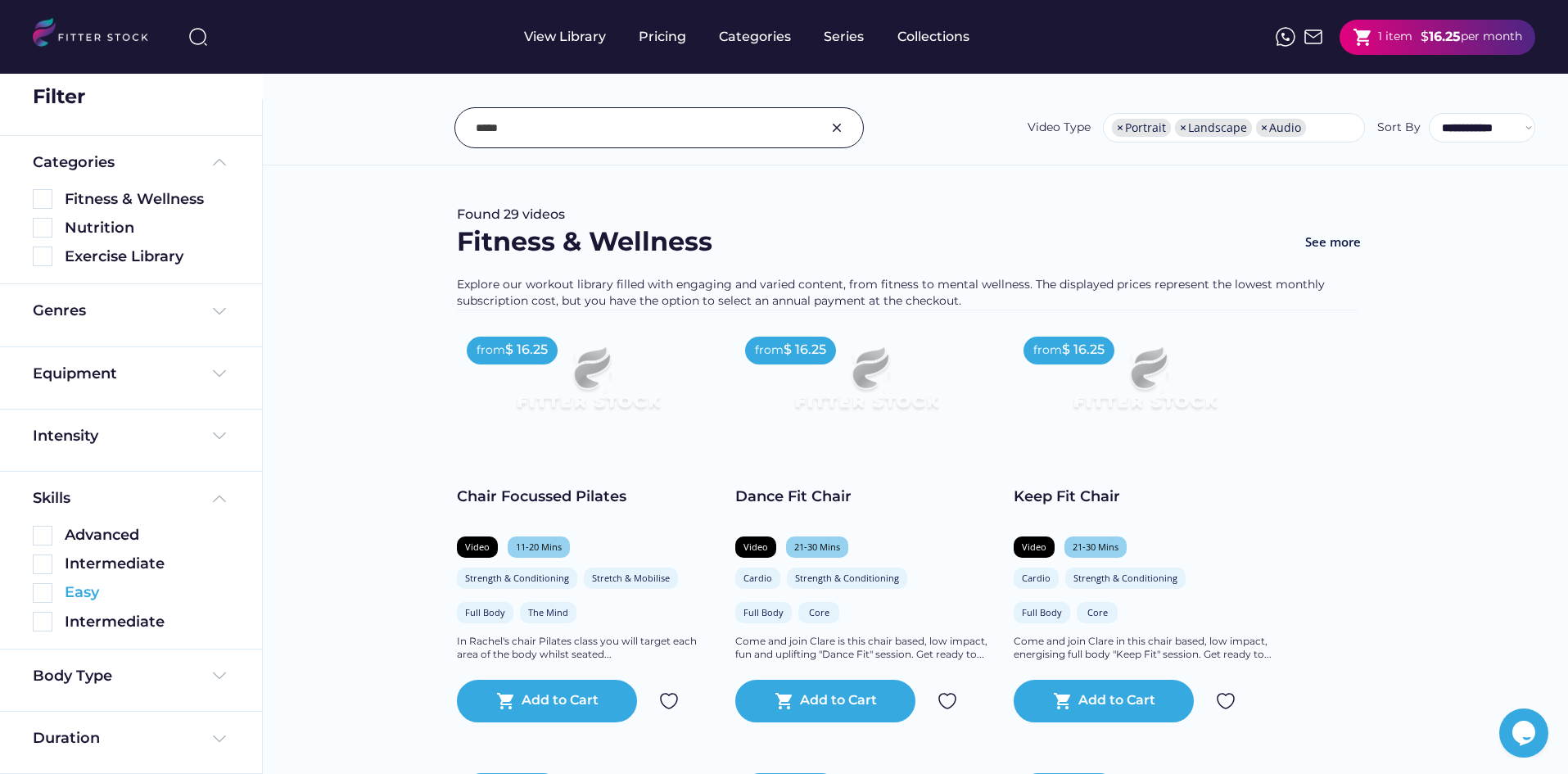 click at bounding box center [43, 593] 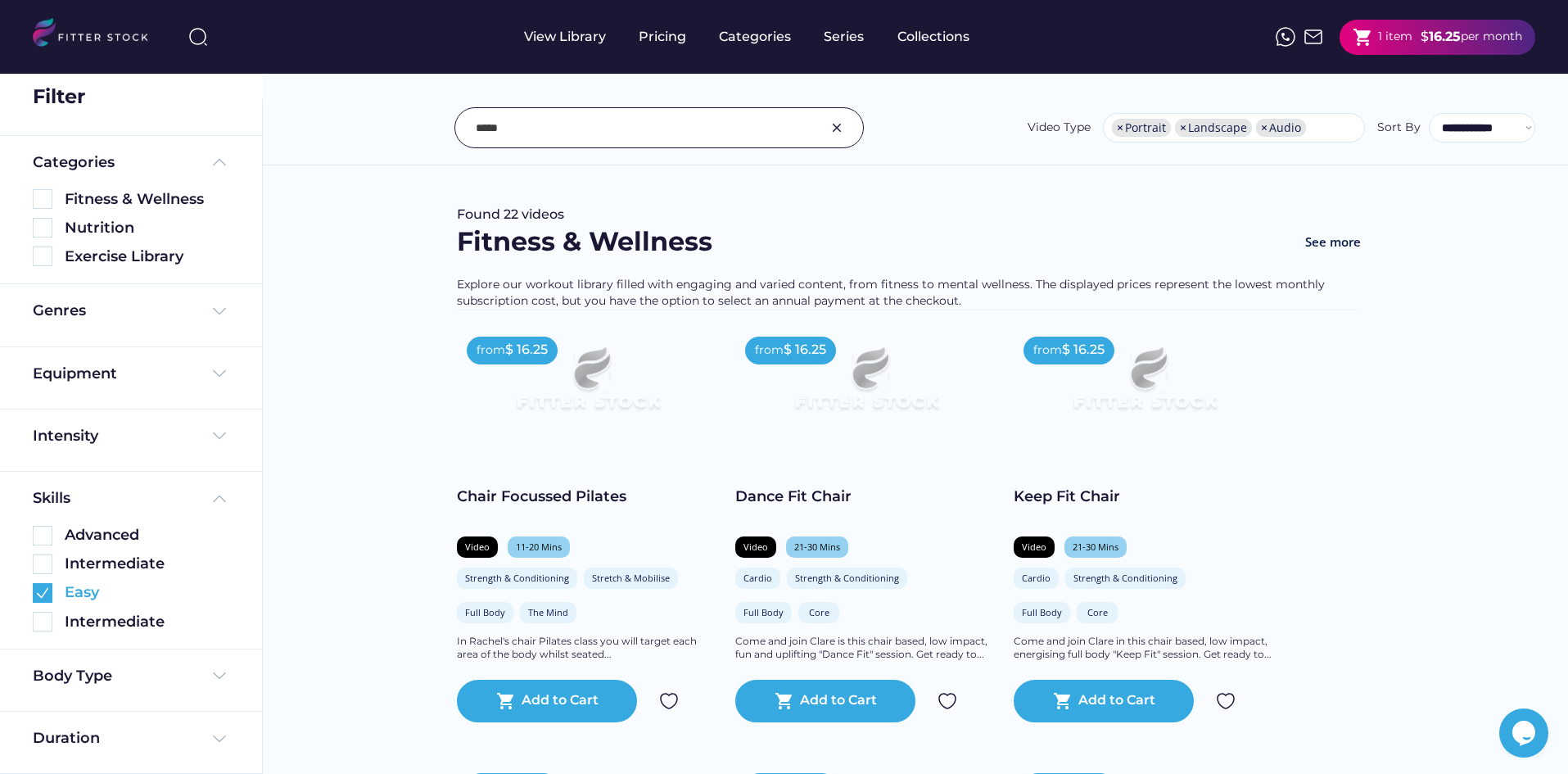 click at bounding box center (43, 593) 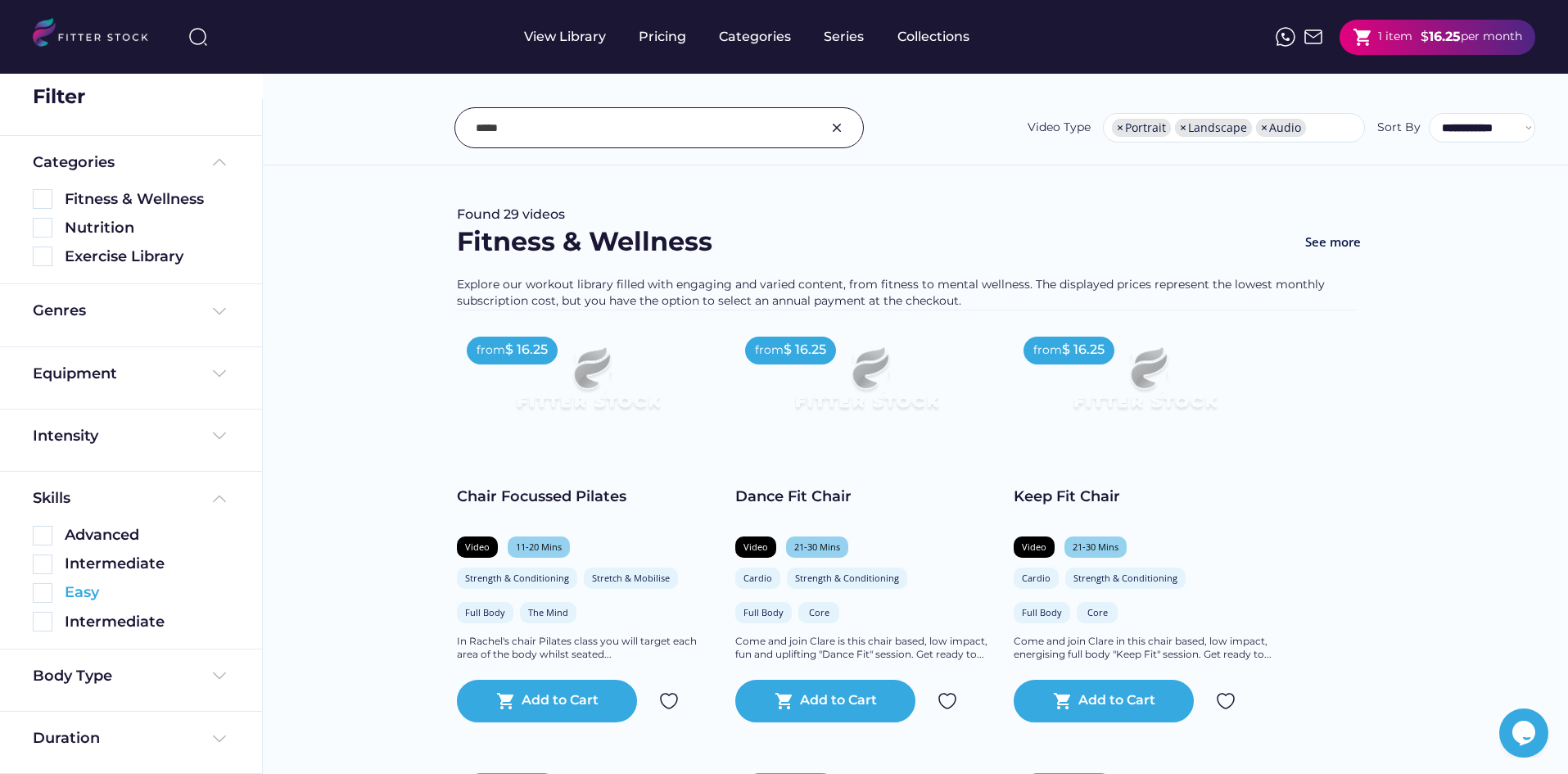 click at bounding box center (43, 593) 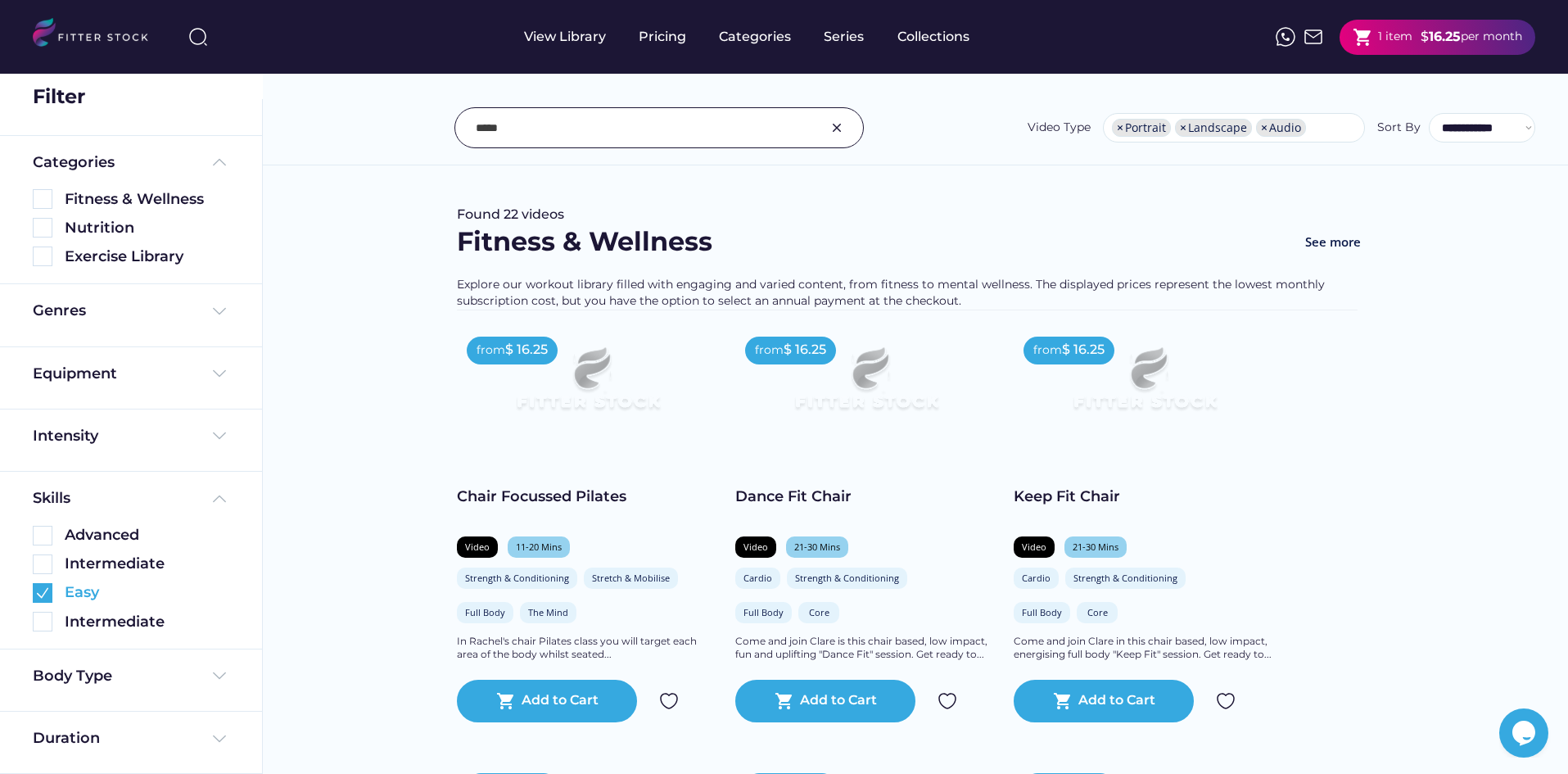 click at bounding box center [43, 593] 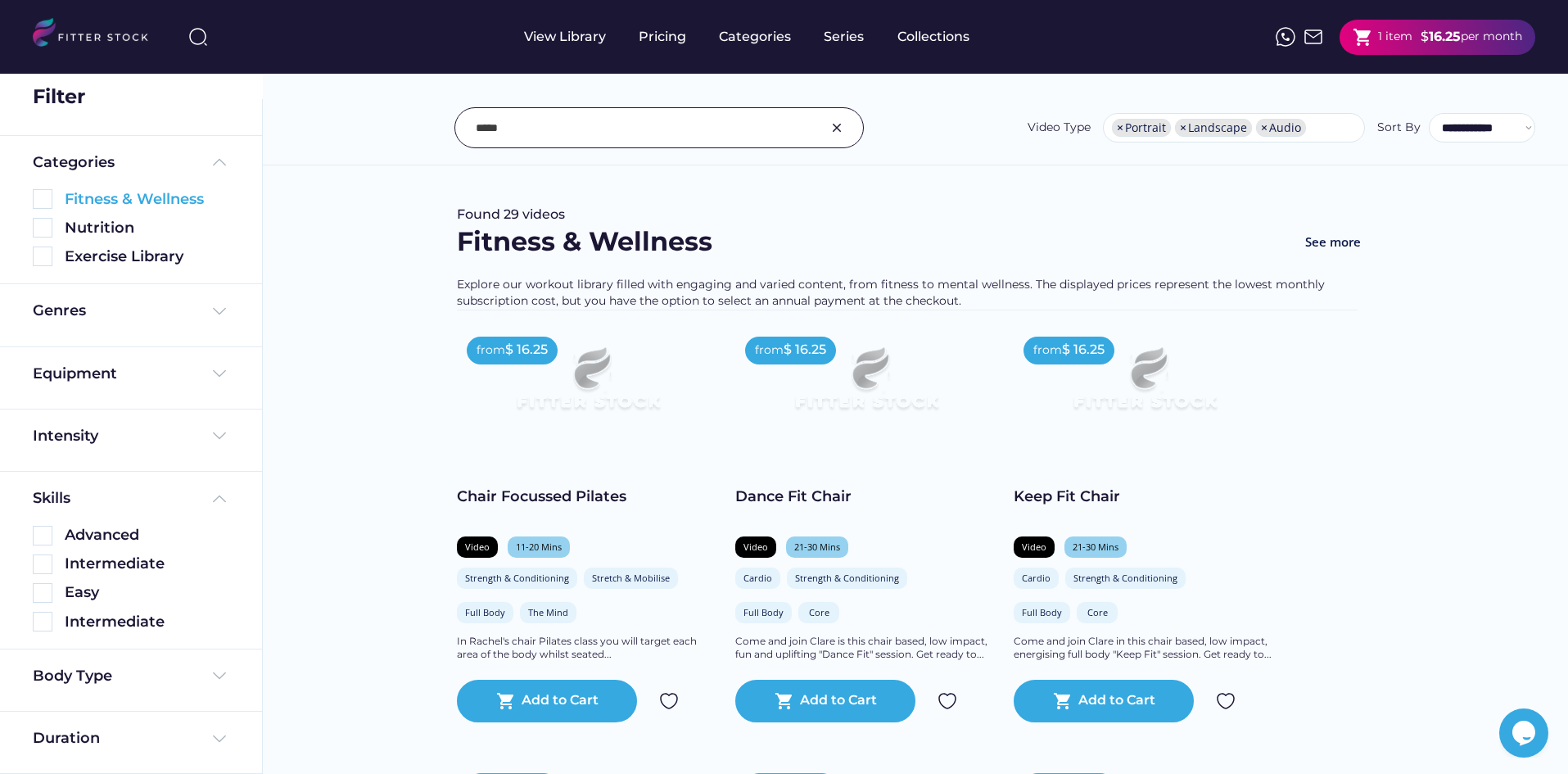click at bounding box center (43, 199) 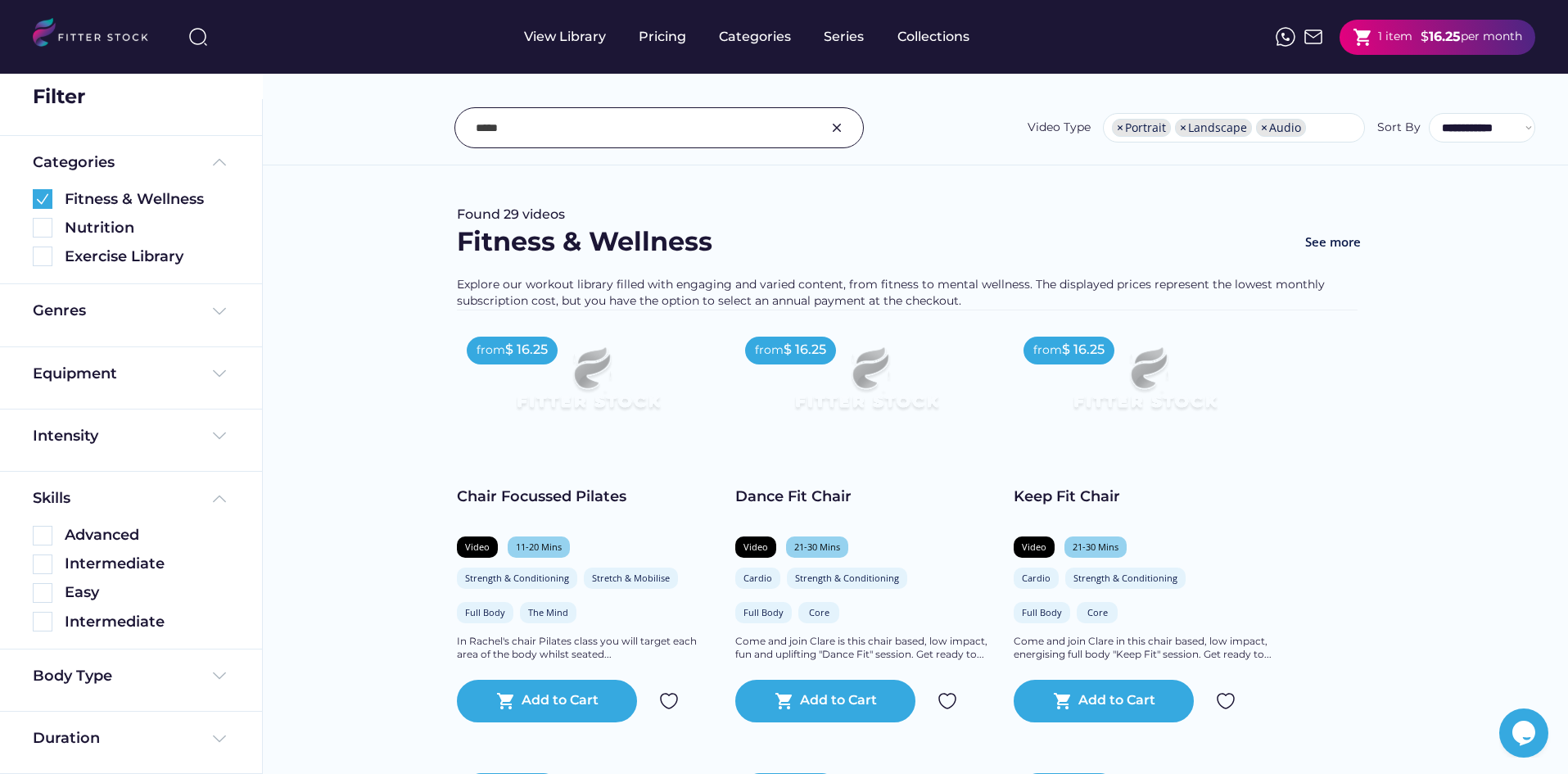 click on "Fitness & Wellness" at bounding box center (131, 195) 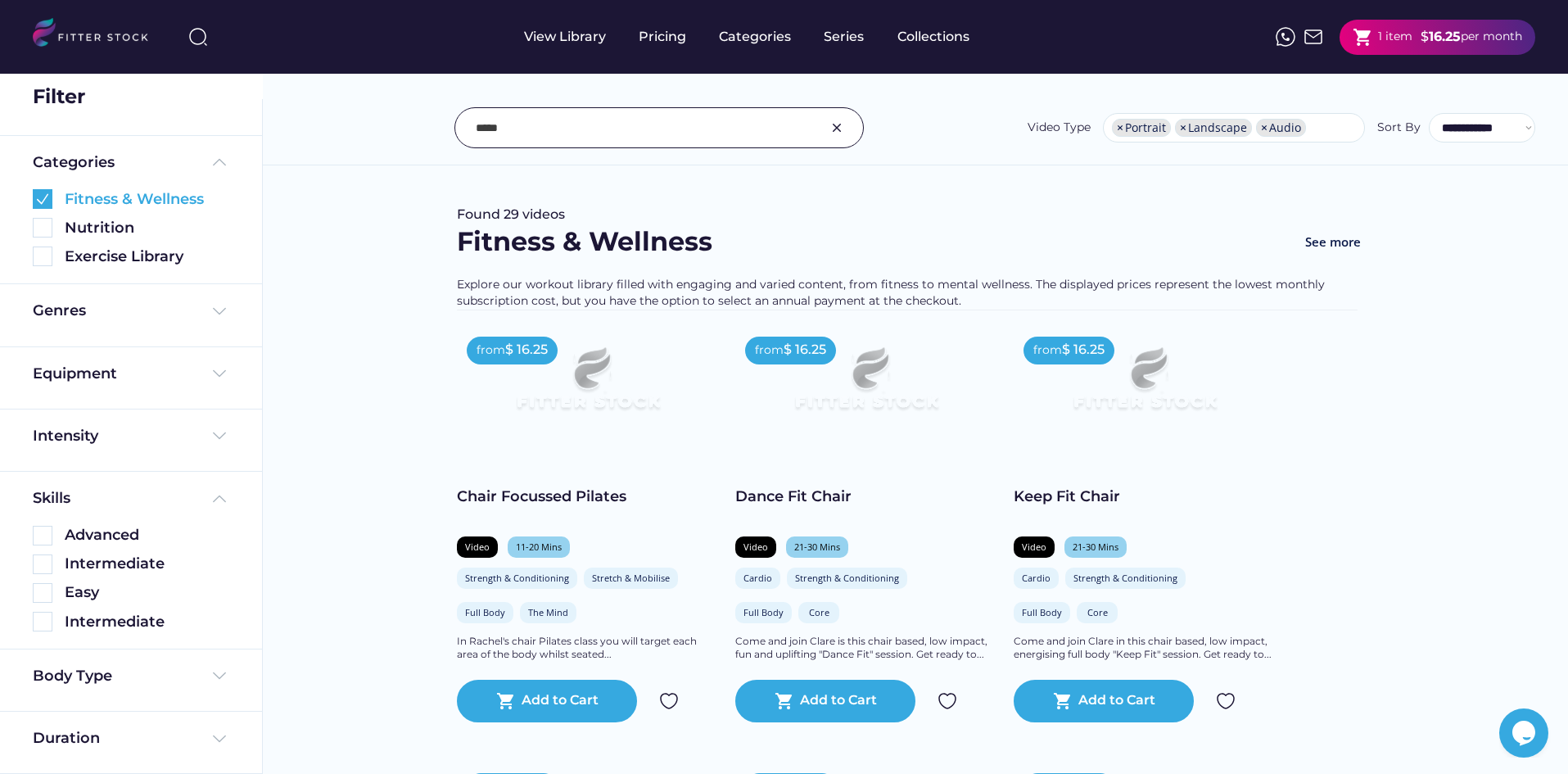 click at bounding box center [43, 199] 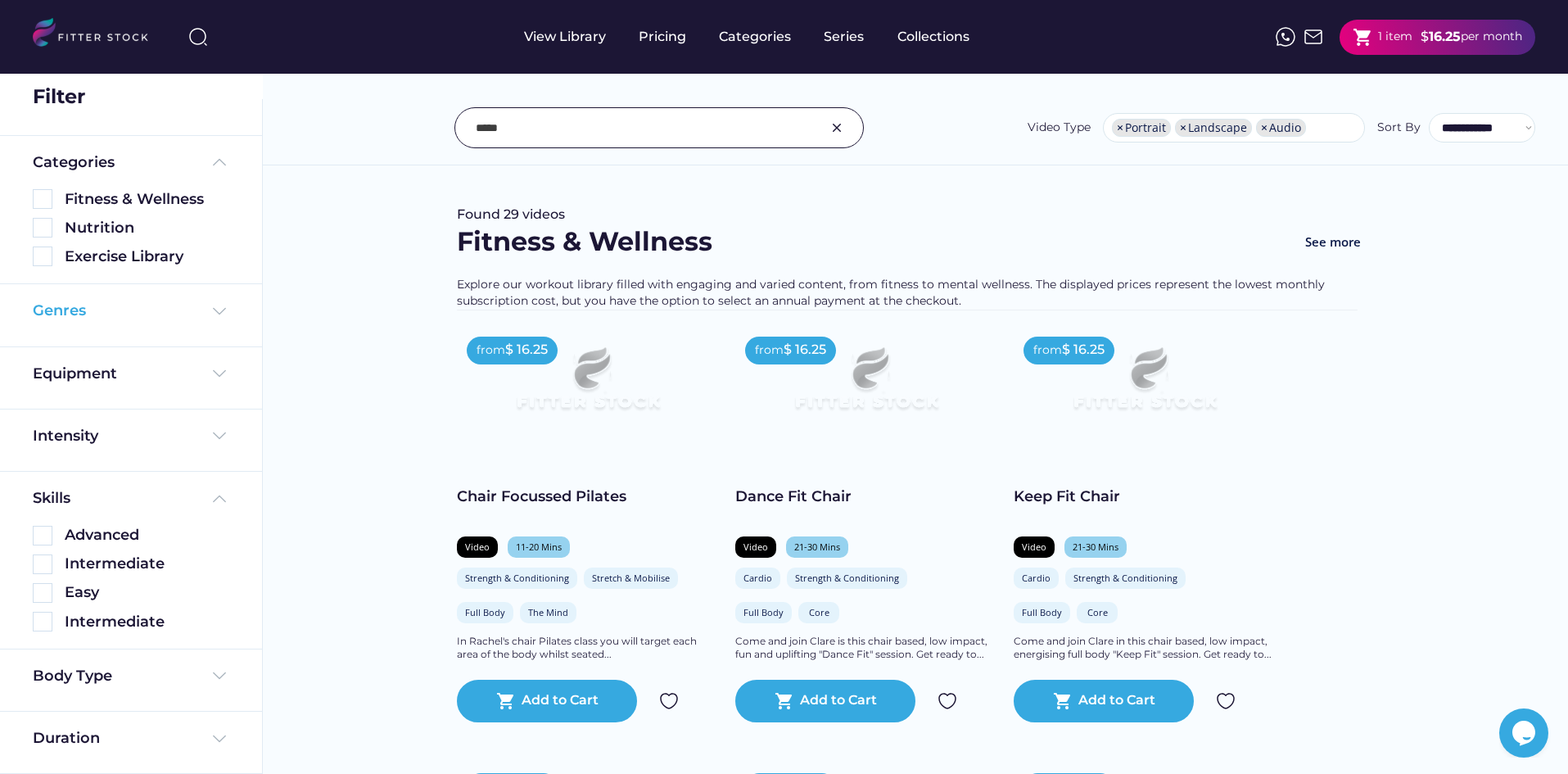 click at bounding box center (219, 311) 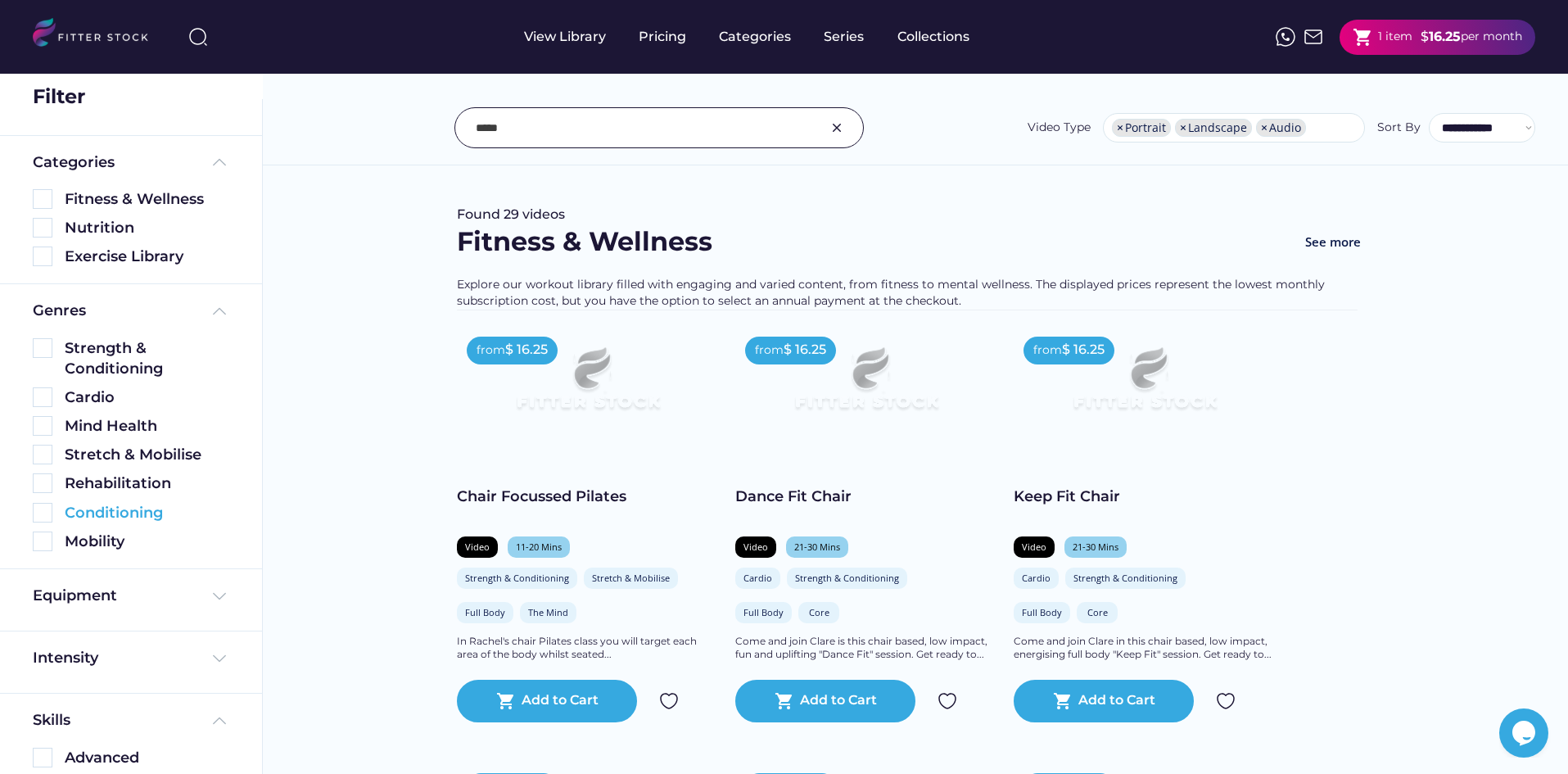 click at bounding box center [43, 513] 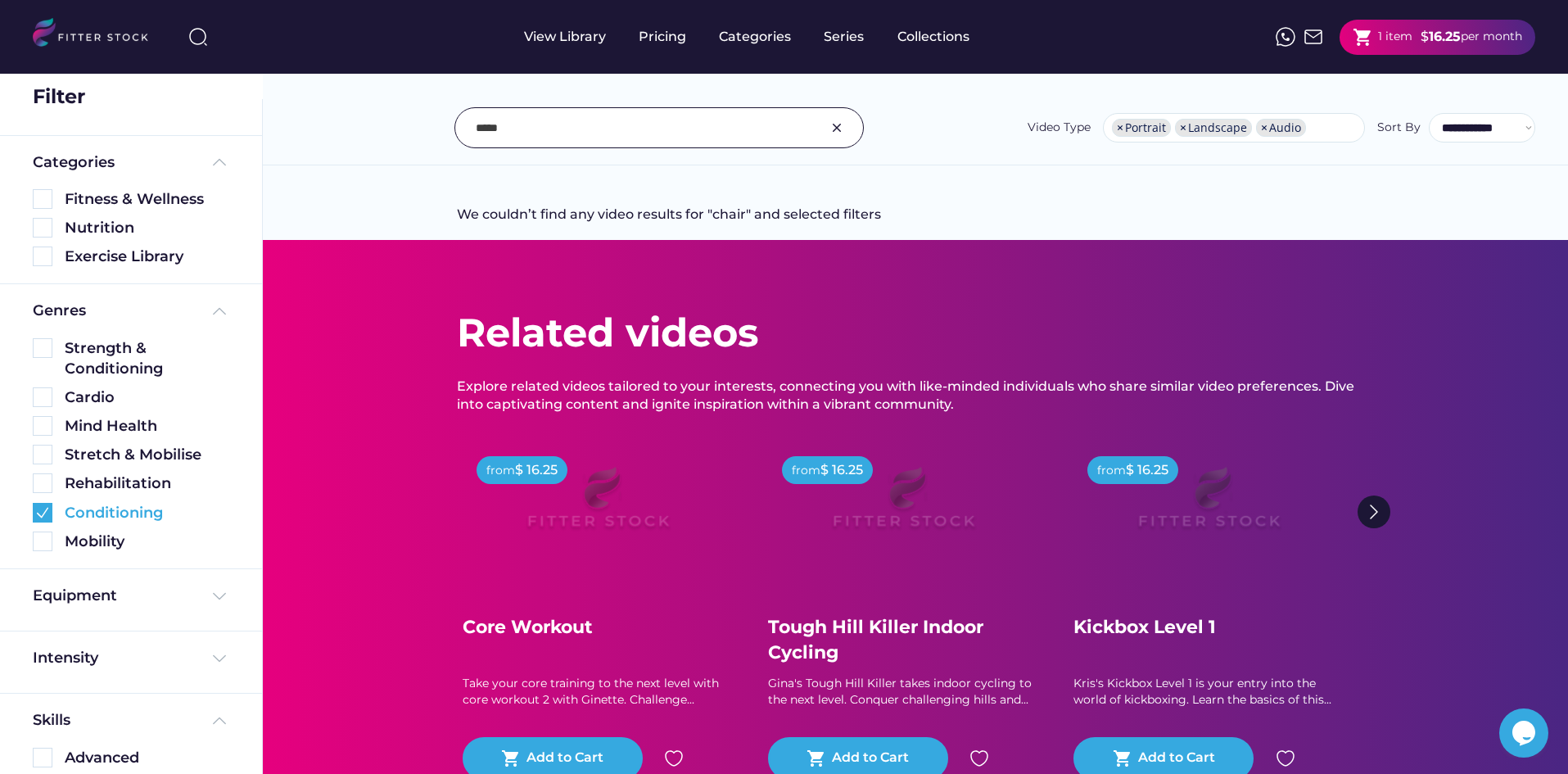 click at bounding box center (43, 513) 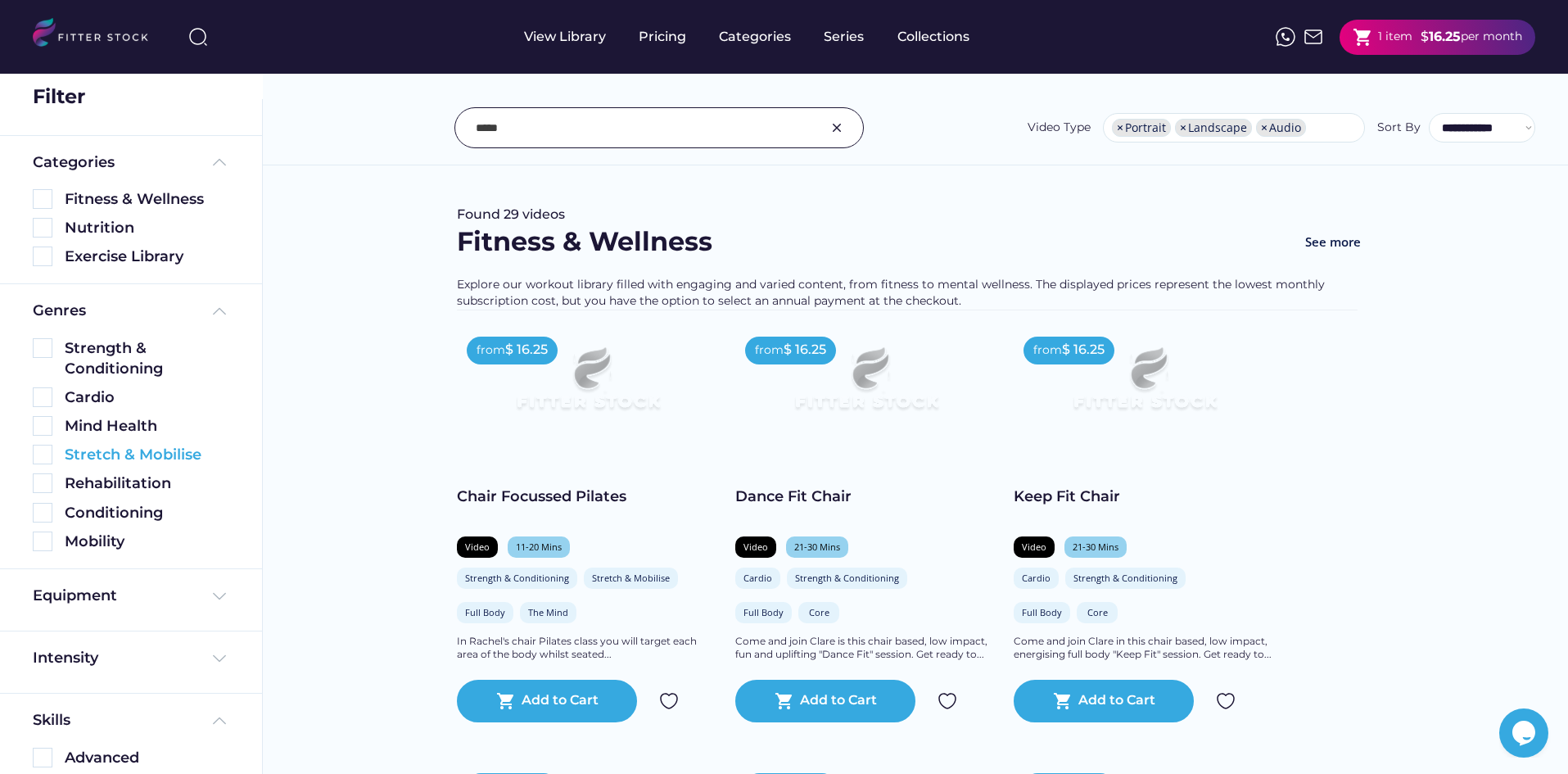 click at bounding box center (43, 455) 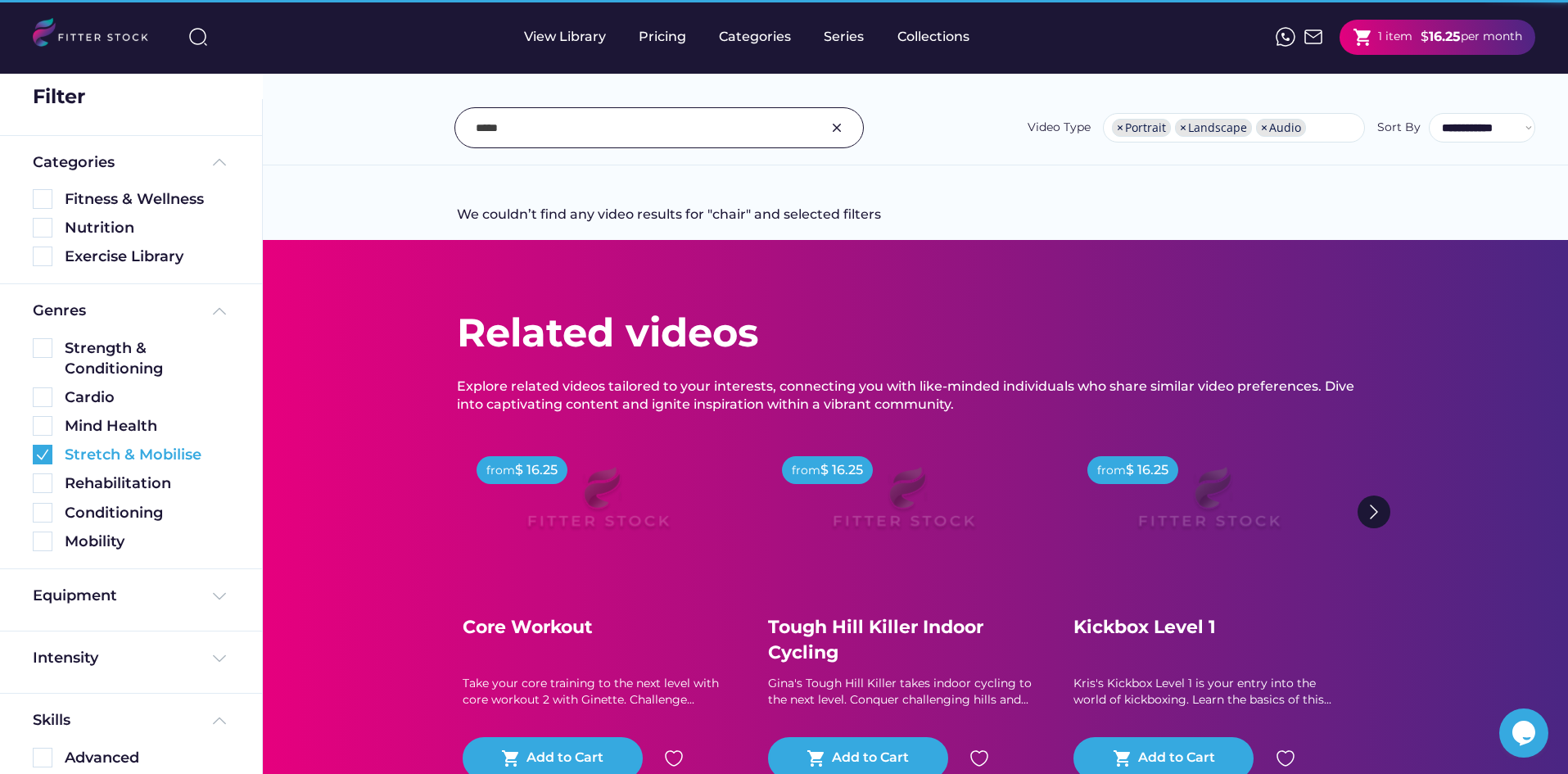 click at bounding box center (43, 455) 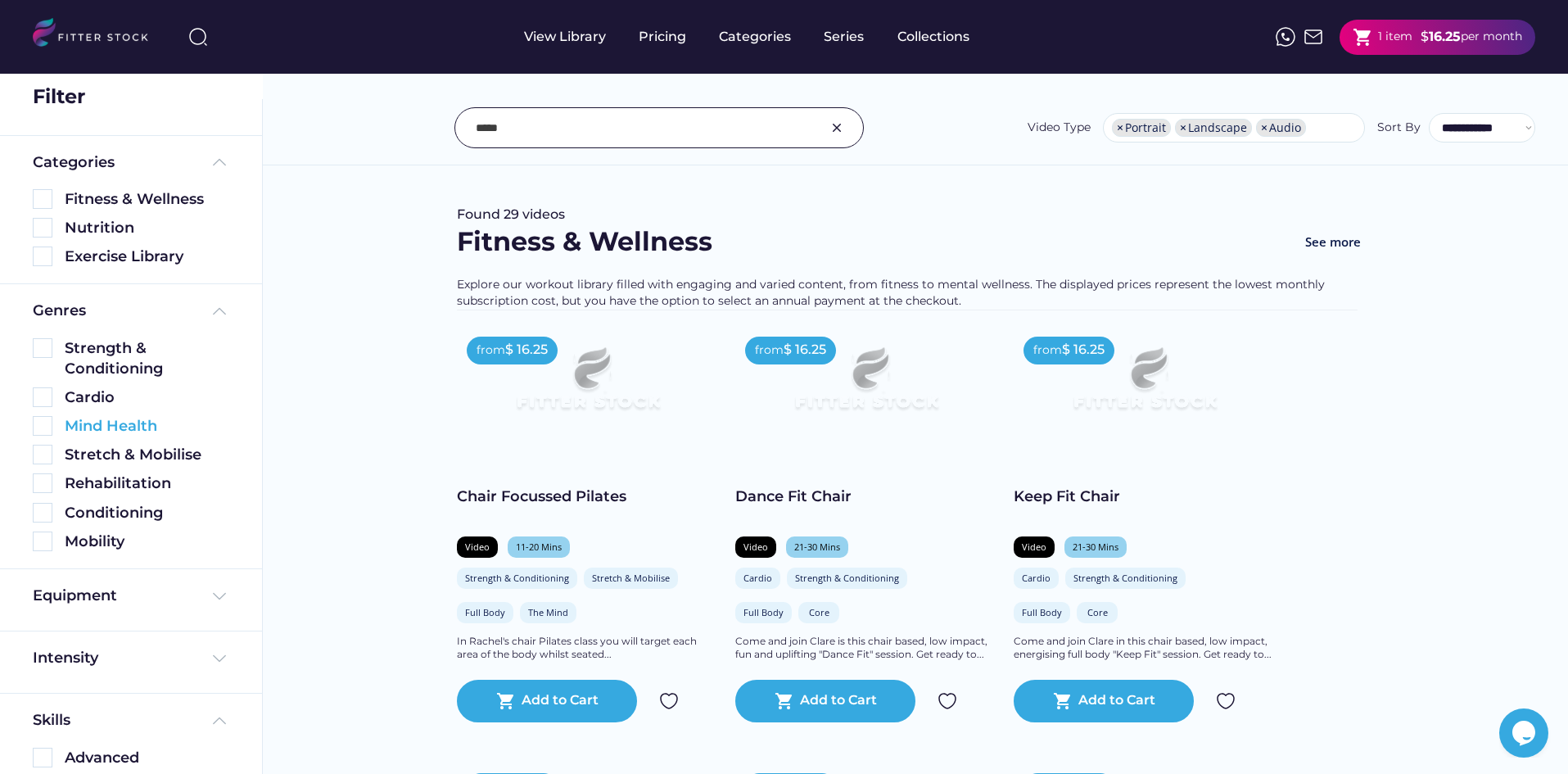 click at bounding box center (43, 426) 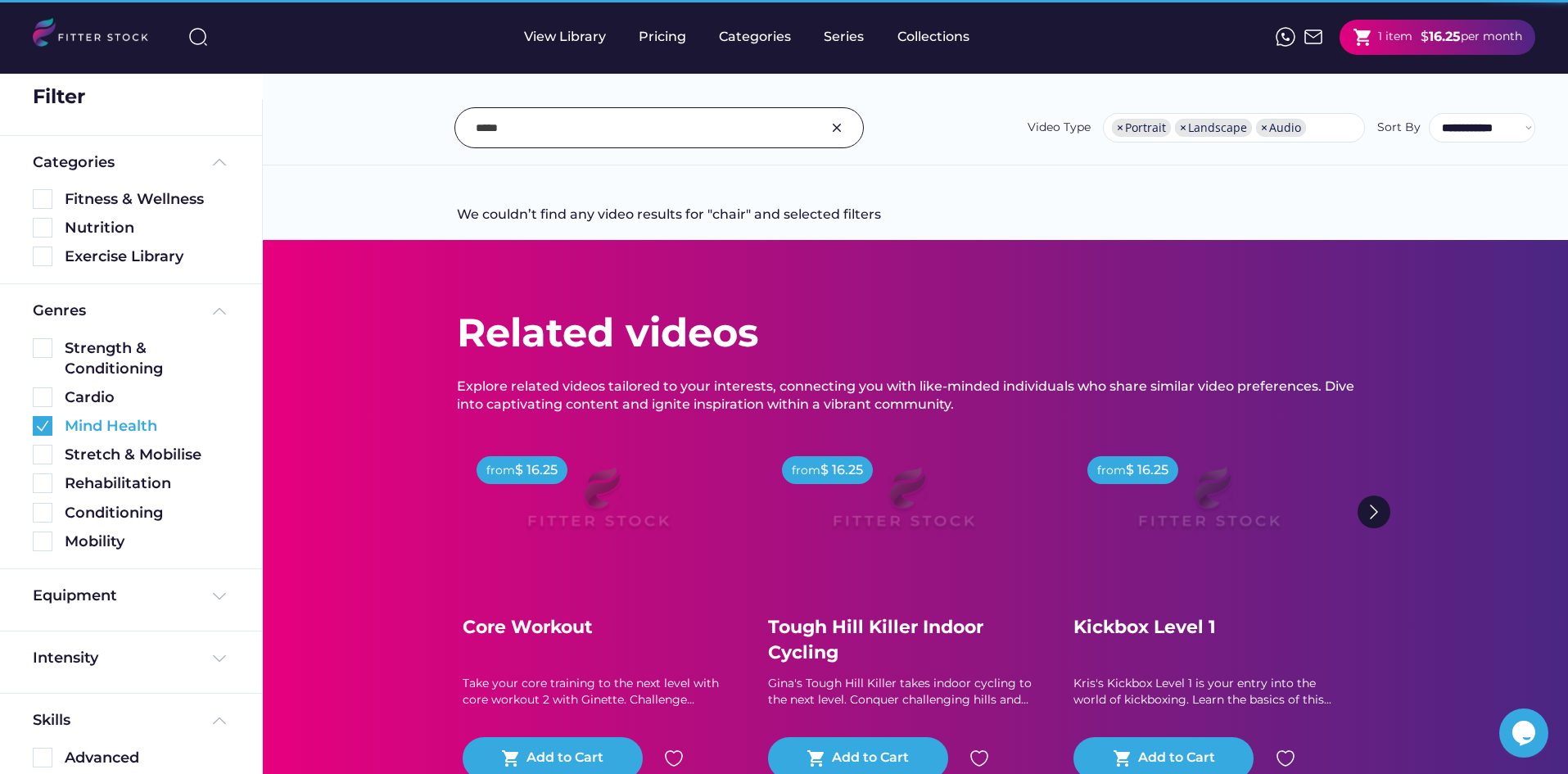 click at bounding box center (43, 426) 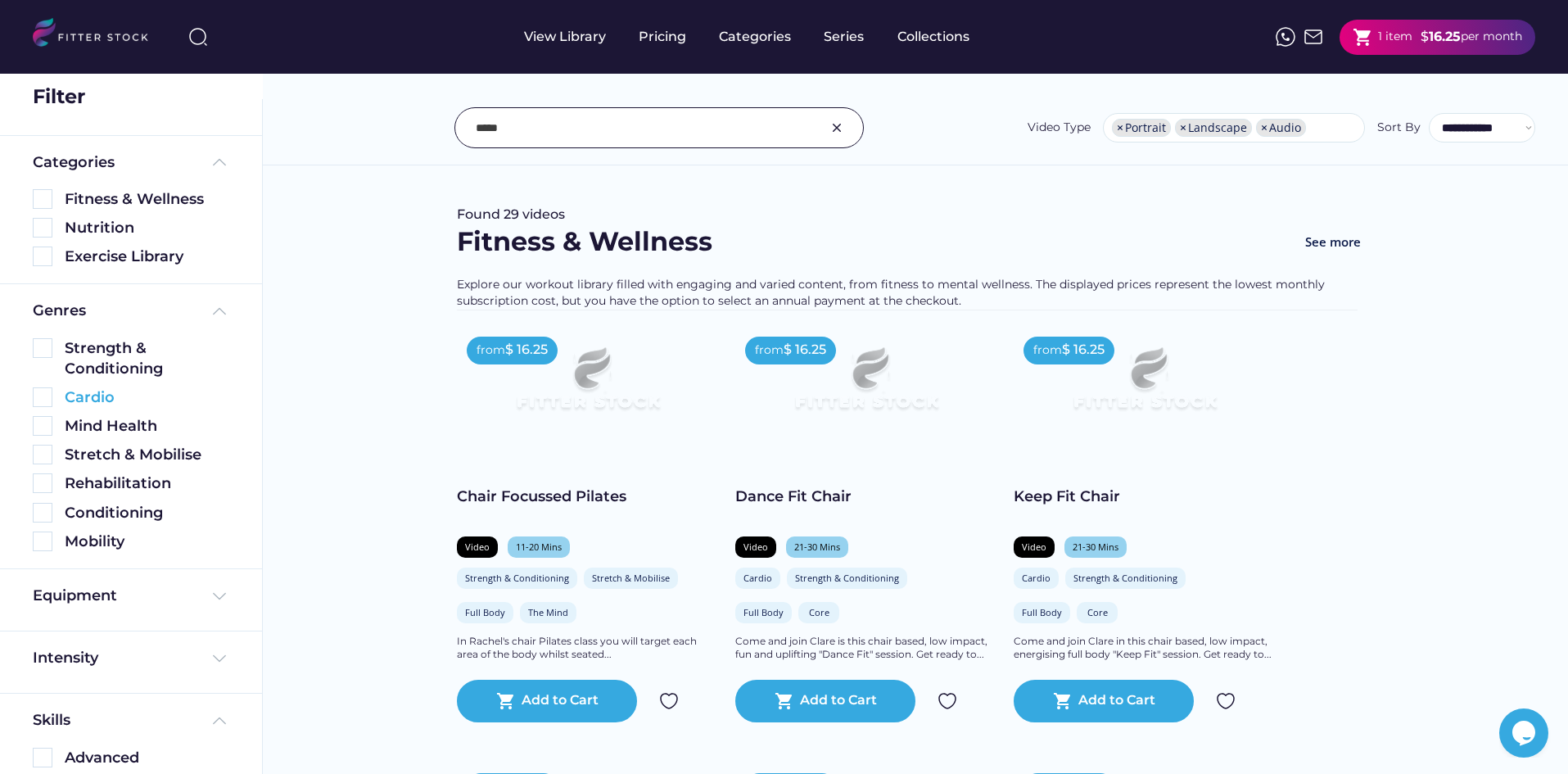 click at bounding box center [43, 397] 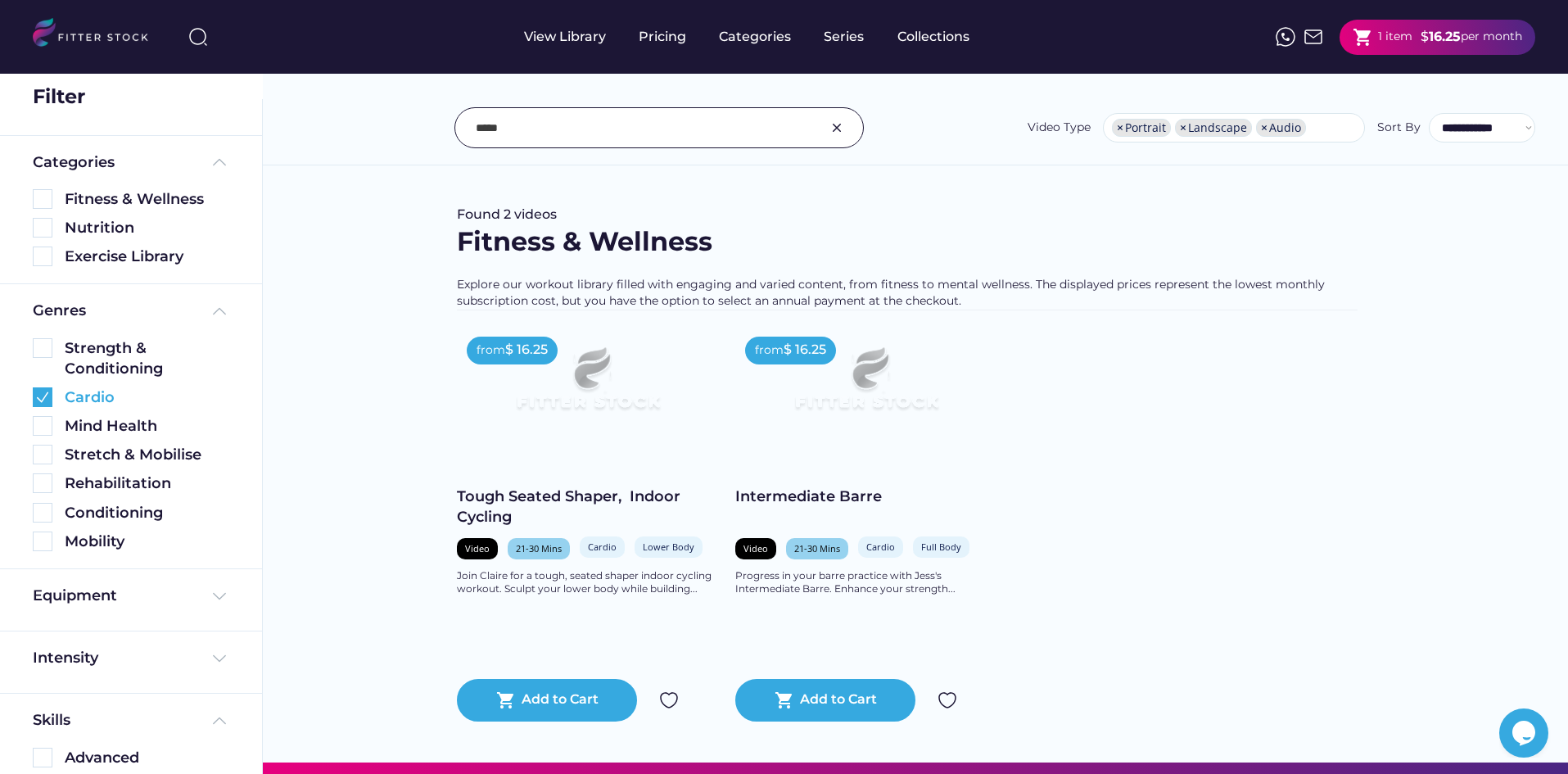 click at bounding box center (43, 397) 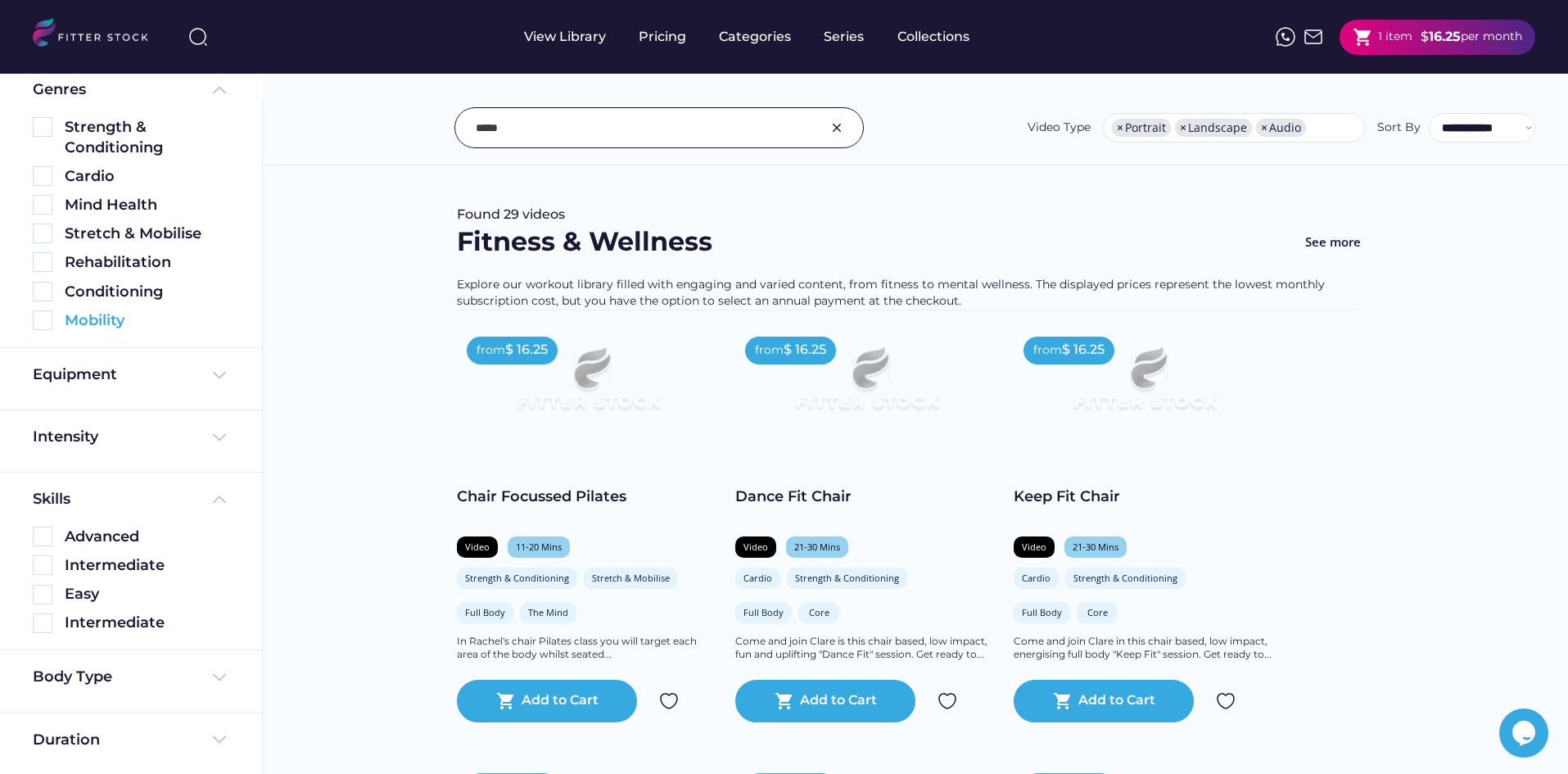 scroll, scrollTop: 247, scrollLeft: 0, axis: vertical 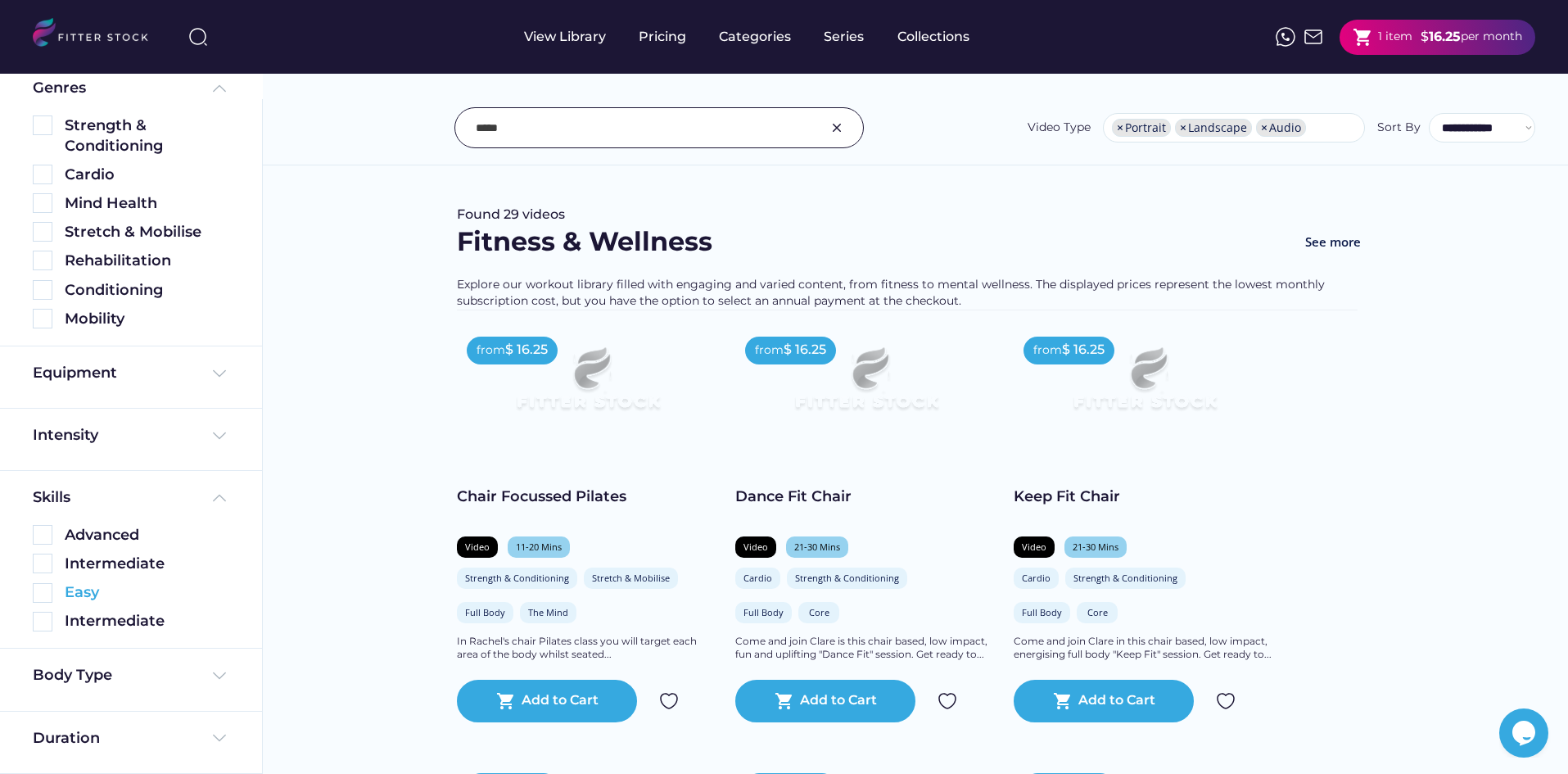 click at bounding box center (43, 593) 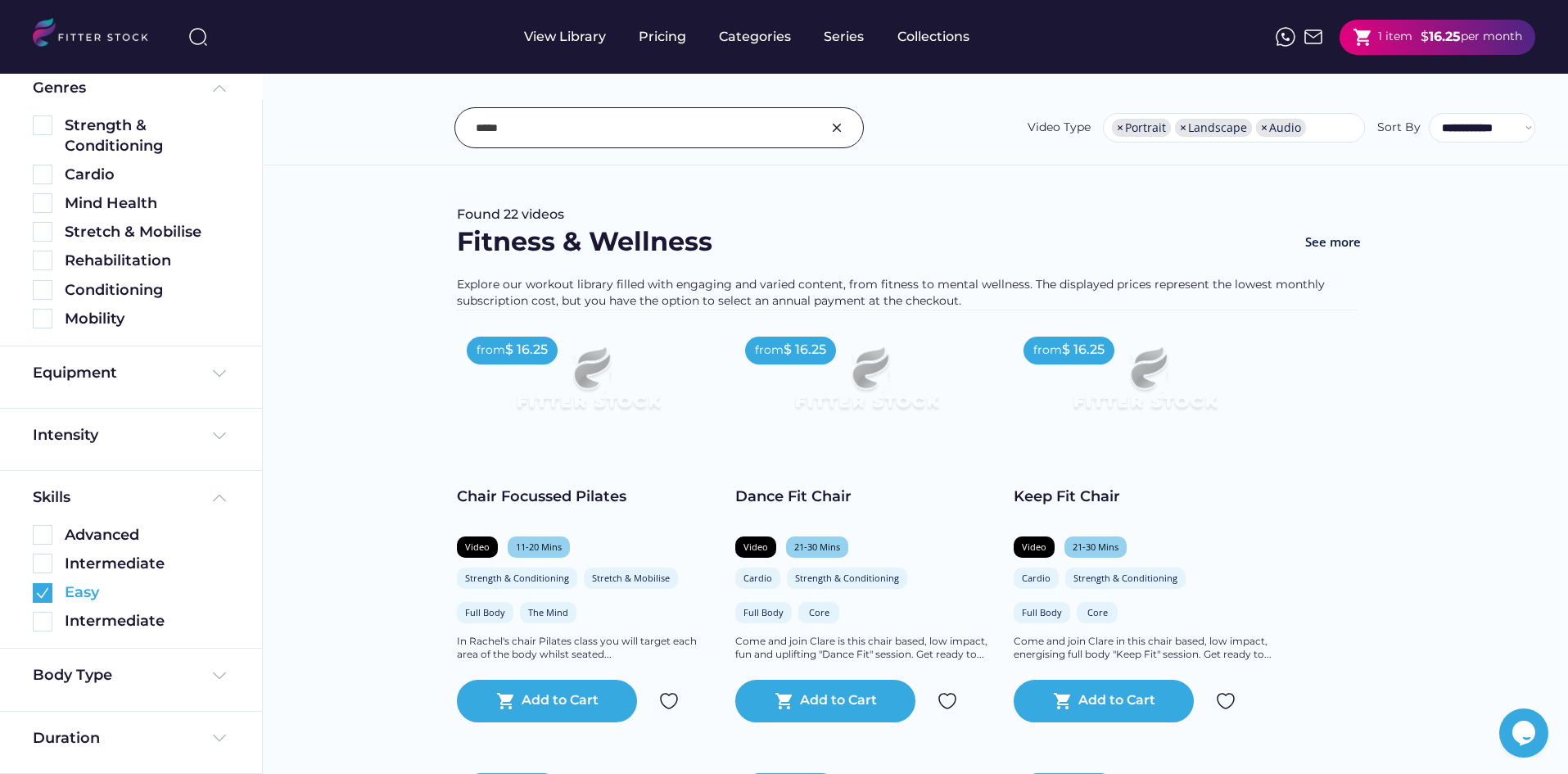 click at bounding box center [43, 593] 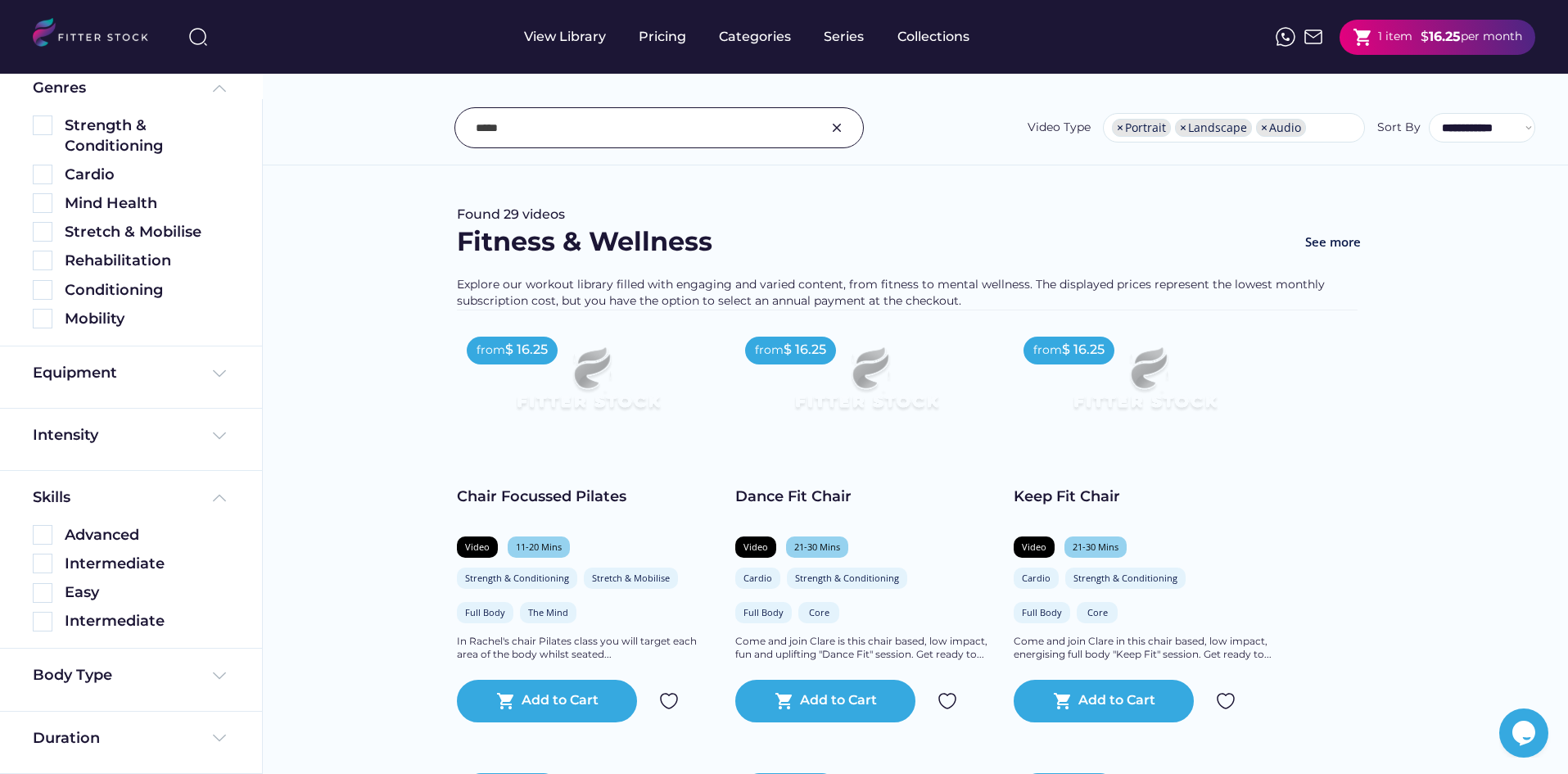 click on "Intermediate" at bounding box center [131, 559] 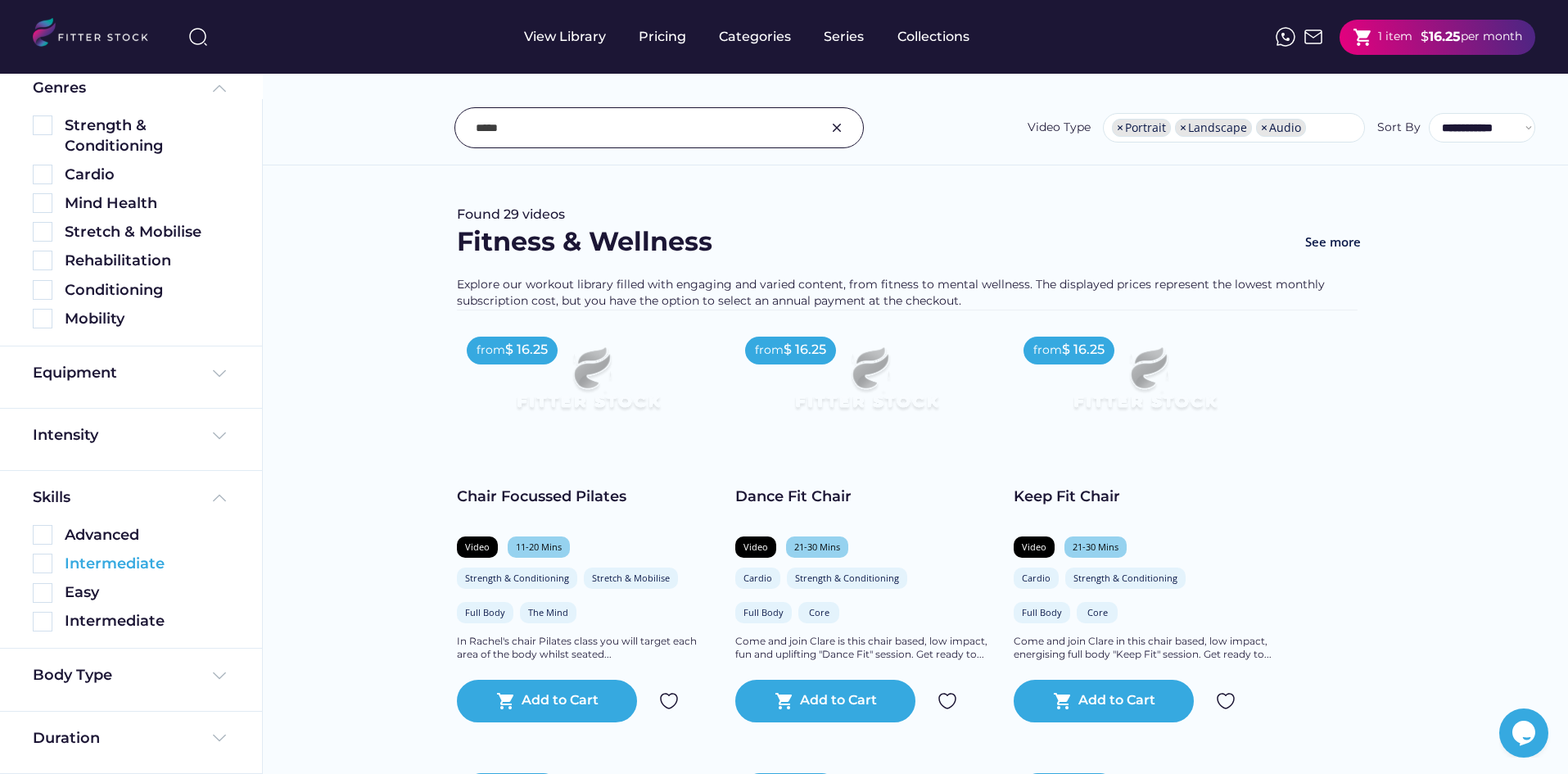 click at bounding box center (43, 564) 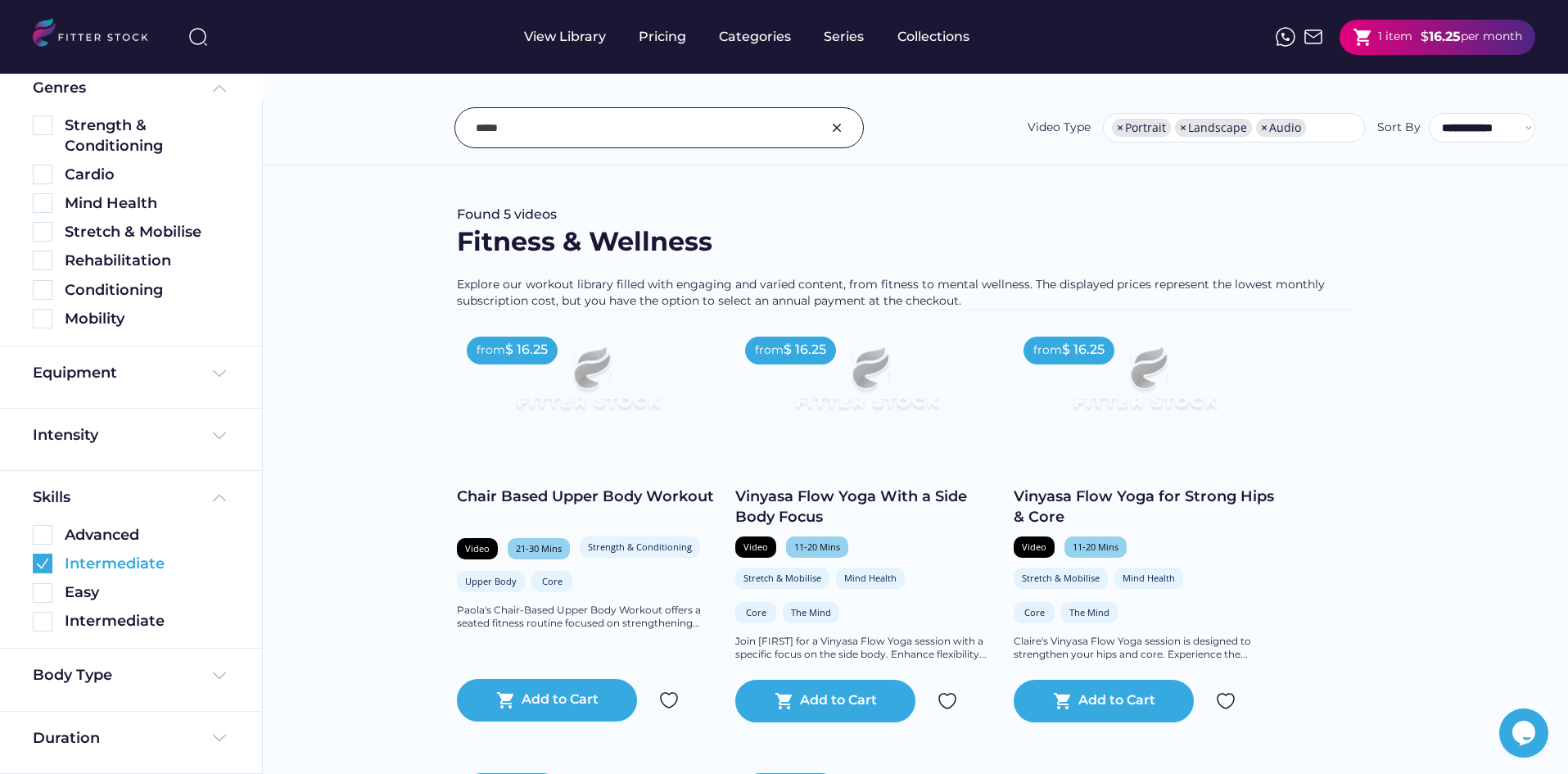 click at bounding box center [43, 564] 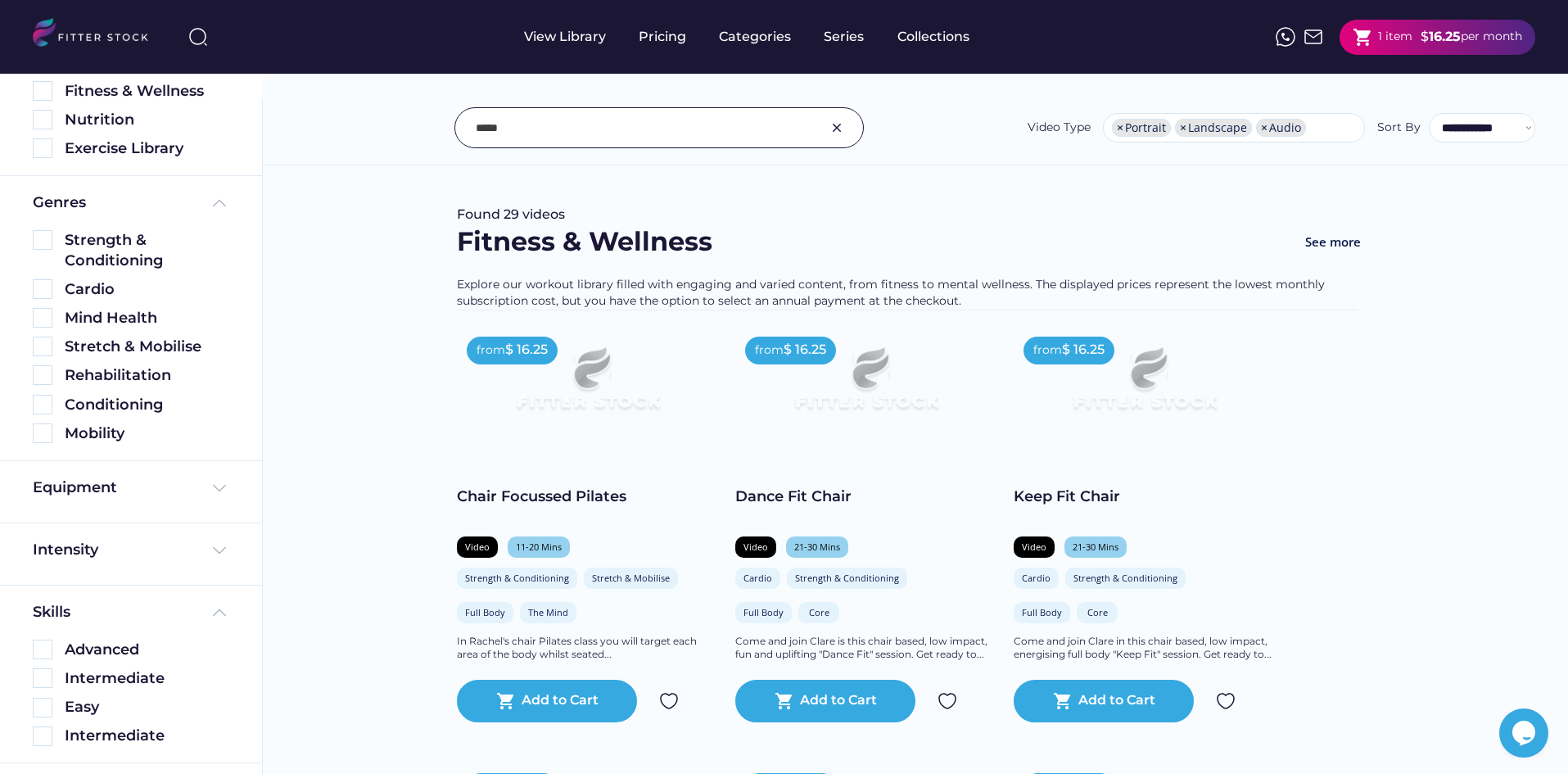 scroll, scrollTop: 0, scrollLeft: 0, axis: both 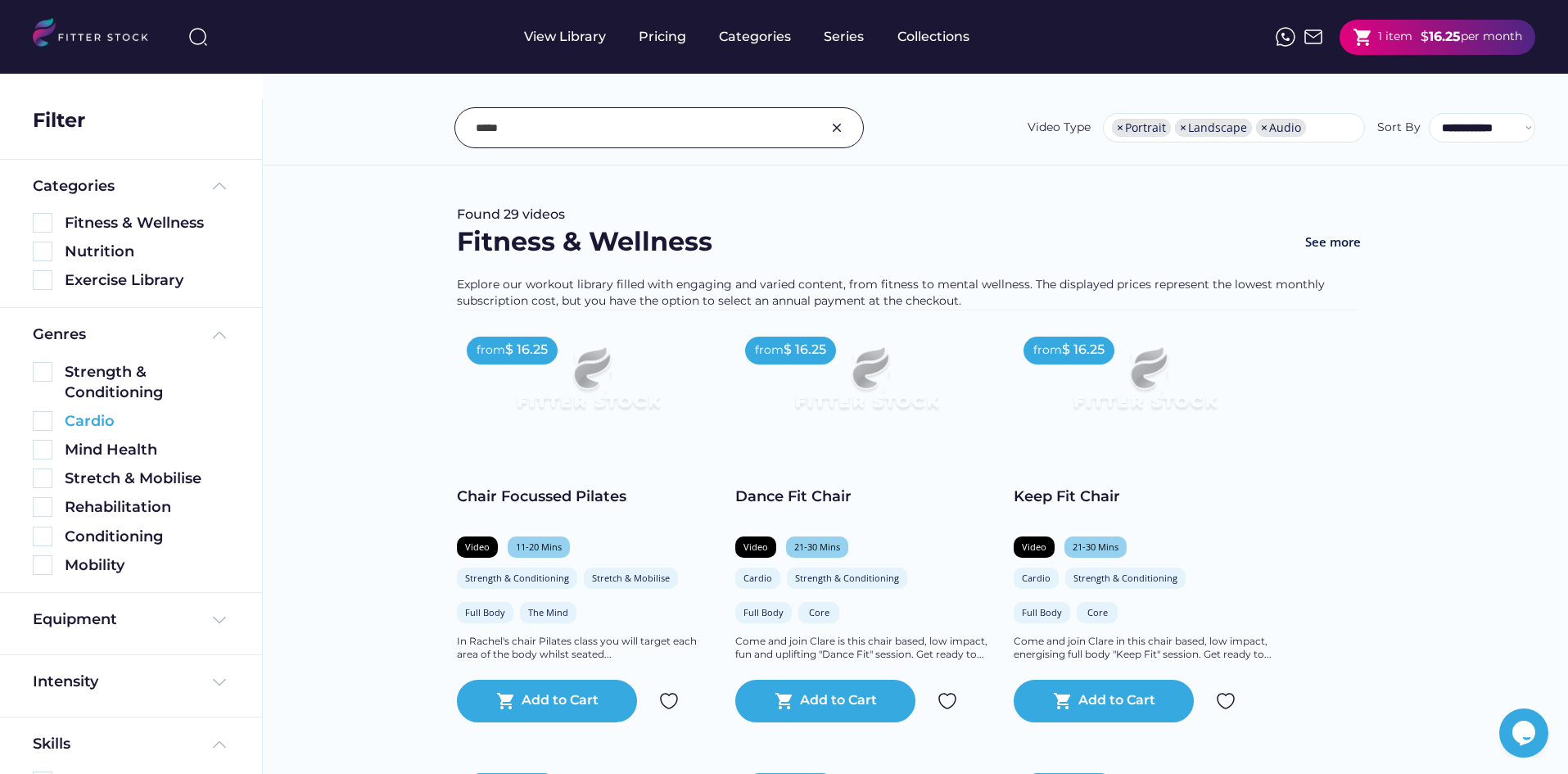 click at bounding box center (43, 421) 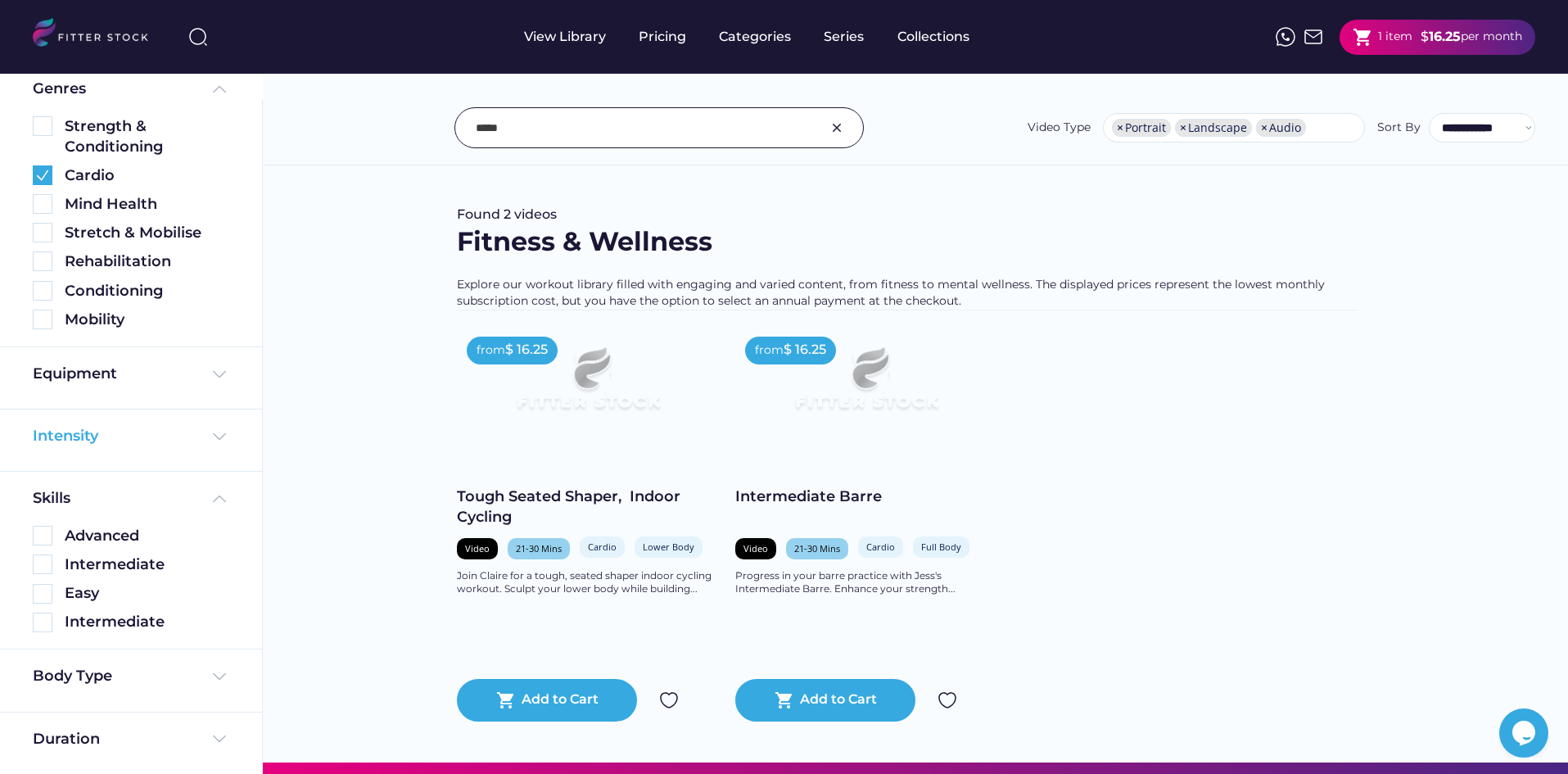 scroll, scrollTop: 247, scrollLeft: 0, axis: vertical 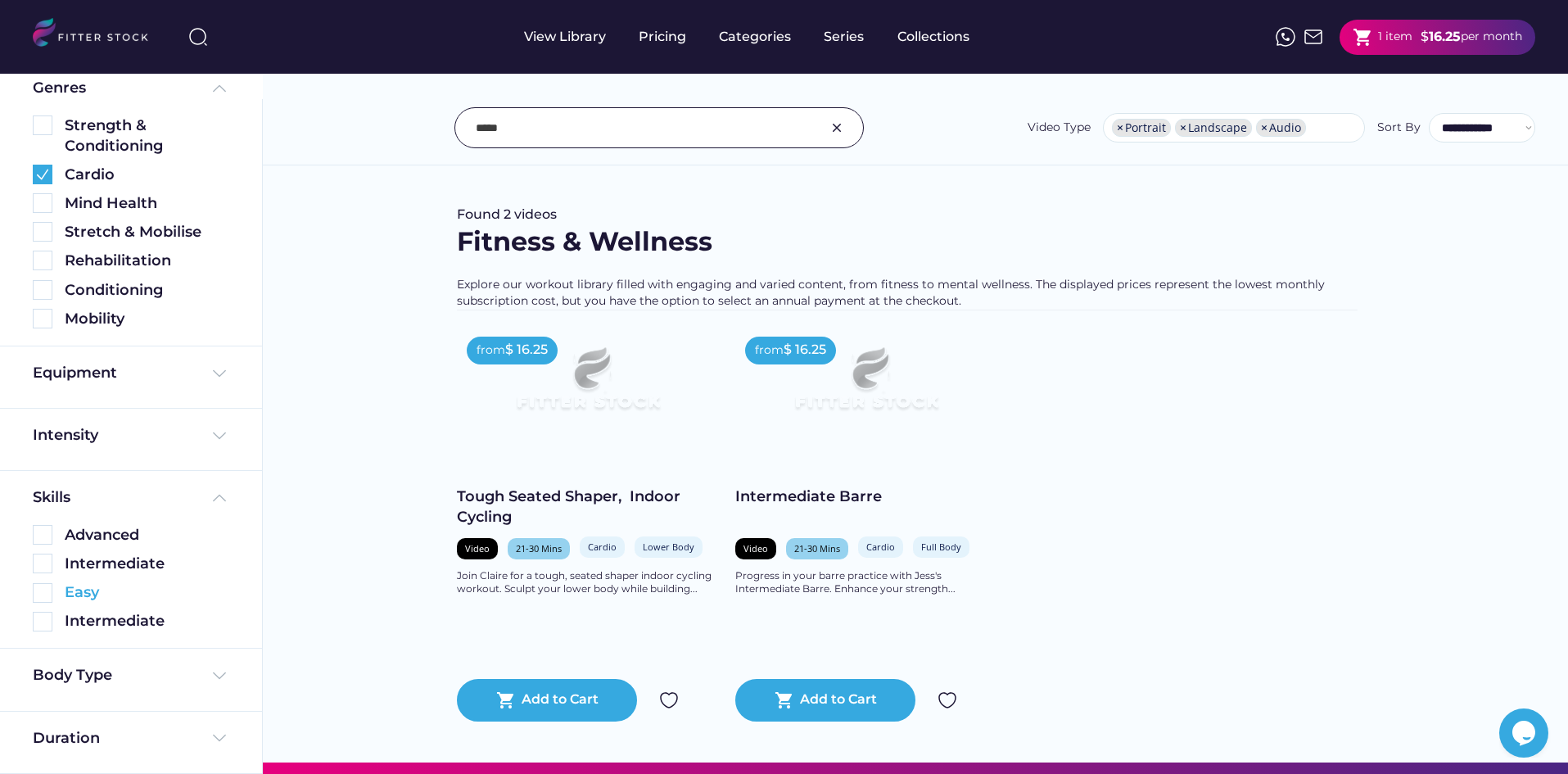 click at bounding box center (43, 593) 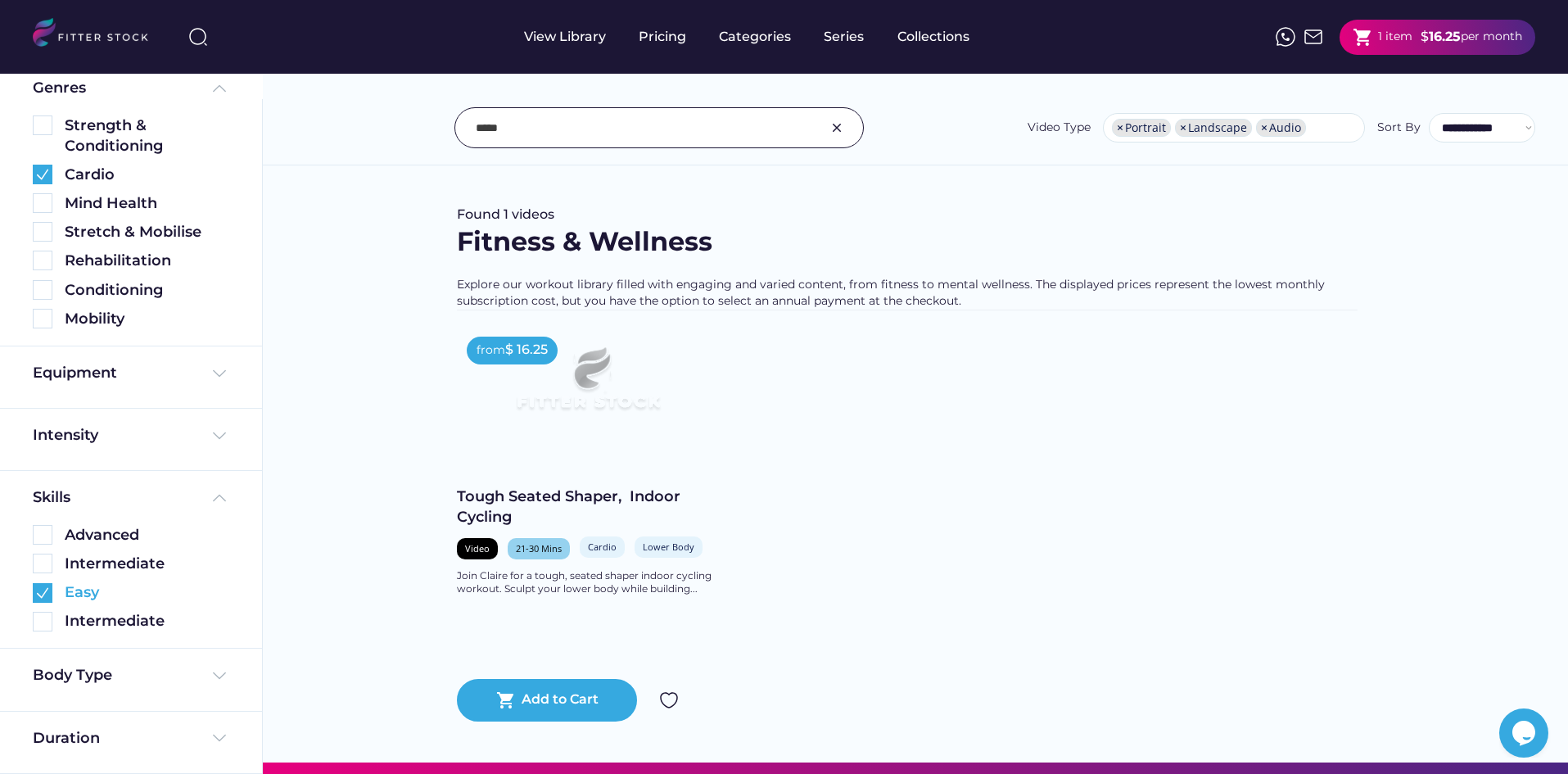 click at bounding box center (43, 593) 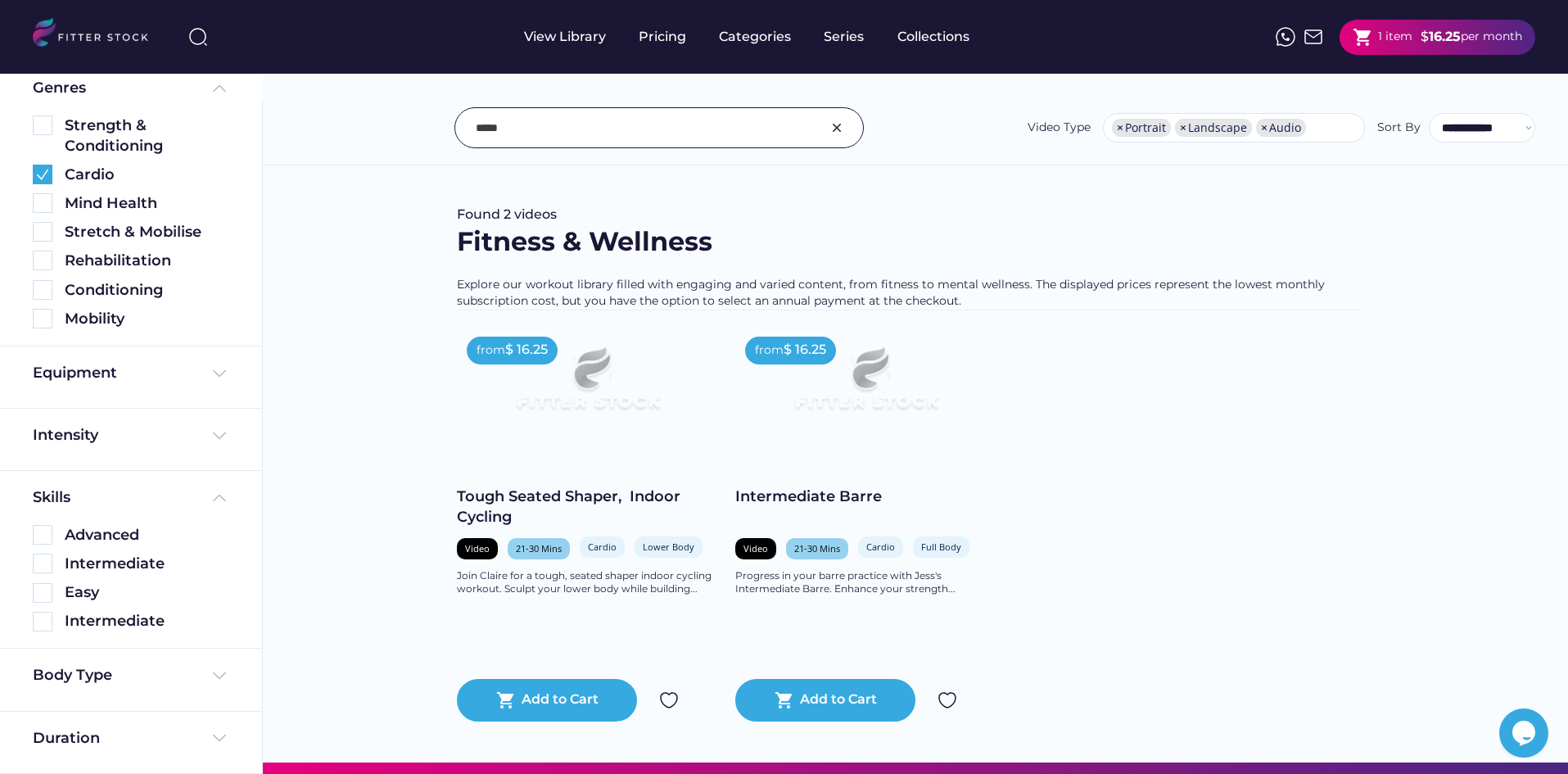 click at bounding box center [659, 128] 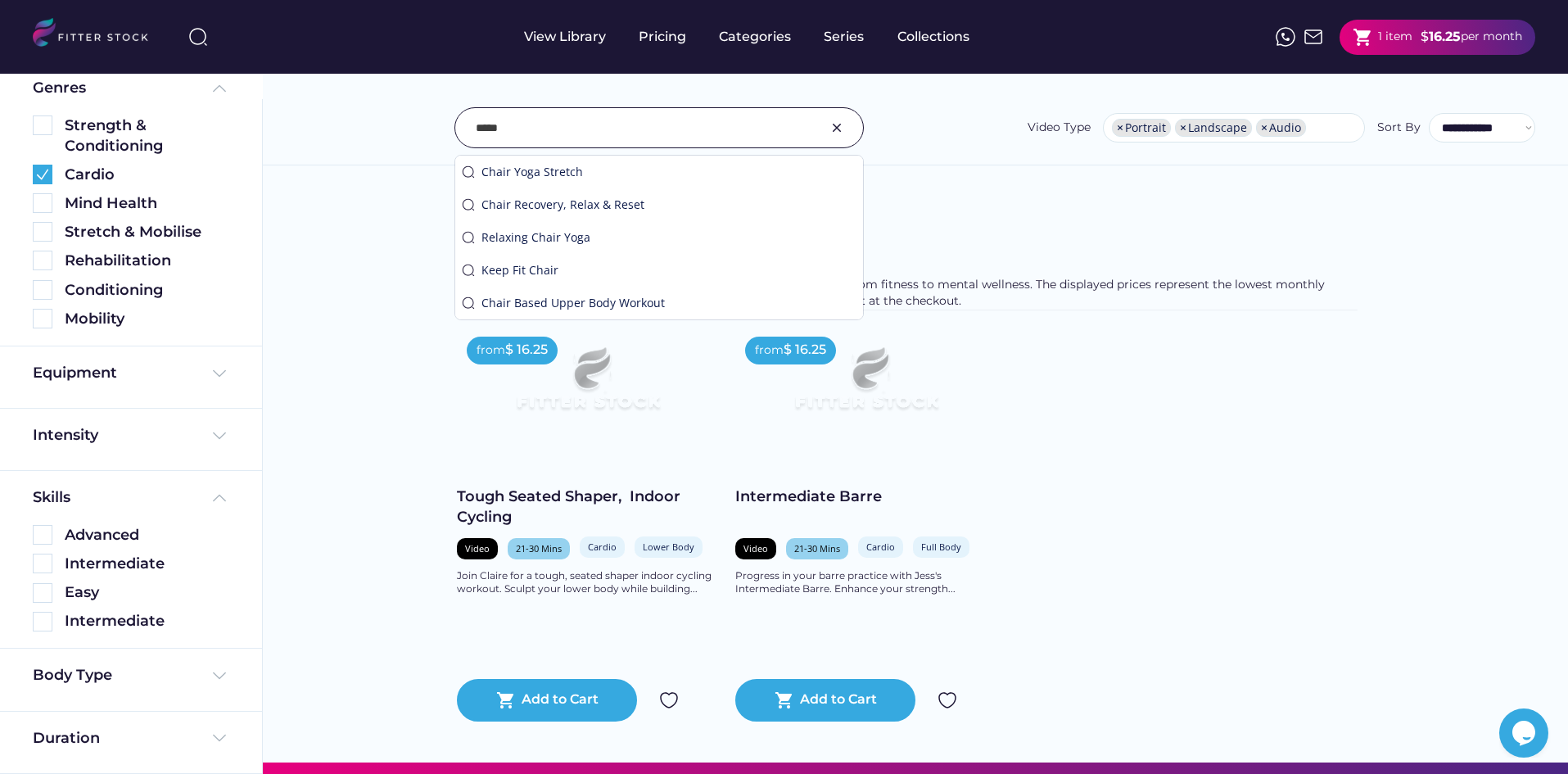 click at bounding box center [837, 128] 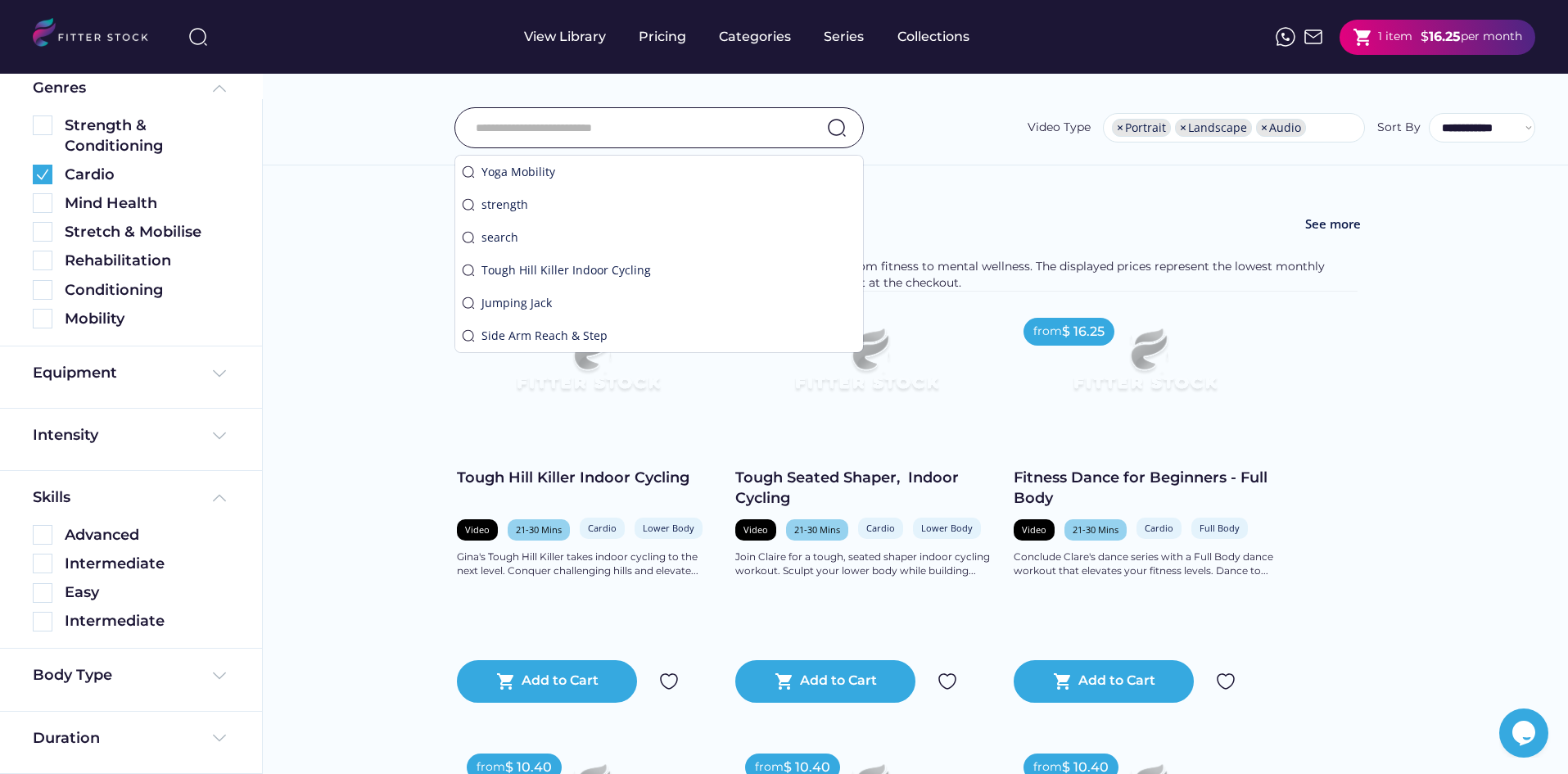 click on "The Mind [FIRST]'s Tough Hill Killer takes indoor cycling to the next level. Conquer challenging hills and elevate...
shopping_cart
Add to Cart from $ 16.25 Tough Seated Shaper, Indoor Cycling Video 21-30 Mins Cardio Strength & Conditioning Lower Body Core Join [FIRST] for a tough, seated shaper indoor cycling workout. Sculpt your lower body while building...
shopping_cart
Add to Cart from" at bounding box center [915, 1577] 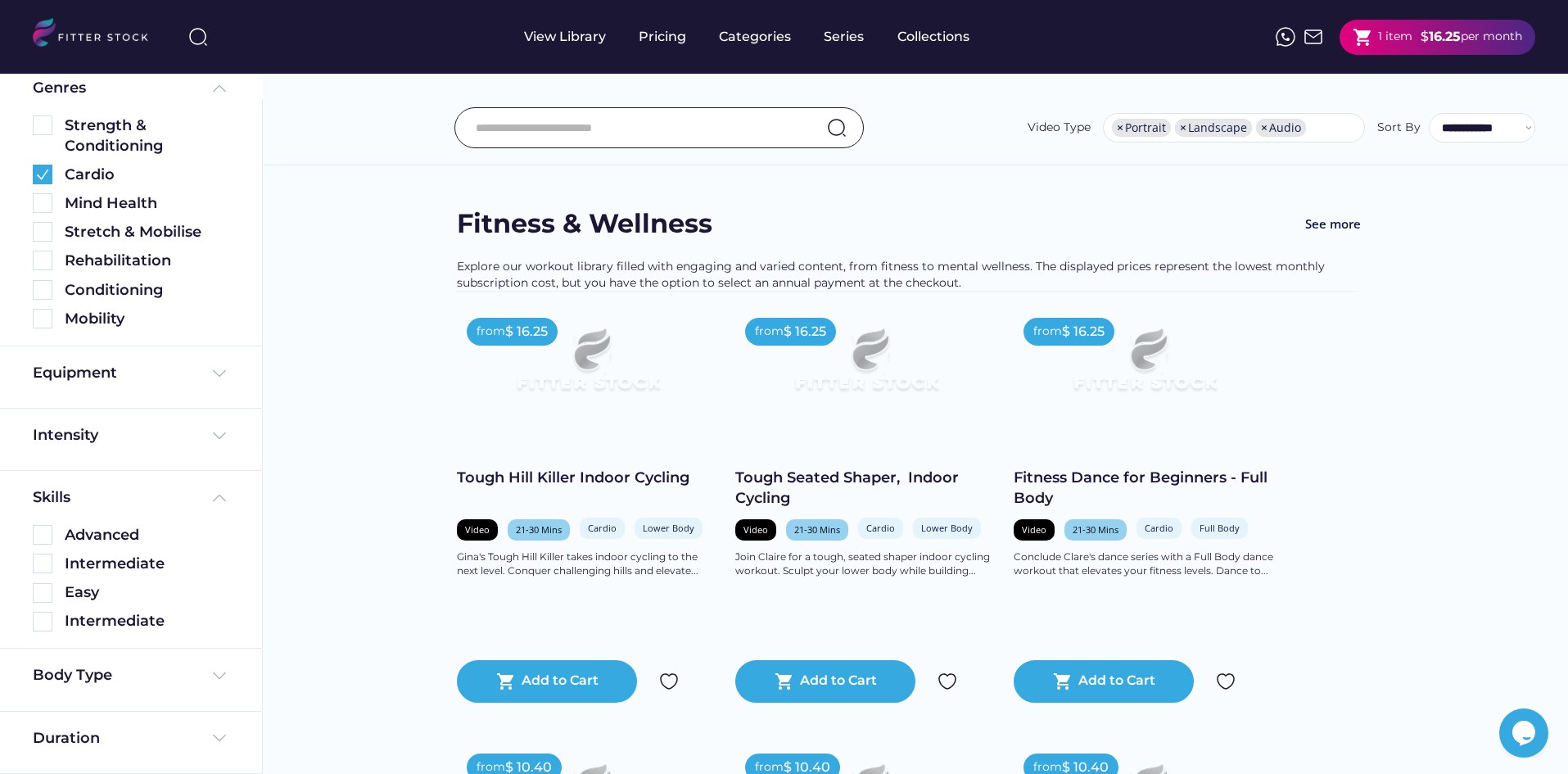 click at bounding box center [639, 128] 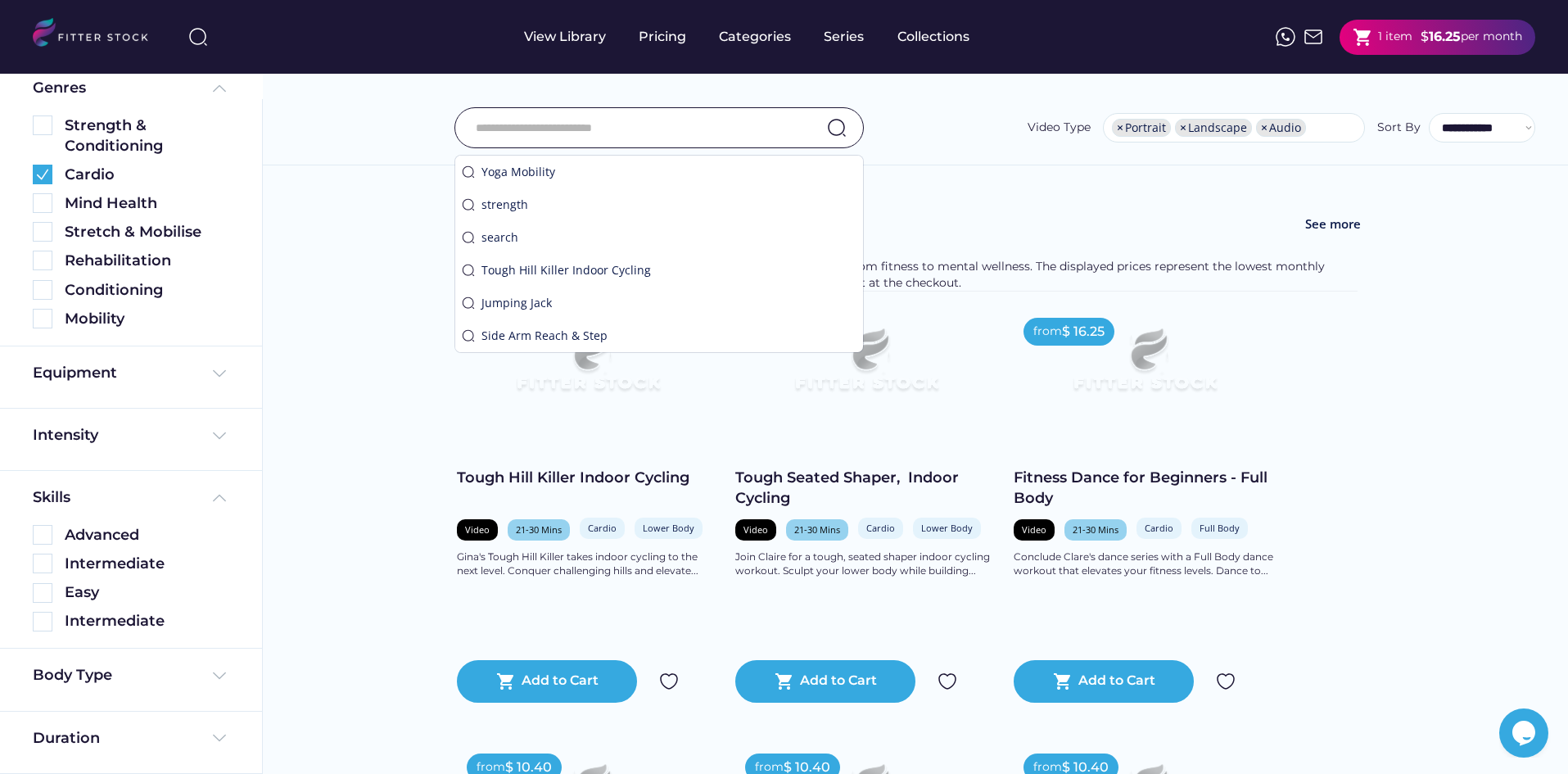 click on "**********" at bounding box center (915, 91) 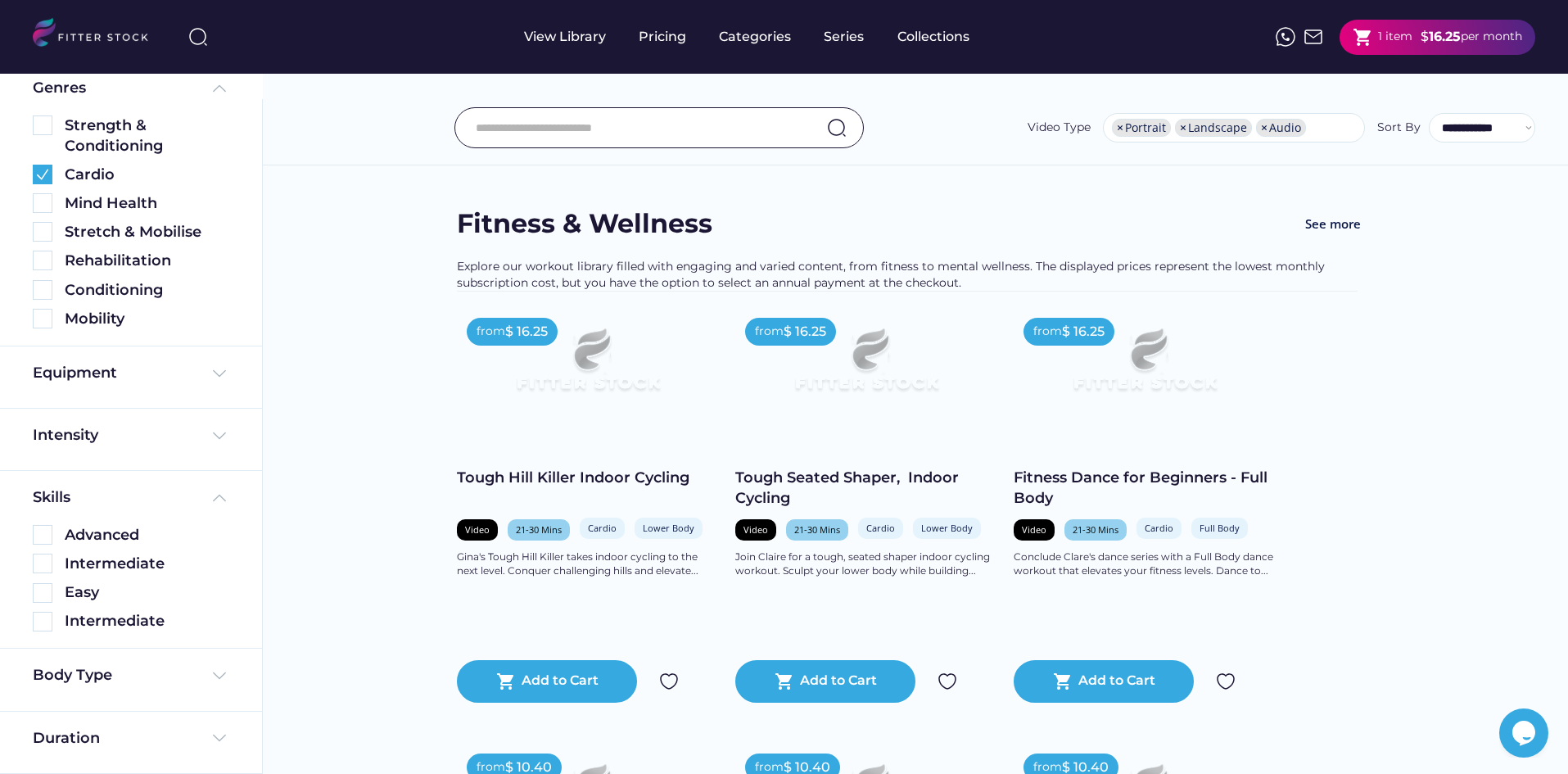 click at bounding box center (639, 128) 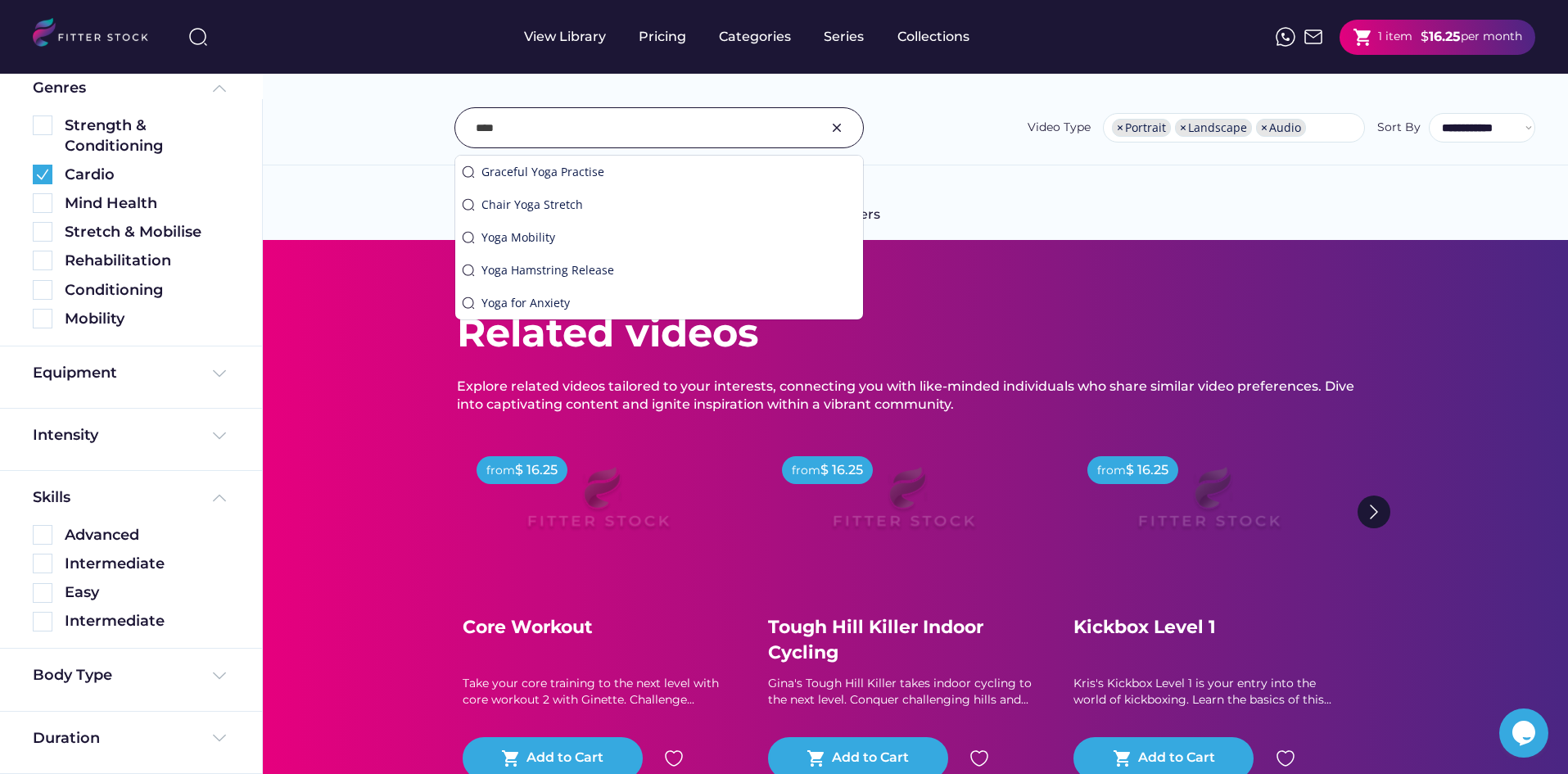 type on "****" 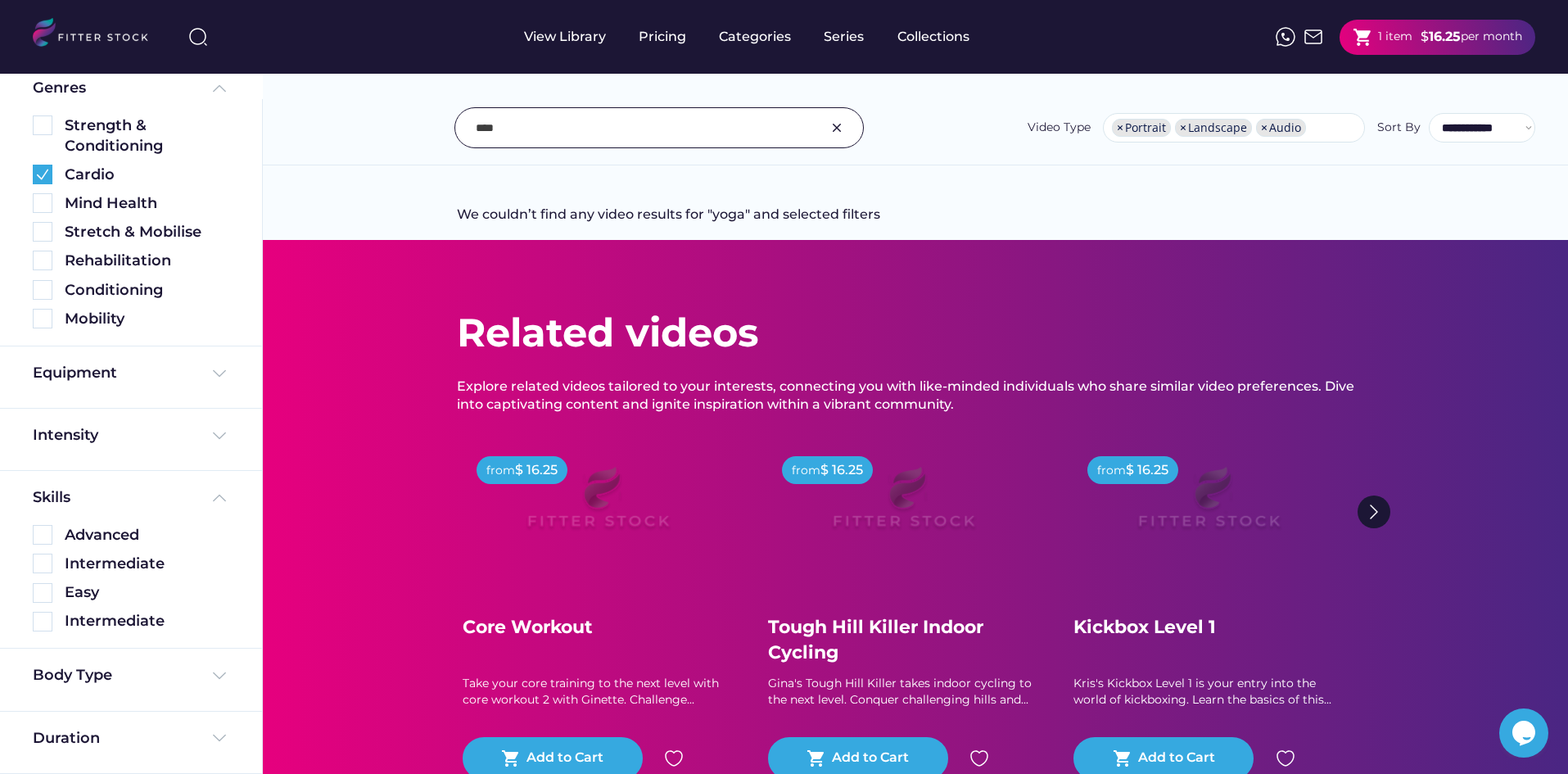 click at bounding box center (639, 128) 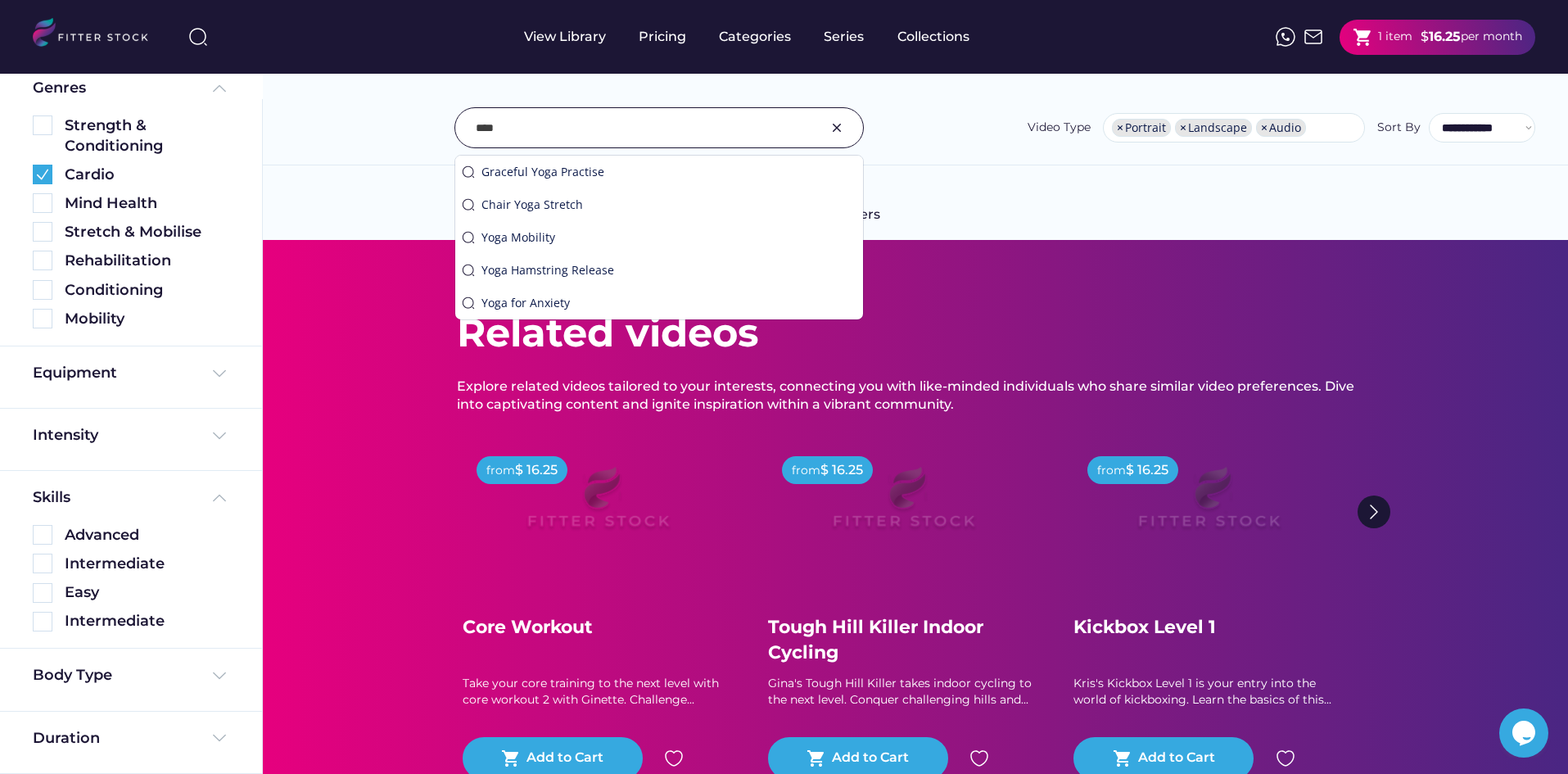 click at bounding box center (837, 128) 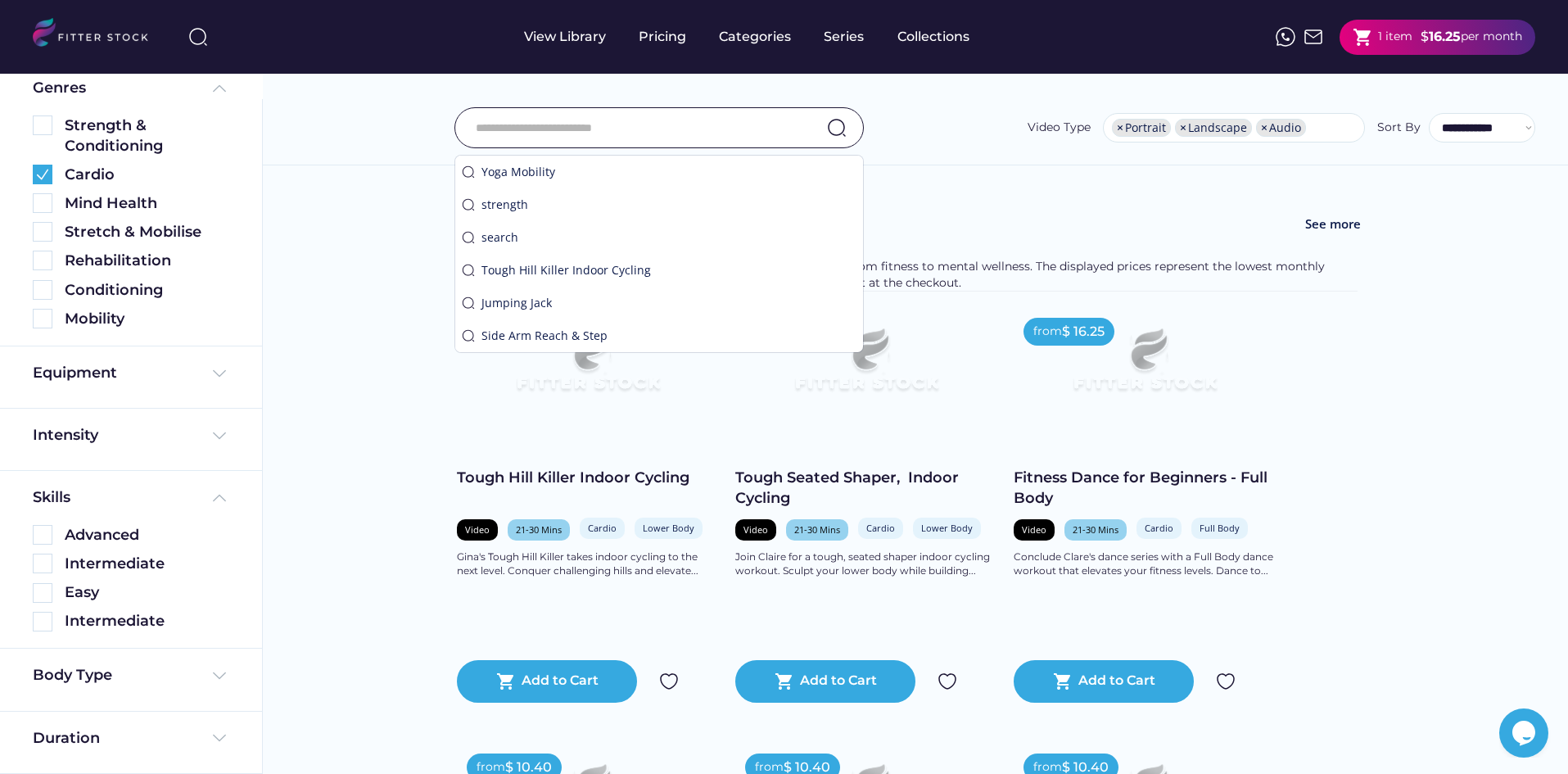 click at bounding box center (639, 128) 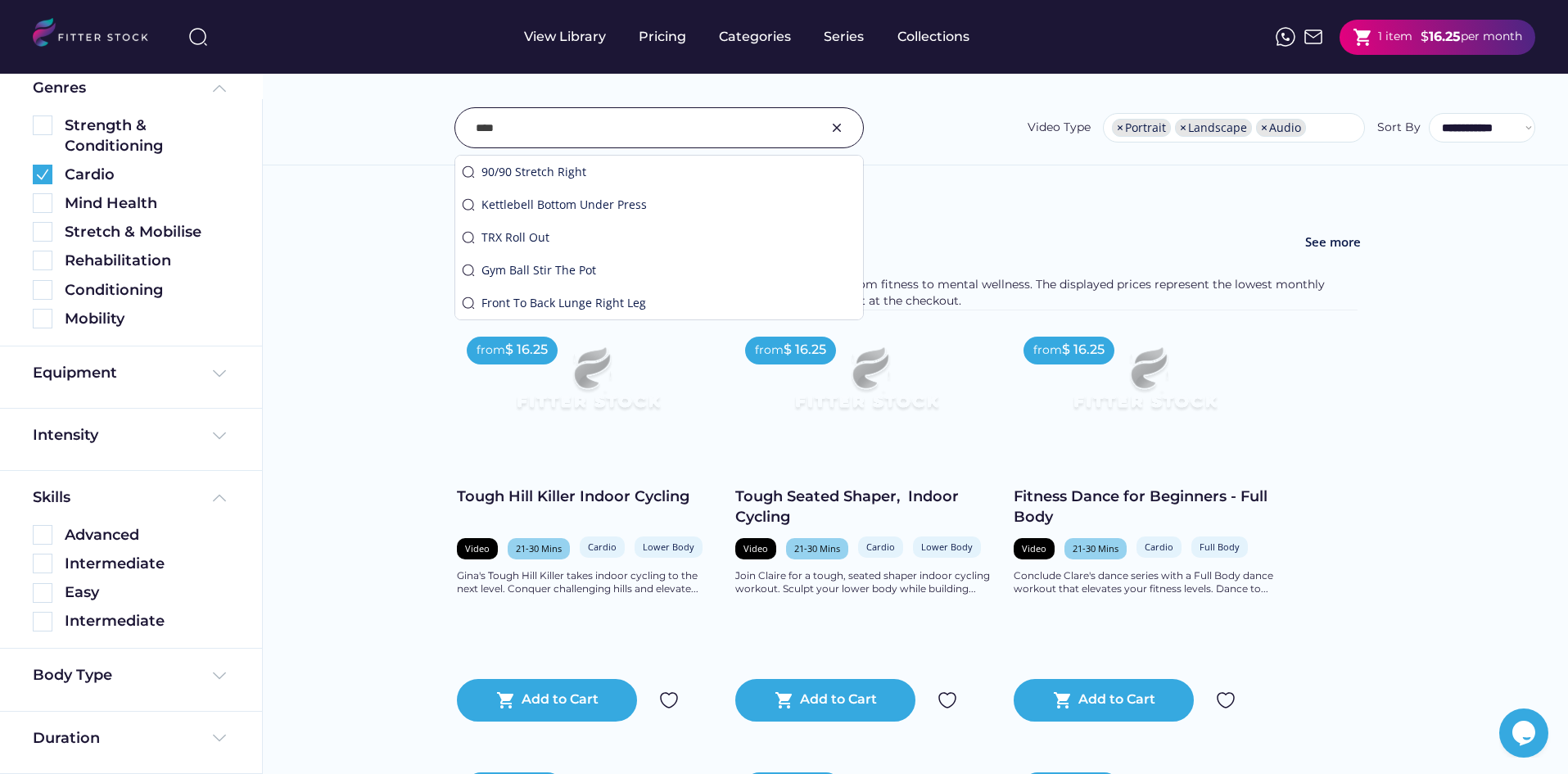 type on "****" 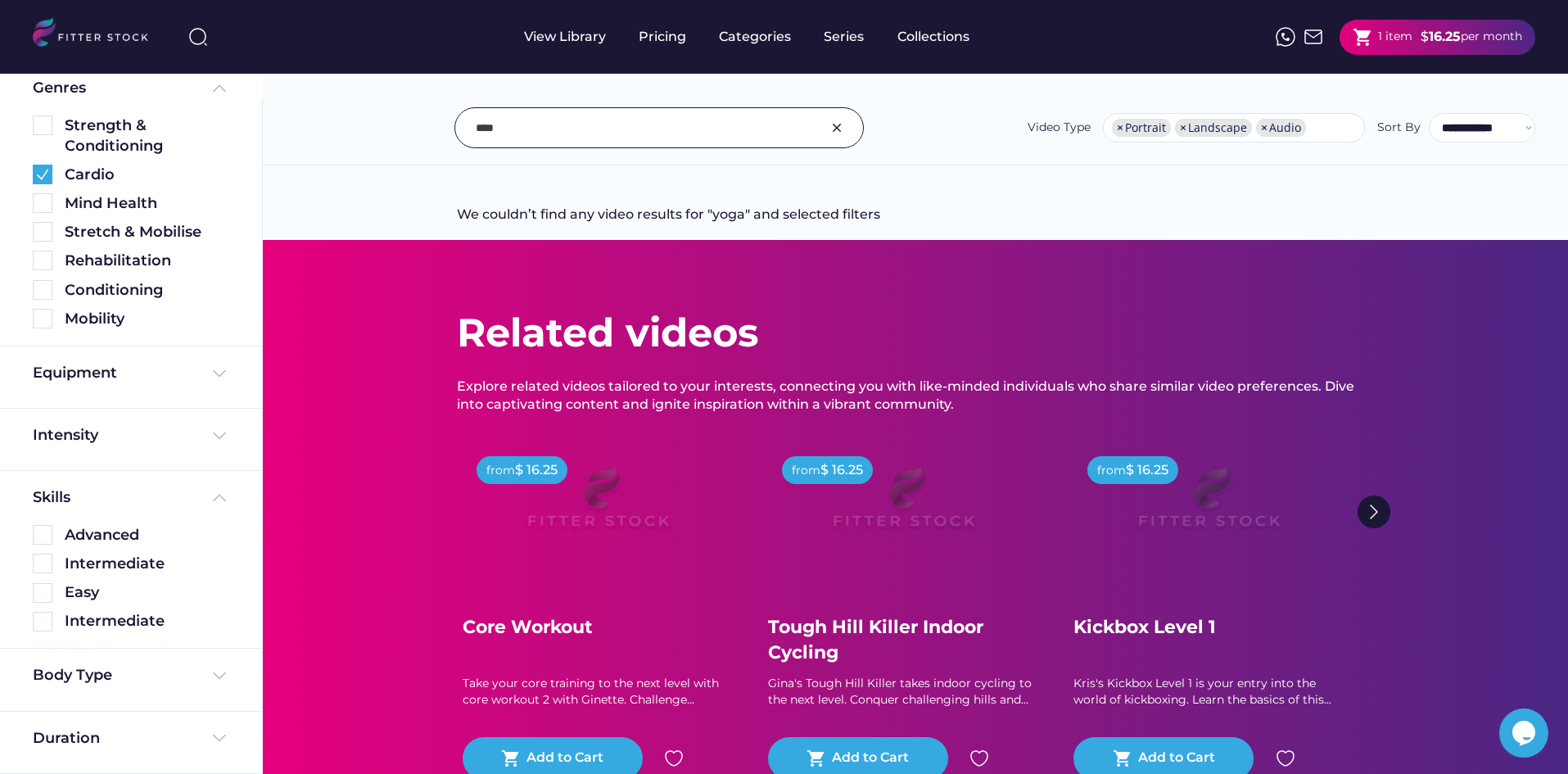 click at bounding box center [837, 128] 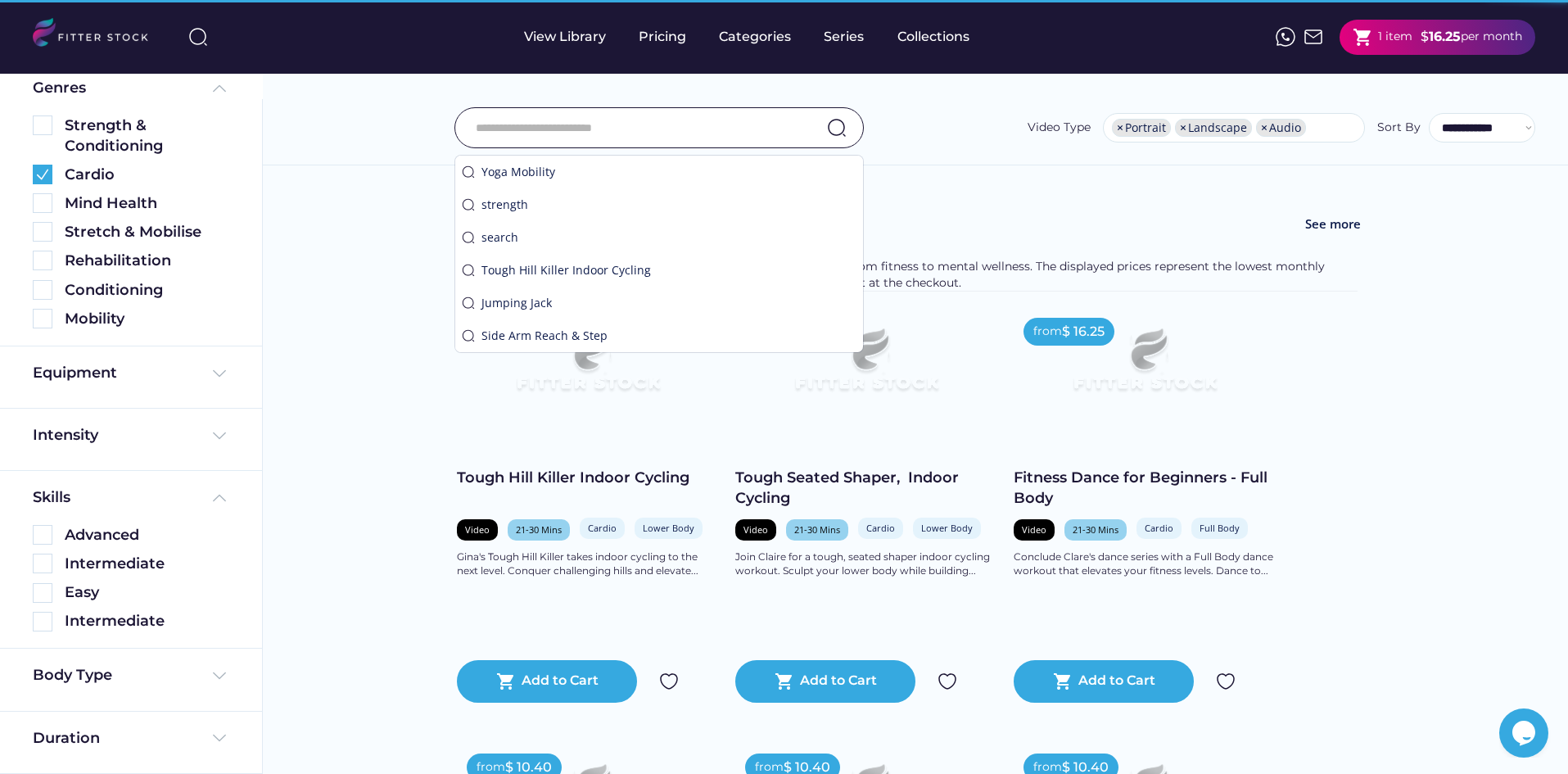 click at bounding box center (639, 128) 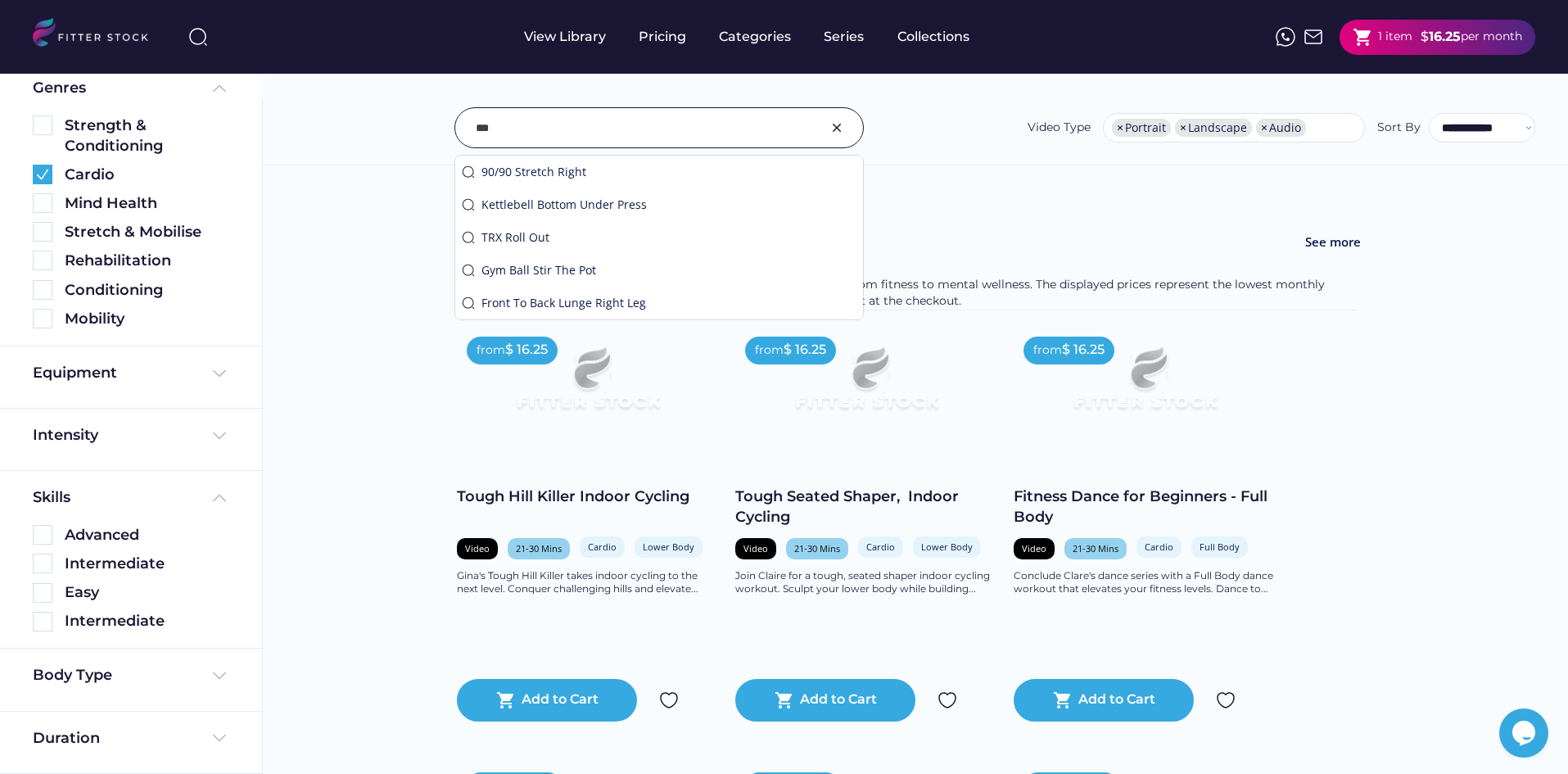 type on "***" 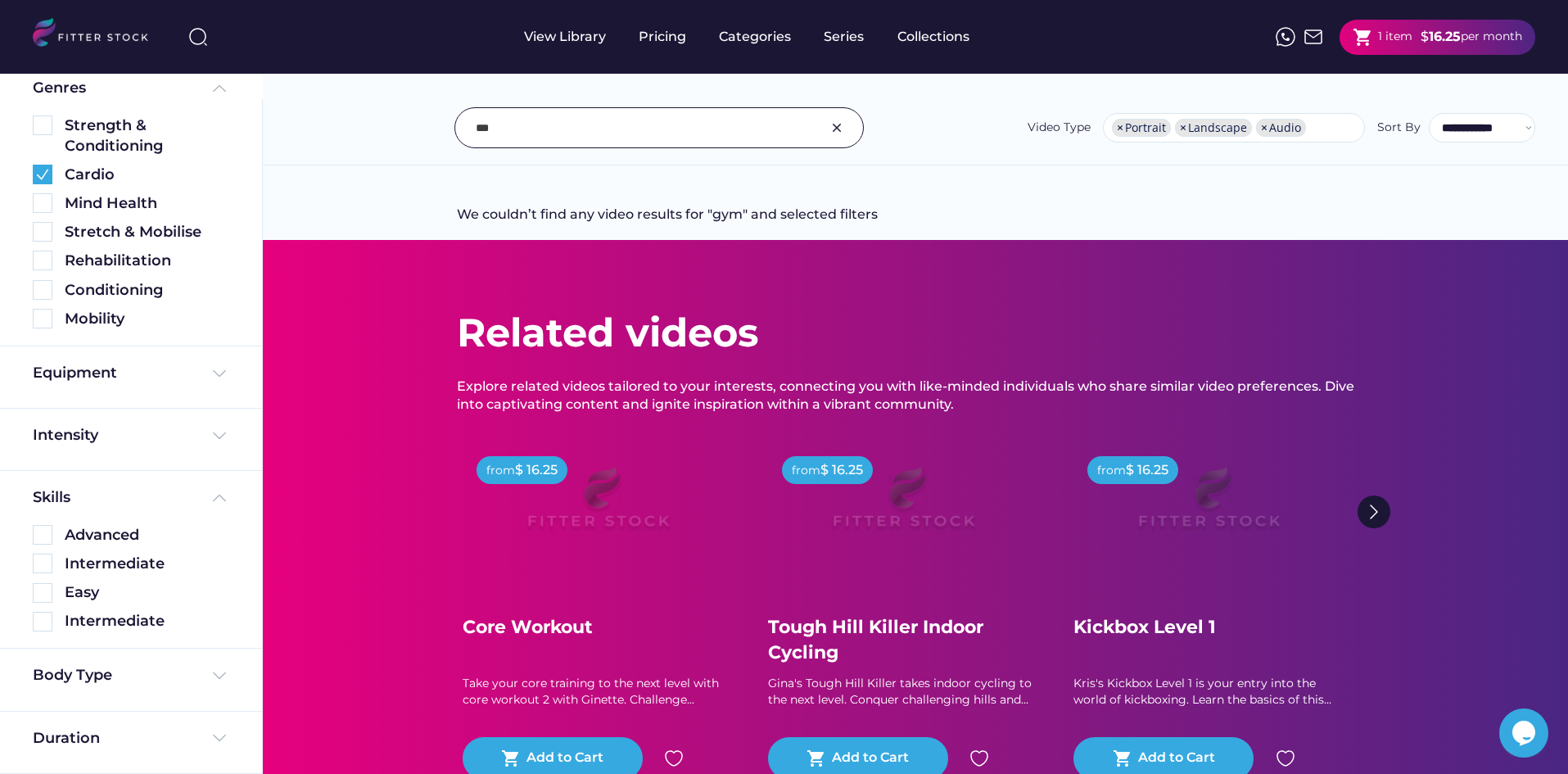 click at bounding box center [837, 128] 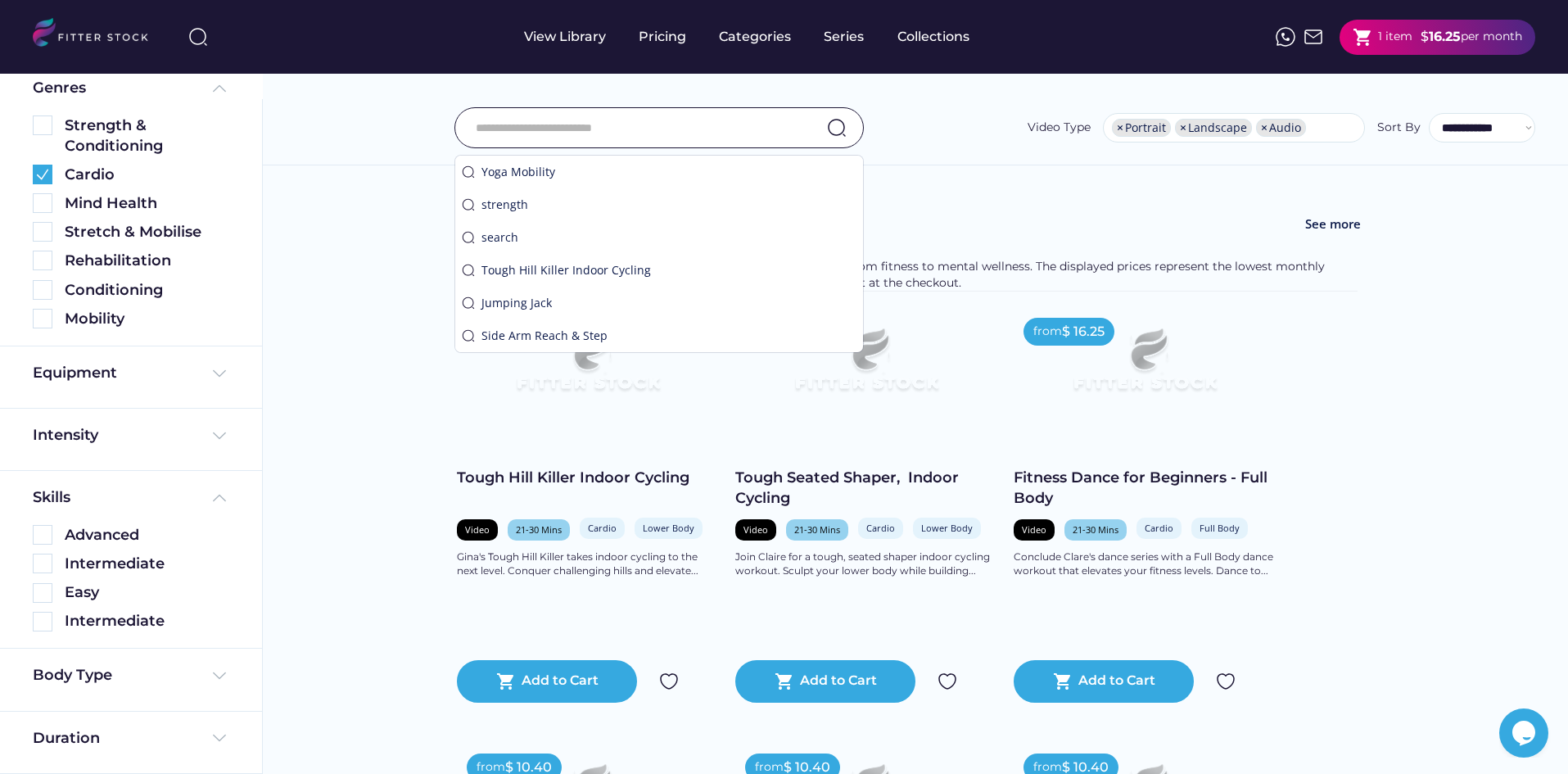 click at bounding box center (639, 128) 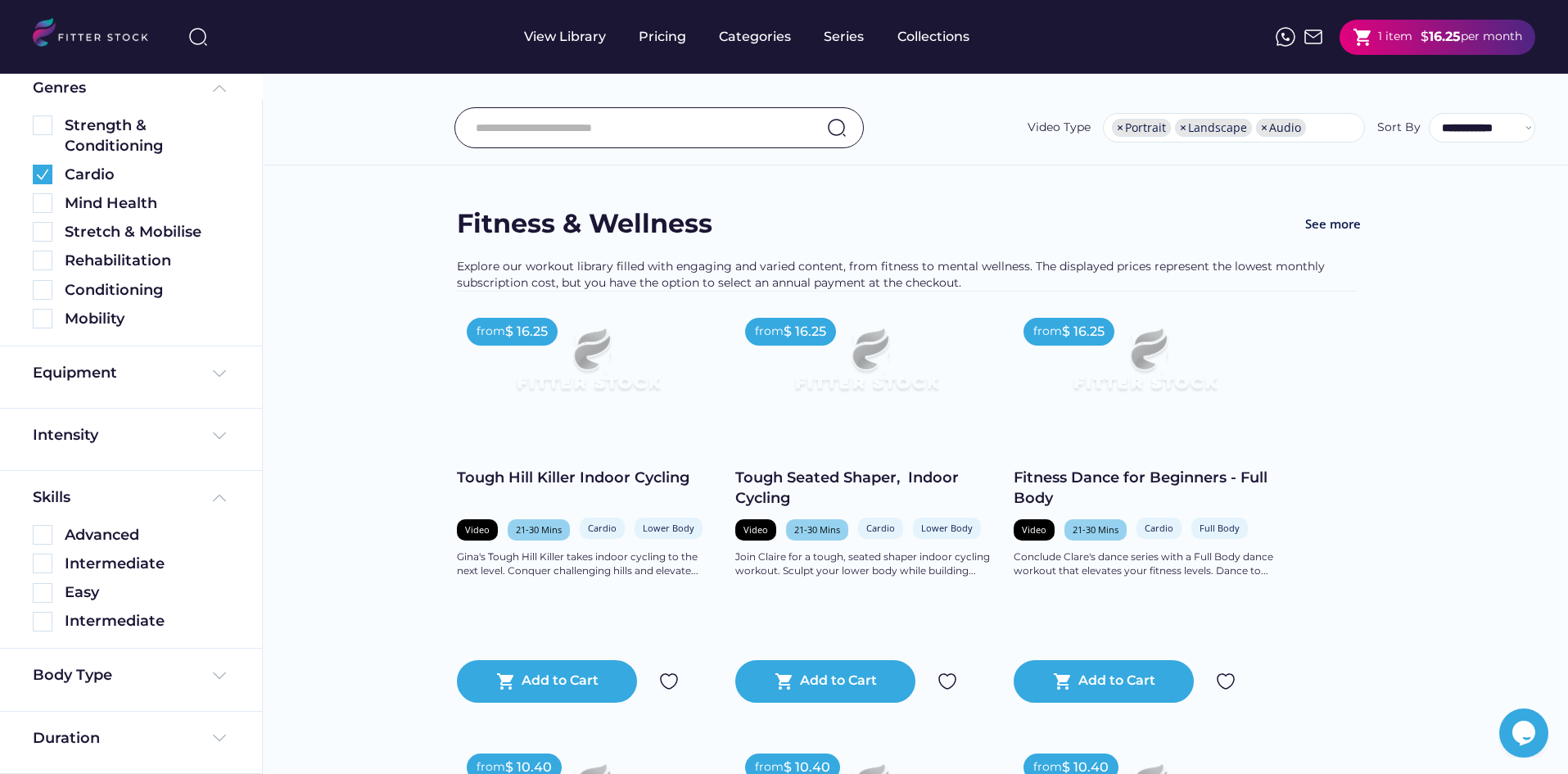 click at bounding box center (639, 128) 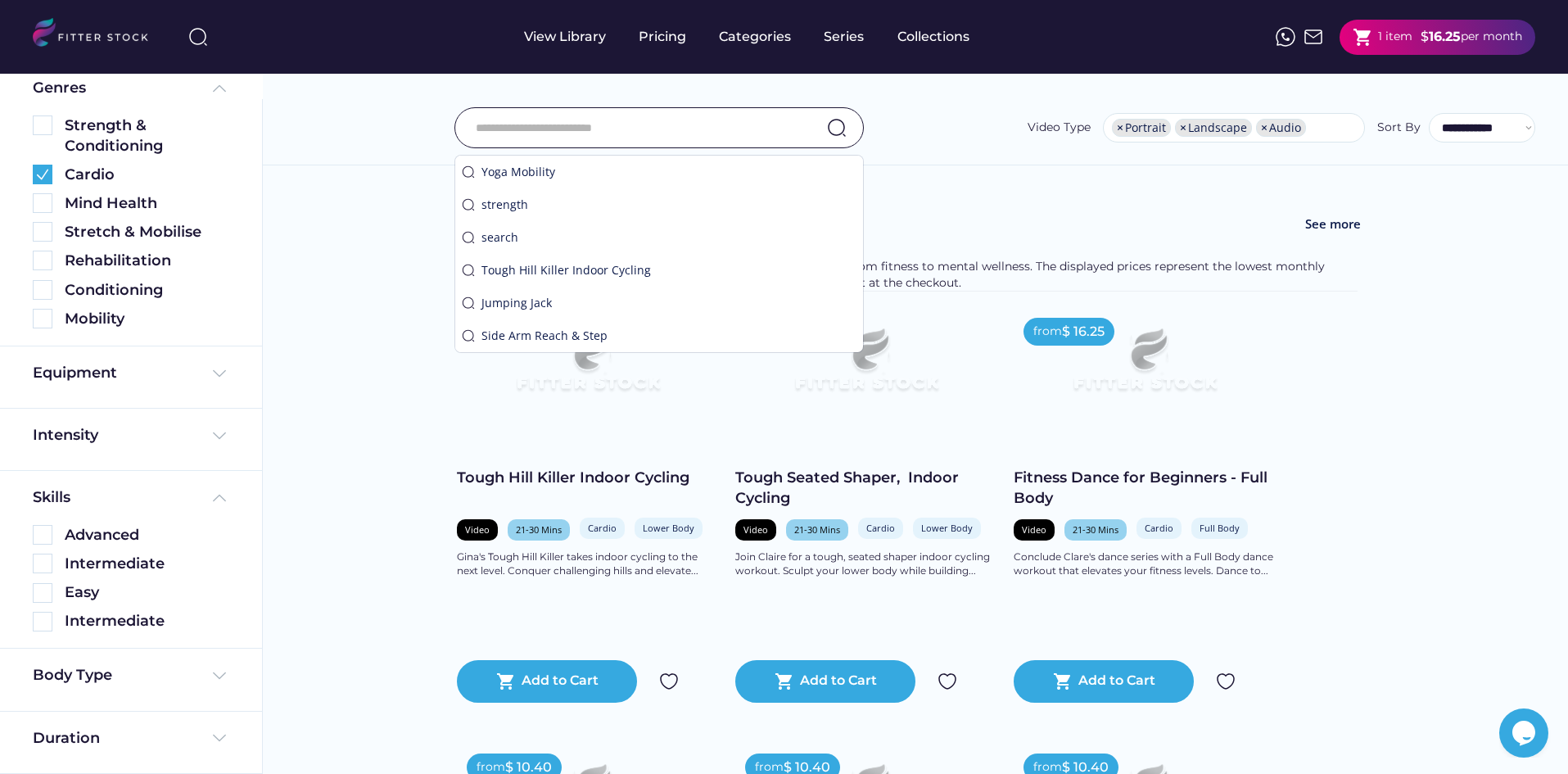 click at bounding box center (639, 128) 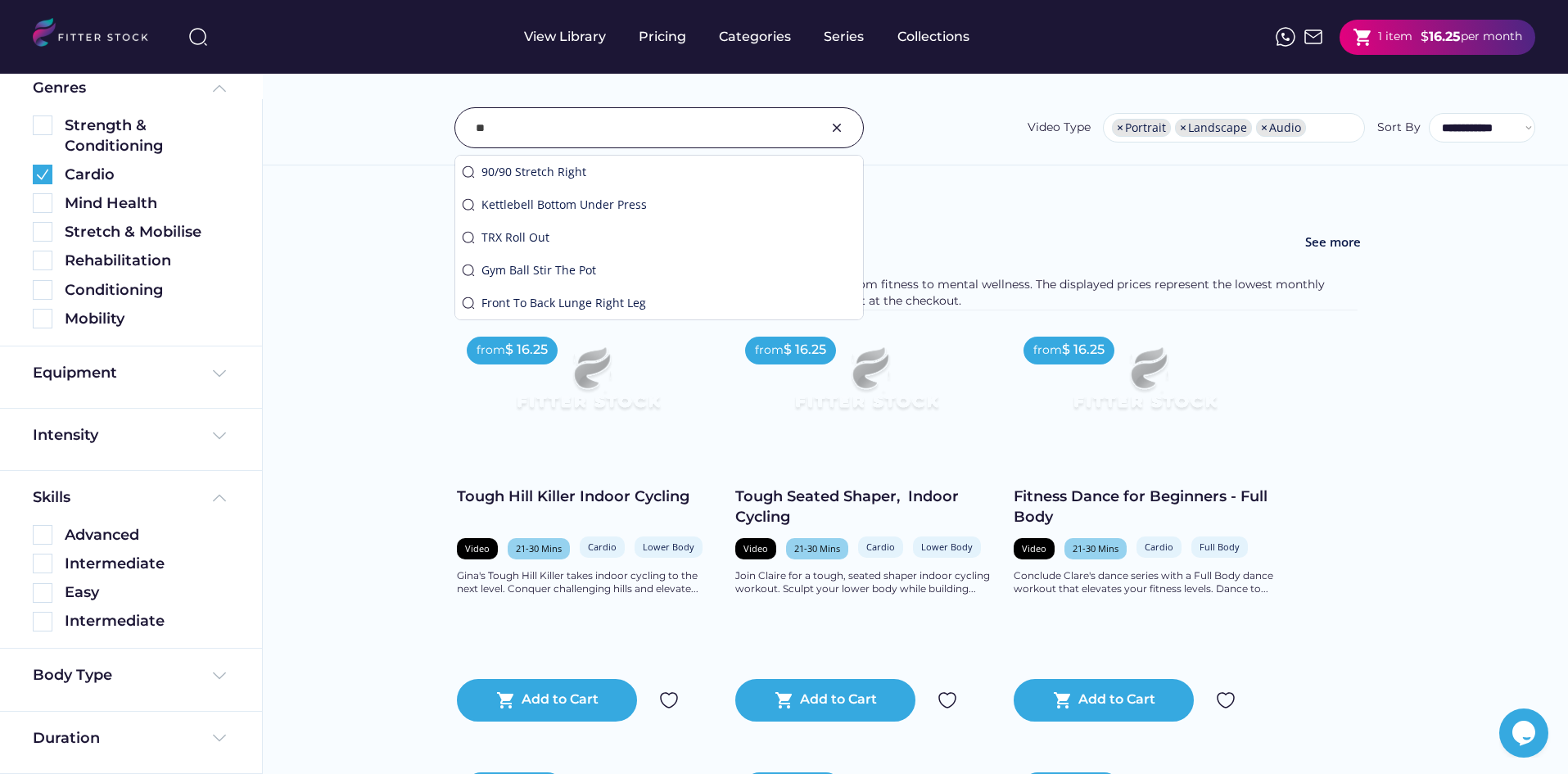 type on "***" 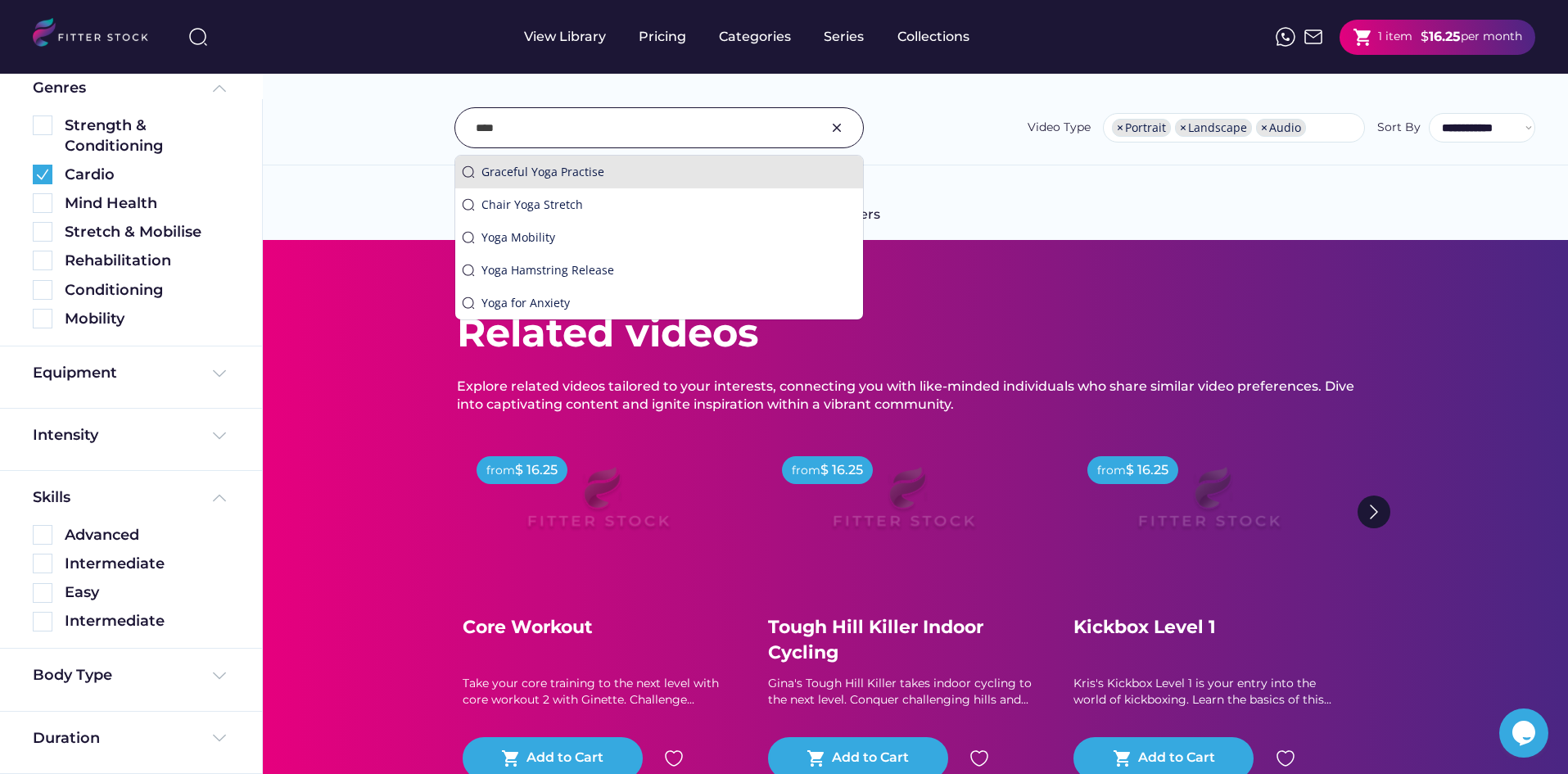 click on "Graceful Yoga Practise" at bounding box center [659, 172] 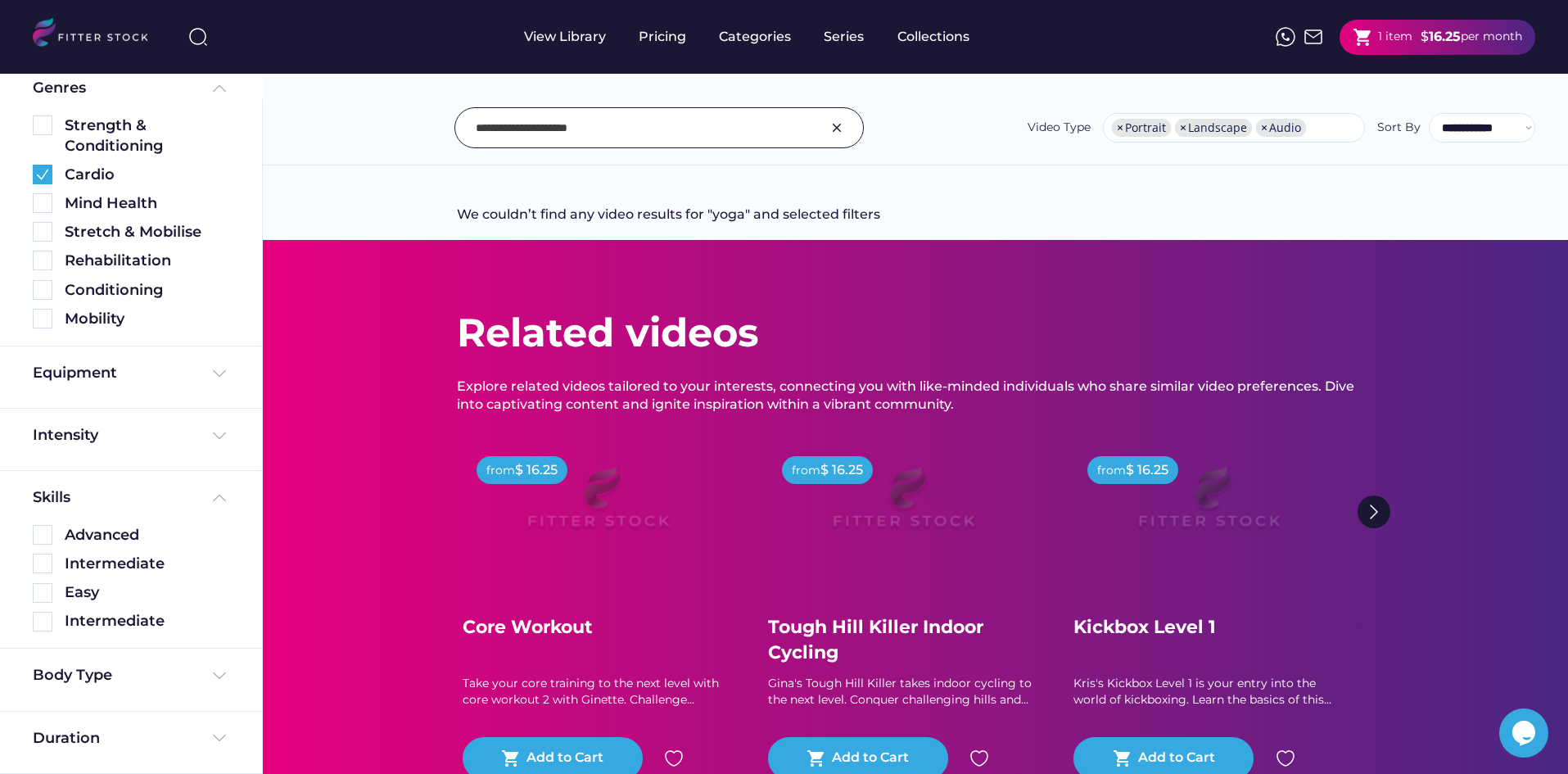click at bounding box center (837, 128) 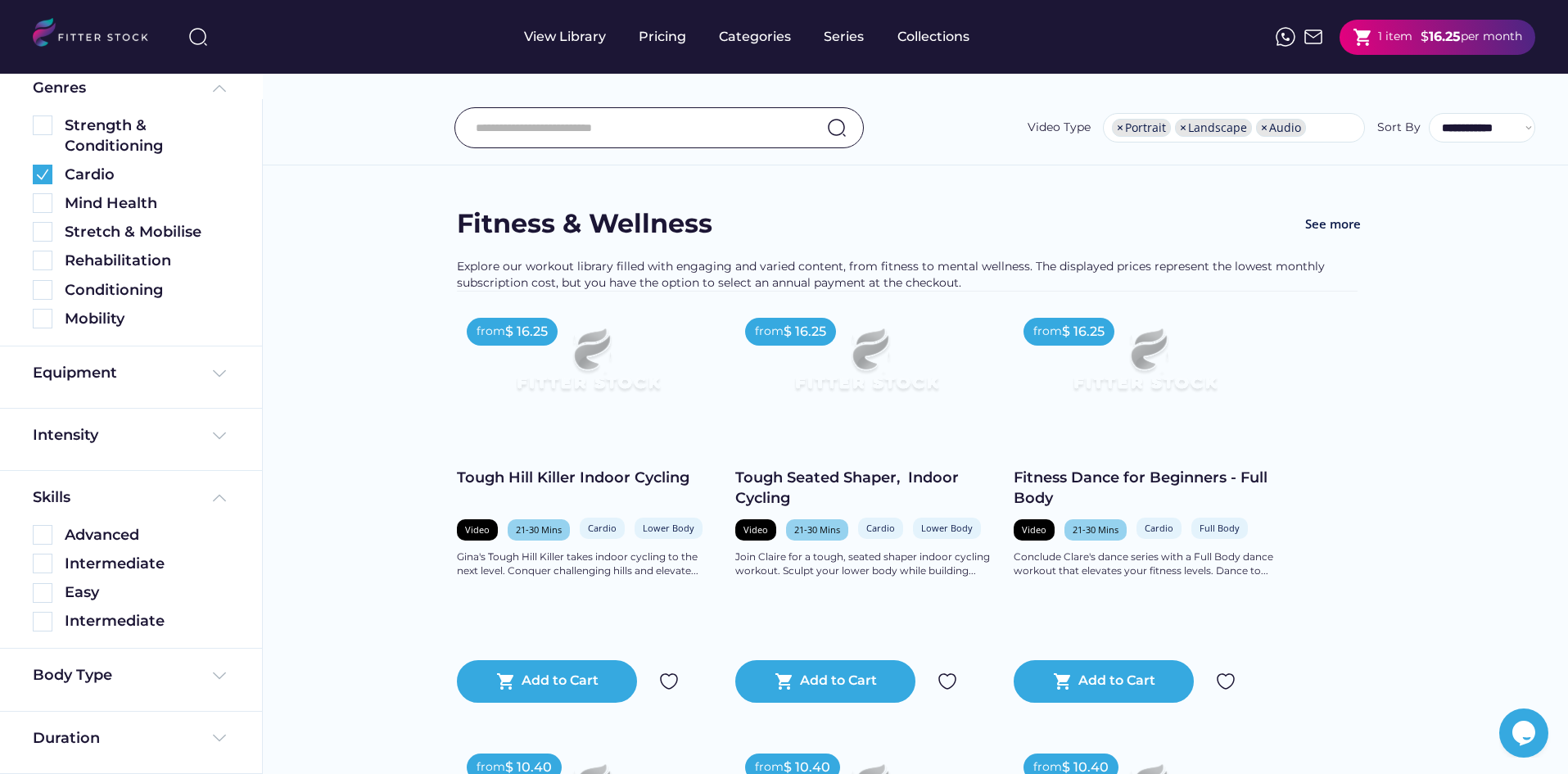 click at bounding box center [639, 128] 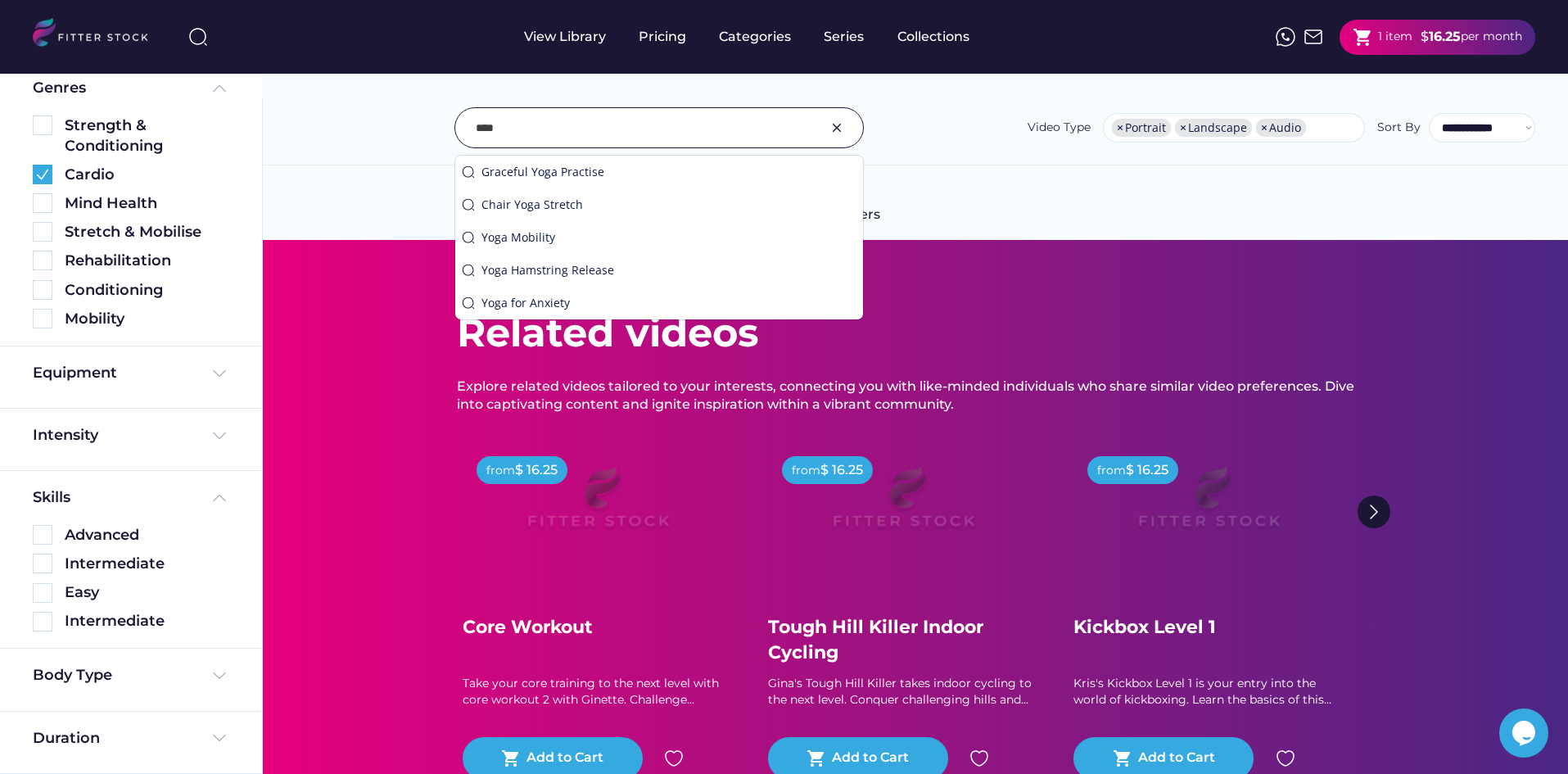 type on "****" 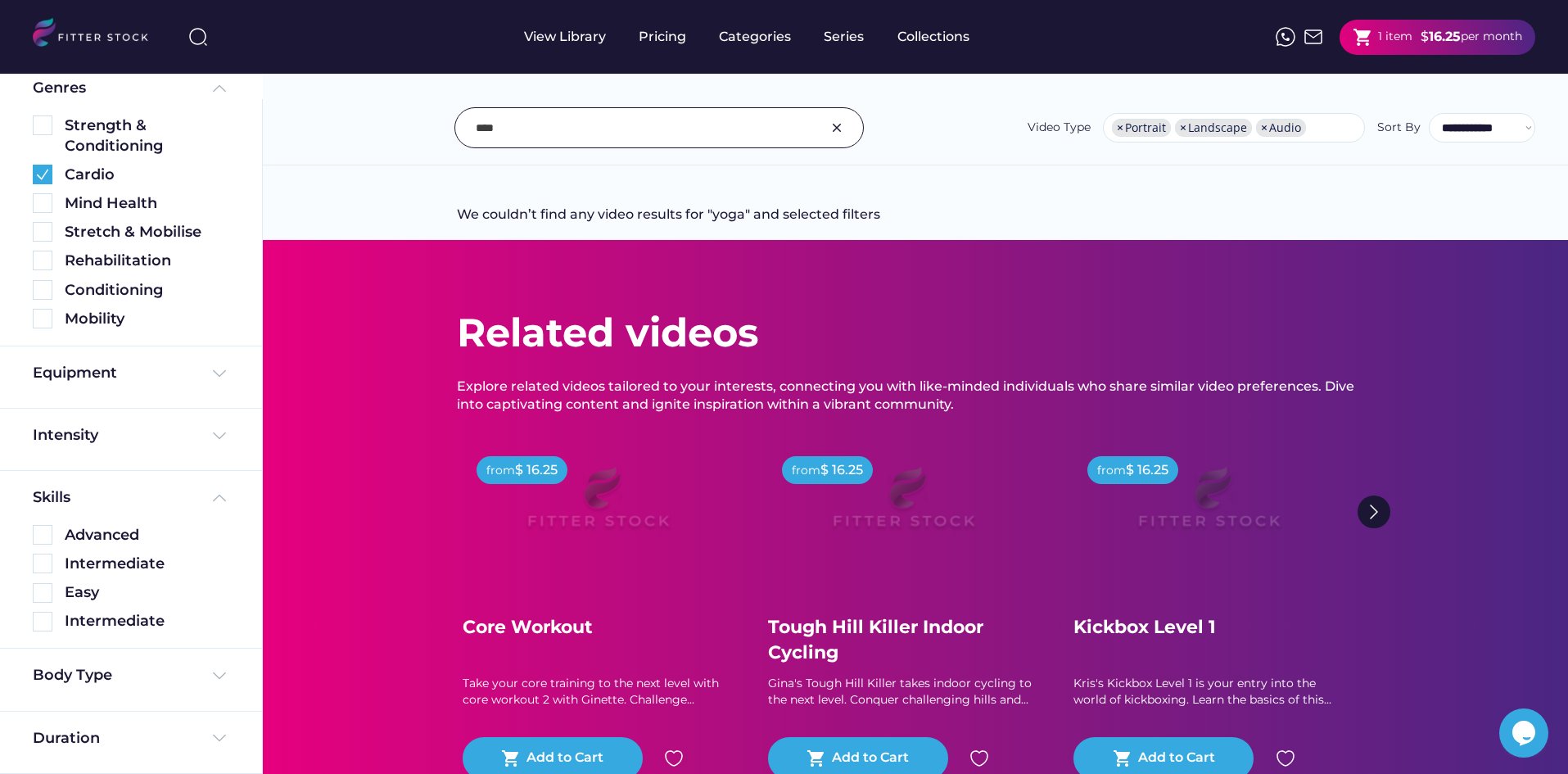 click at bounding box center (837, 128) 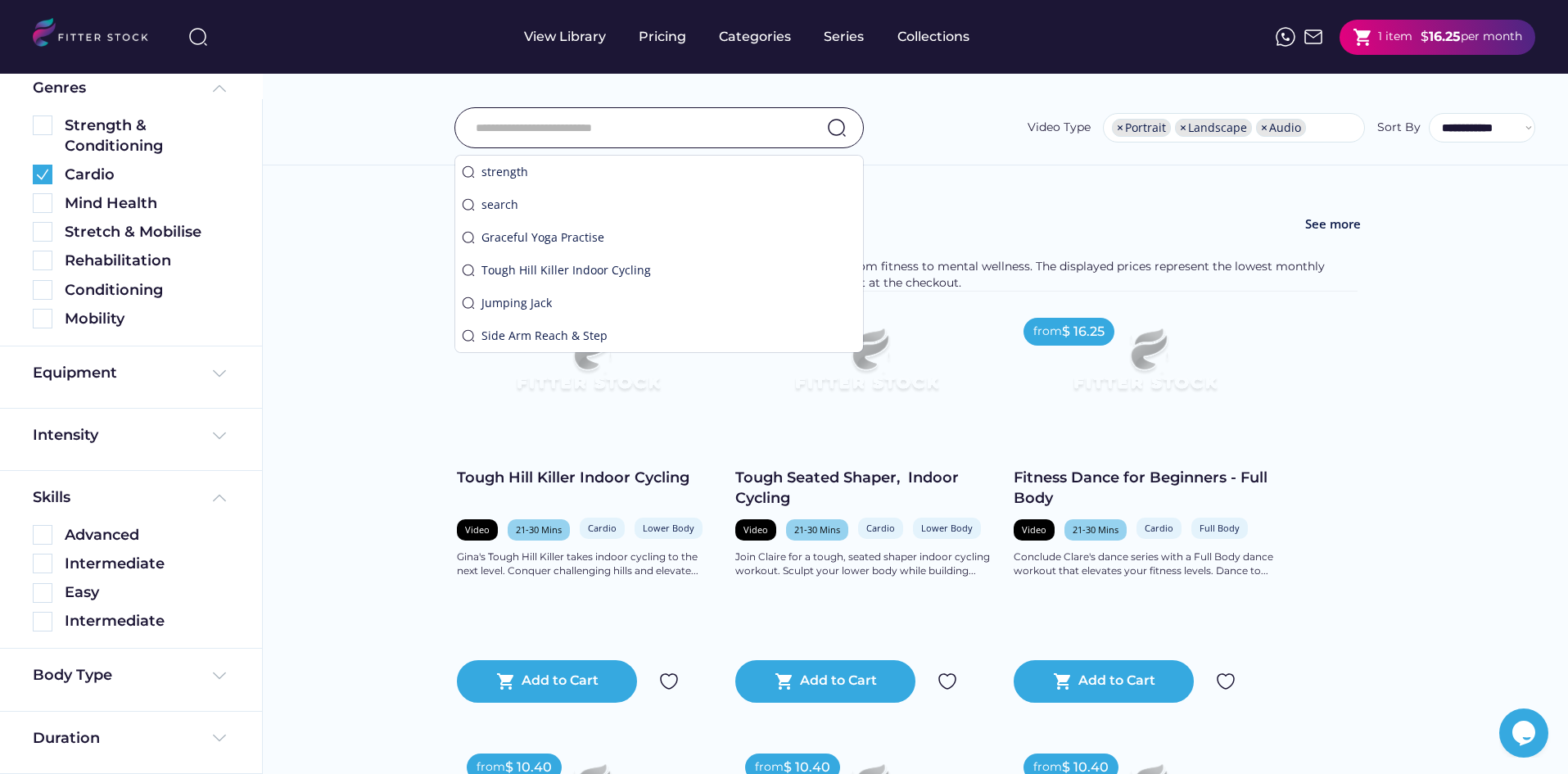 click at bounding box center [639, 128] 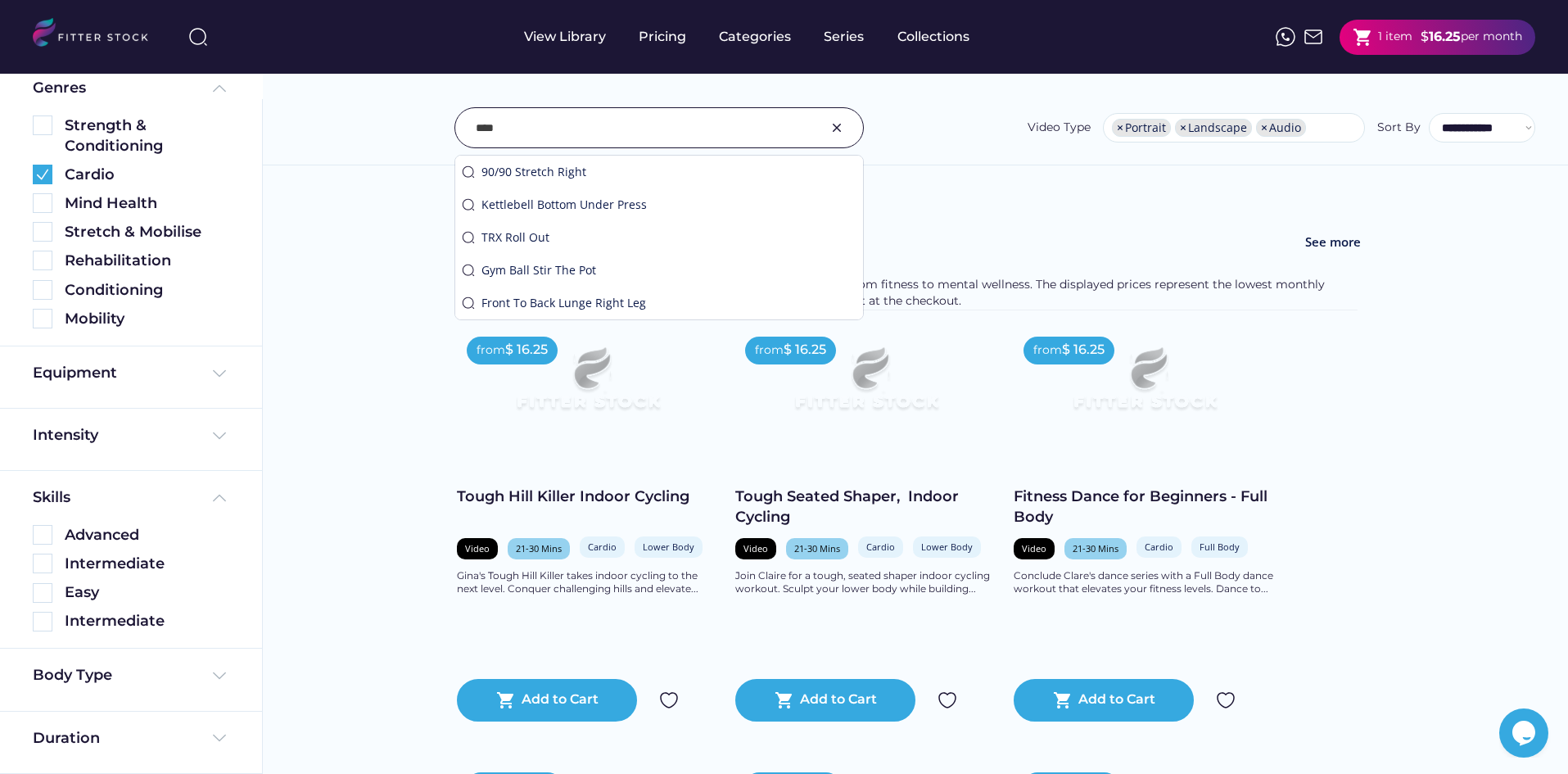 type on "****" 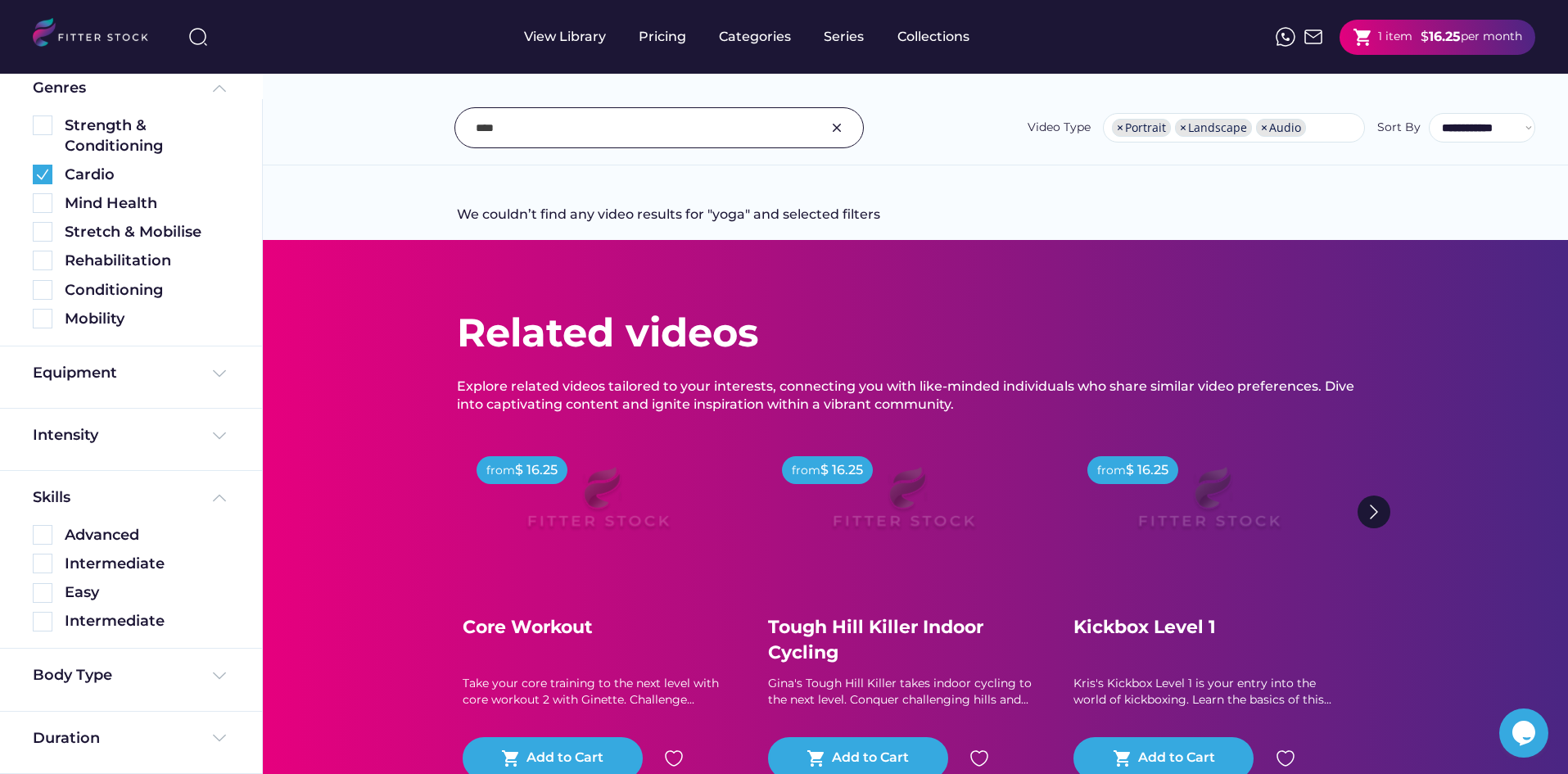 click at bounding box center (837, 128) 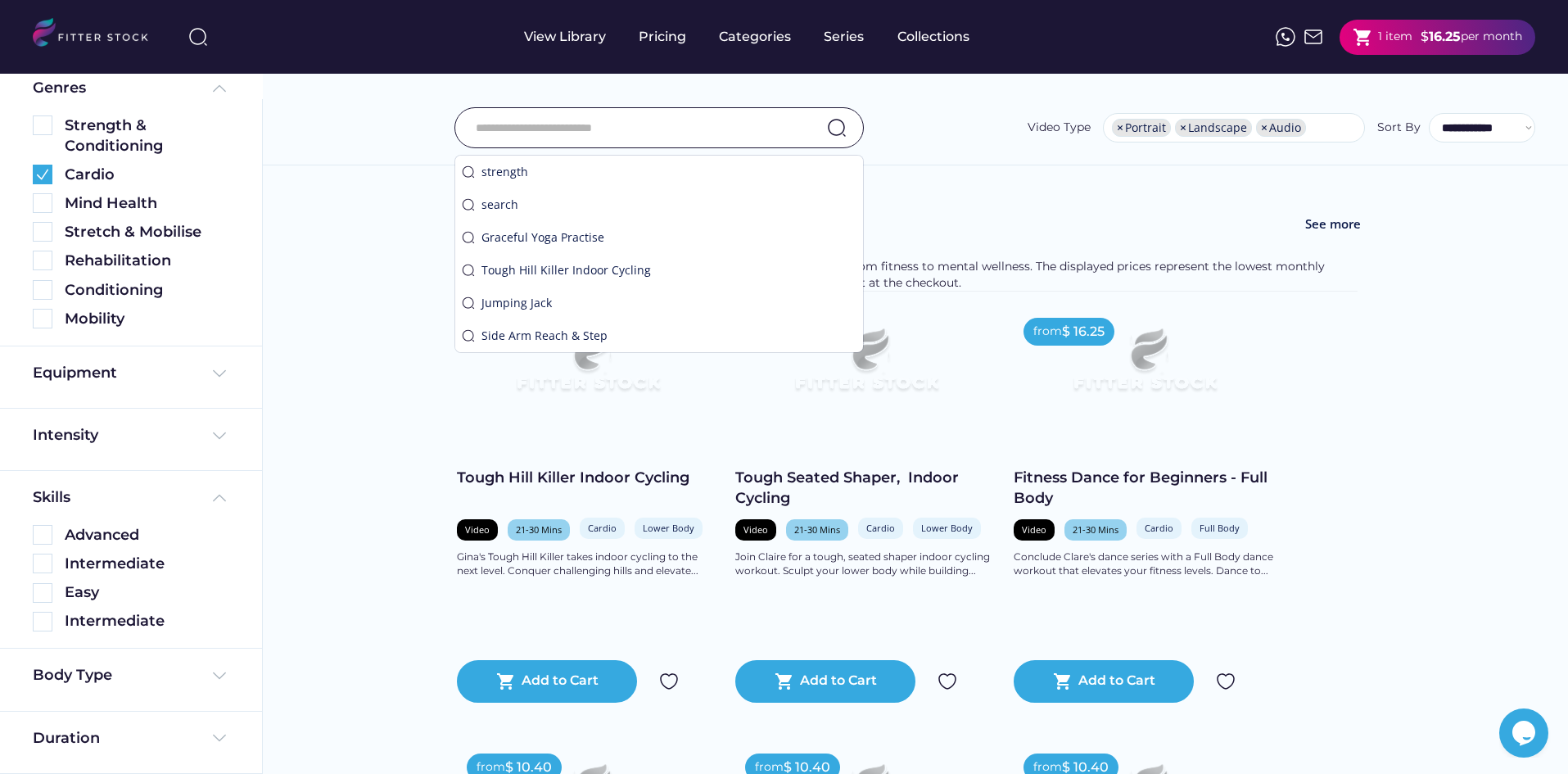 click at bounding box center (639, 128) 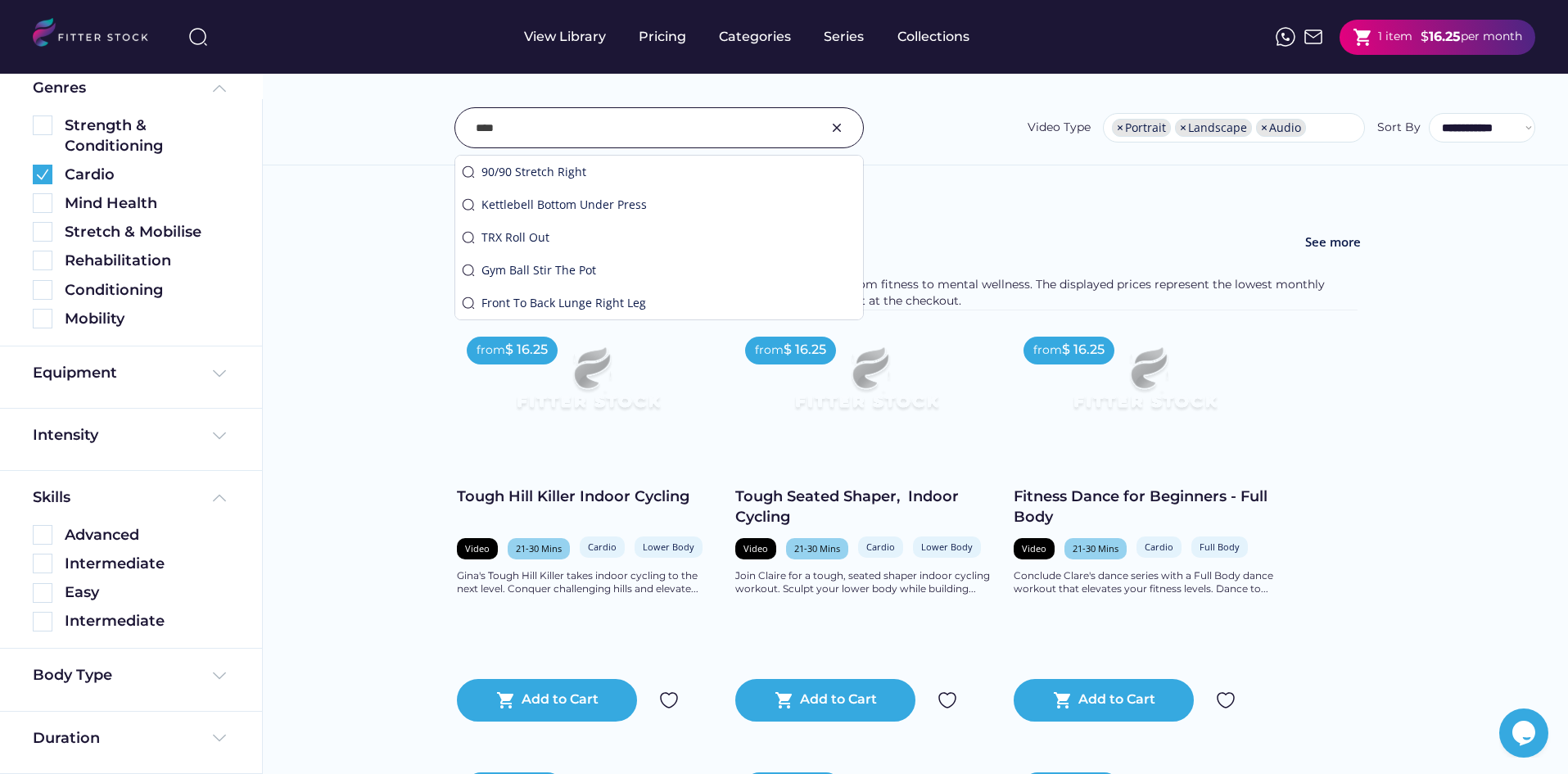 type on "****" 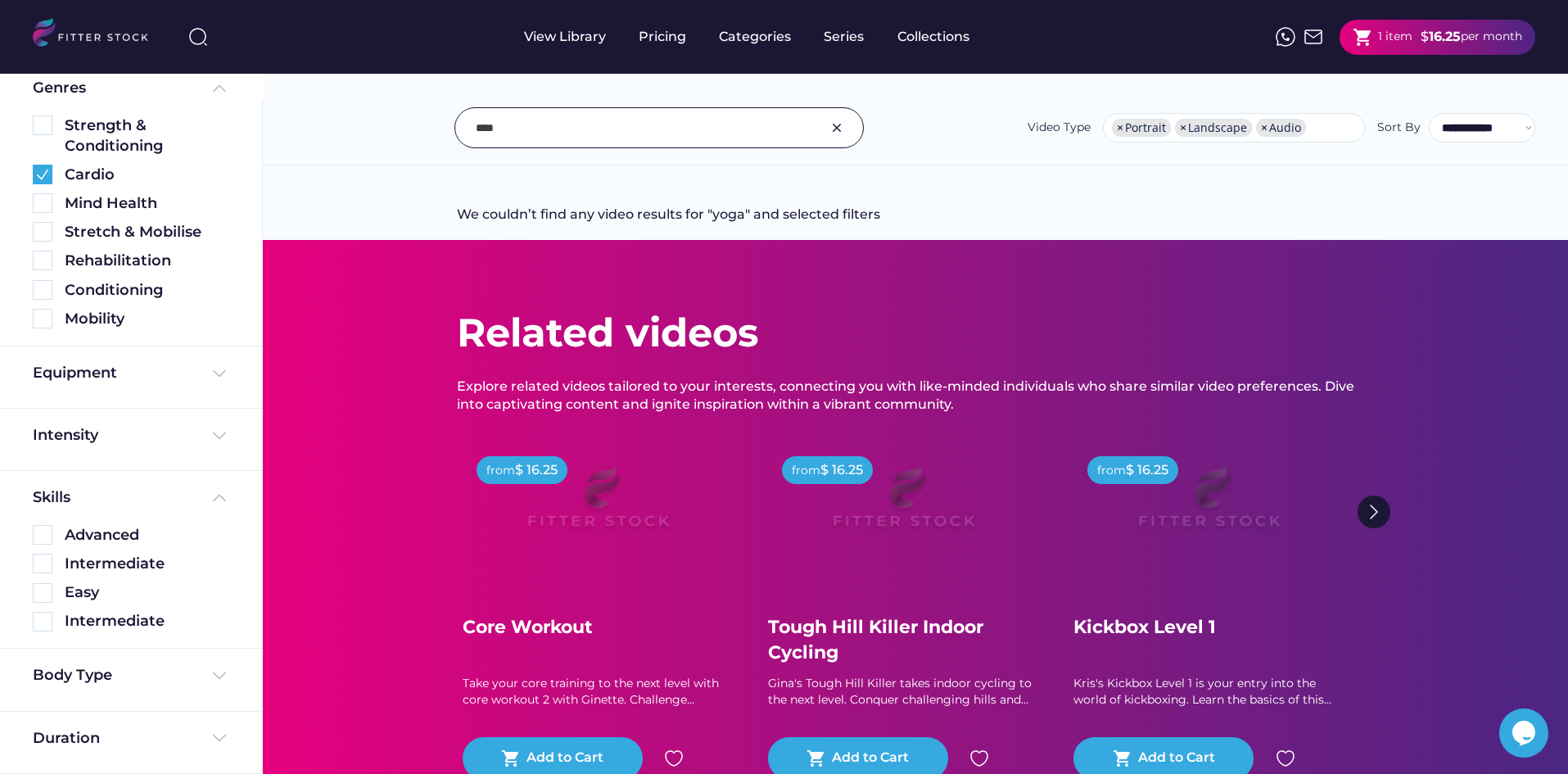 click at bounding box center [837, 128] 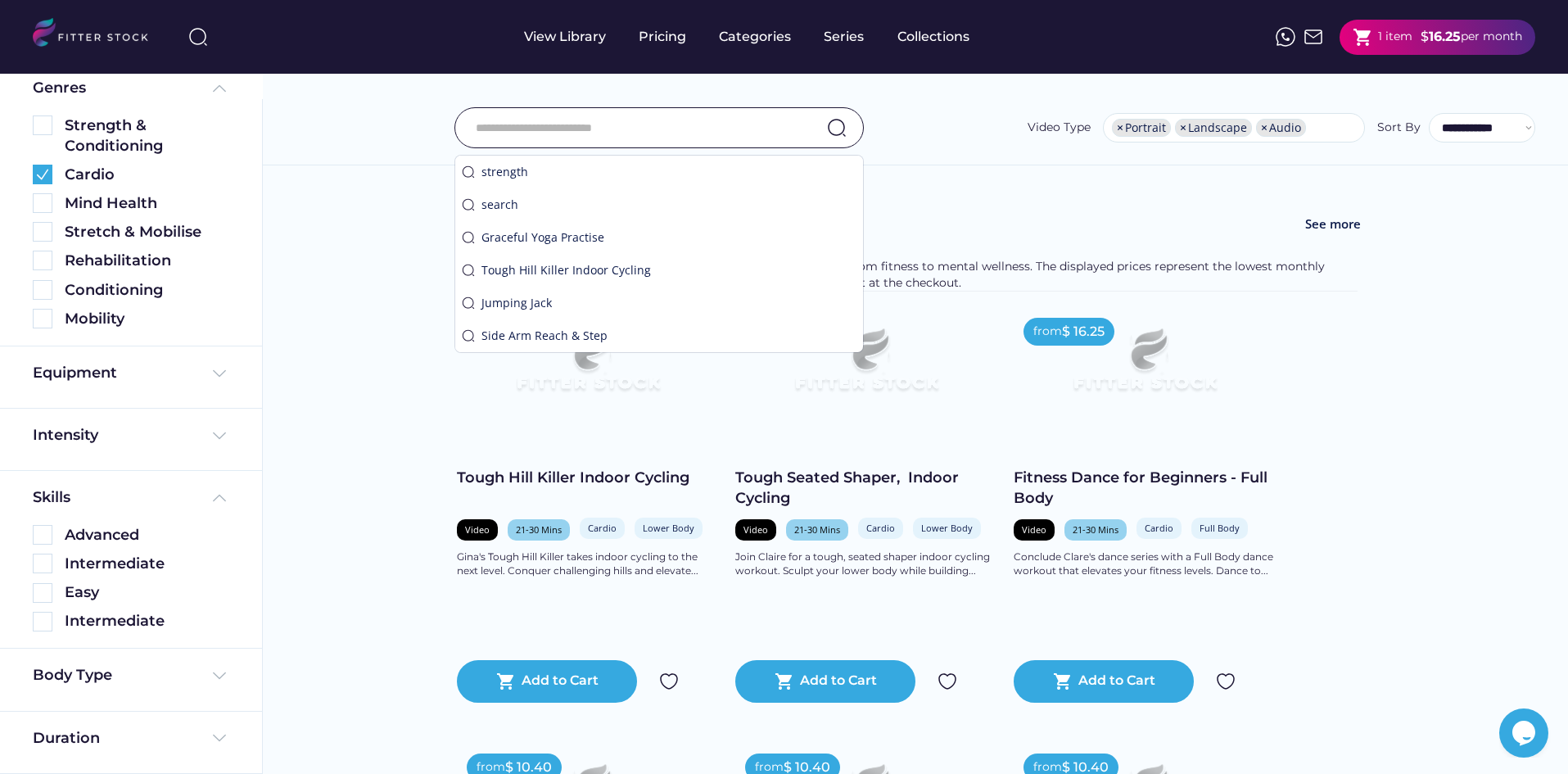 click at bounding box center (639, 128) 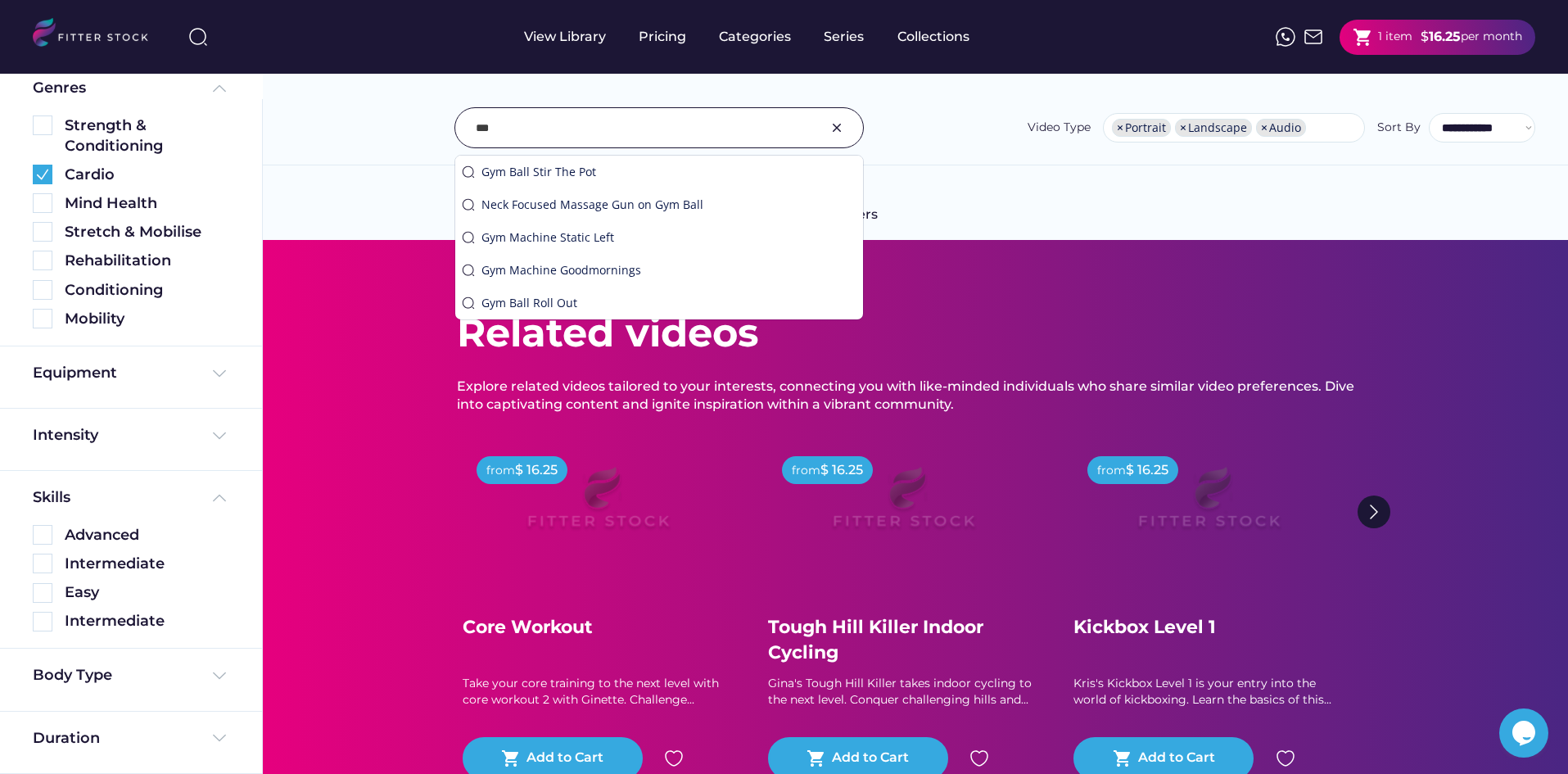 type on "***" 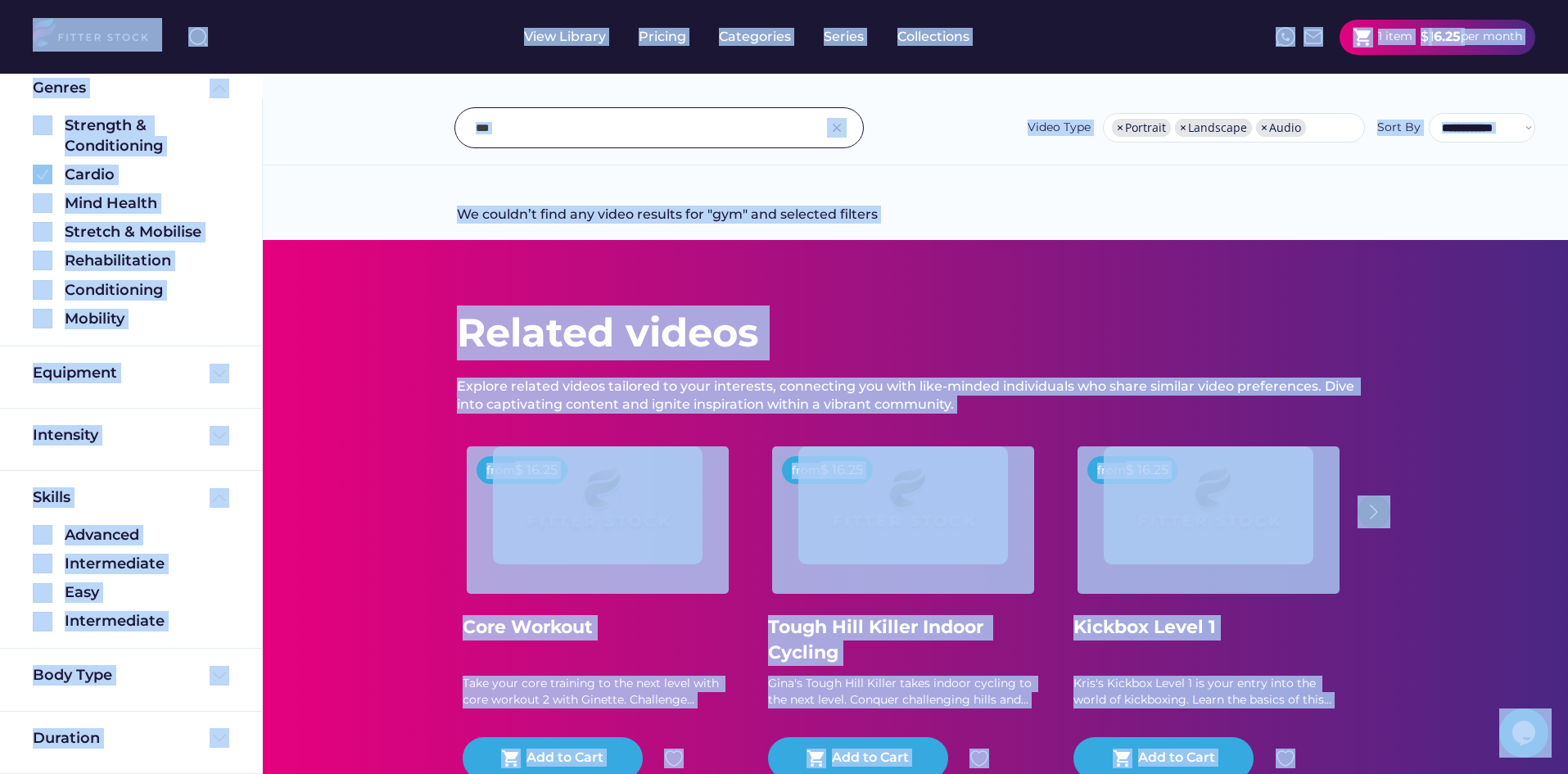 click at bounding box center (639, 128) 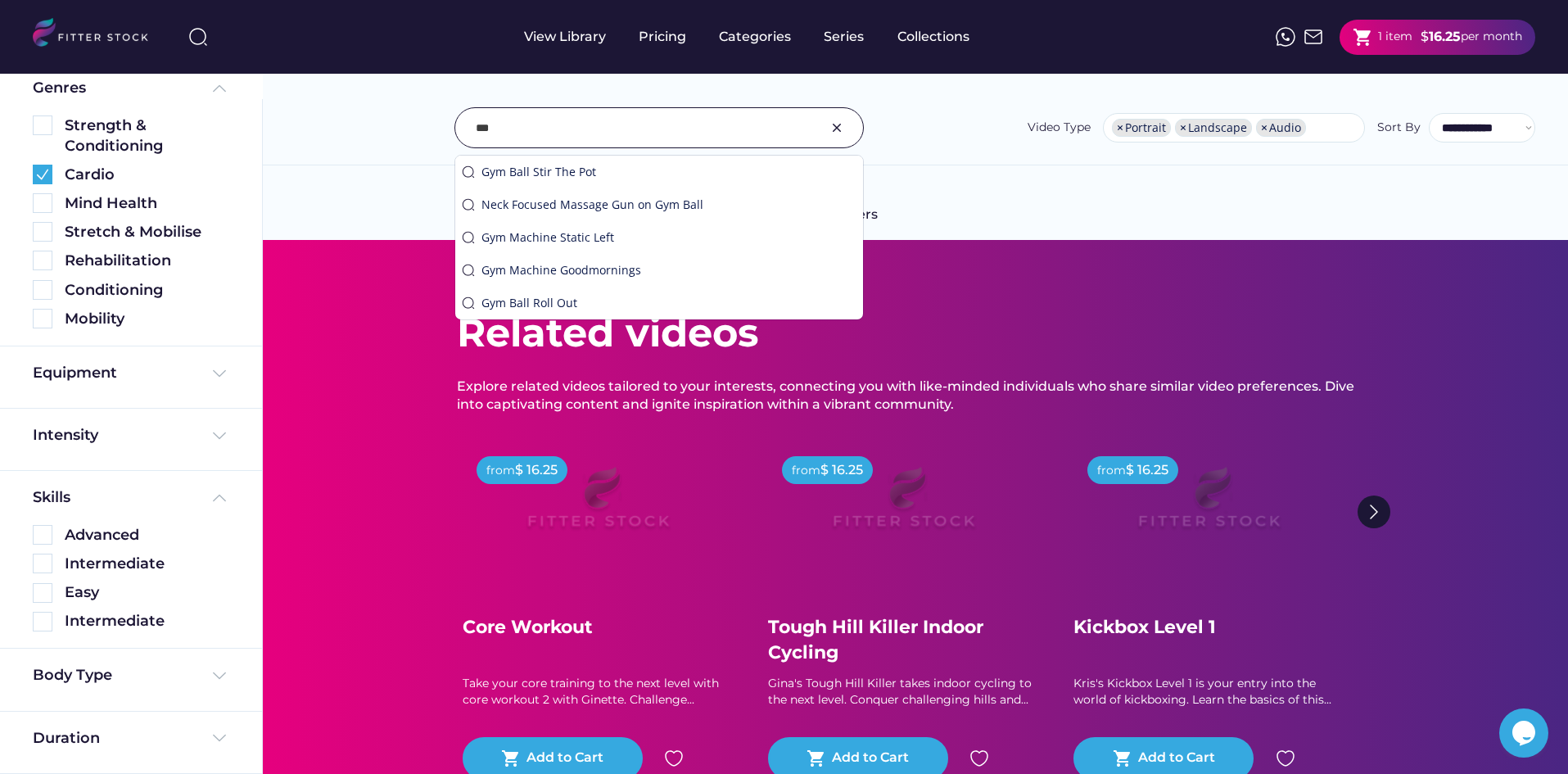 click at bounding box center [659, 128] 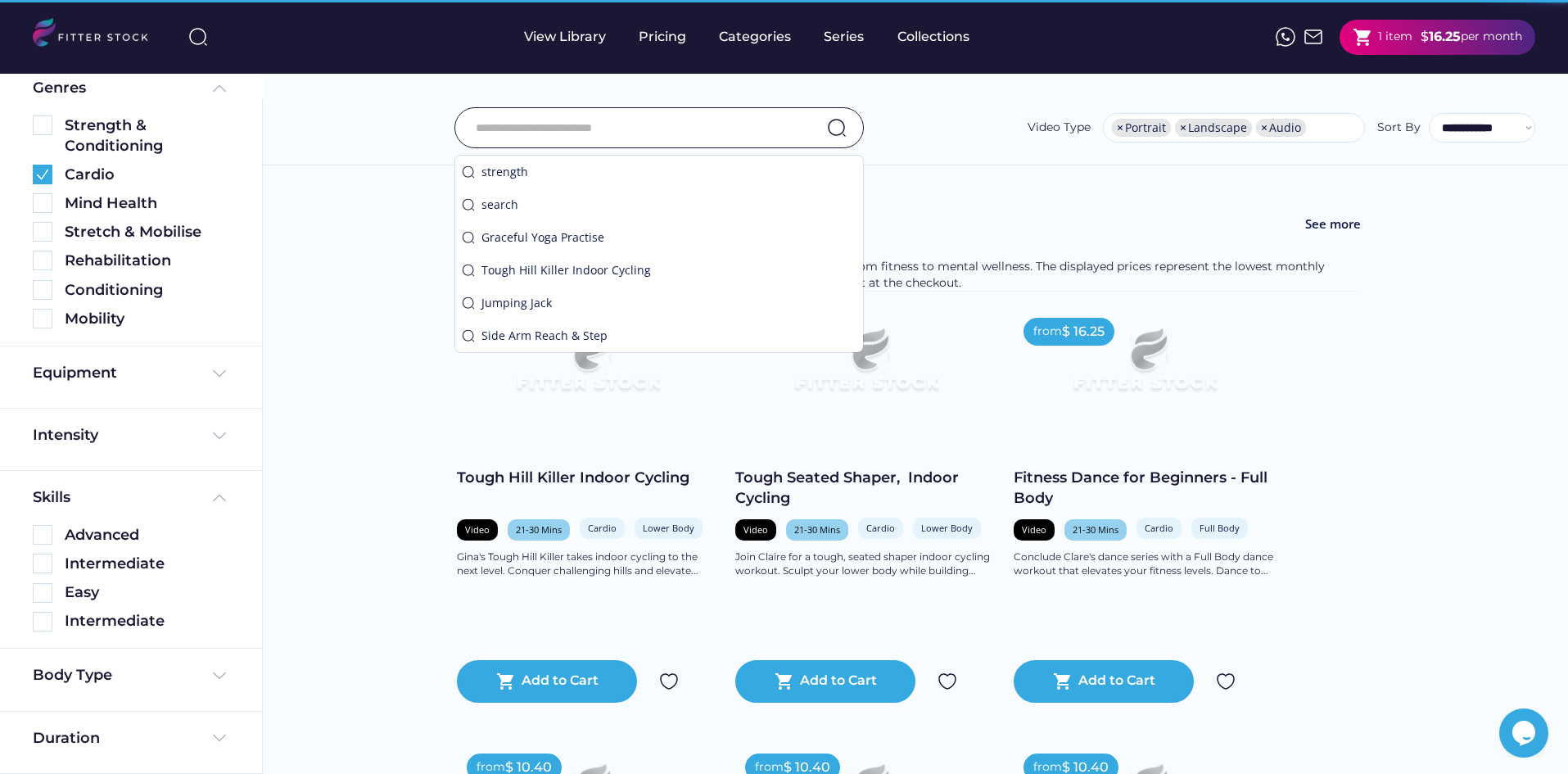 click at bounding box center (837, 128) 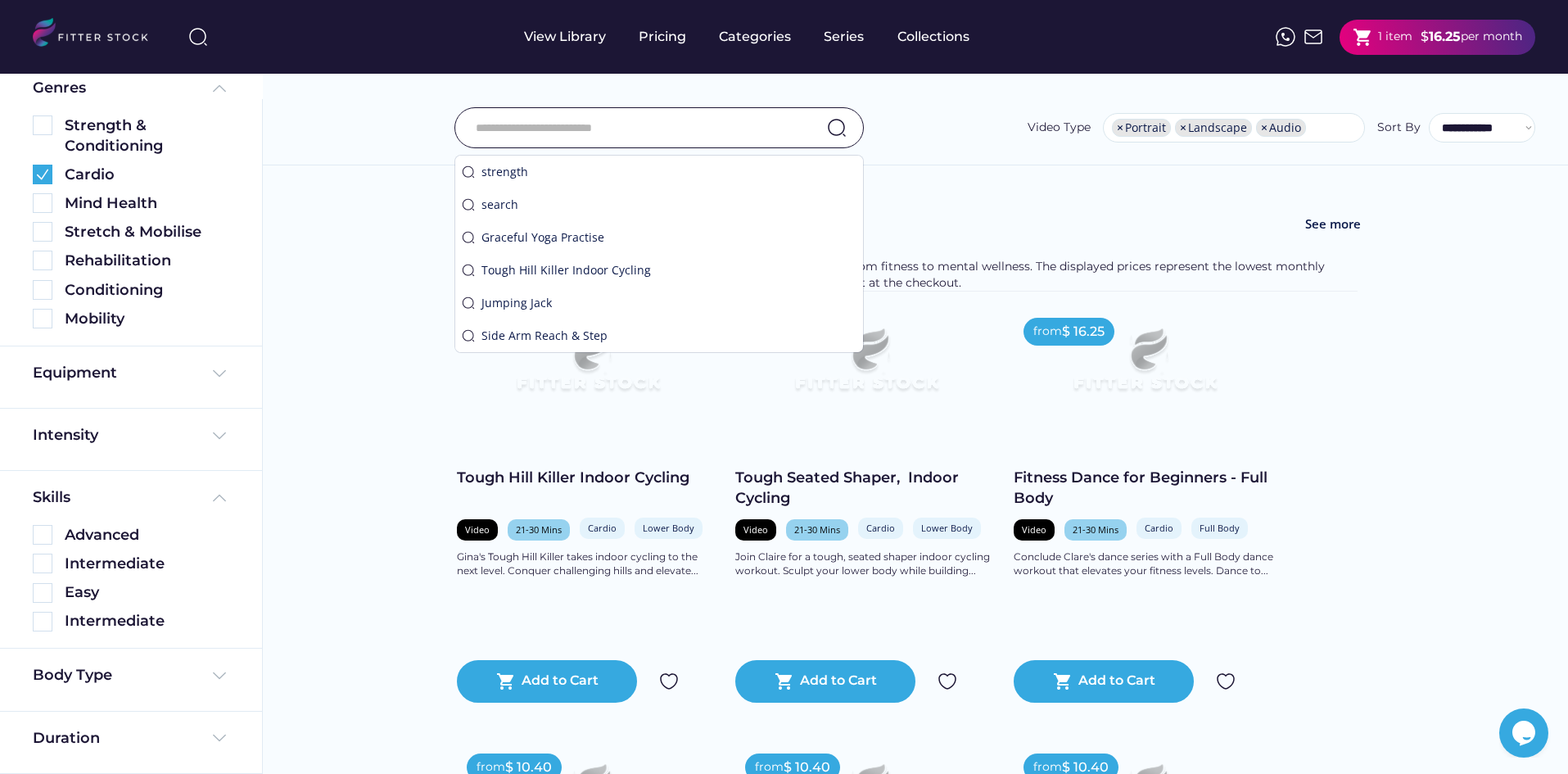 click at bounding box center [639, 128] 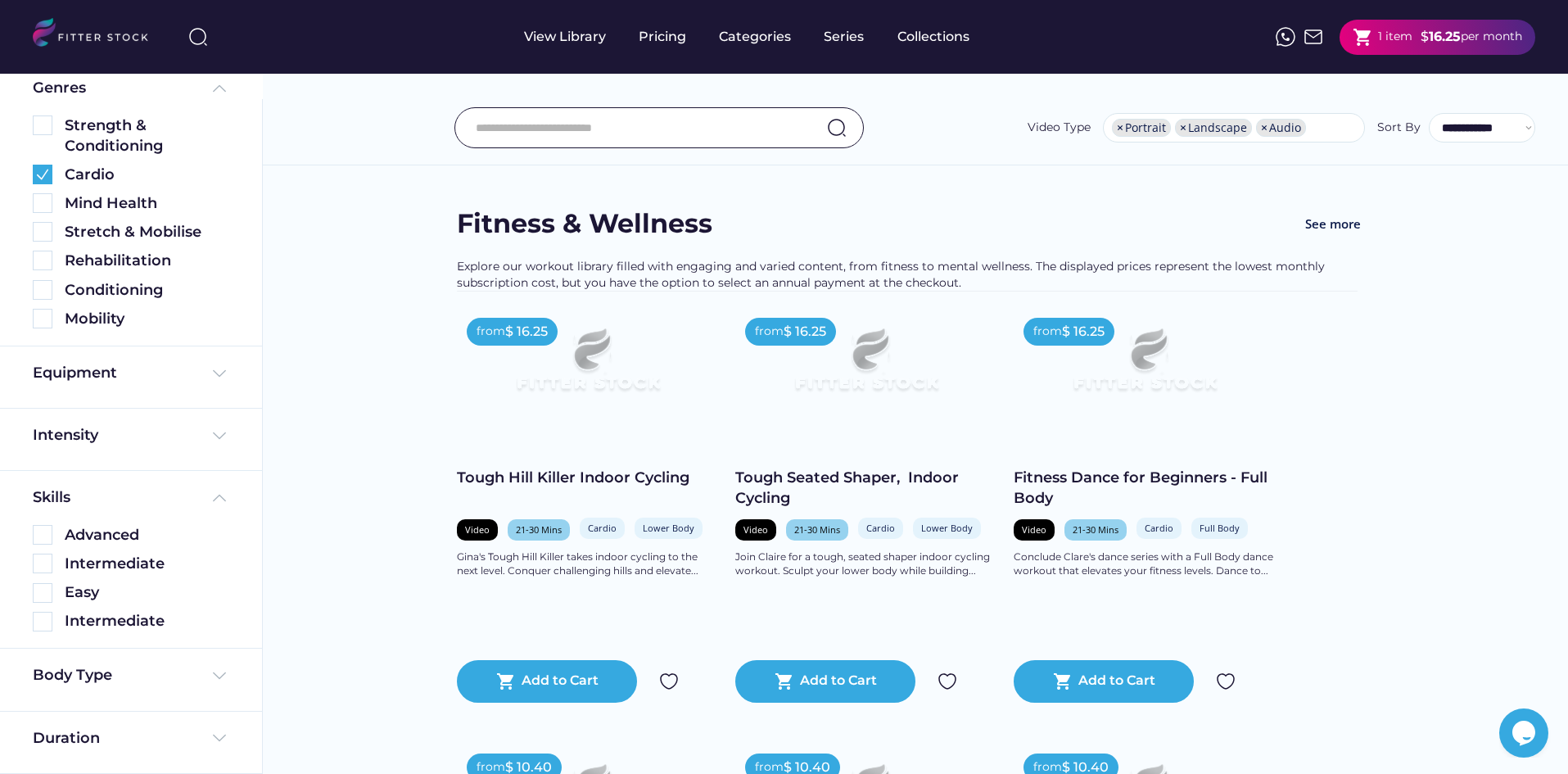 click on "**********" at bounding box center [915, 91] 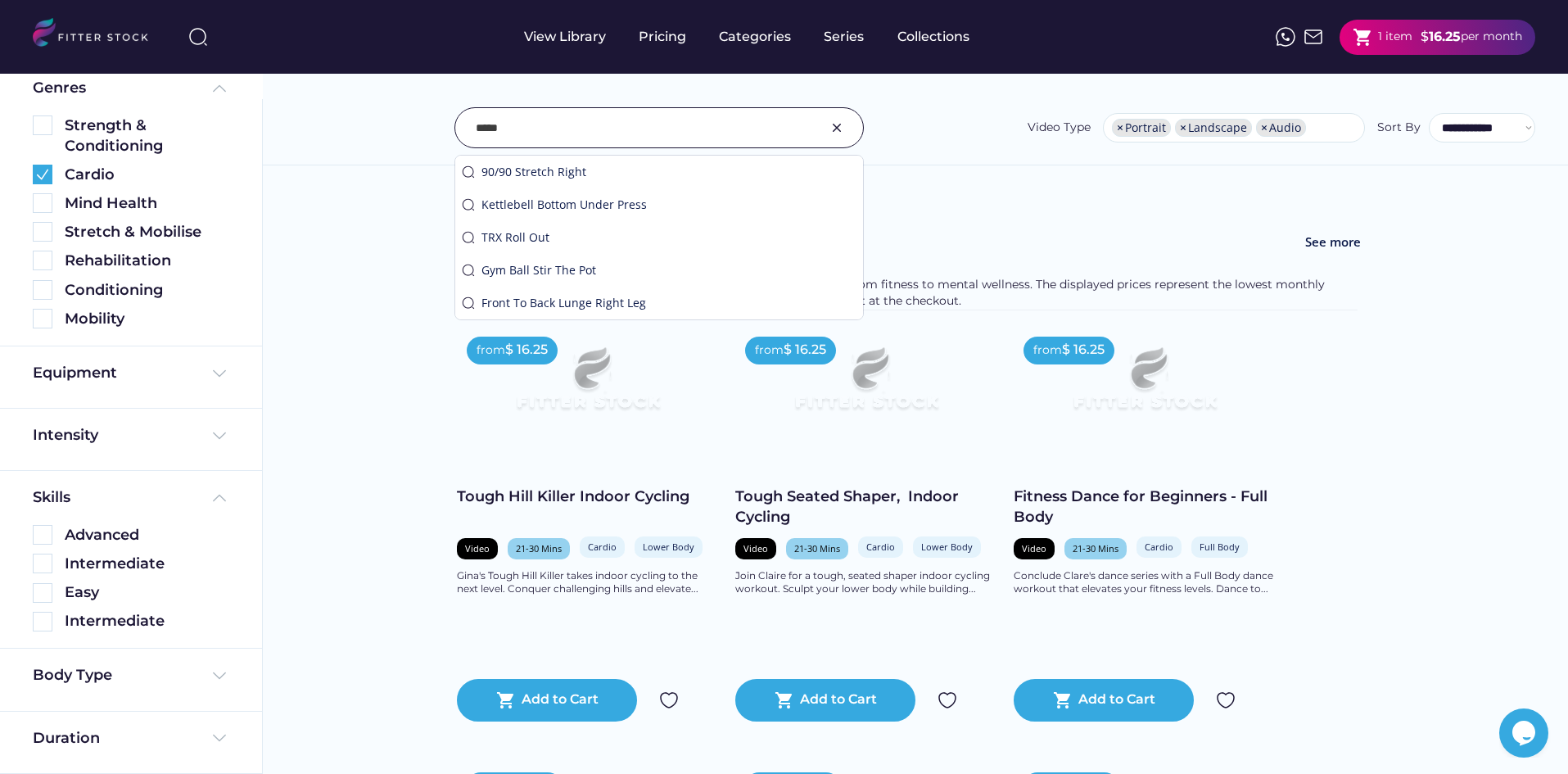 type on "*****" 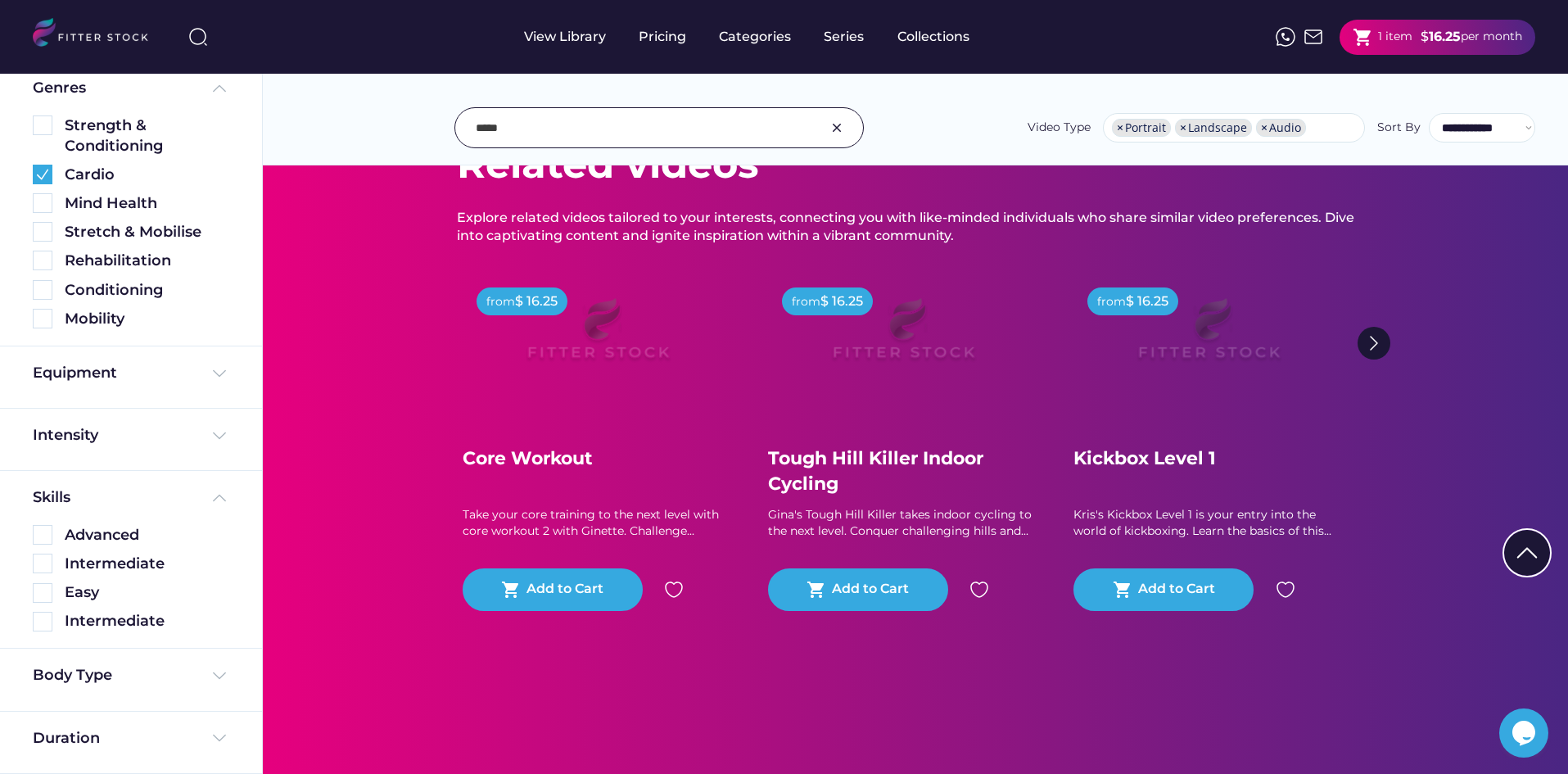 scroll, scrollTop: 0, scrollLeft: 0, axis: both 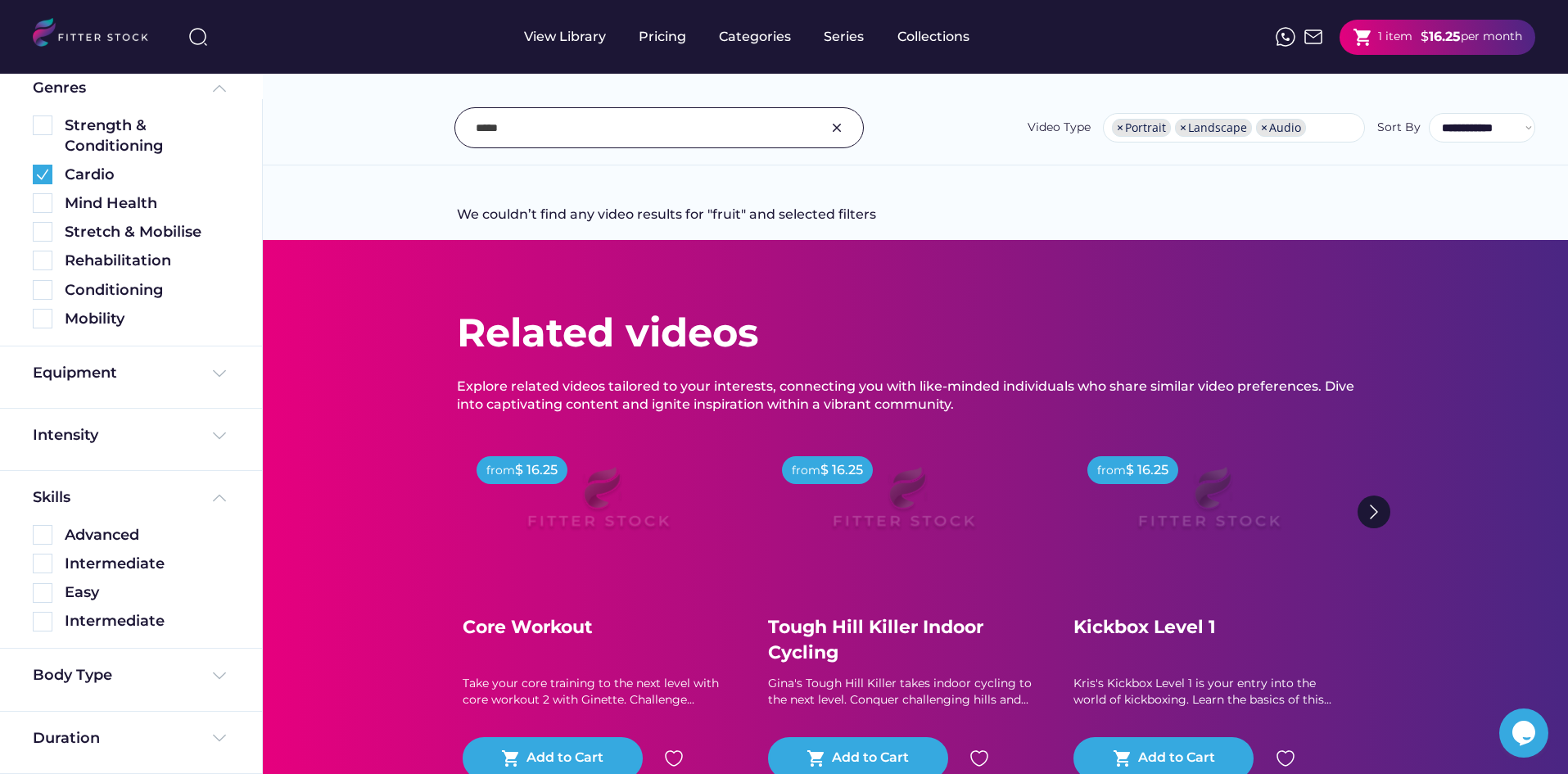 click at bounding box center [639, 128] 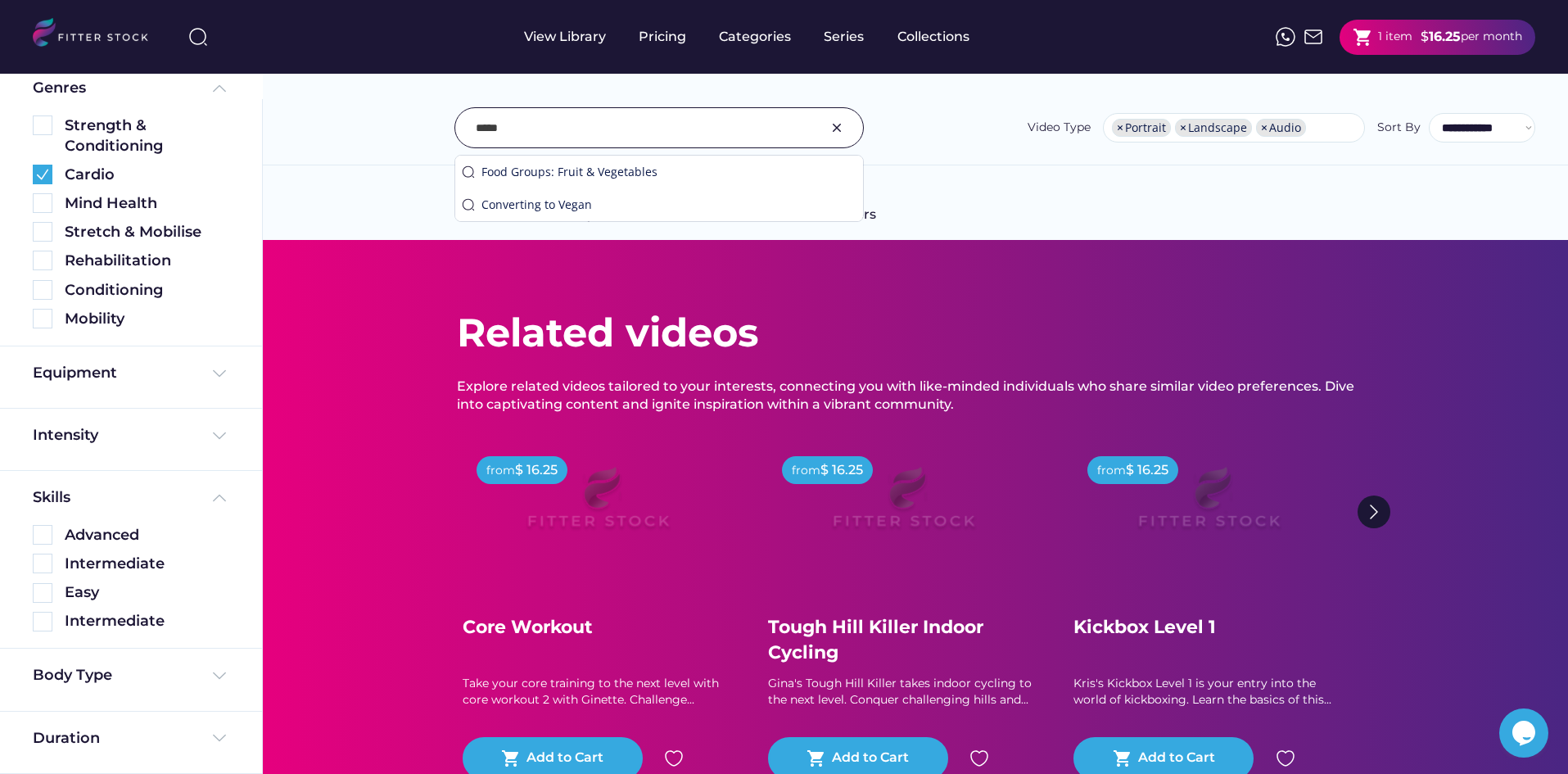 click at bounding box center (639, 128) 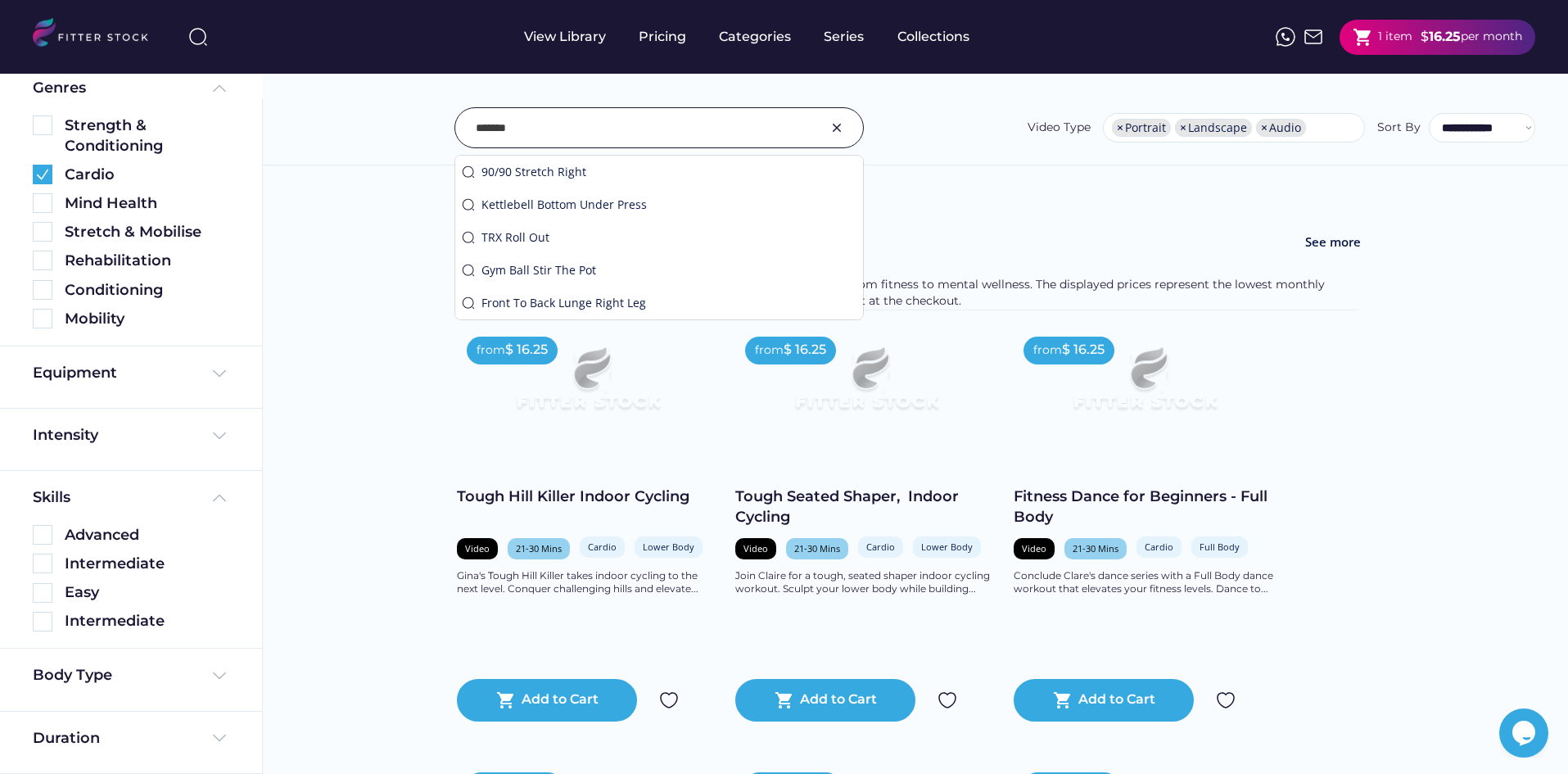 type on "*******" 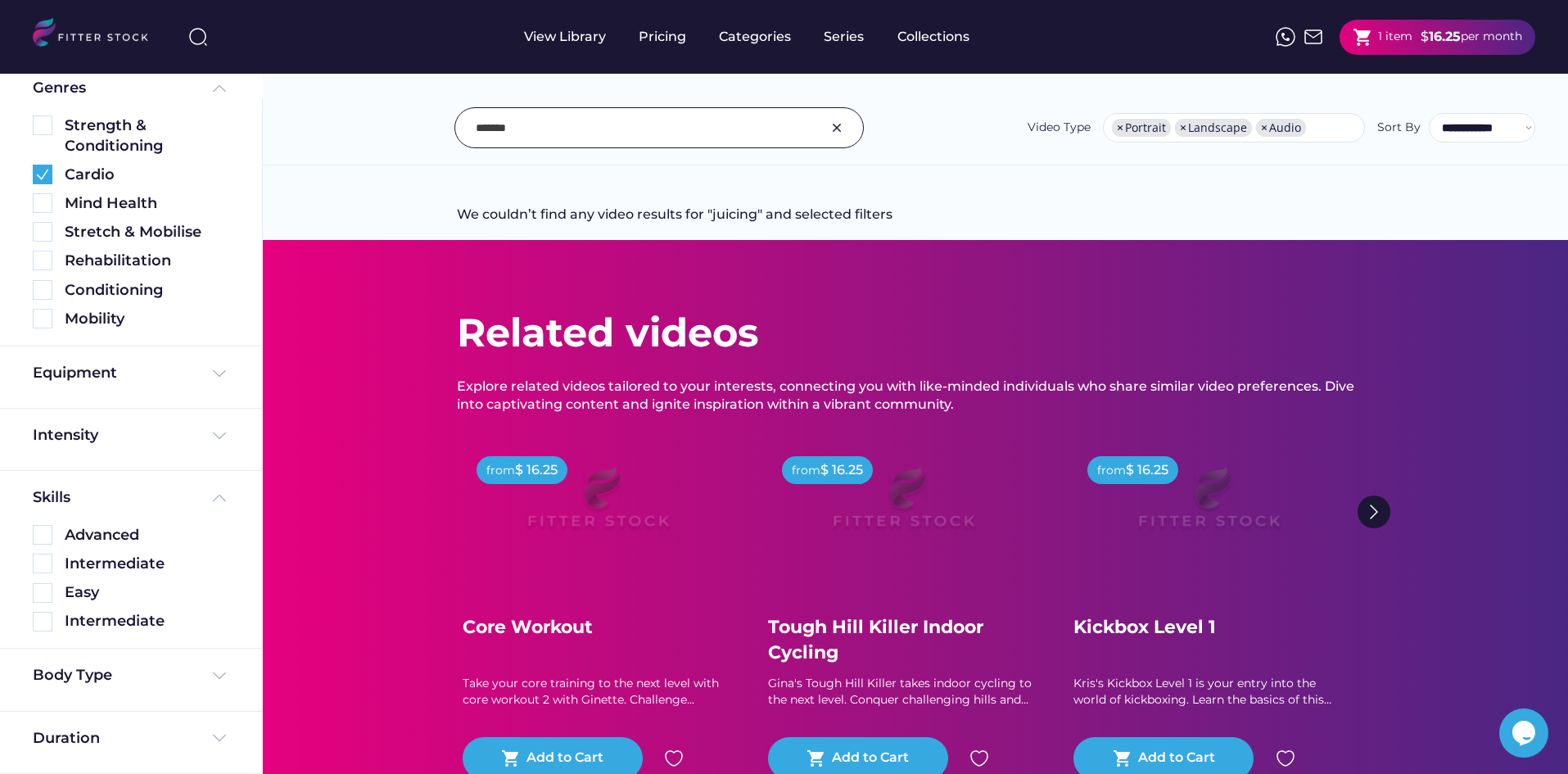 click at bounding box center (639, 128) 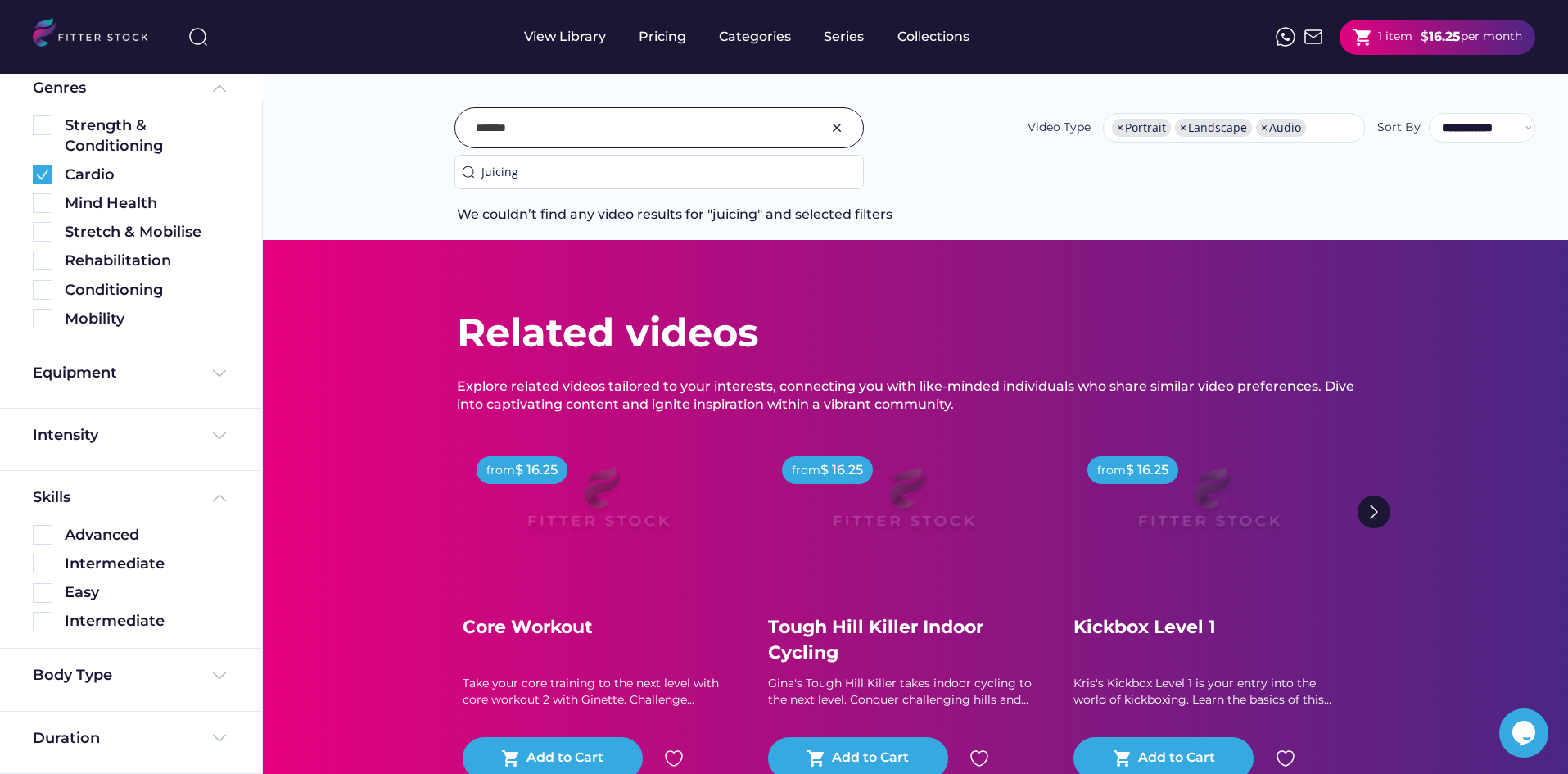 click at bounding box center [837, 128] 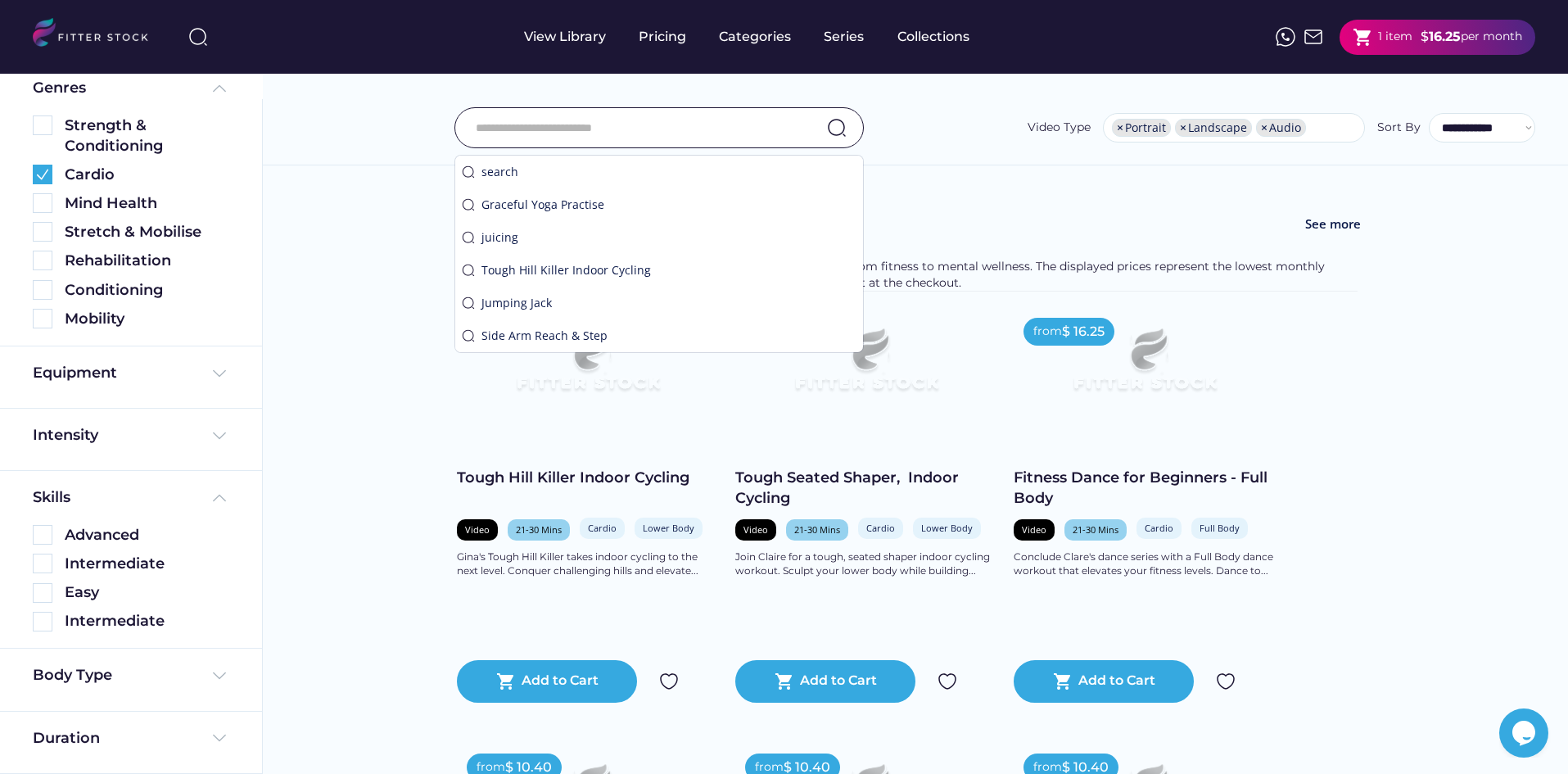 click at bounding box center (639, 128) 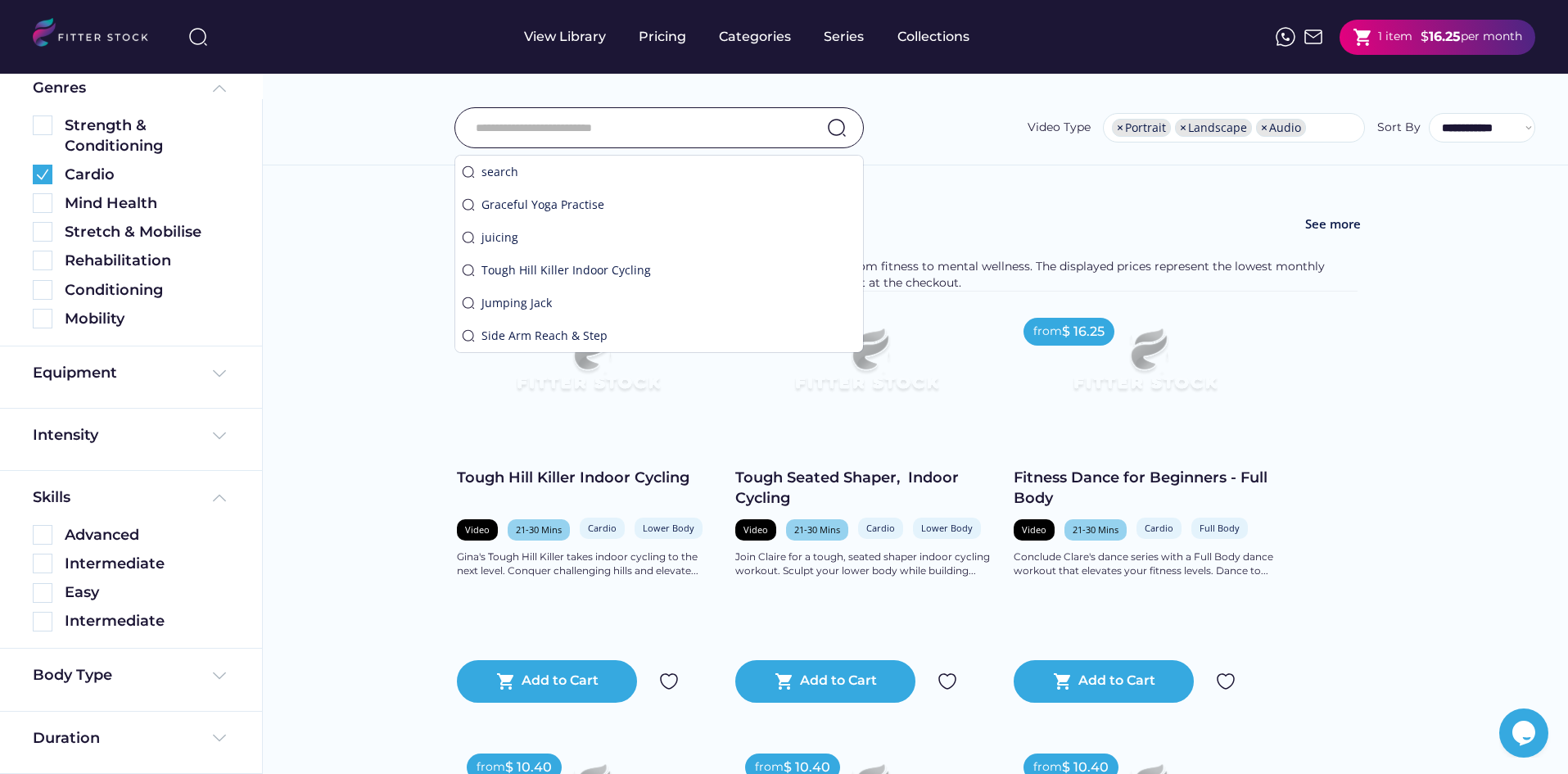 click on "The Mind [FIRST]'s Tough Hill Killer takes indoor cycling to the next level. Conquer challenging hills and elevate...
shopping_cart
Add to Cart from $ 16.25 Tough Seated Shaper, Indoor Cycling Video 21-30 Mins Cardio Strength & Conditioning Lower Body Core Join [FIRST] for a tough, seated shaper indoor cycling workout. Sculpt your lower body while building...
shopping_cart
Add to Cart from" at bounding box center [915, 1577] 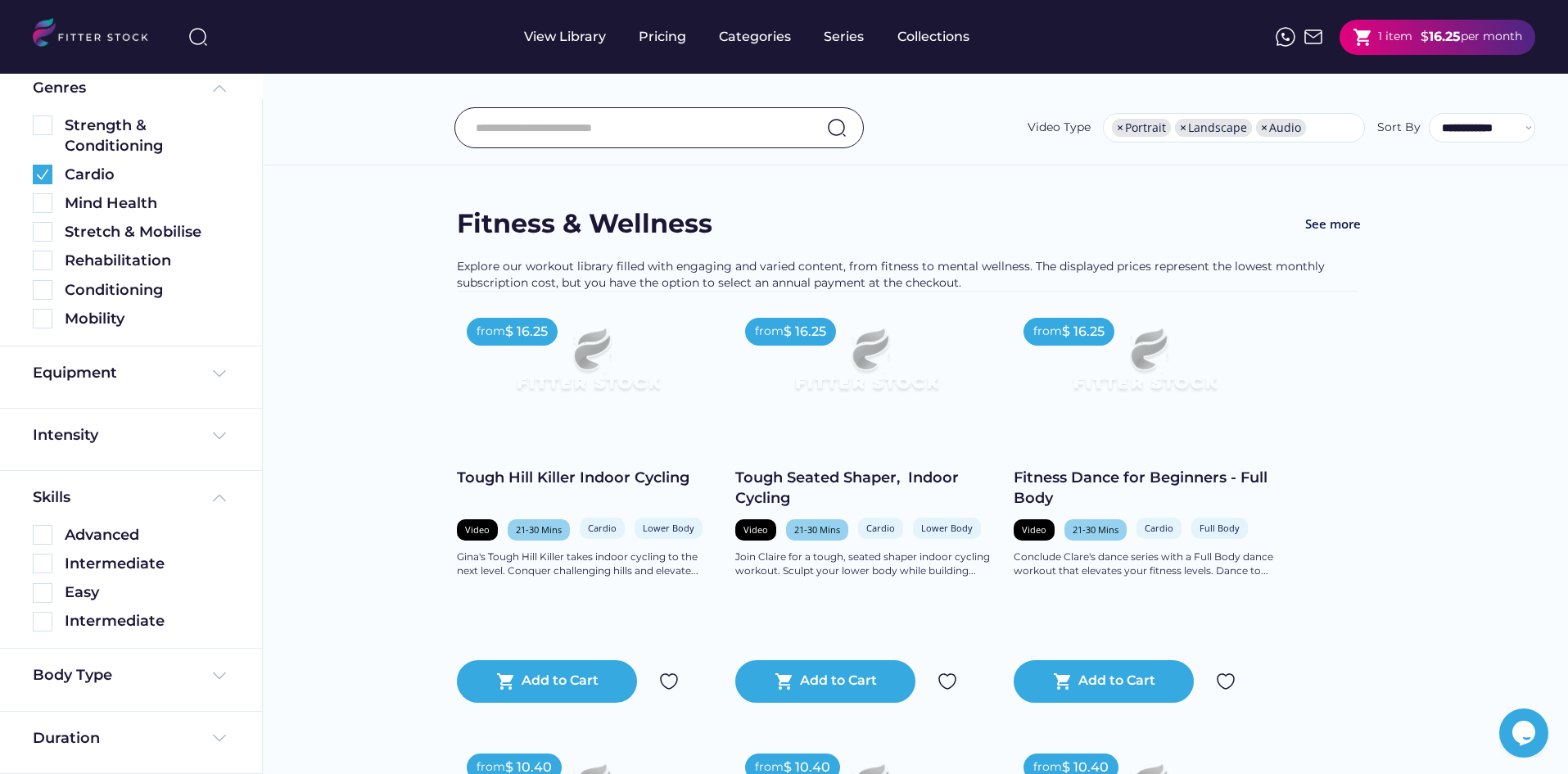 click at bounding box center (639, 128) 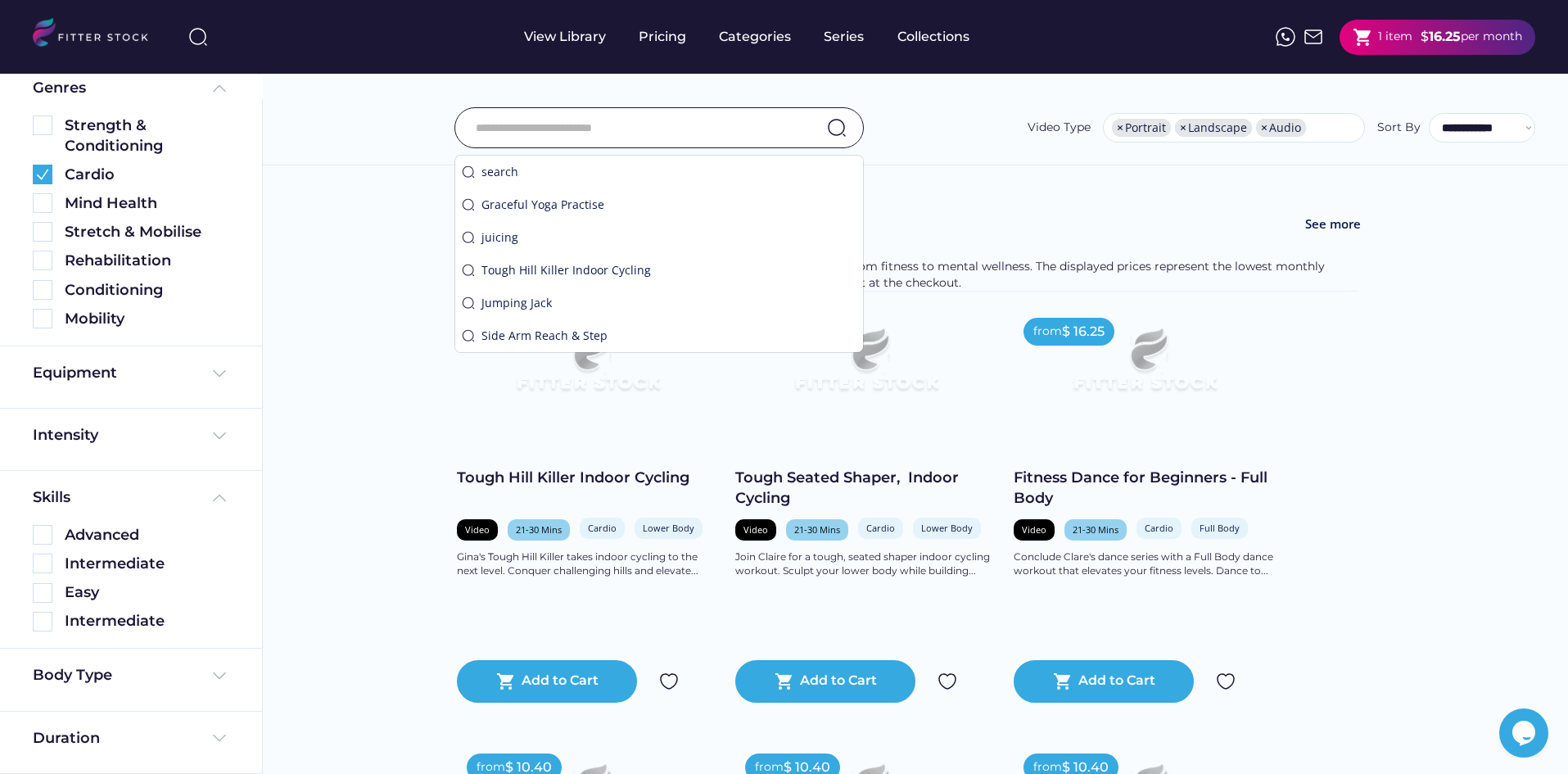 click at bounding box center (639, 128) 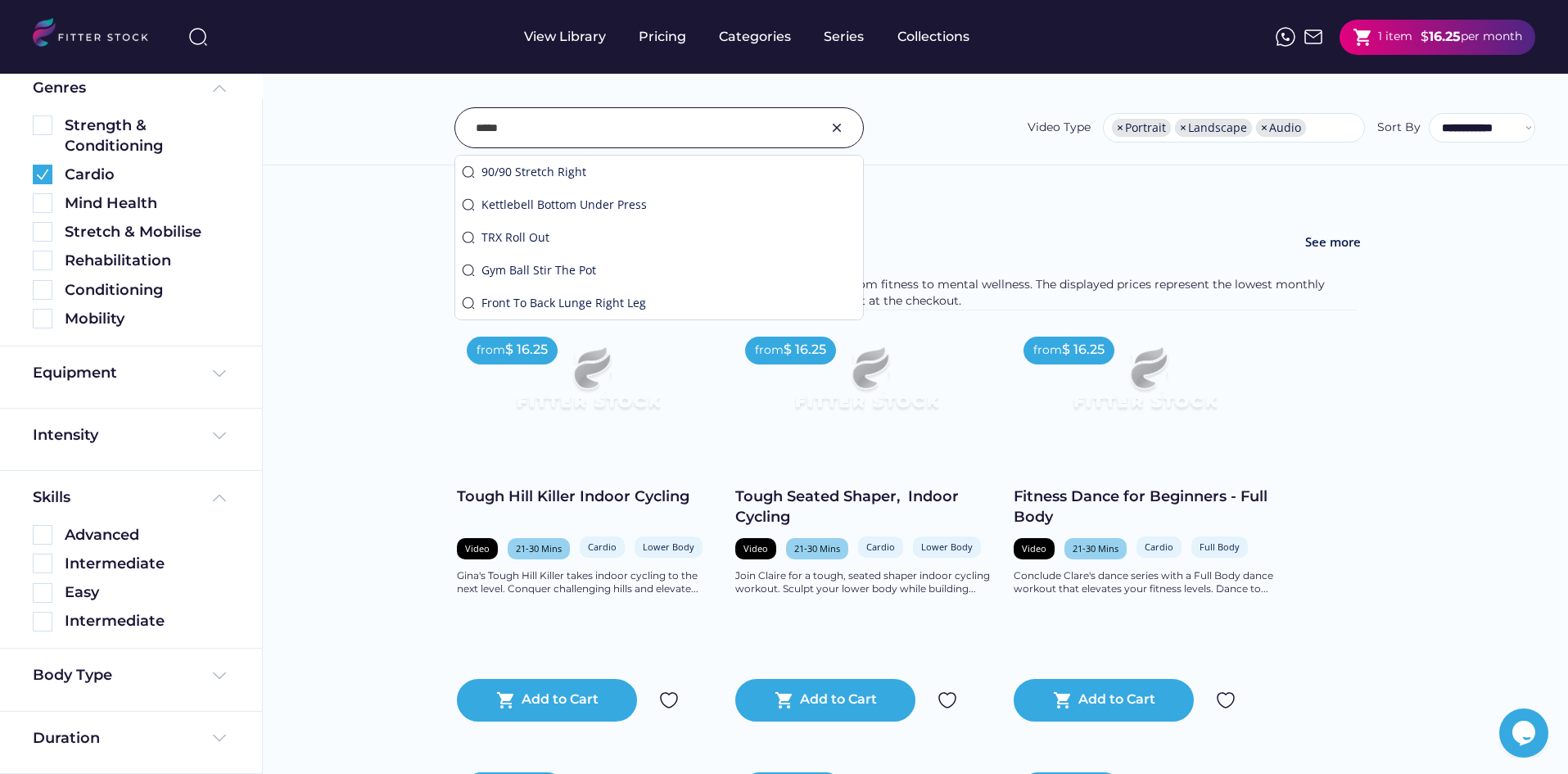 type on "*****" 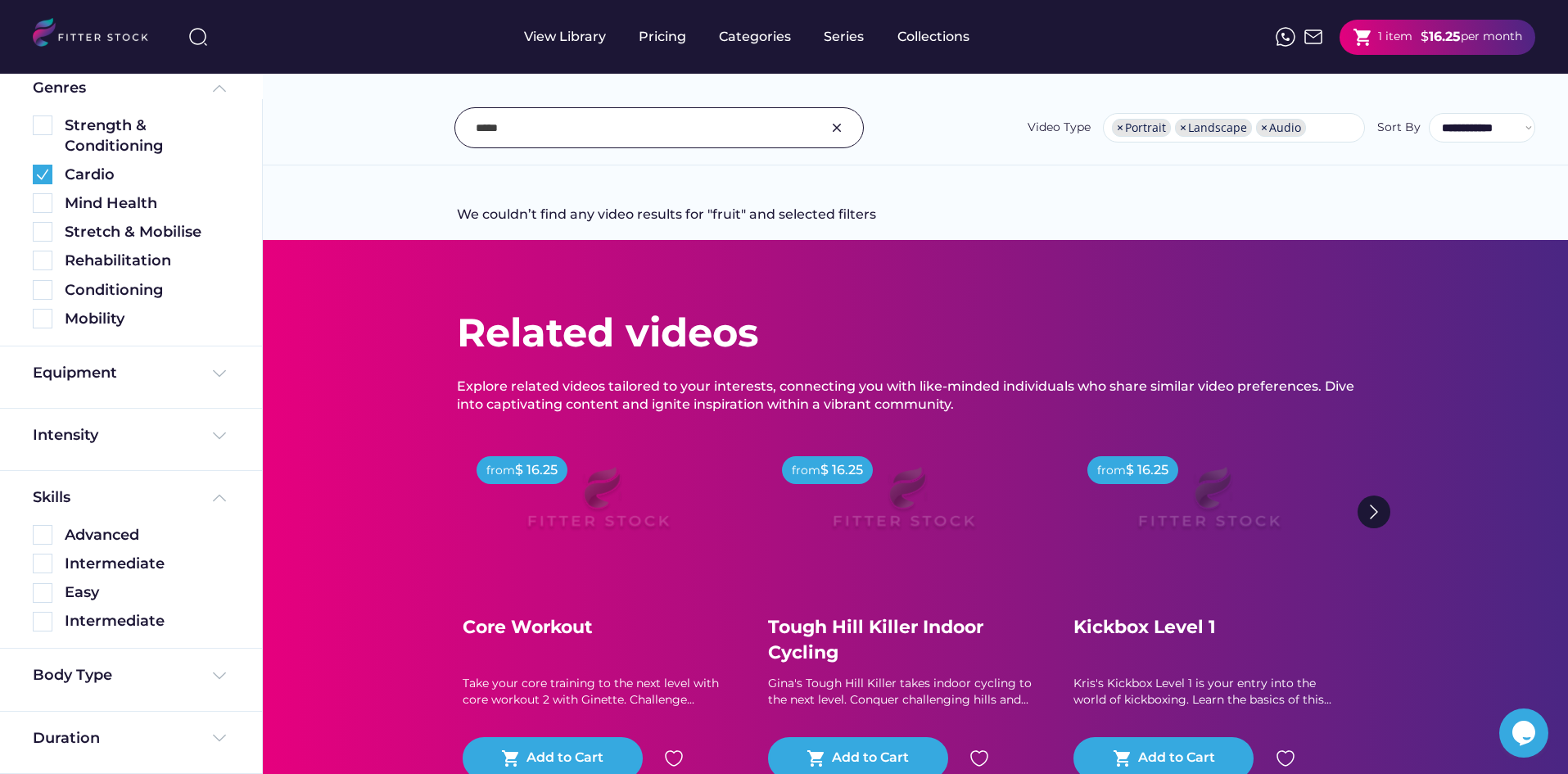 click at bounding box center [639, 128] 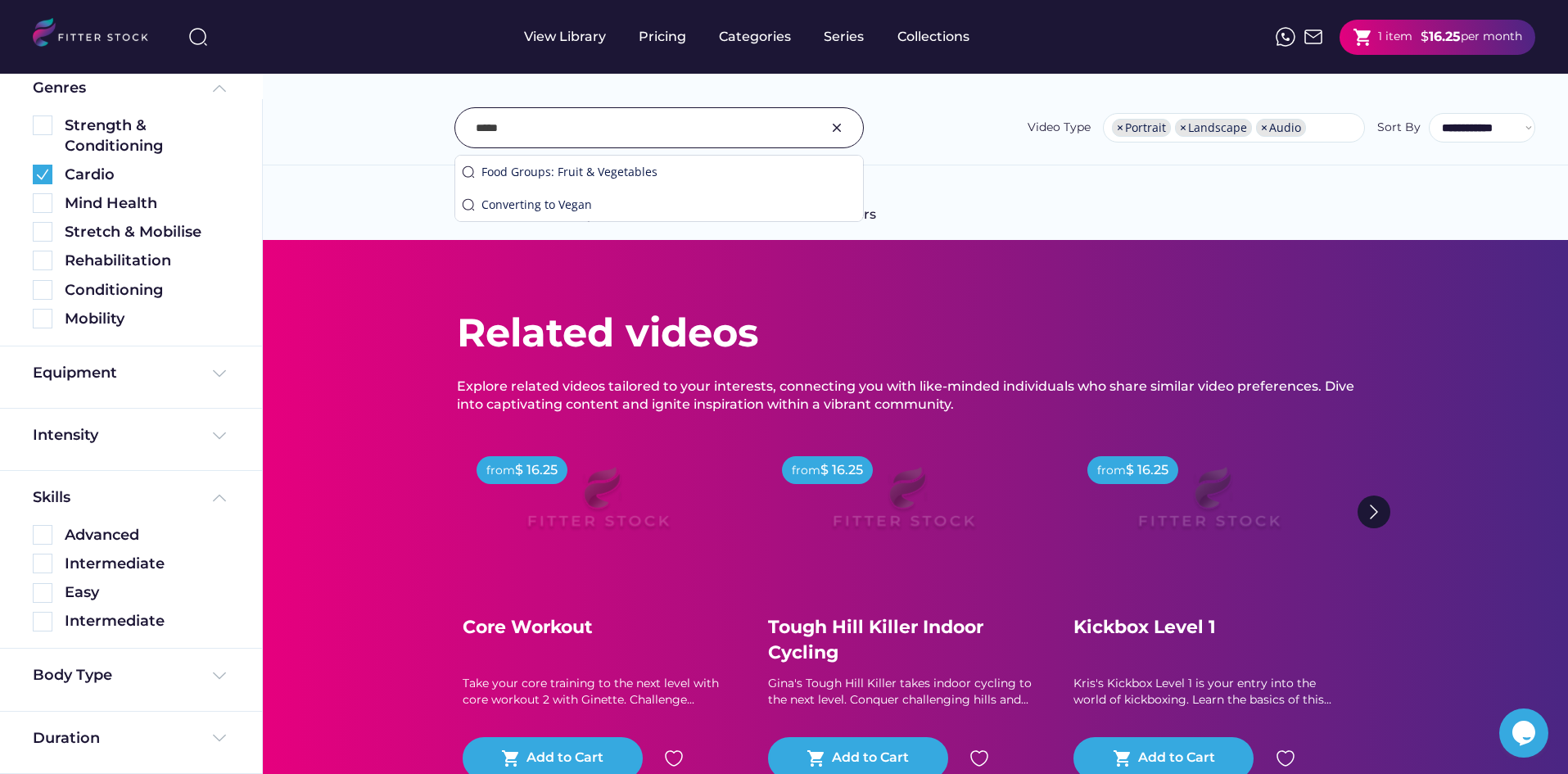 click at bounding box center (837, 128) 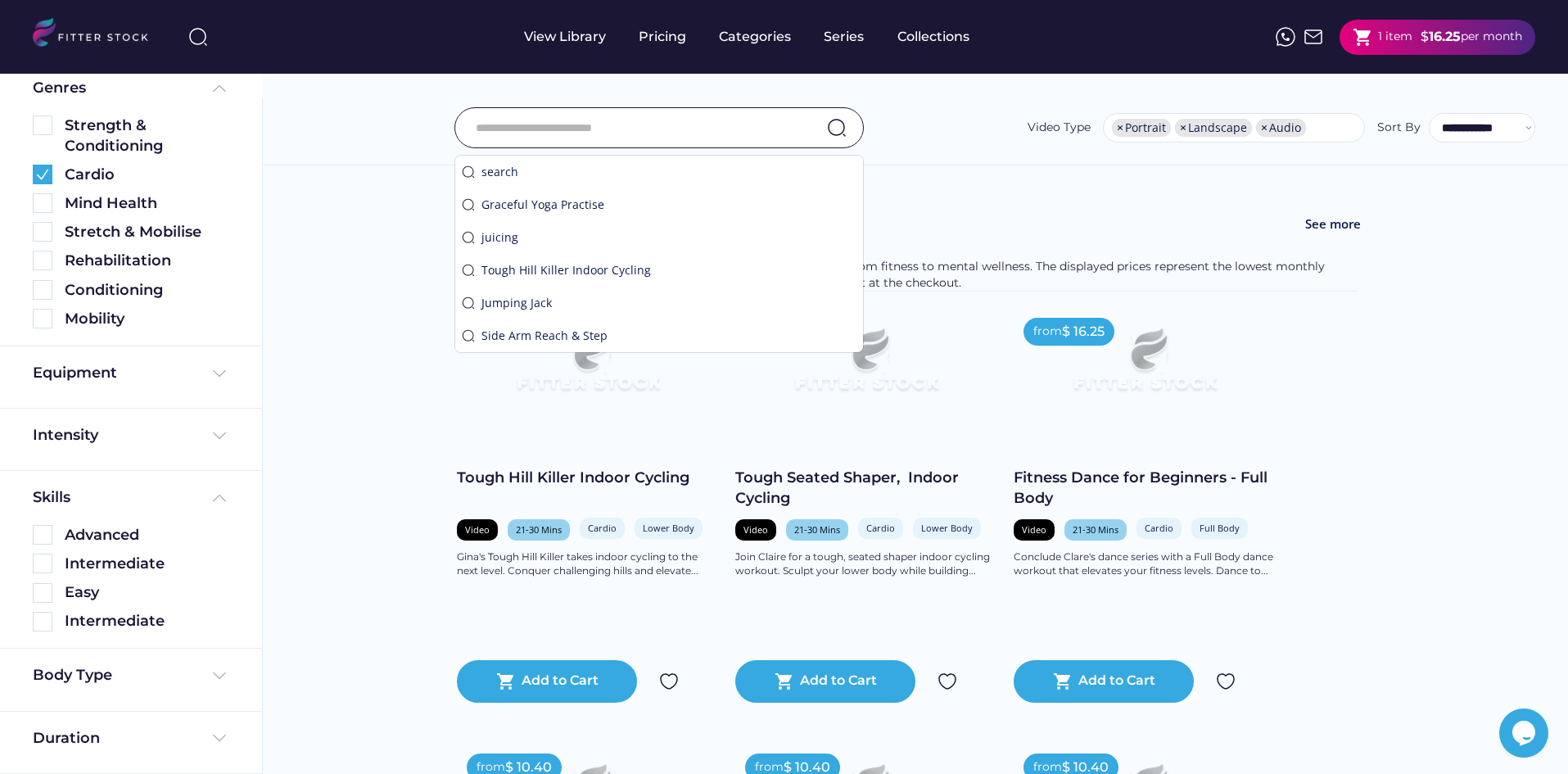 click at bounding box center (639, 128) 